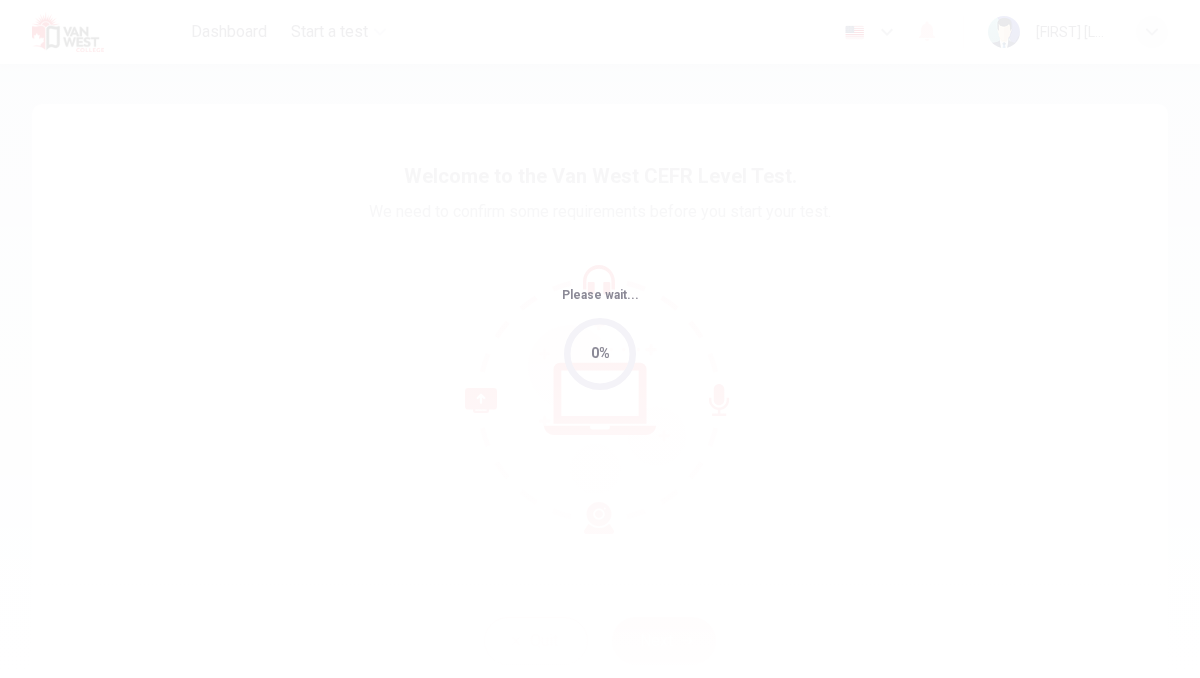 scroll, scrollTop: 0, scrollLeft: 0, axis: both 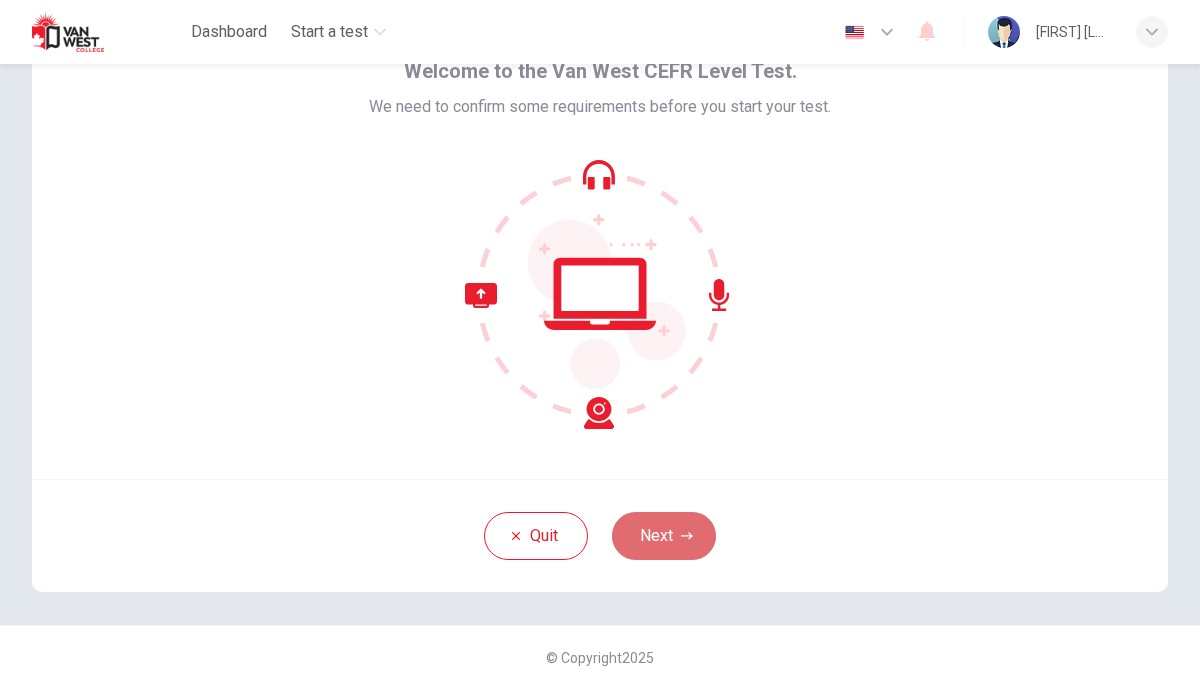 click on "Next" at bounding box center [664, 536] 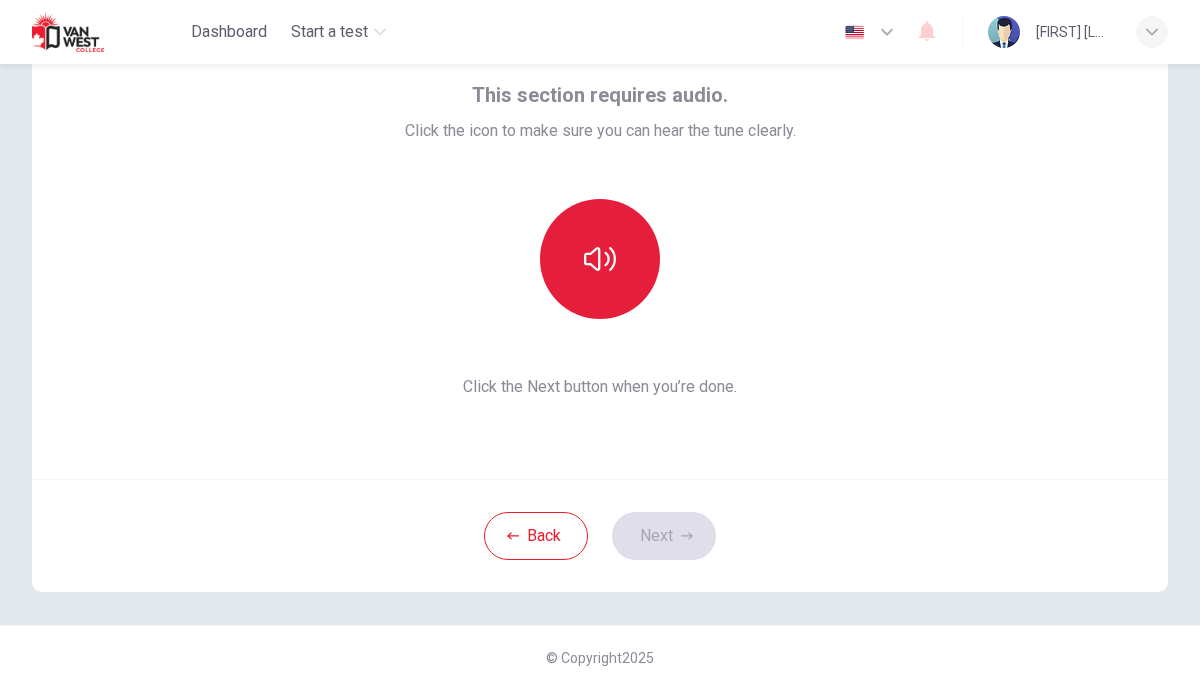 scroll, scrollTop: 116, scrollLeft: 0, axis: vertical 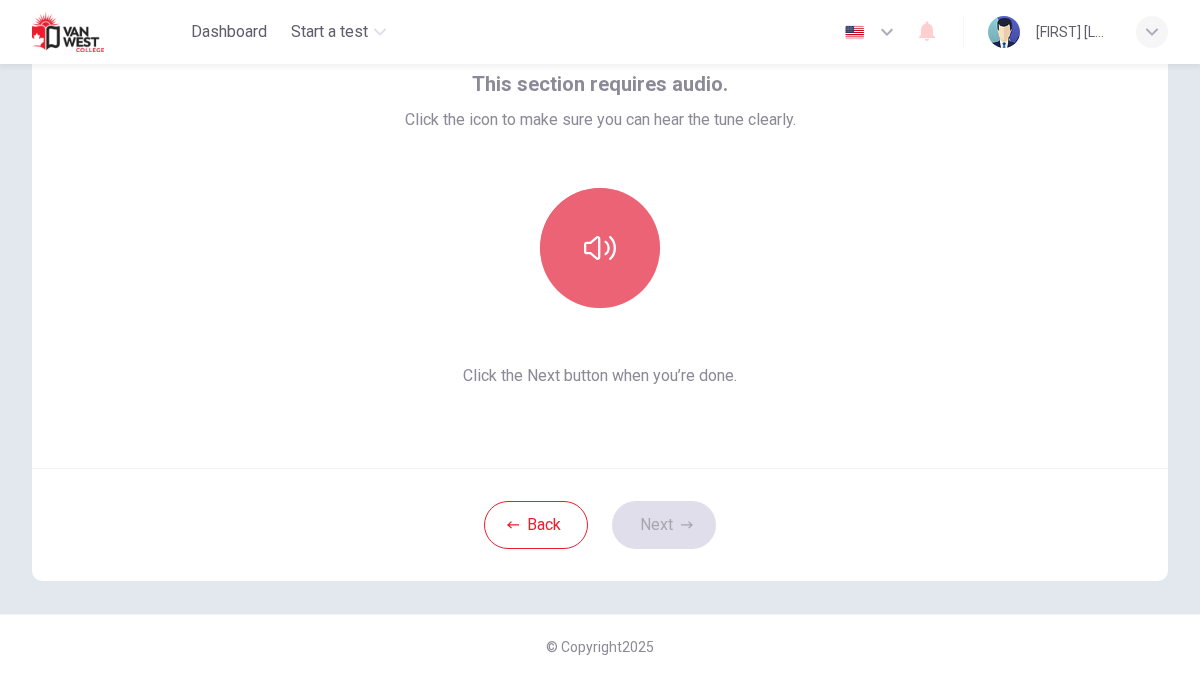 click 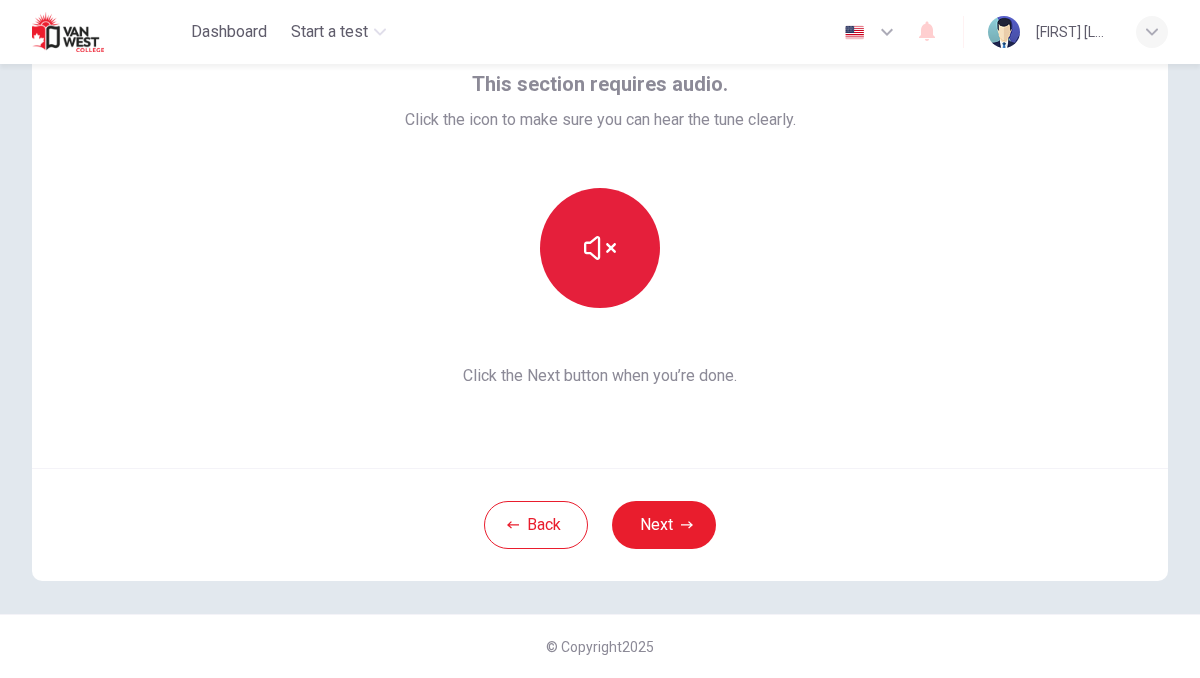click at bounding box center (600, 248) 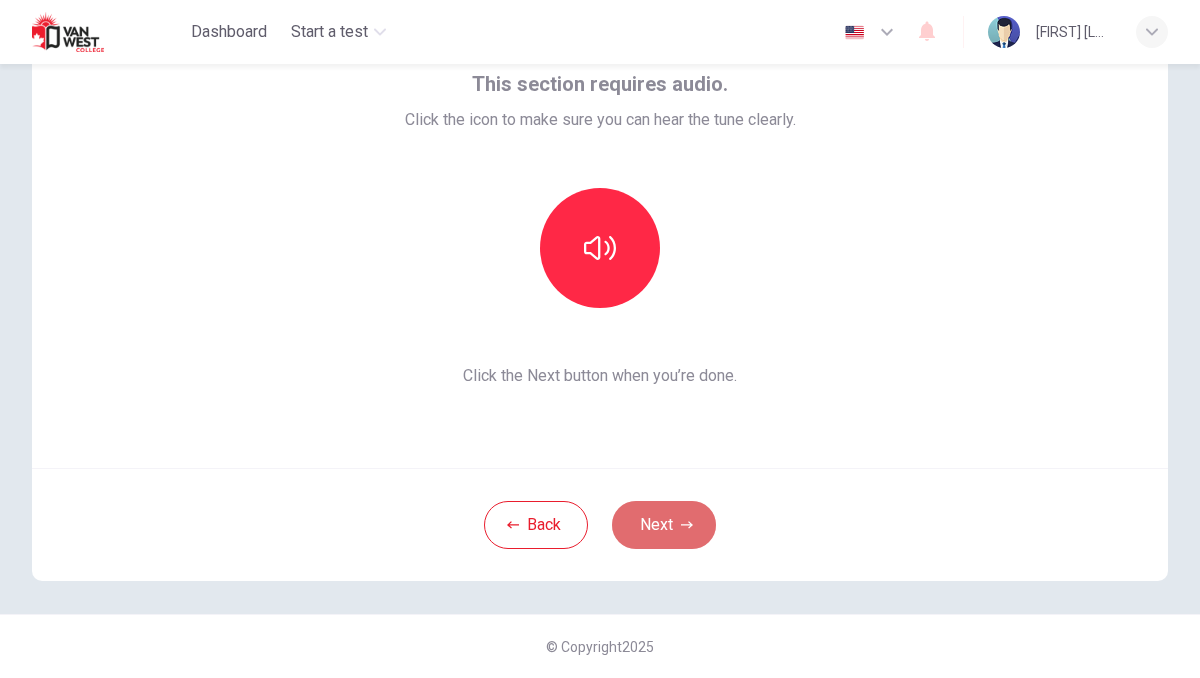 click on "Next" at bounding box center (664, 525) 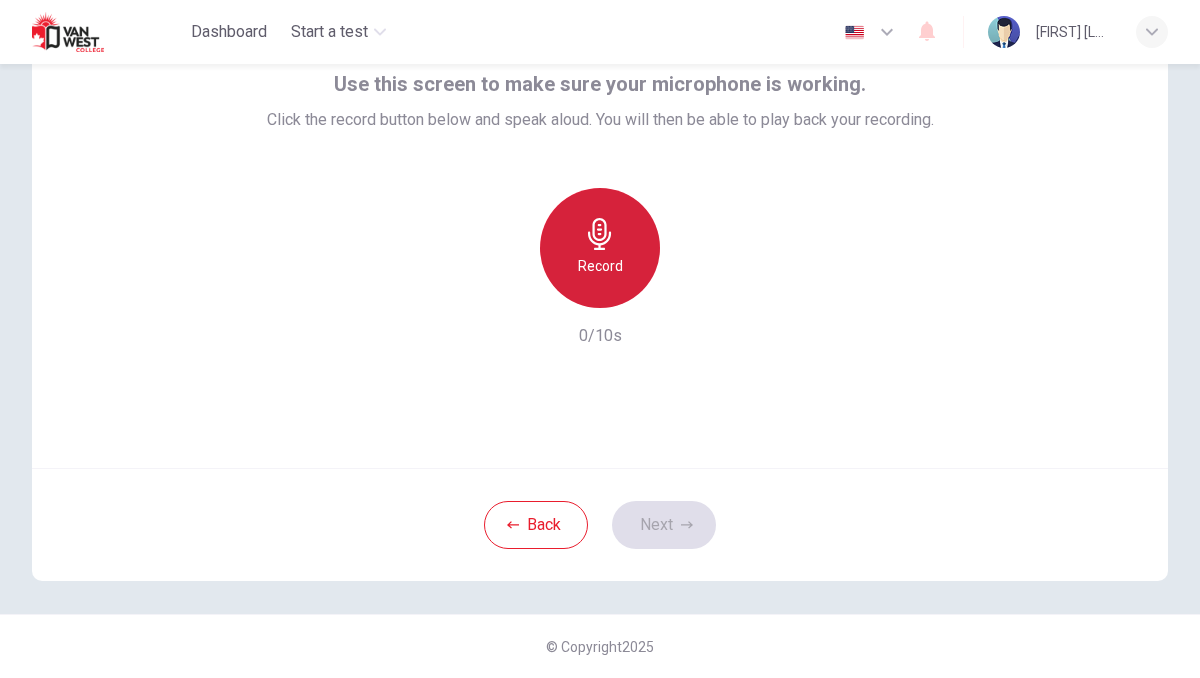 click on "Record" at bounding box center (600, 266) 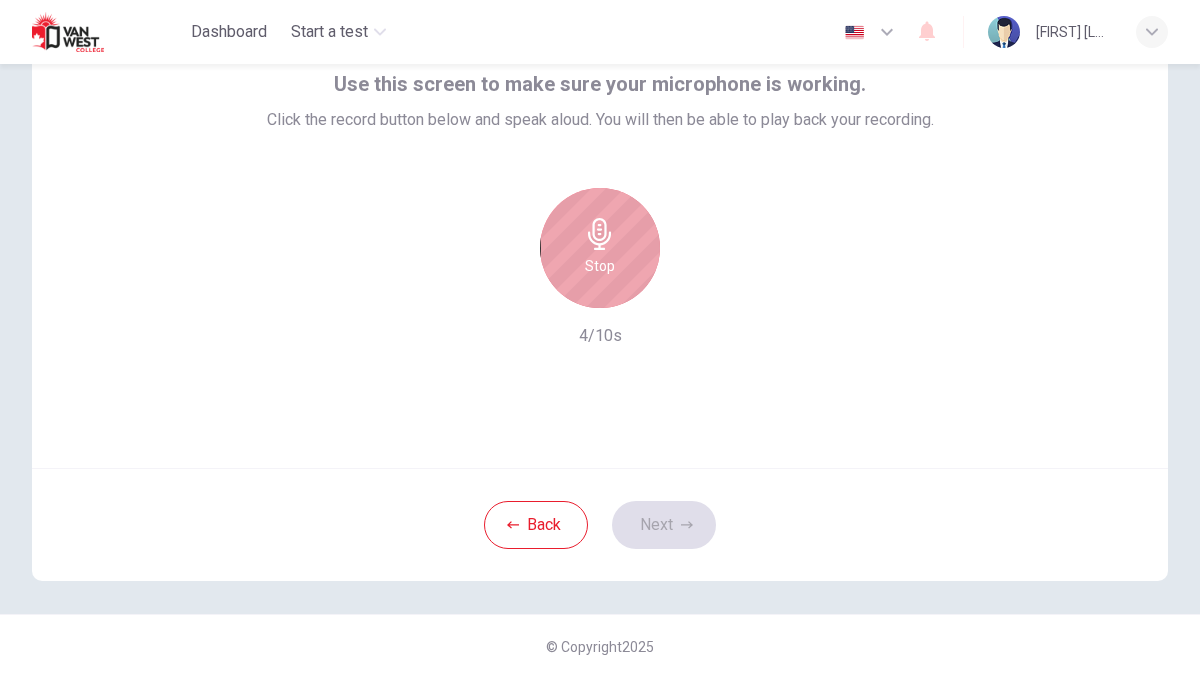 click on "Stop" at bounding box center (600, 266) 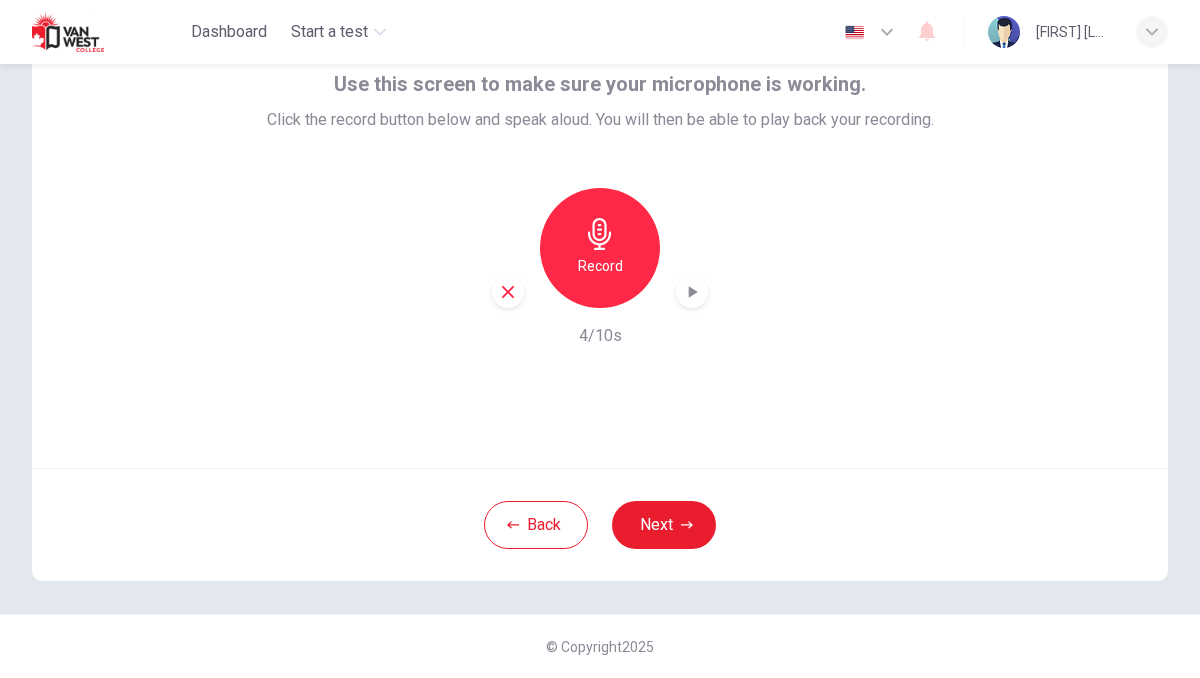 click on "Use this screen to make sure your microphone is working. Click the record button below and speak aloud. You will then be able to play back your recording. Record 4/10s" at bounding box center [600, 228] 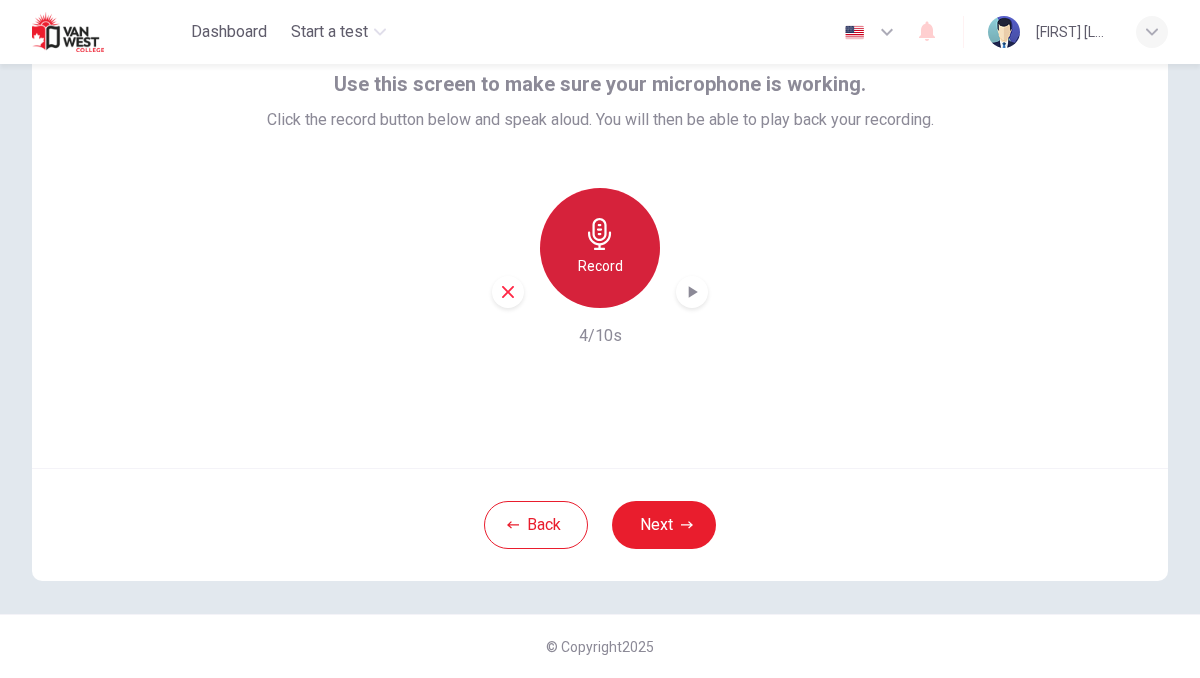 click 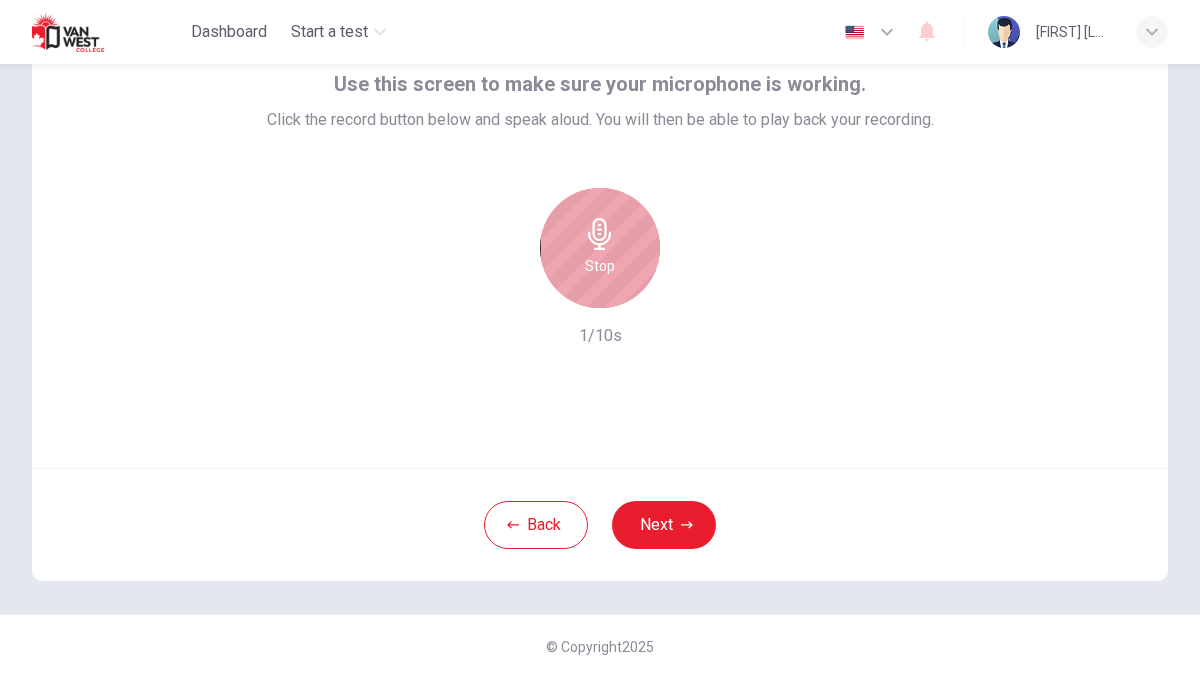 click 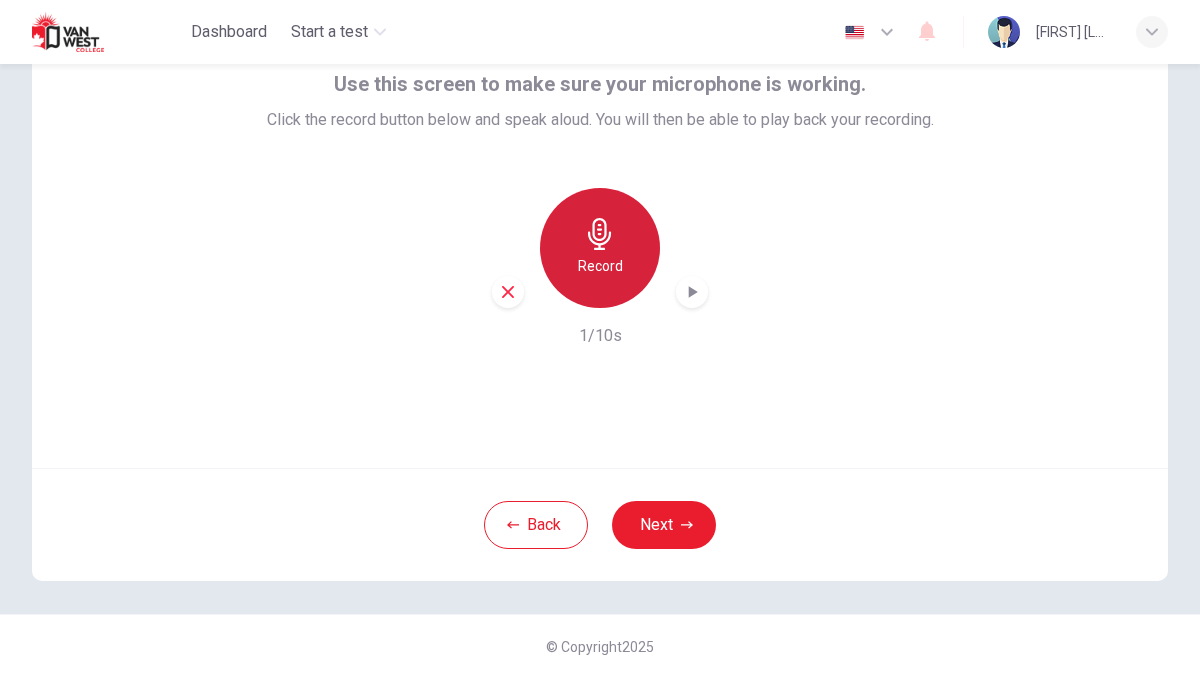 click 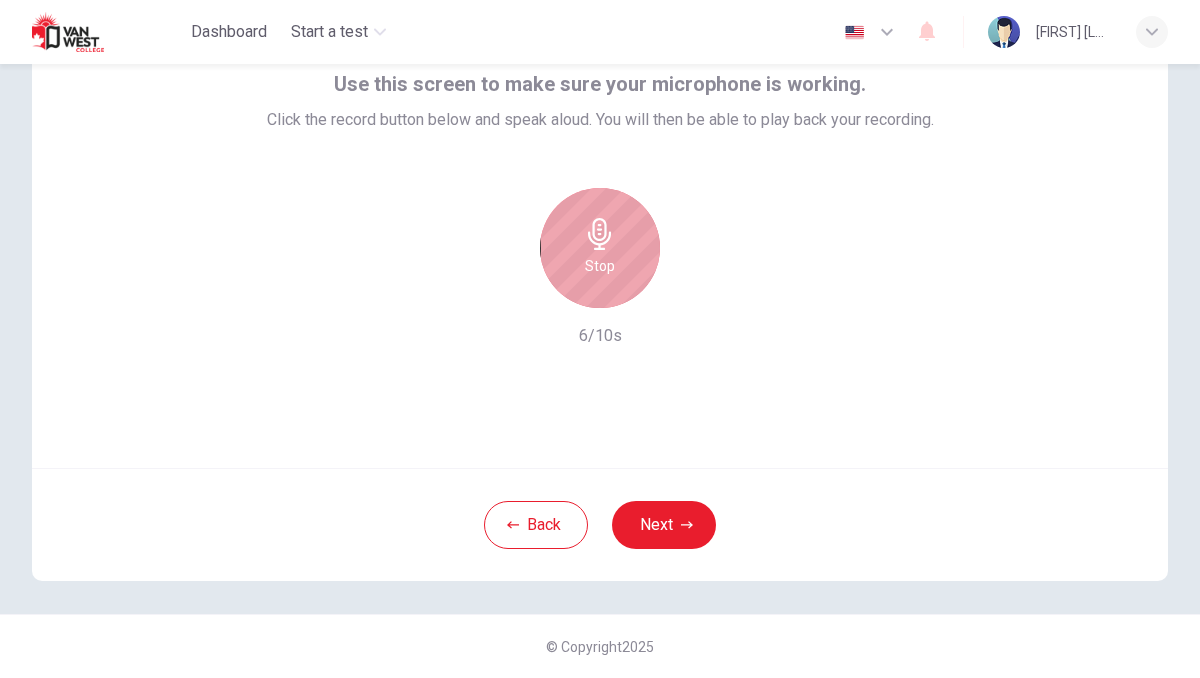 click on "Stop" at bounding box center (600, 266) 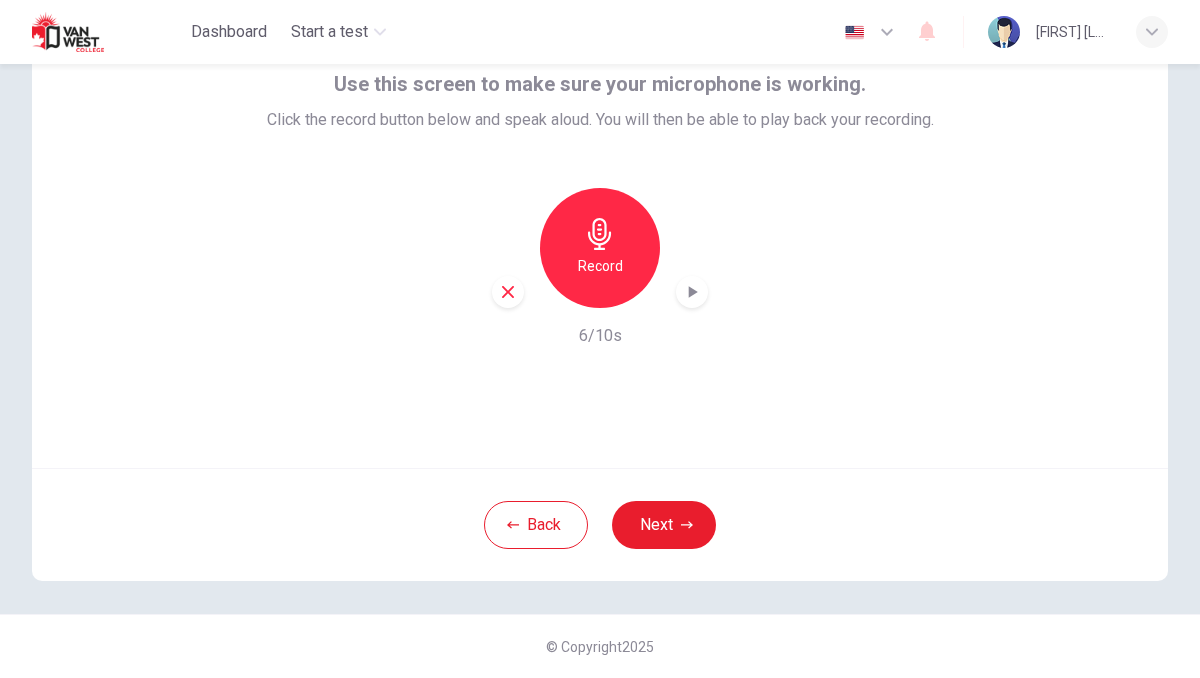 click 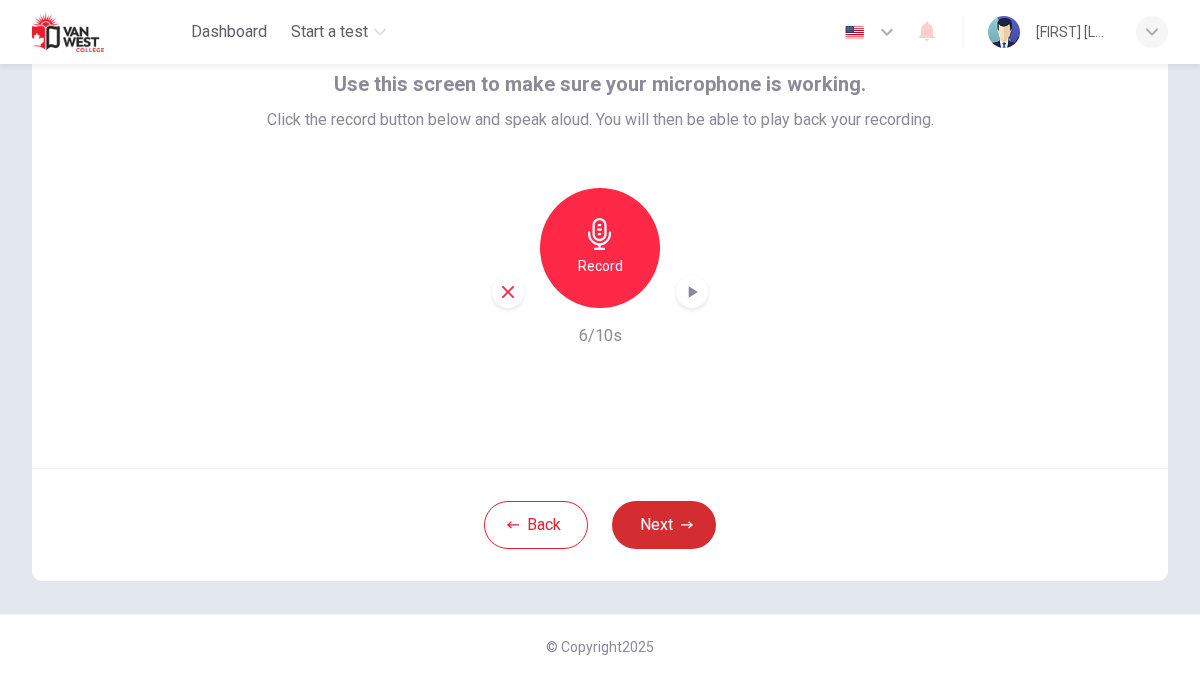 click on "Next" at bounding box center (664, 525) 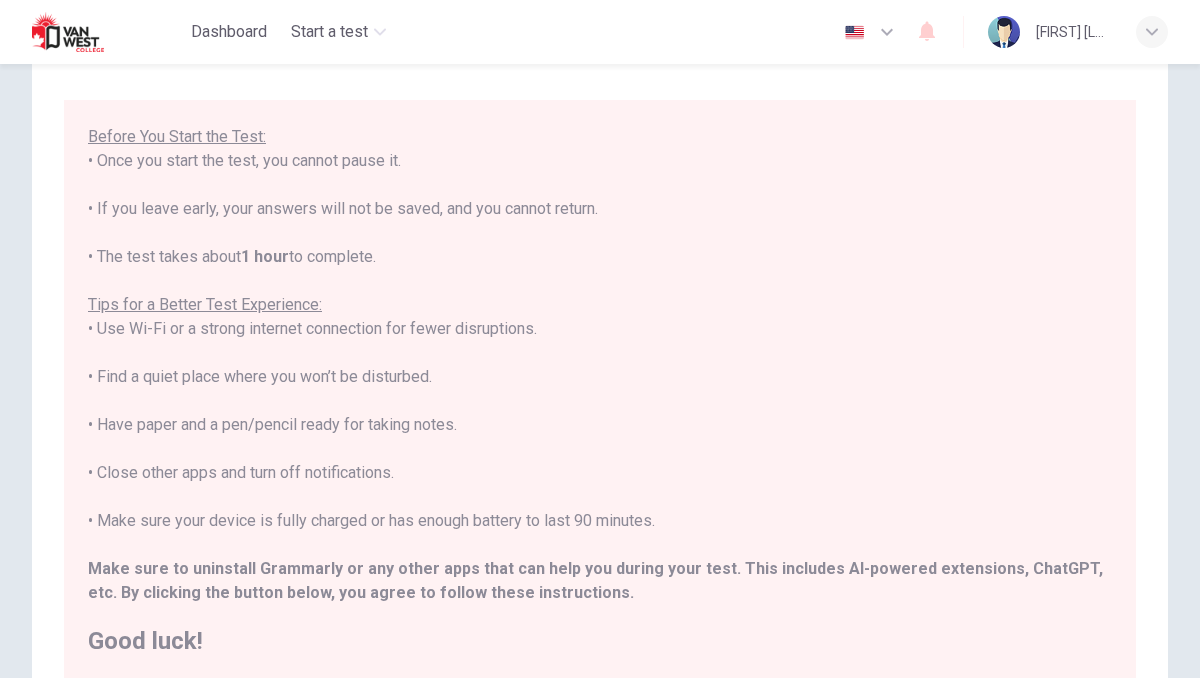 scroll, scrollTop: 0, scrollLeft: 0, axis: both 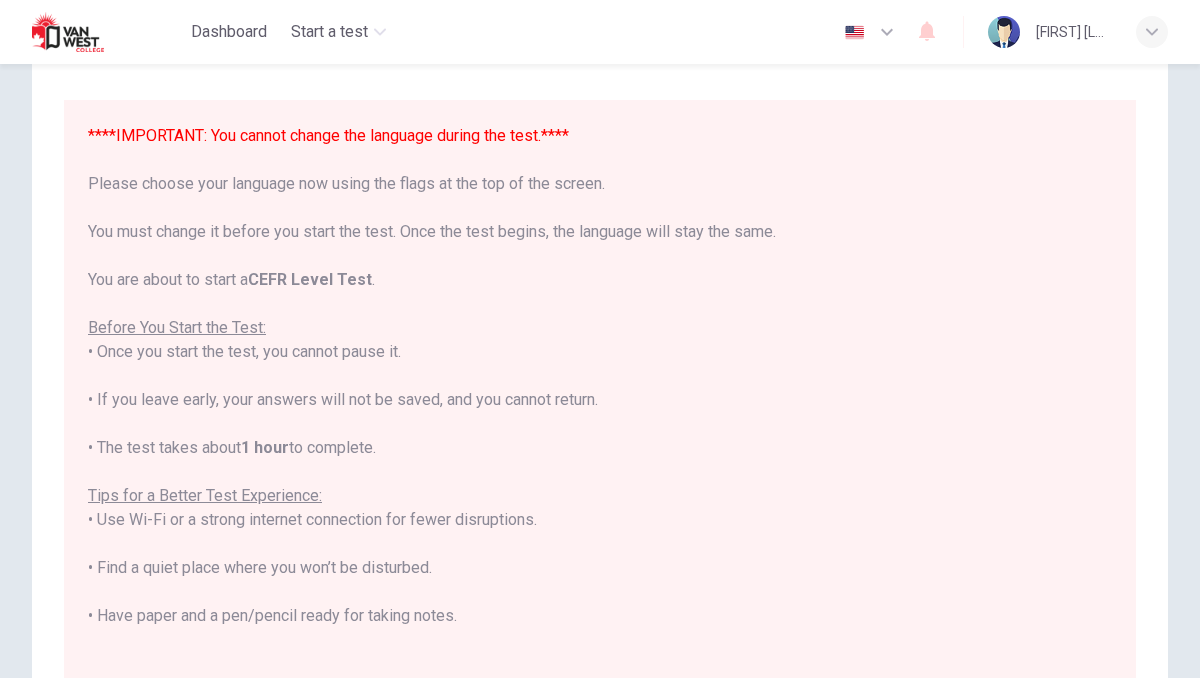 click on "****IMPORTANT: You cannot change the language during the test.****
Please choose your language now using the flags at the top of the screen. You must change it before you start the test. Once the test begins, the language will stay the same.
You are about to start a  CEFR Level Test .
Before You Start the Test:
• Once you start the test, you cannot pause it.
• If you leave early, your answers will not be saved, and you cannot return.
• The test takes about  1 hour  to complete.
Tips for a Better Test Experience:
• Use Wi-Fi or a strong internet connection for fewer disruptions.
• Find a quiet place where you won’t be disturbed.
• Have paper and a pen/pencil ready for taking notes.
• Close other apps and turn off notifications.
• Make sure your device is fully charged or has enough battery to last 90 minutes.
Make sure to uninstall Grammarly or any other apps that can help you during your test. This includes AI-powered extensions, ChatGPT, etc.
Good luck!" at bounding box center (600, 484) 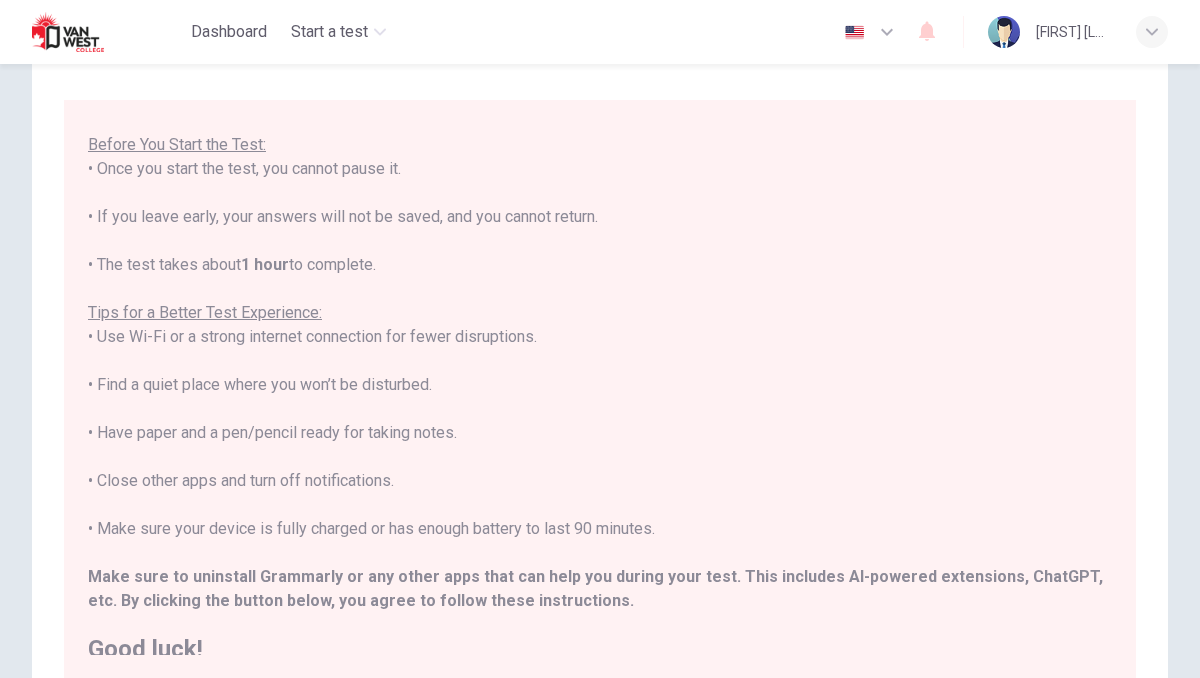 scroll, scrollTop: 191, scrollLeft: 0, axis: vertical 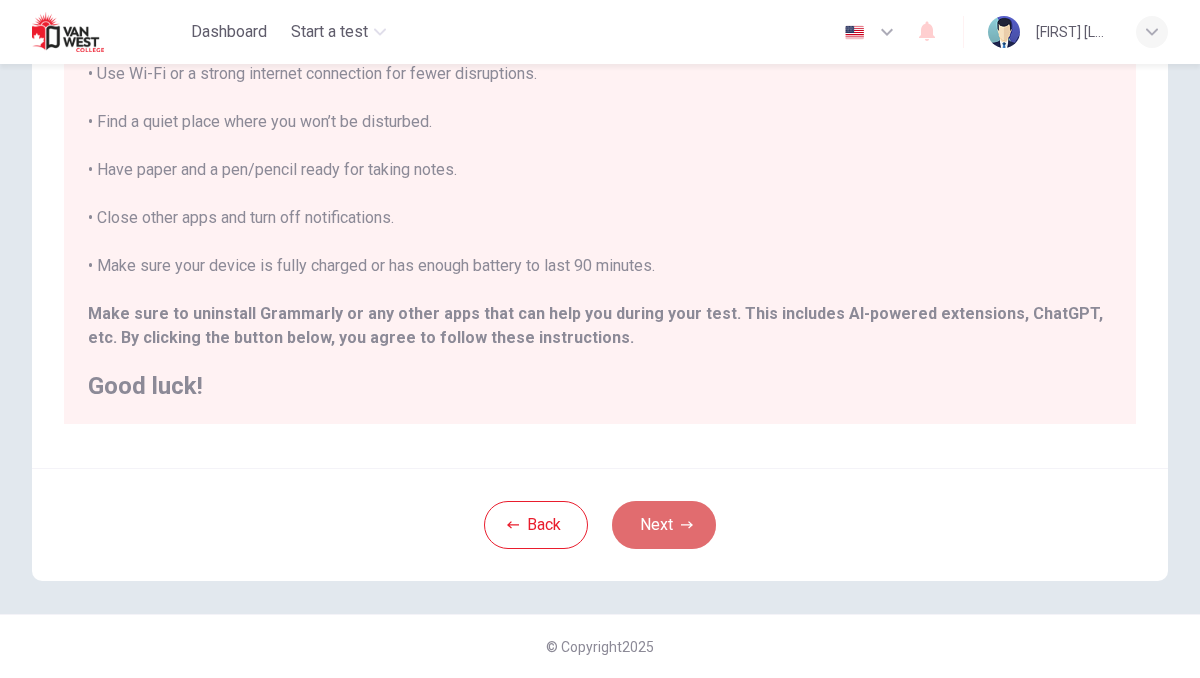 click on "Next" at bounding box center [664, 525] 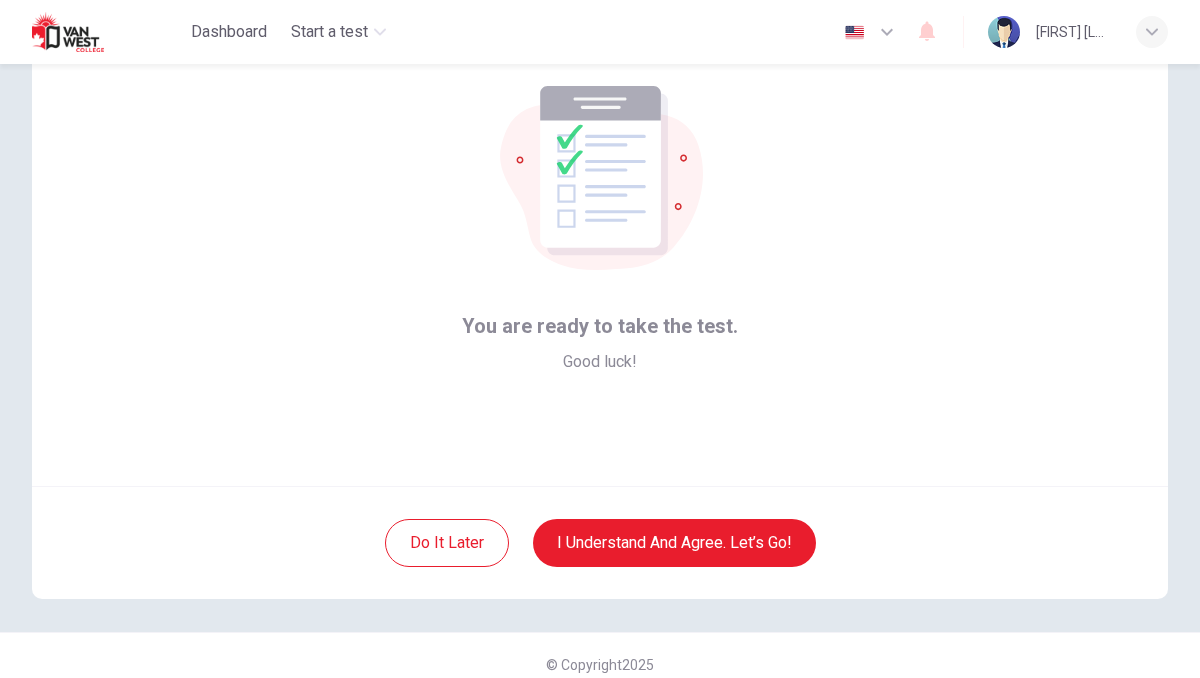 scroll, scrollTop: 116, scrollLeft: 0, axis: vertical 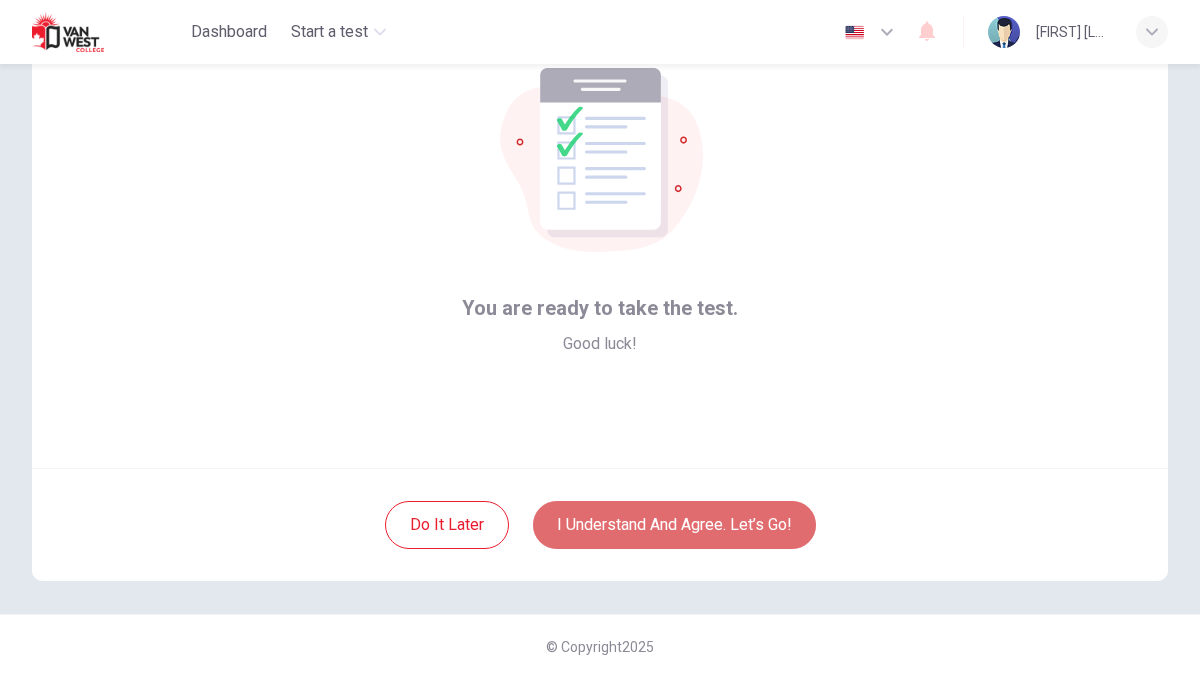 click on "I understand and agree. Let’s go!" at bounding box center (674, 525) 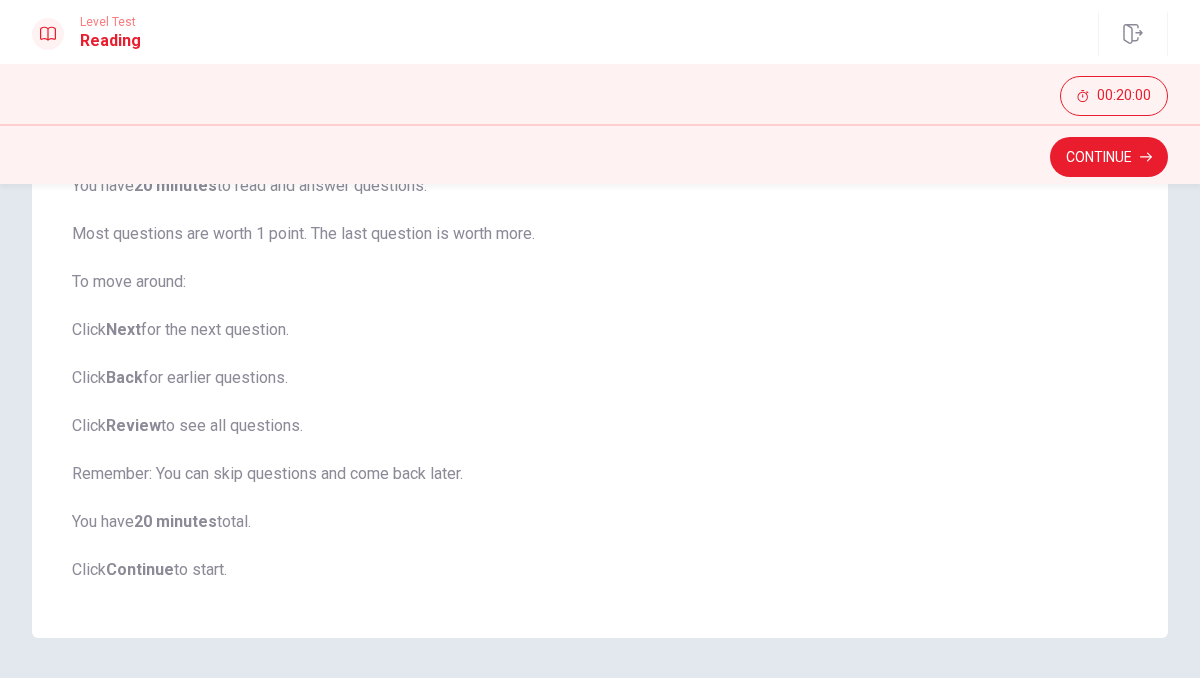 scroll, scrollTop: 0, scrollLeft: 0, axis: both 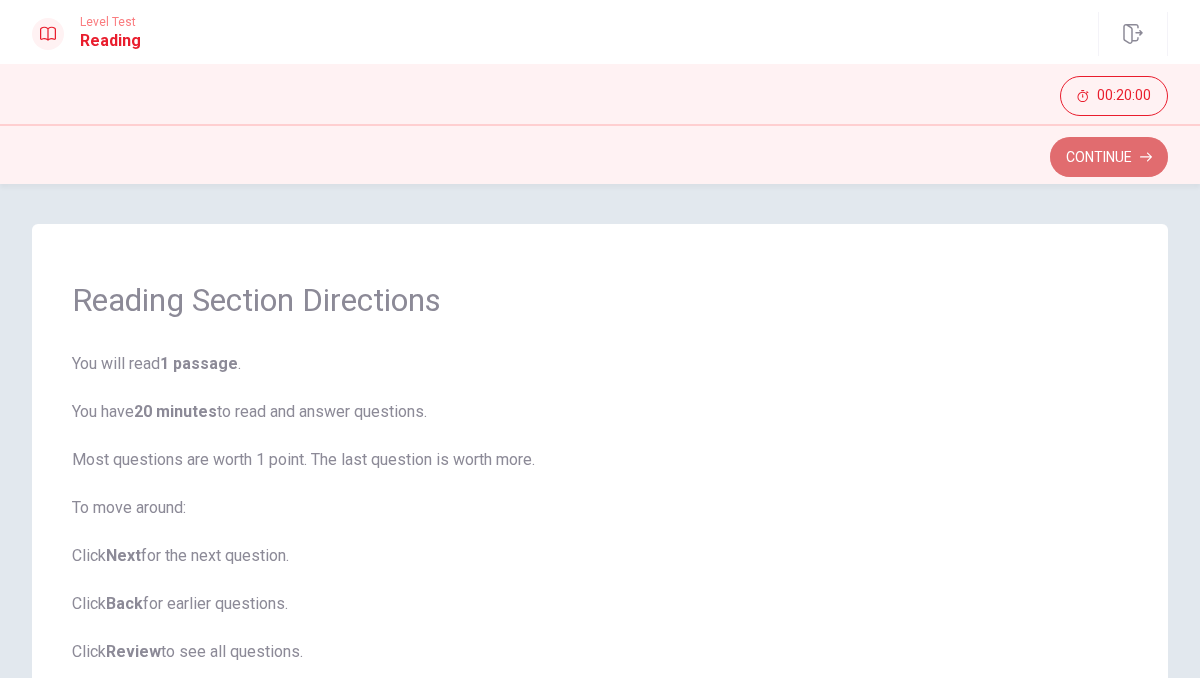 click on "Continue" at bounding box center (1109, 157) 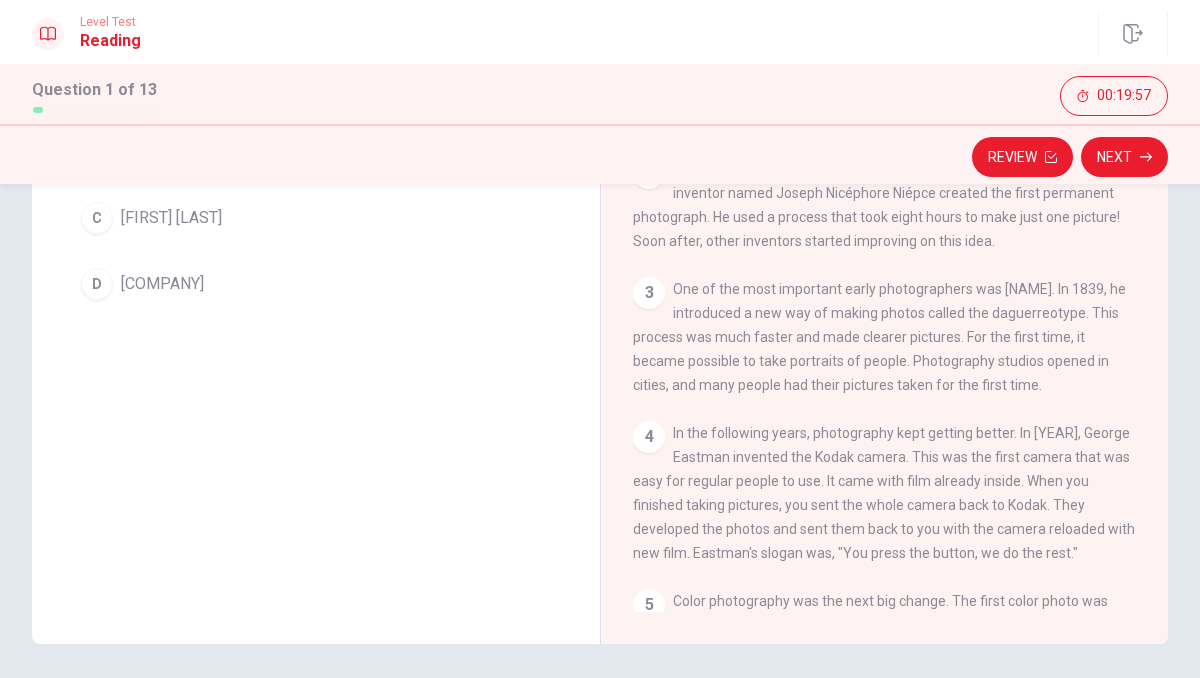 scroll, scrollTop: 0, scrollLeft: 0, axis: both 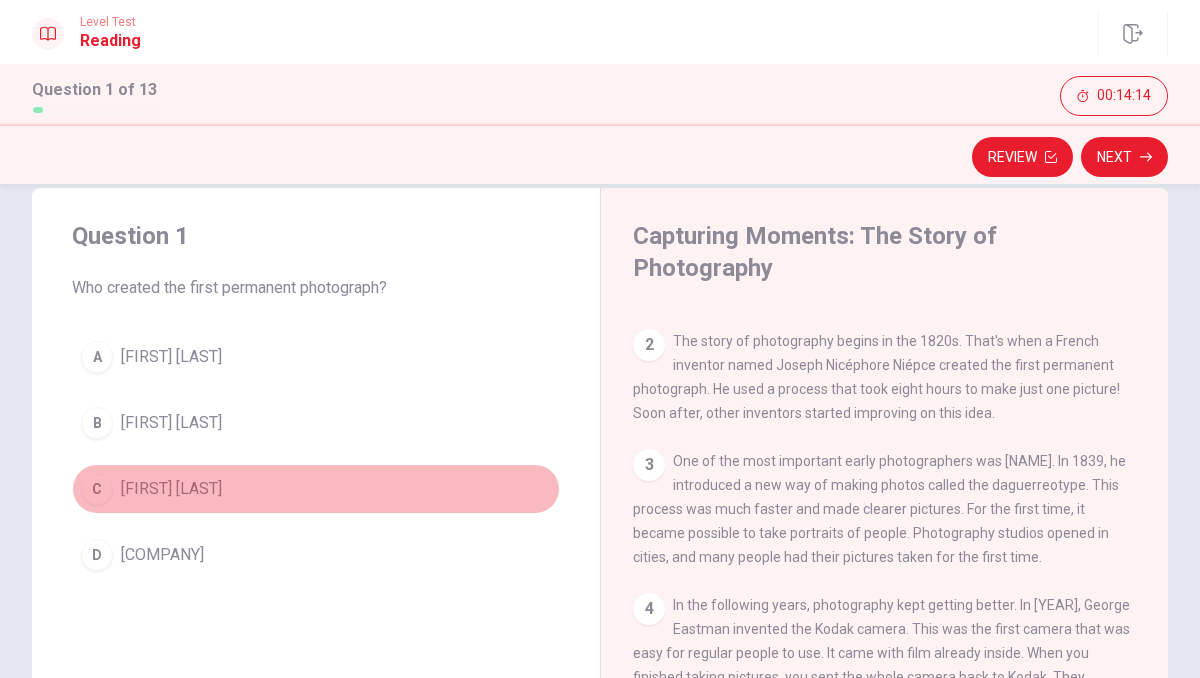 click on "C" at bounding box center (97, 489) 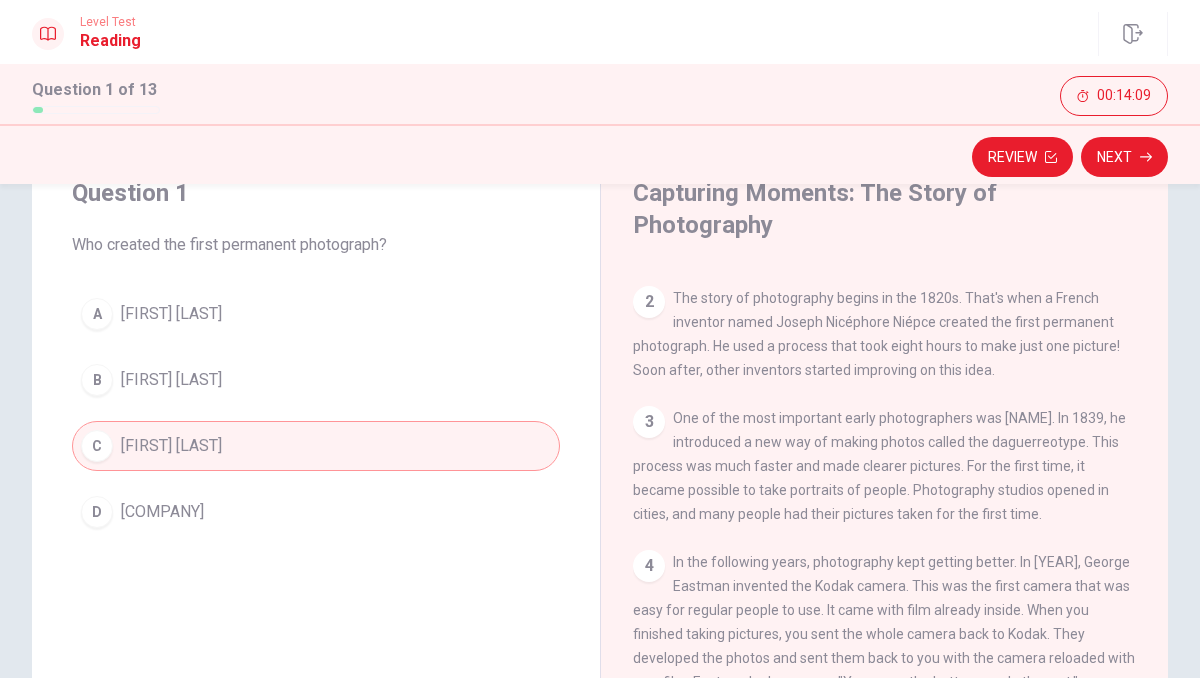 scroll, scrollTop: 0, scrollLeft: 0, axis: both 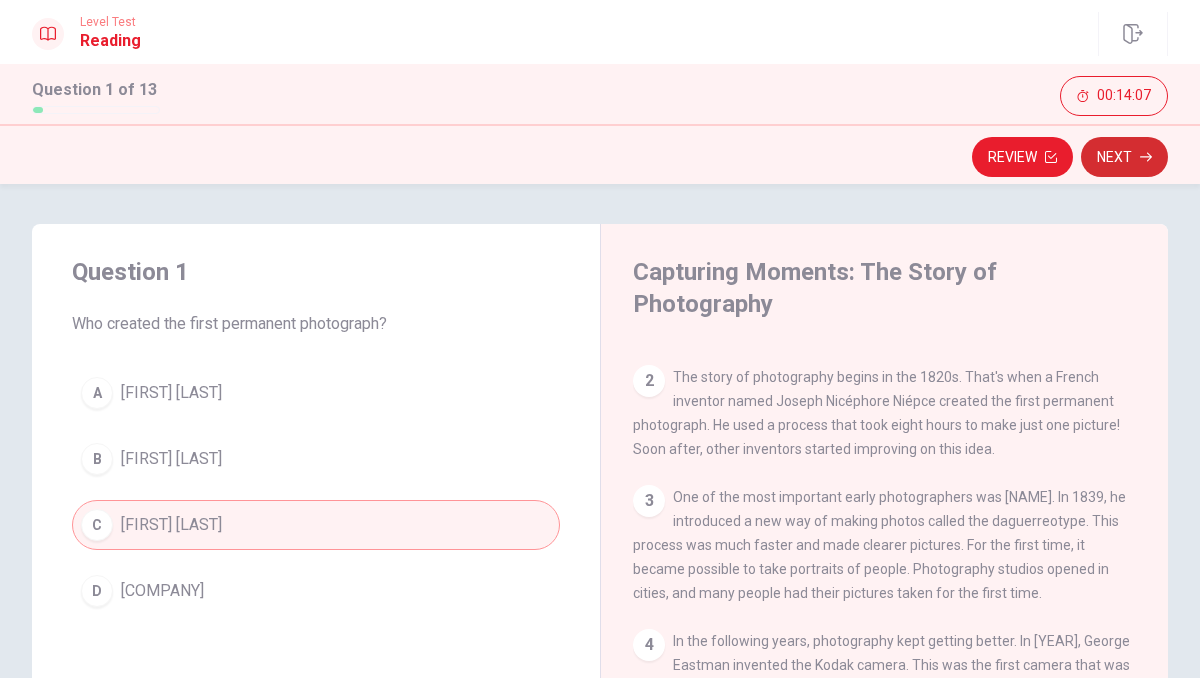 click on "Next" at bounding box center [1124, 157] 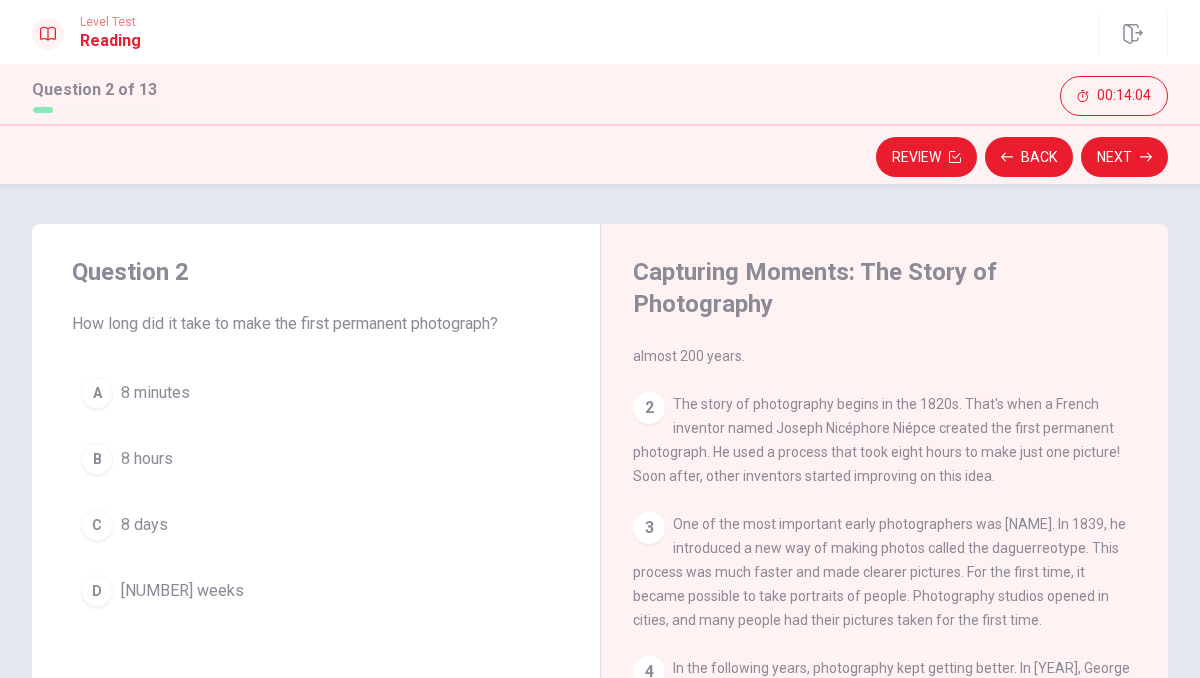 scroll, scrollTop: 0, scrollLeft: 0, axis: both 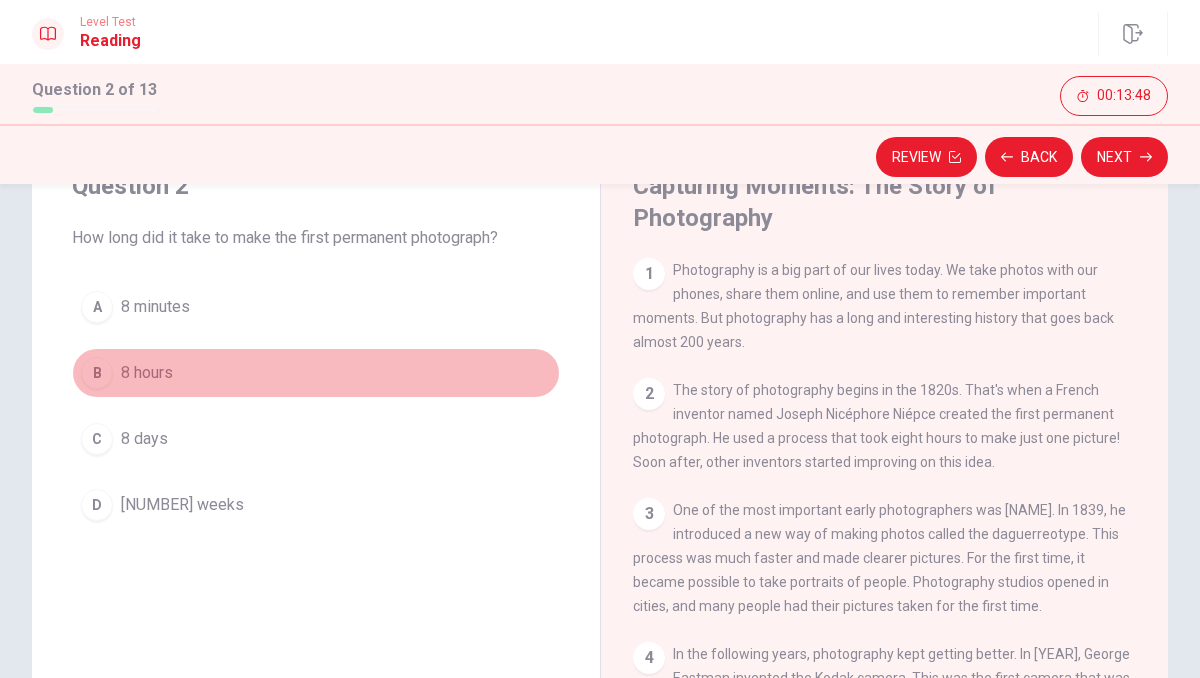 click on "B" at bounding box center (97, 373) 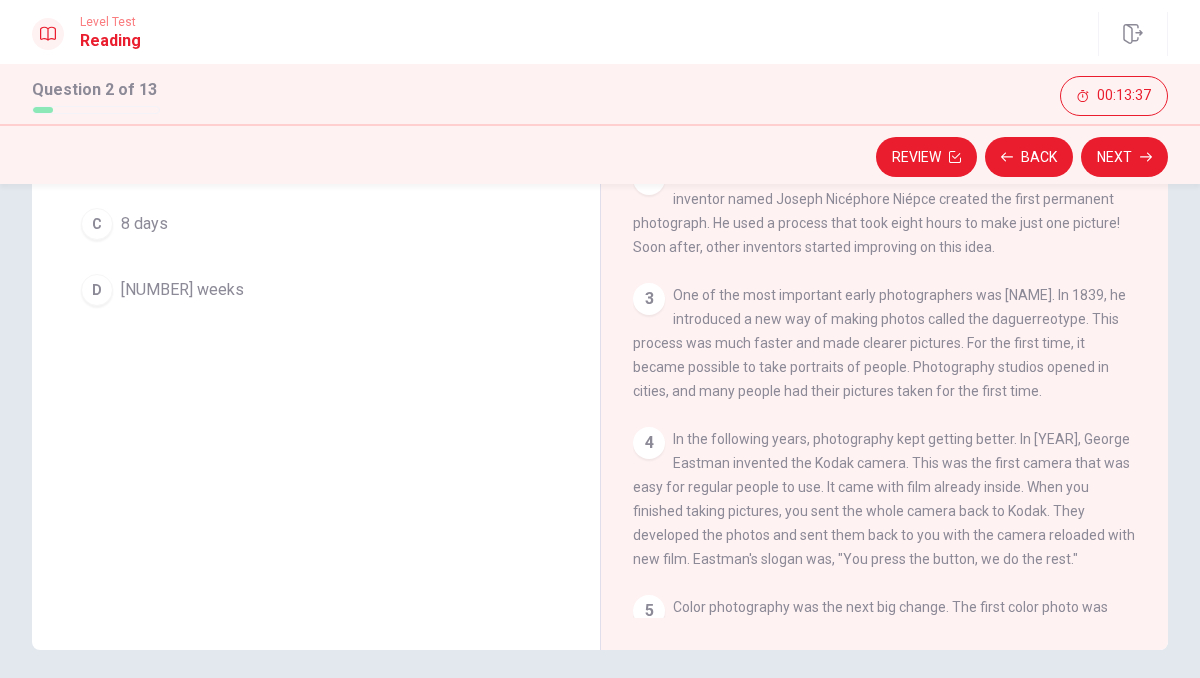 scroll, scrollTop: 0, scrollLeft: 0, axis: both 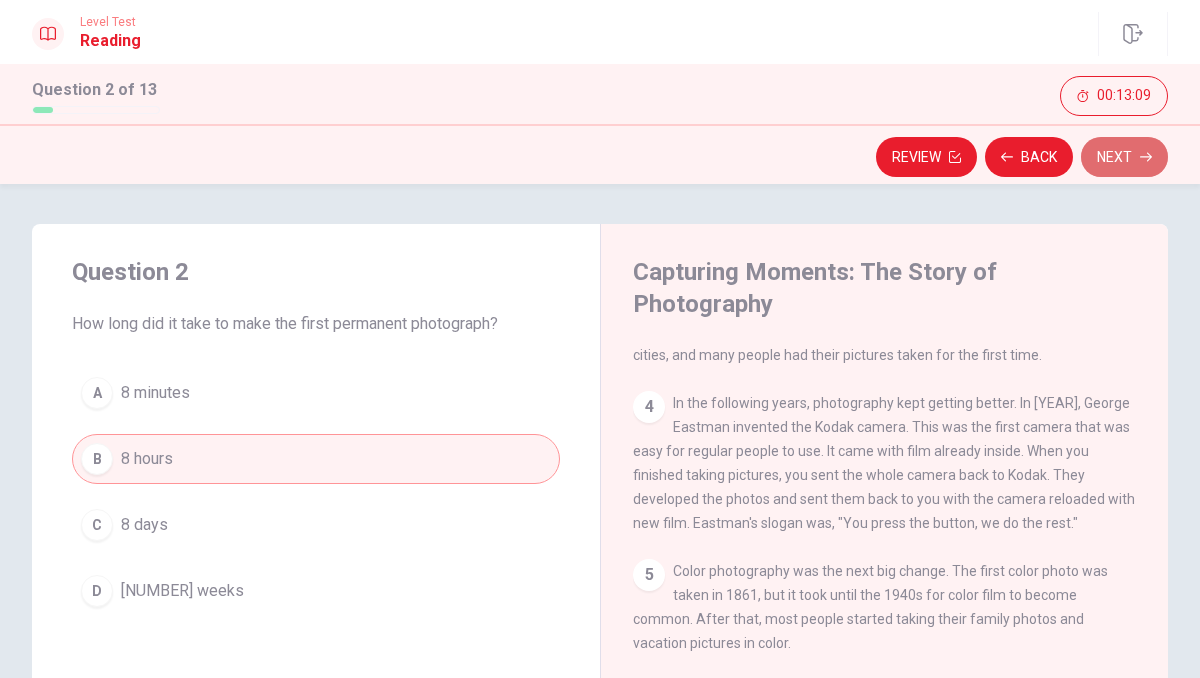click on "Next" at bounding box center [1124, 157] 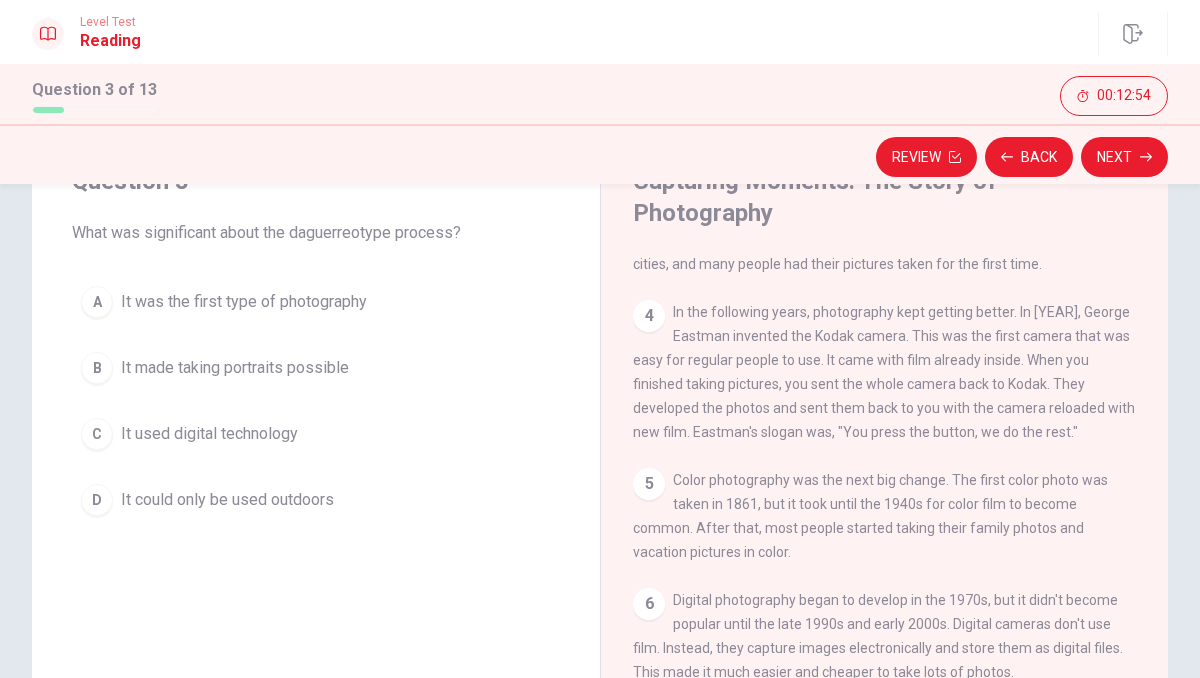 scroll, scrollTop: 55, scrollLeft: 0, axis: vertical 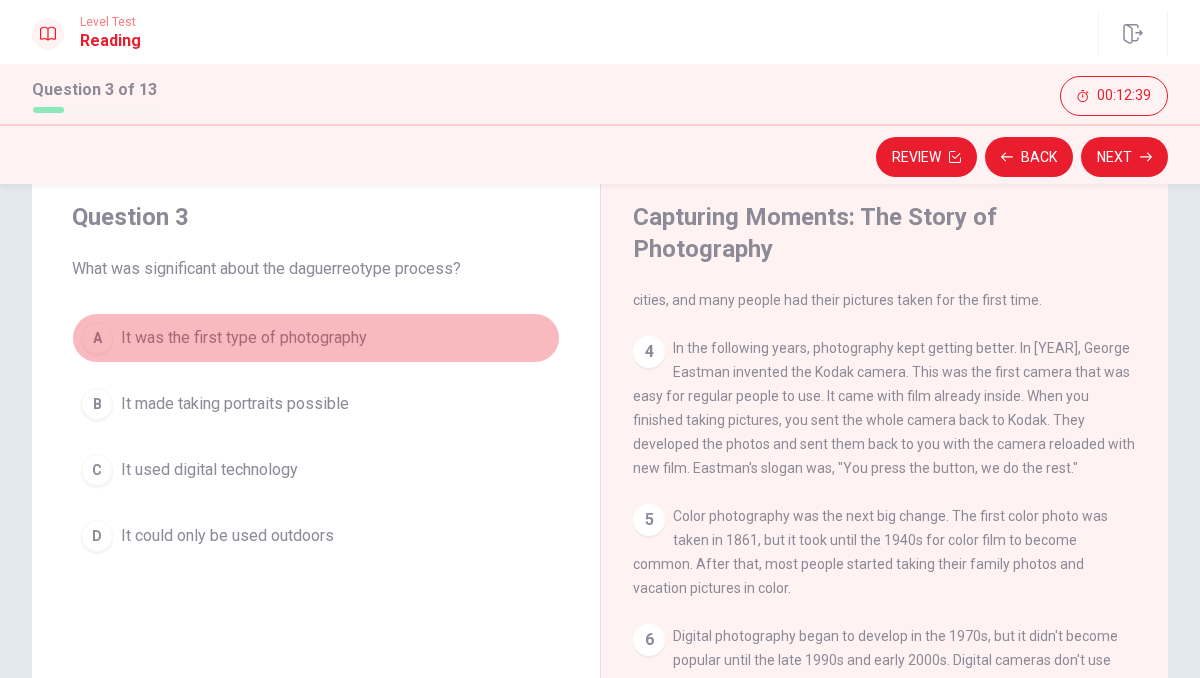 click on "A" at bounding box center [97, 338] 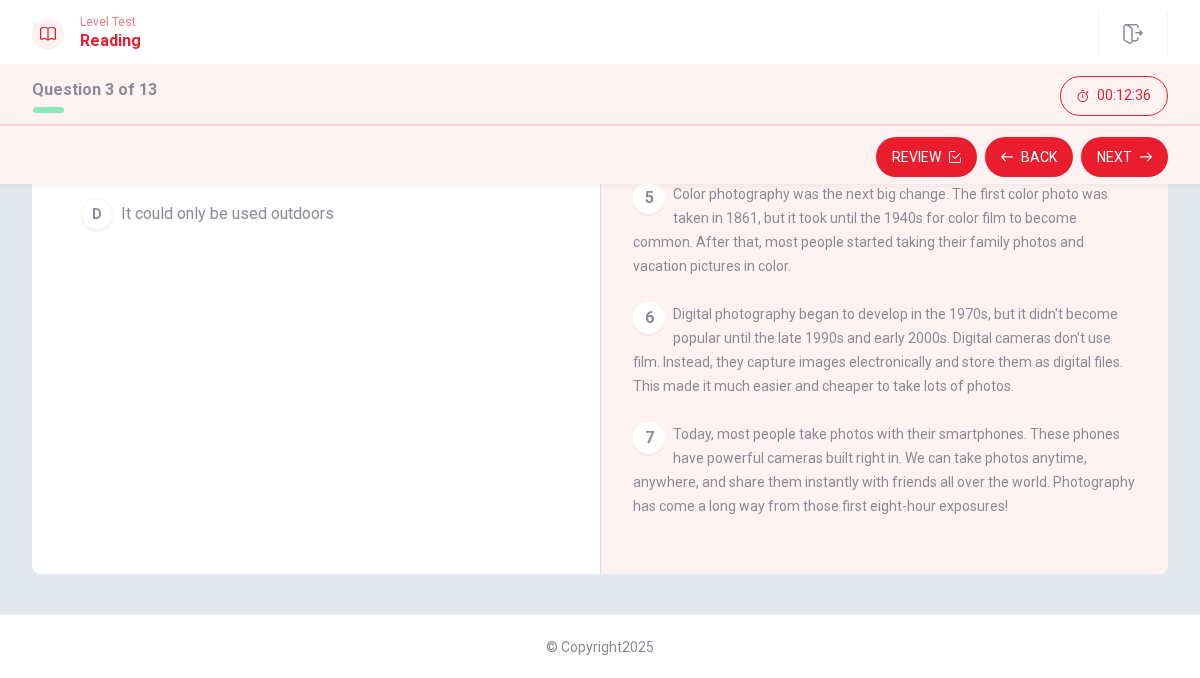 scroll, scrollTop: 0, scrollLeft: 0, axis: both 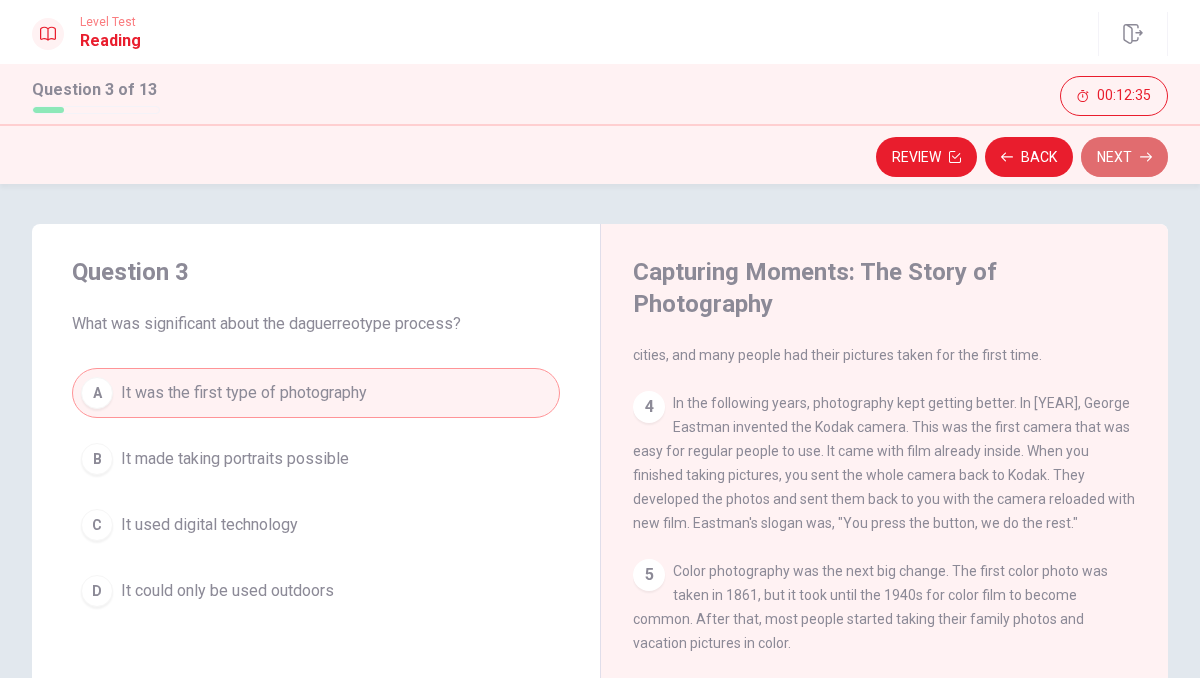 click on "Next" at bounding box center (1124, 157) 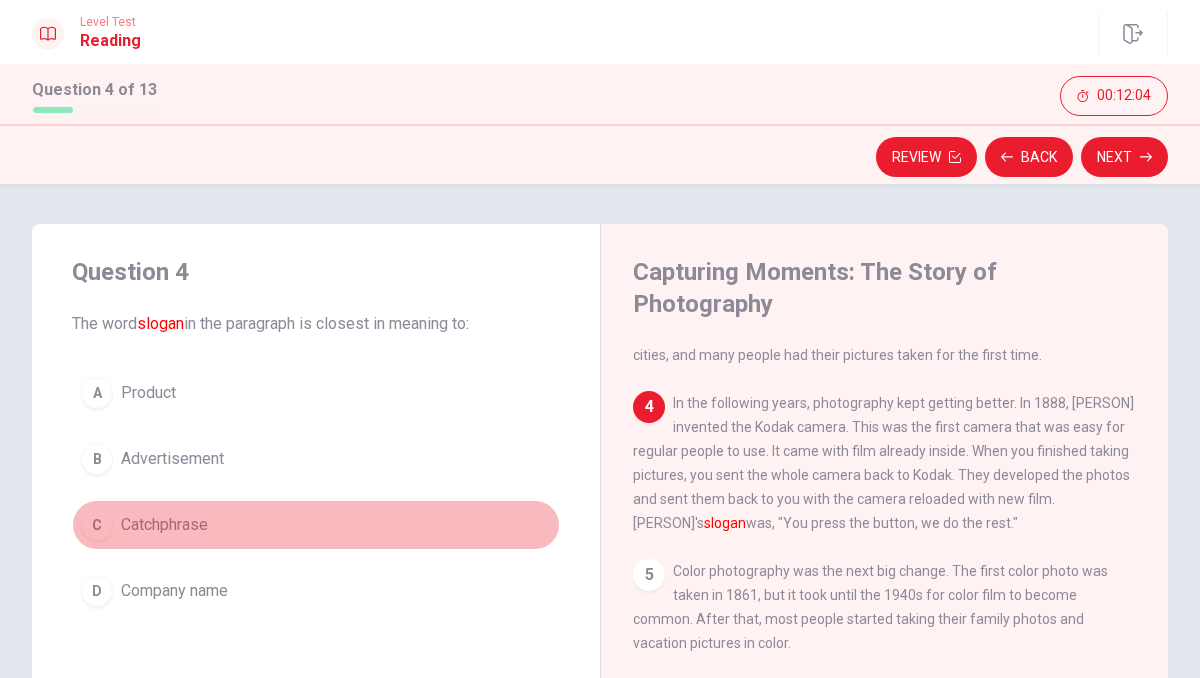 click on "C" at bounding box center (97, 525) 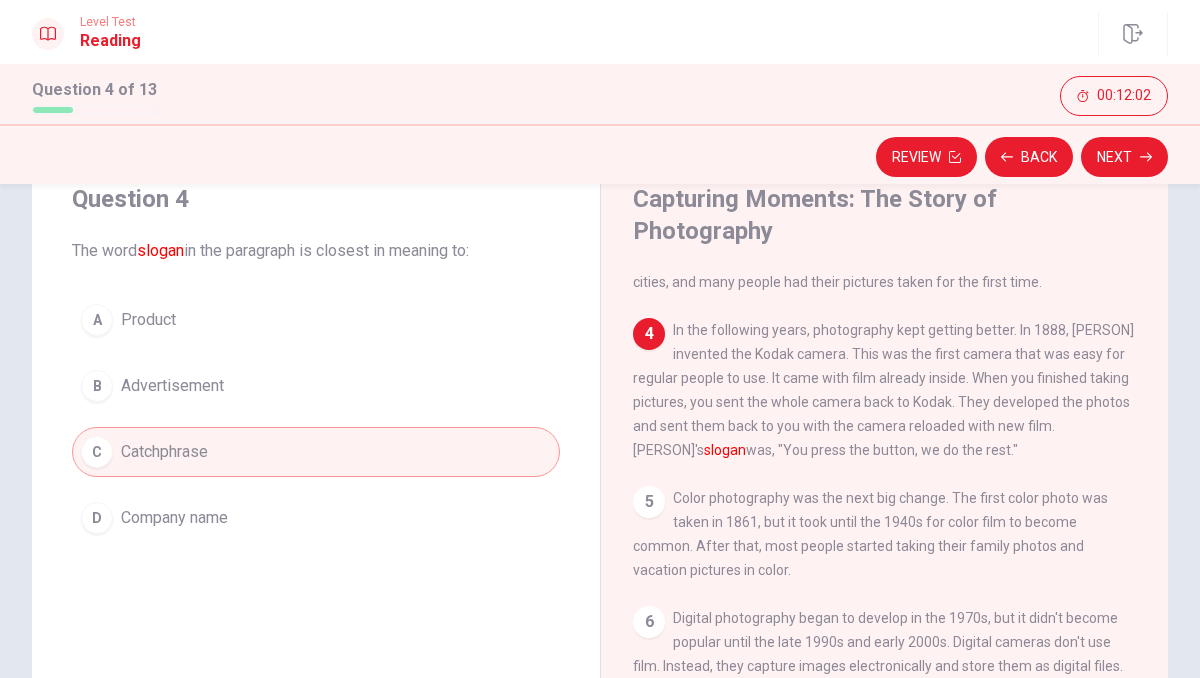 scroll, scrollTop: 0, scrollLeft: 0, axis: both 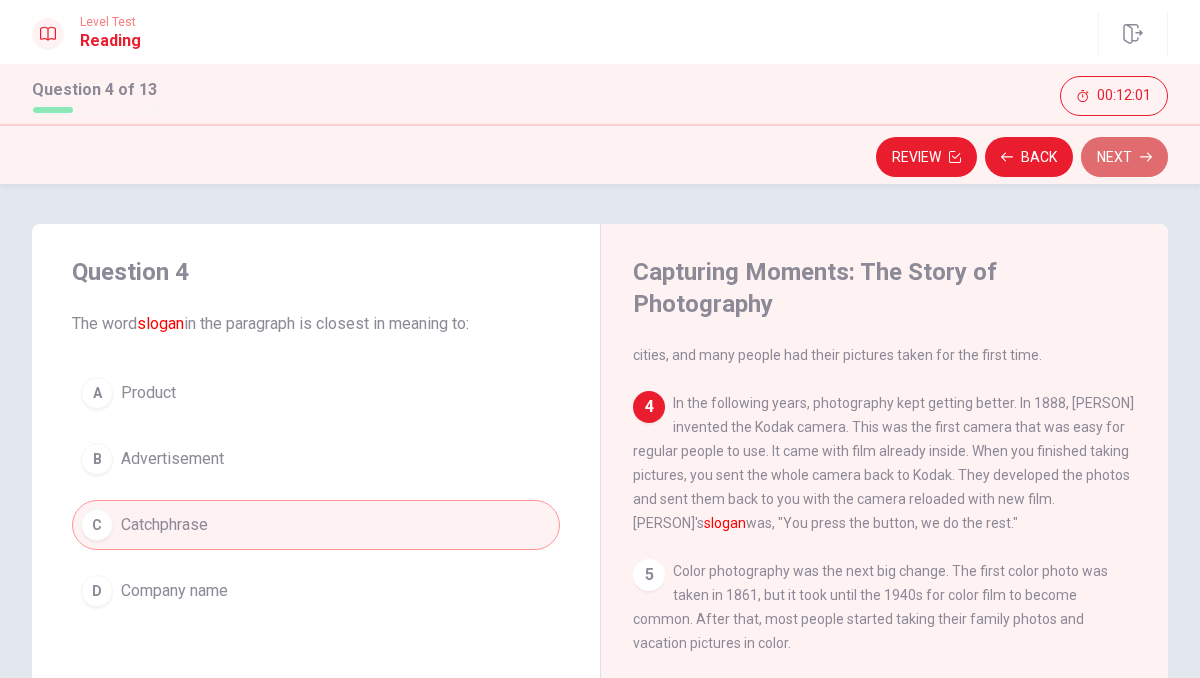 click on "Next" at bounding box center (1124, 157) 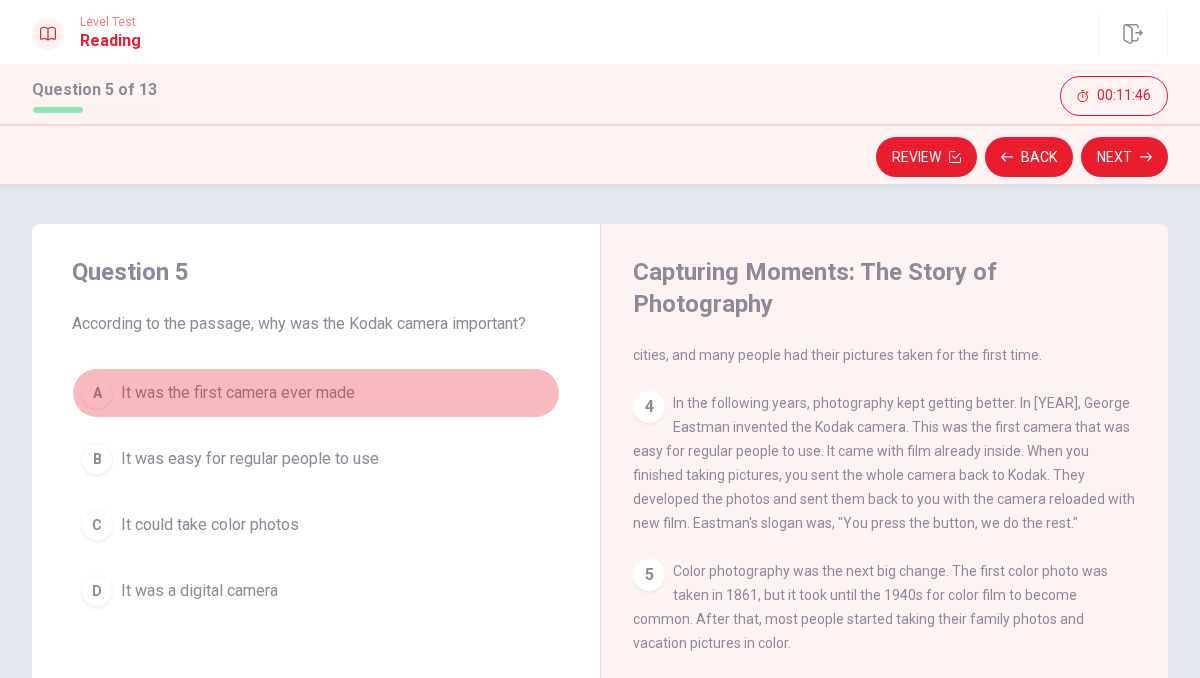 click on "A" at bounding box center [97, 393] 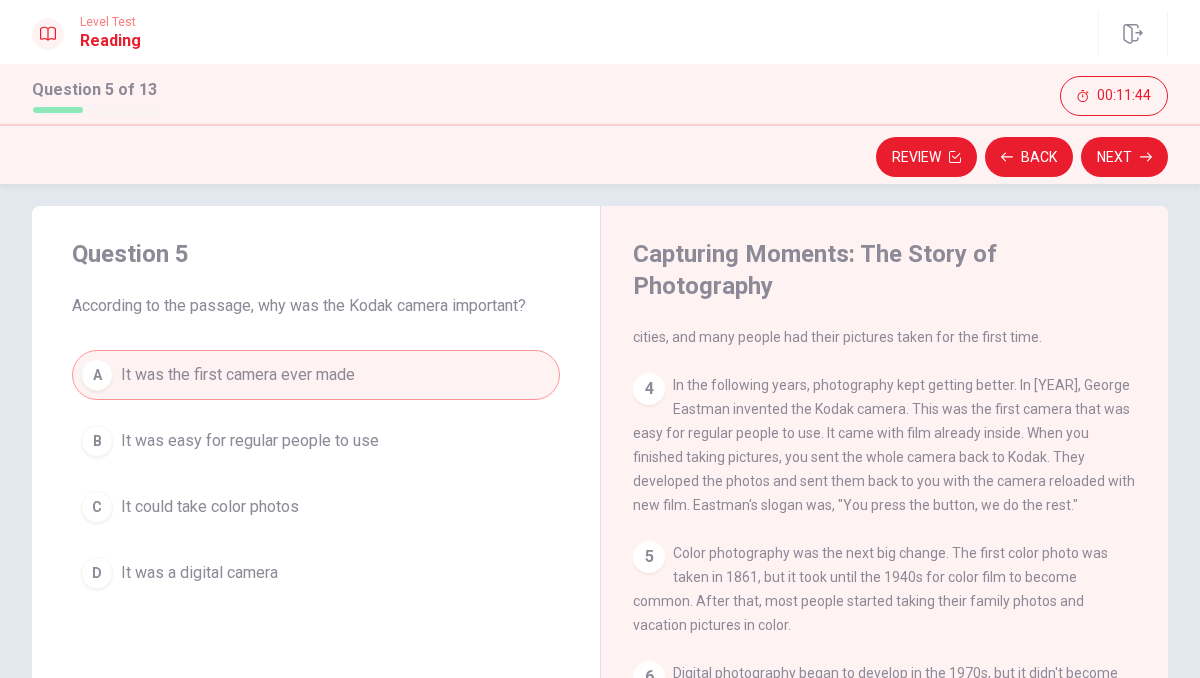 scroll, scrollTop: 16, scrollLeft: 0, axis: vertical 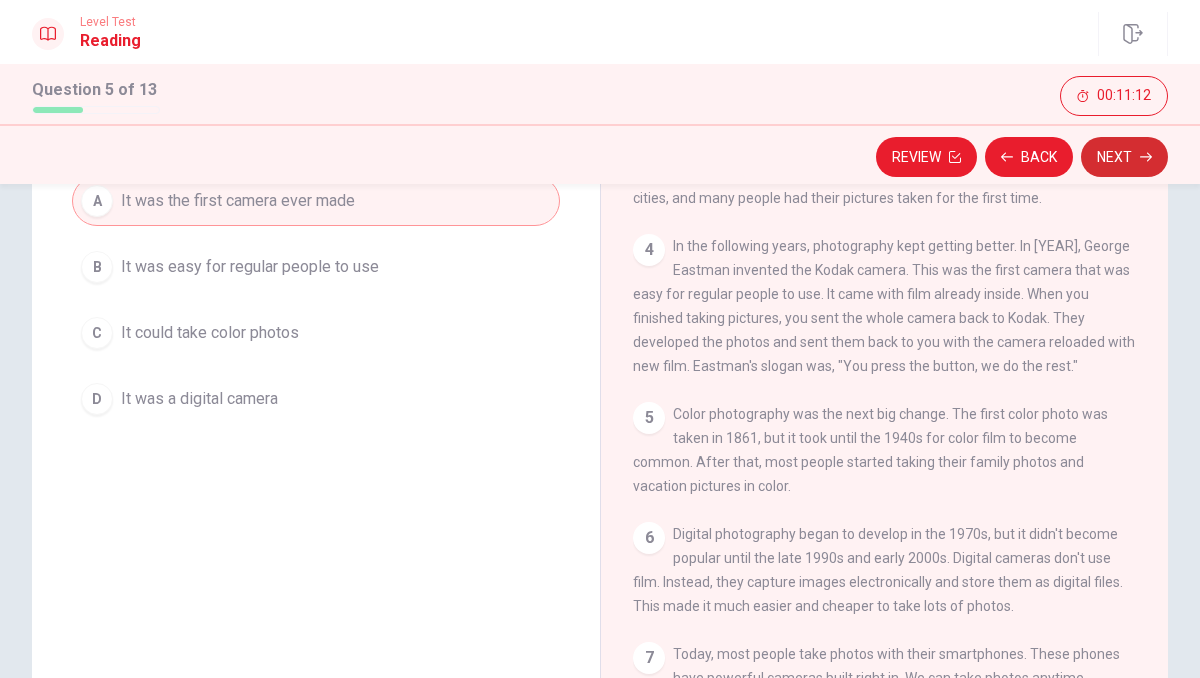 click on "Next" at bounding box center (1124, 157) 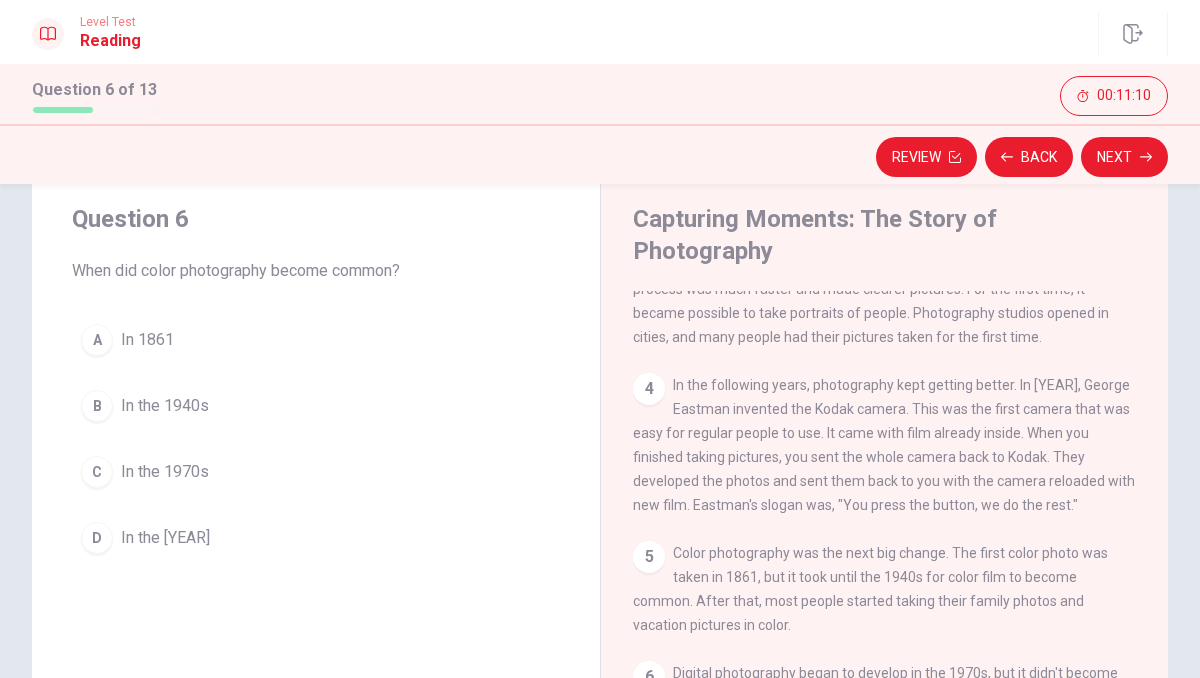 scroll, scrollTop: 41, scrollLeft: 0, axis: vertical 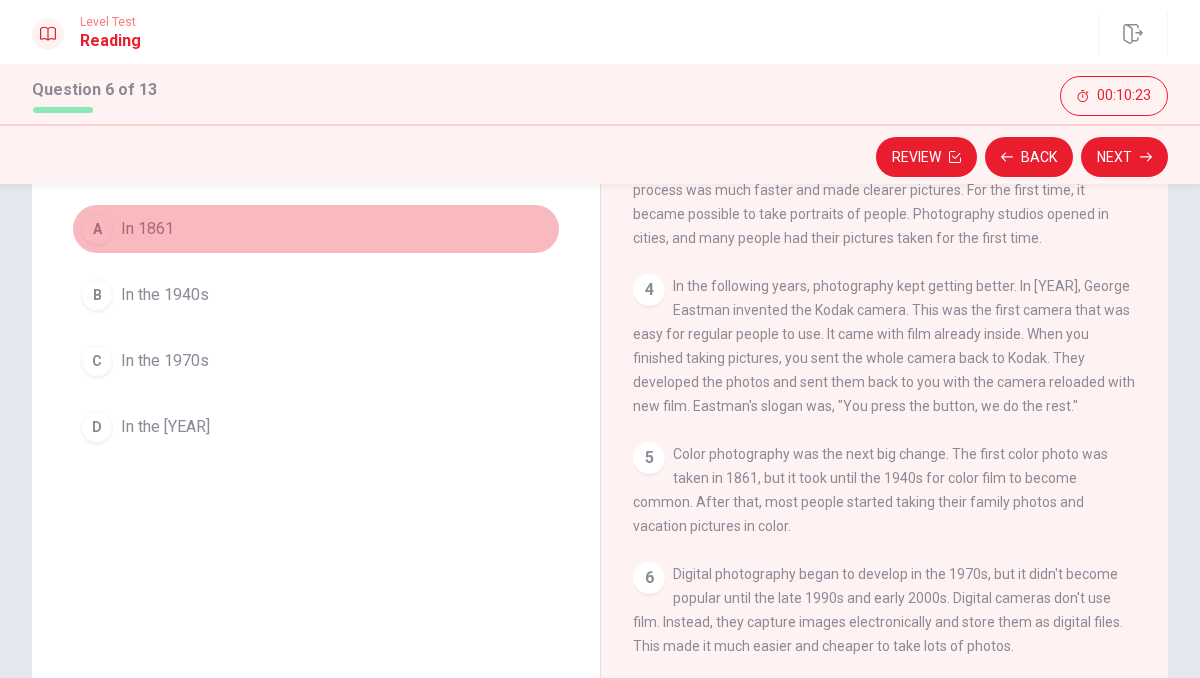 click on "A" at bounding box center [97, 229] 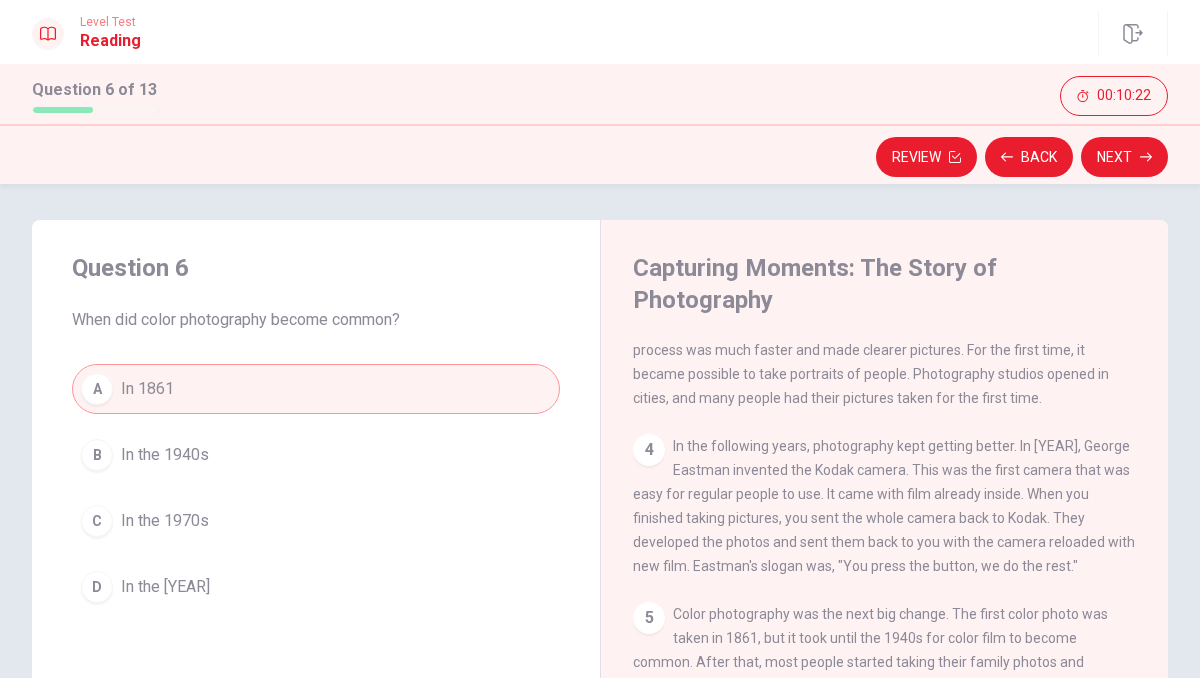 scroll, scrollTop: 3, scrollLeft: 0, axis: vertical 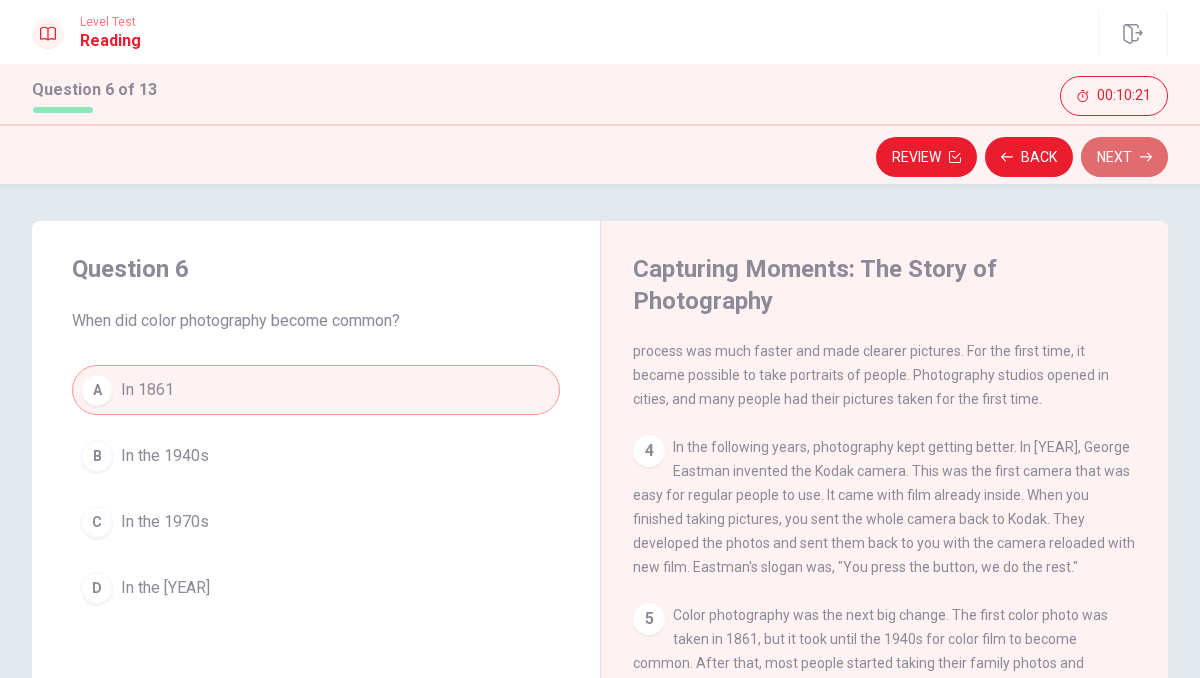 click on "Next" at bounding box center [1124, 157] 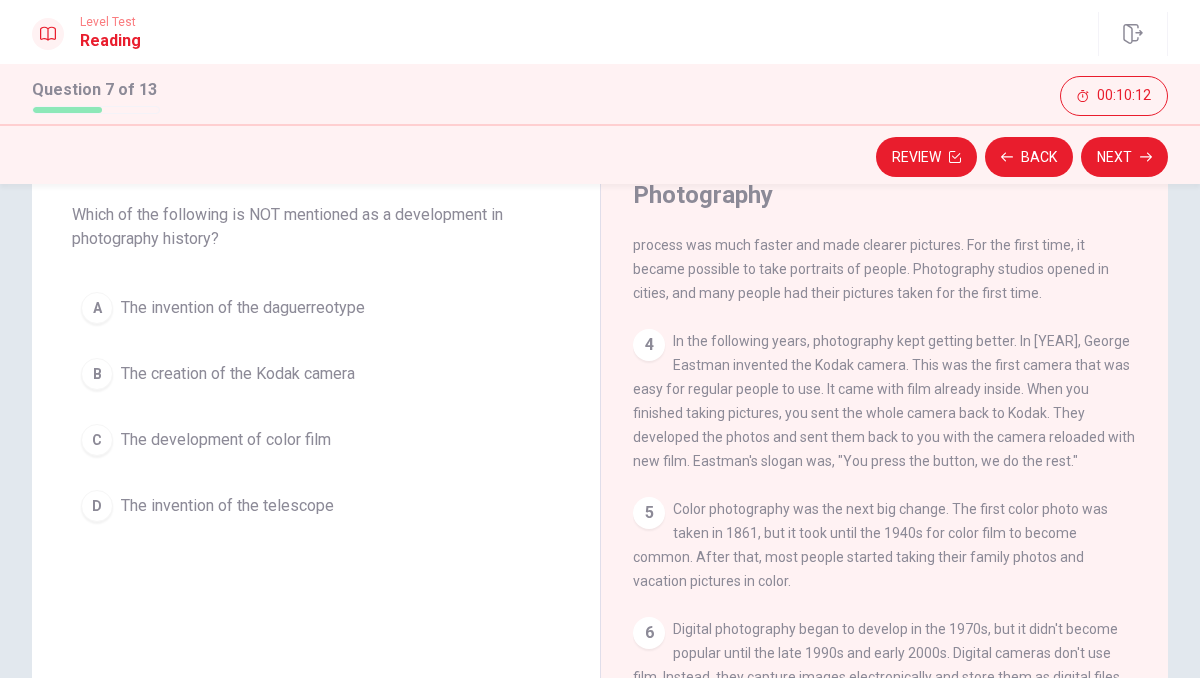 scroll, scrollTop: 116, scrollLeft: 0, axis: vertical 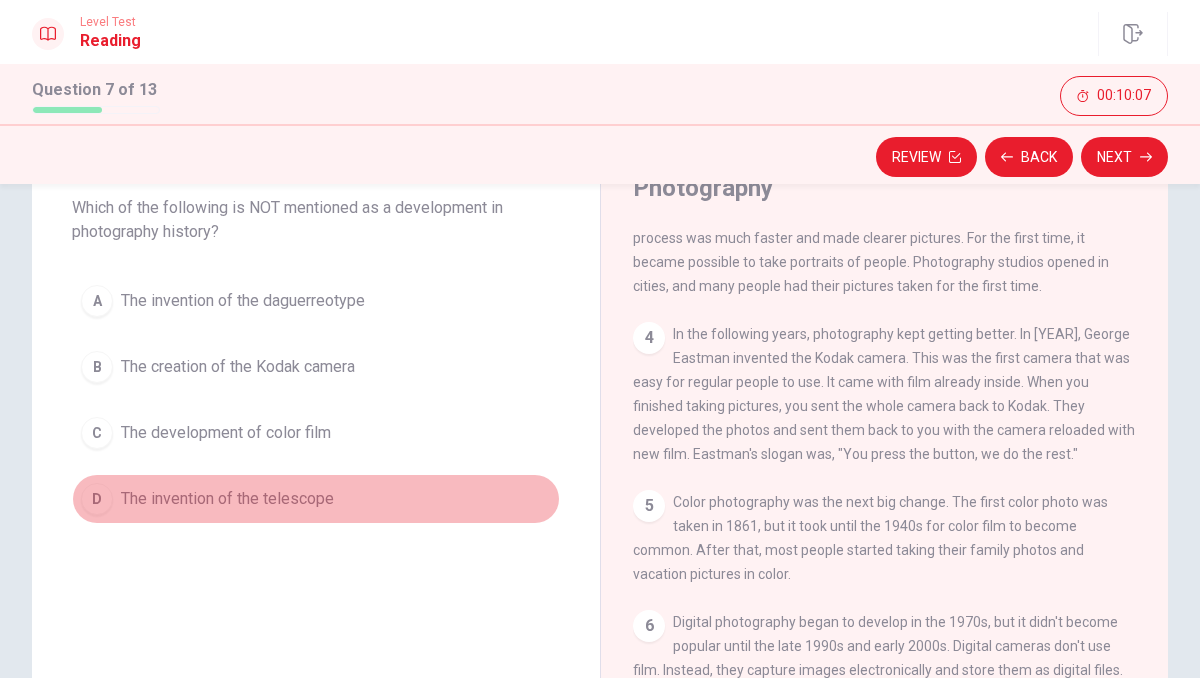 click on "D" at bounding box center (97, 499) 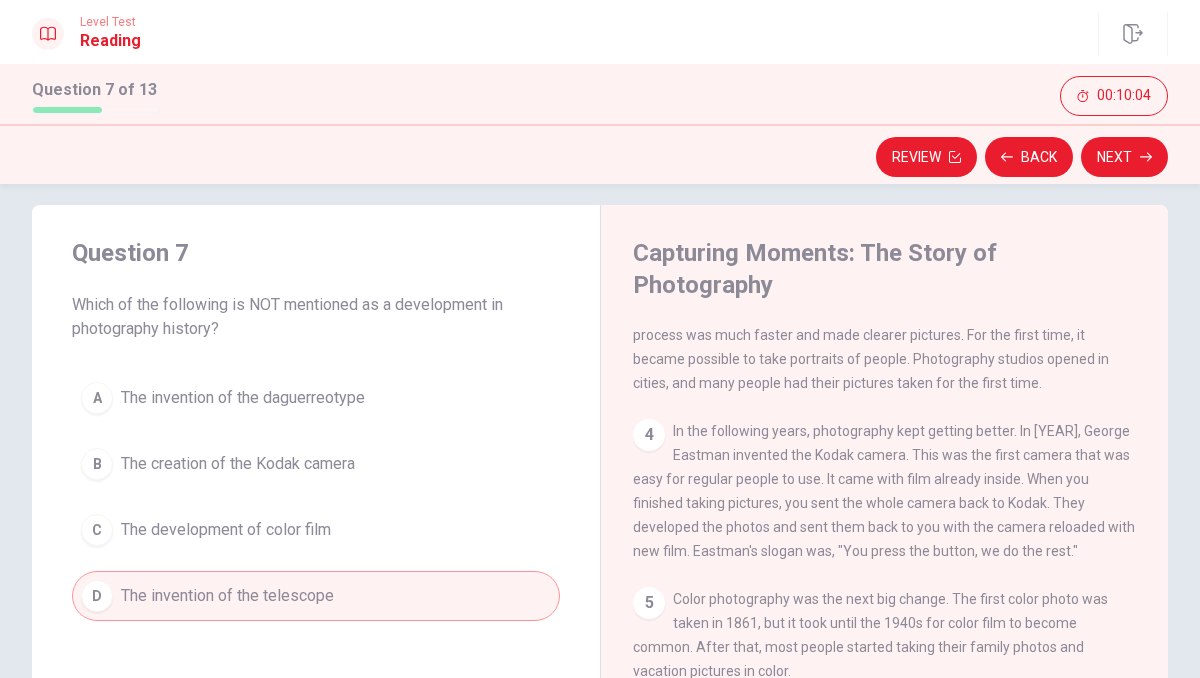 scroll, scrollTop: 1, scrollLeft: 0, axis: vertical 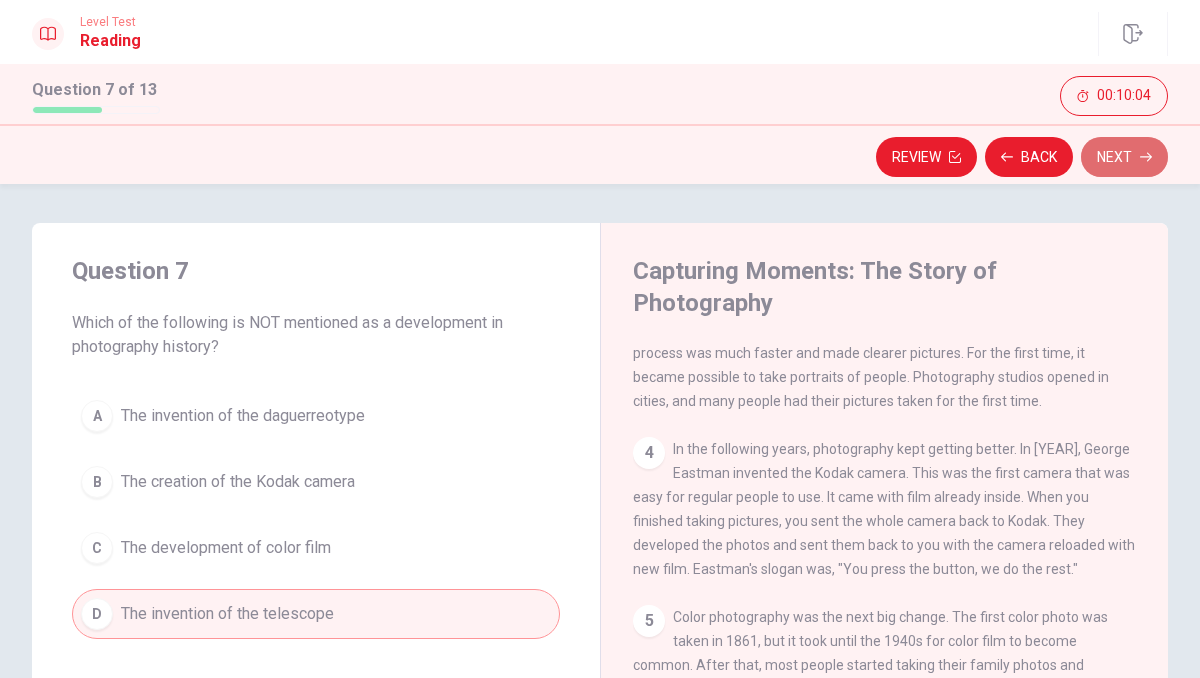 click on "Next" at bounding box center [1124, 157] 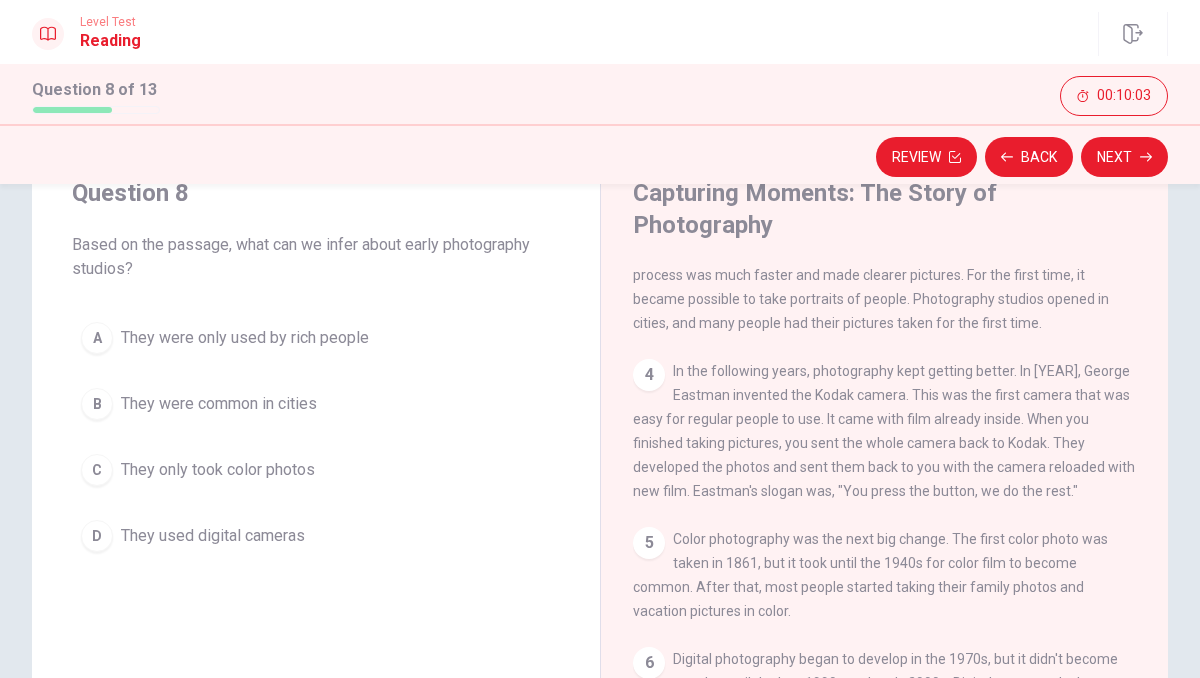 scroll, scrollTop: 81, scrollLeft: 0, axis: vertical 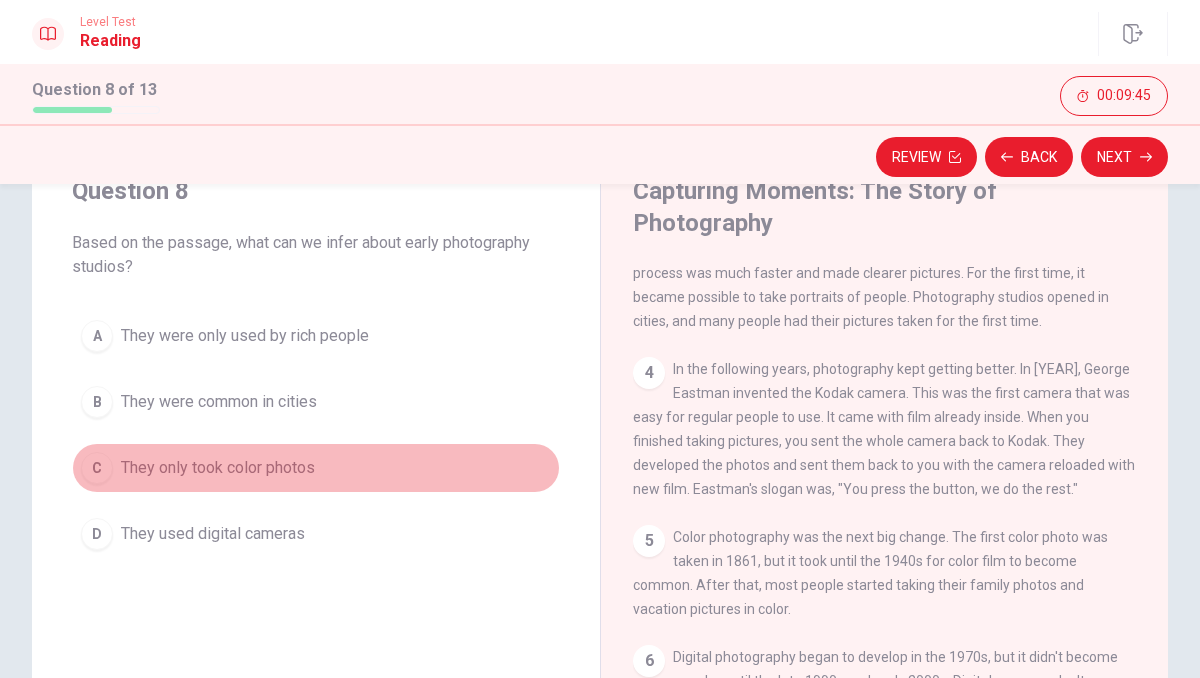 click on "C" at bounding box center [97, 468] 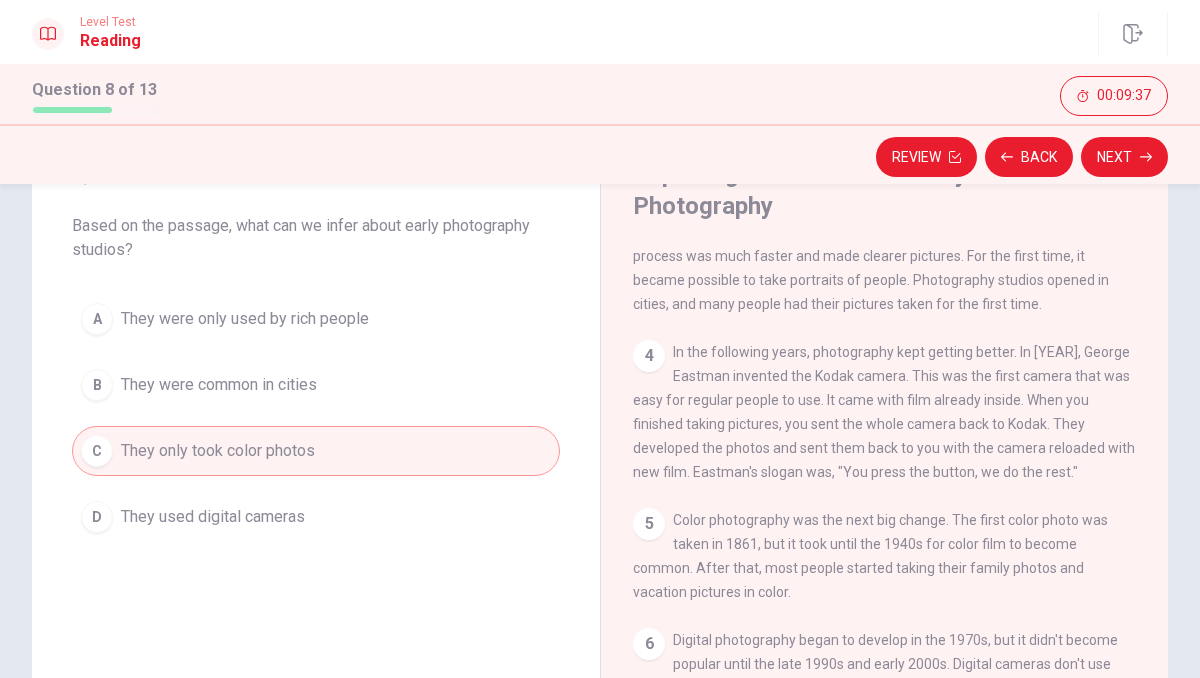 scroll, scrollTop: 108, scrollLeft: 0, axis: vertical 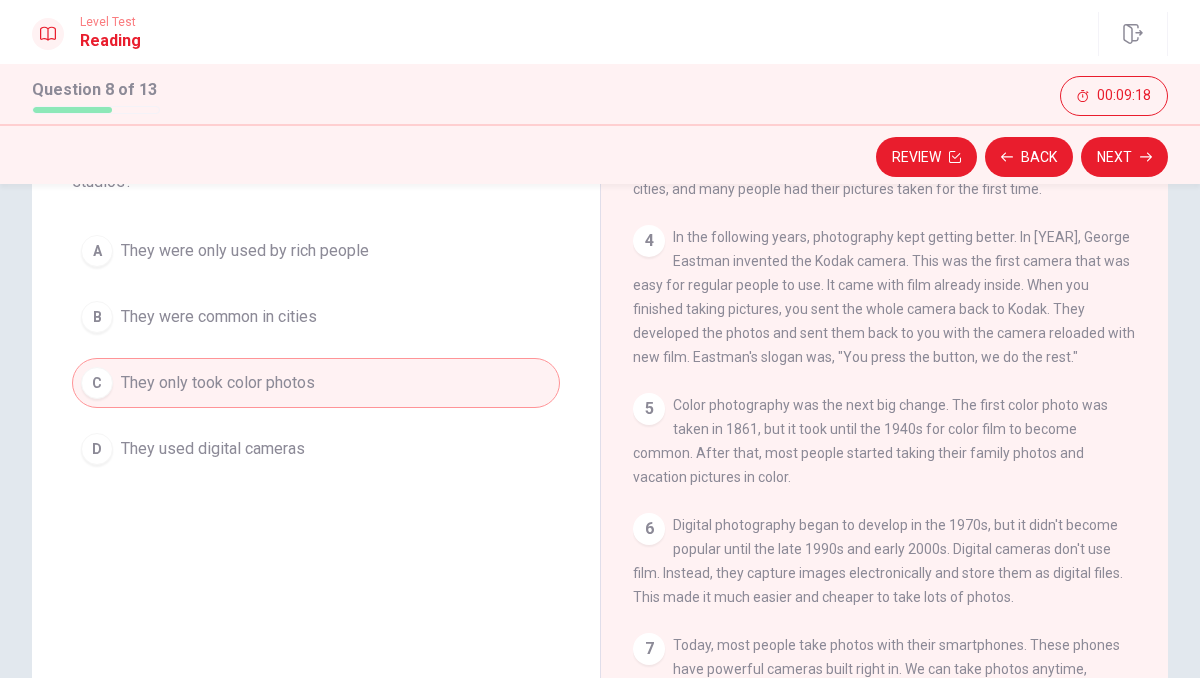 click on "They used digital cameras" at bounding box center [213, 449] 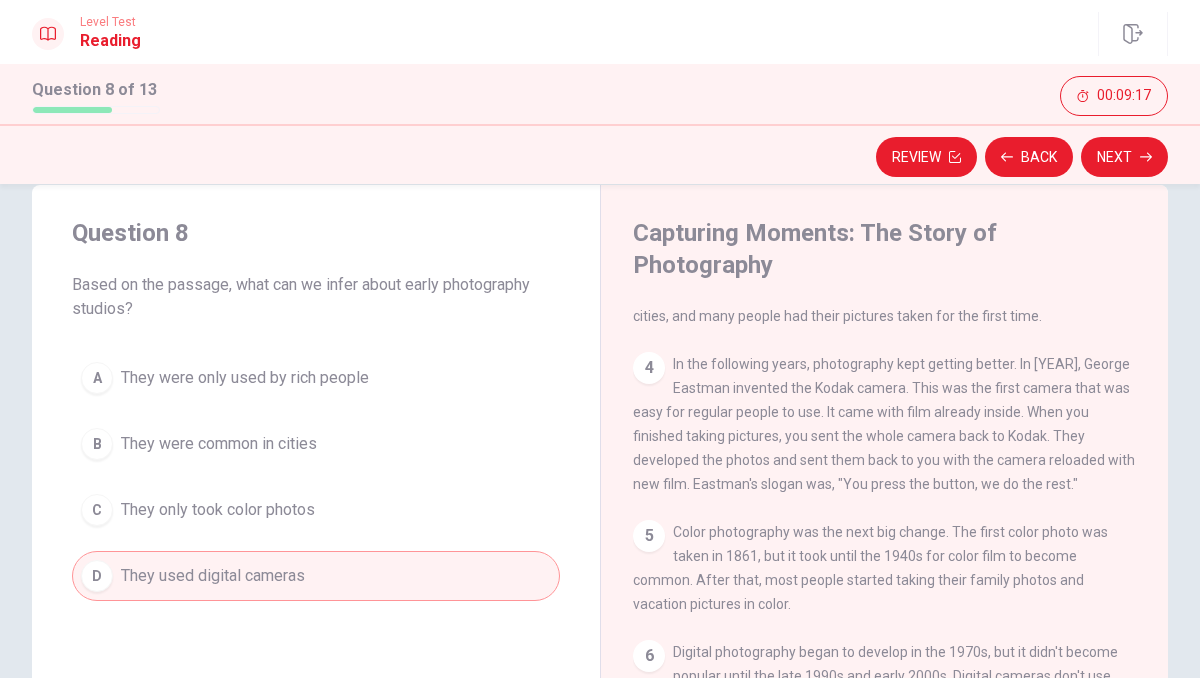 scroll, scrollTop: 0, scrollLeft: 0, axis: both 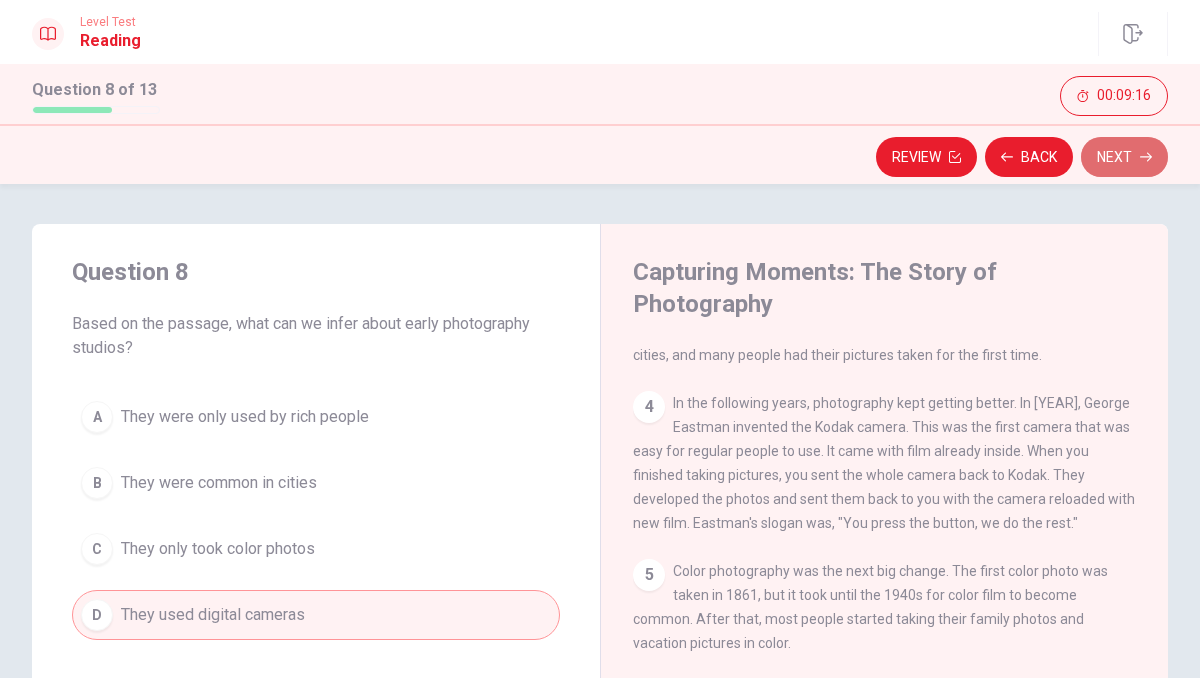 click on "Next" at bounding box center [1124, 157] 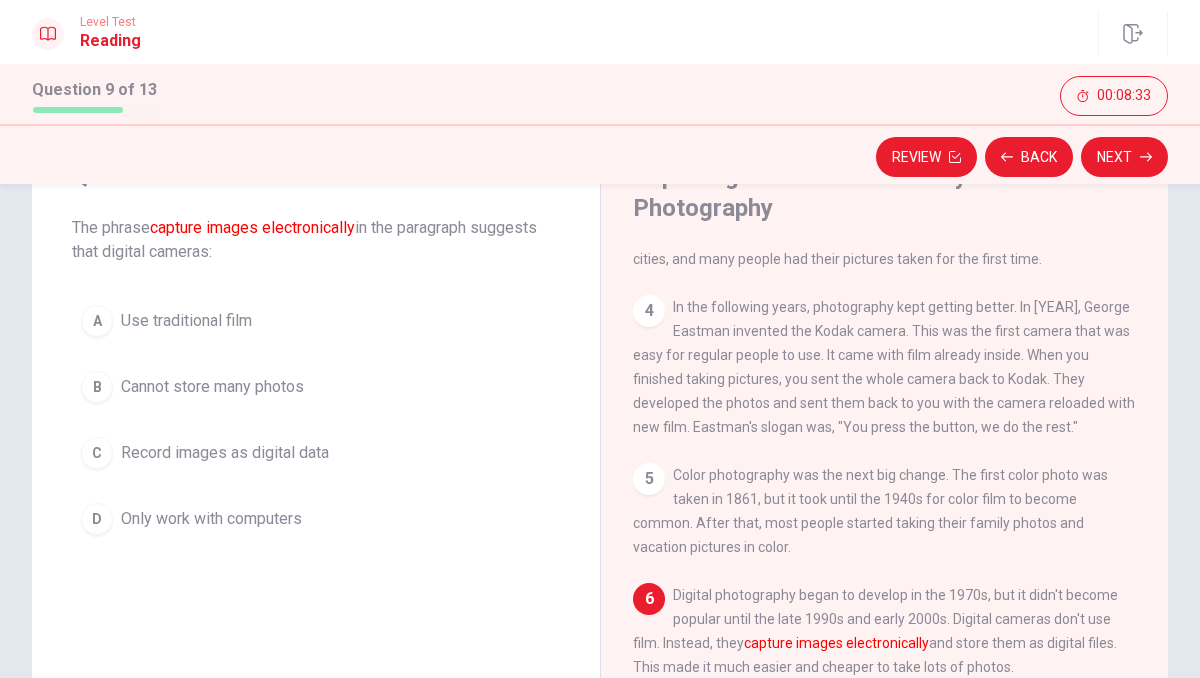 scroll, scrollTop: 95, scrollLeft: 0, axis: vertical 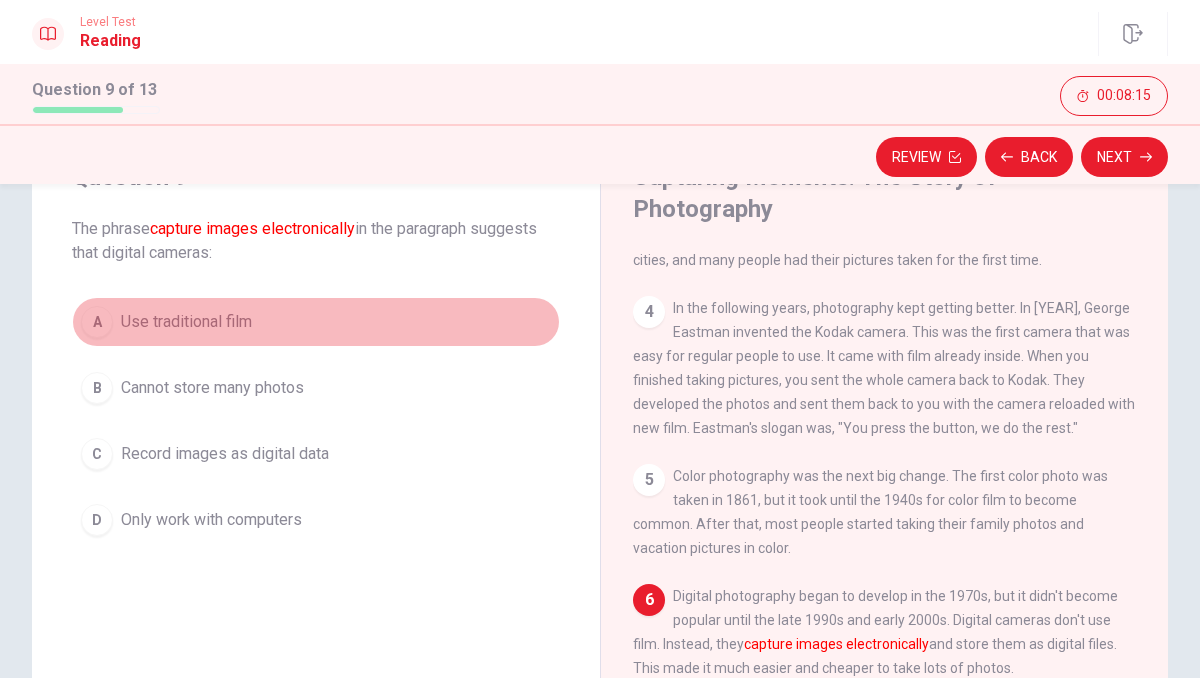 click on "A" at bounding box center (97, 322) 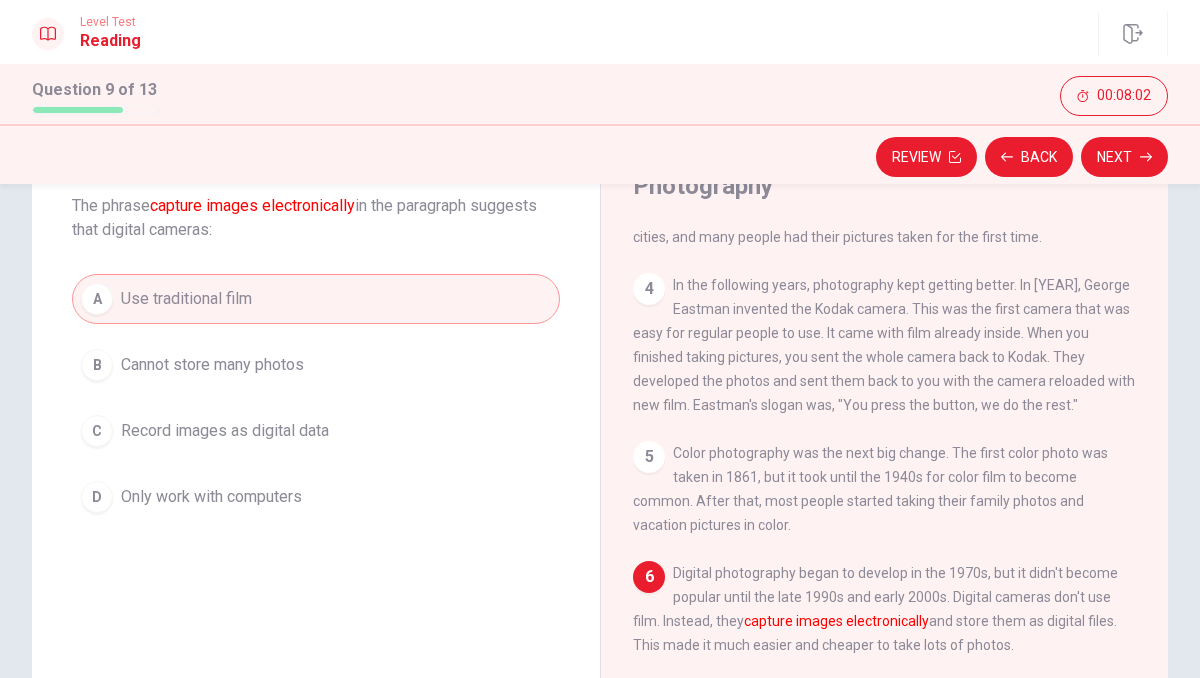 scroll, scrollTop: 115, scrollLeft: 0, axis: vertical 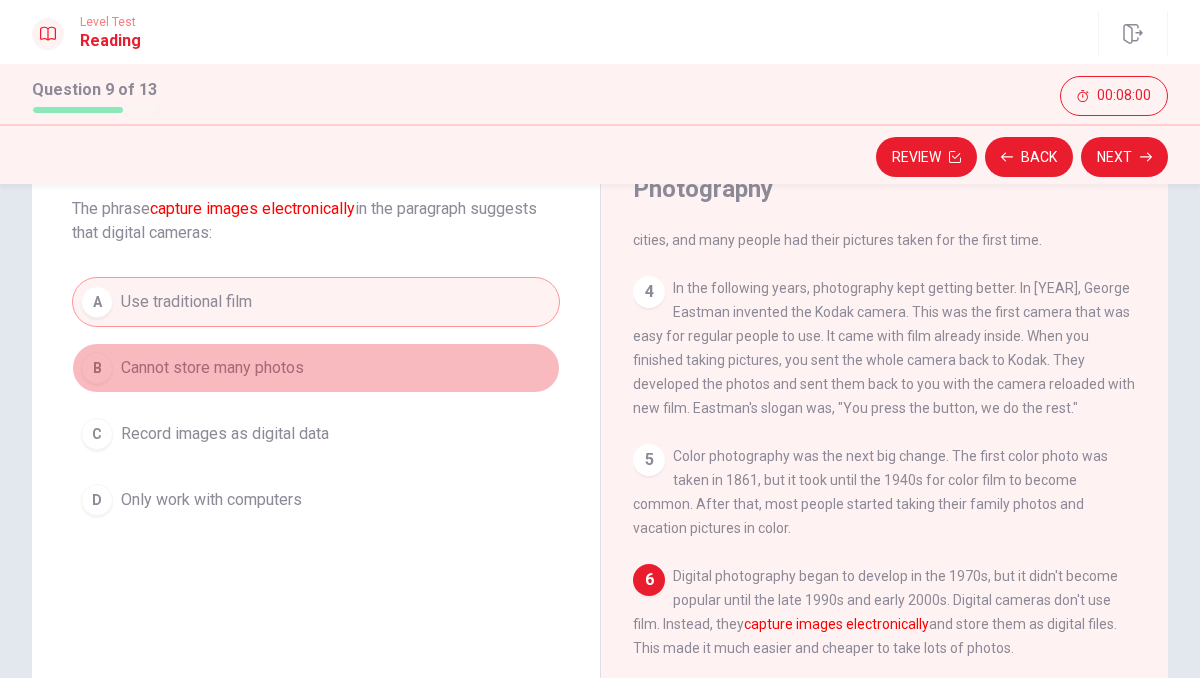 click on "Cannot store many photos" at bounding box center [212, 368] 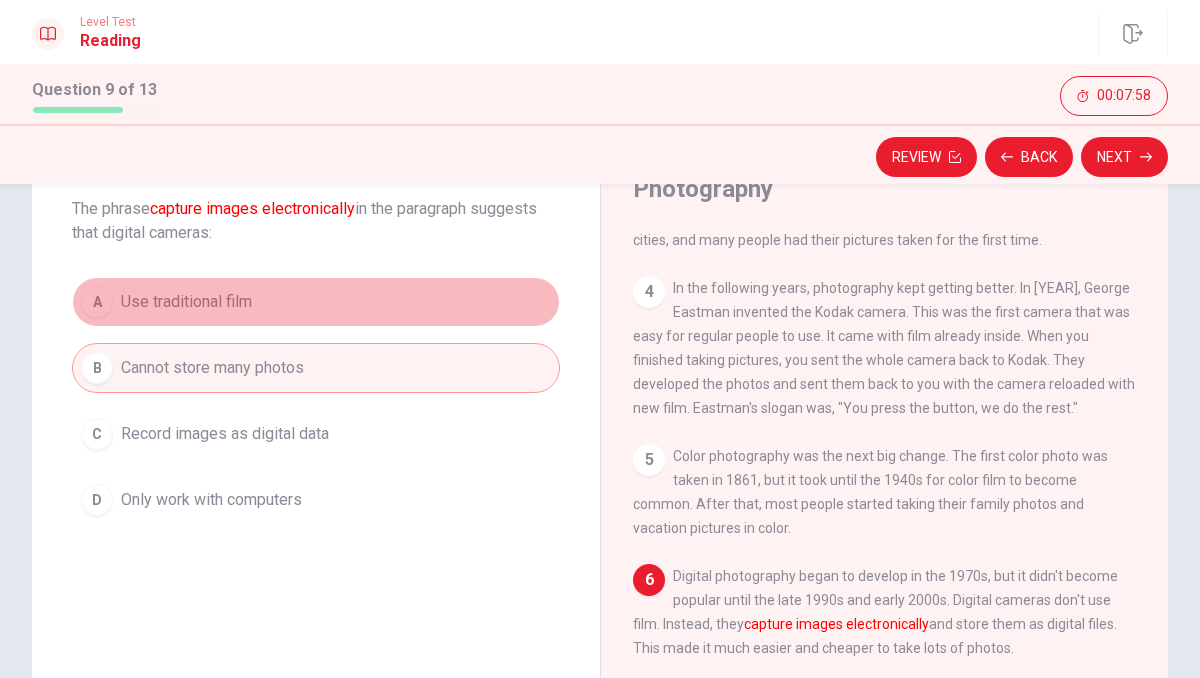 click on "Use traditional film" at bounding box center (186, 302) 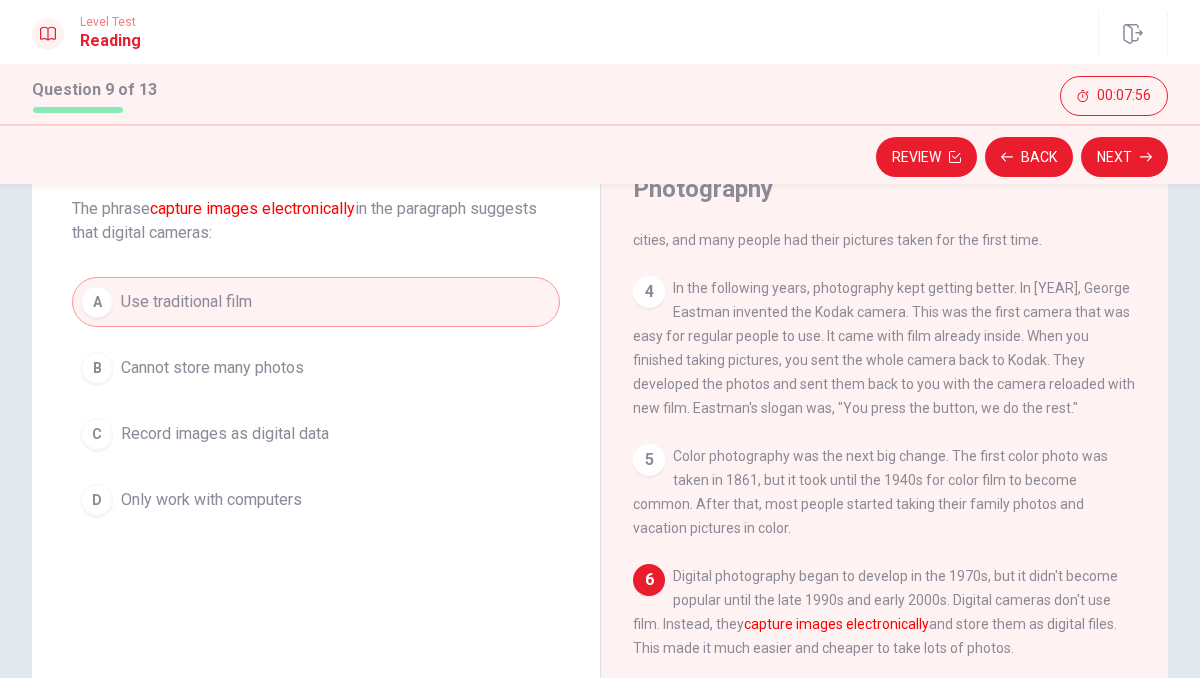 scroll, scrollTop: 131, scrollLeft: 0, axis: vertical 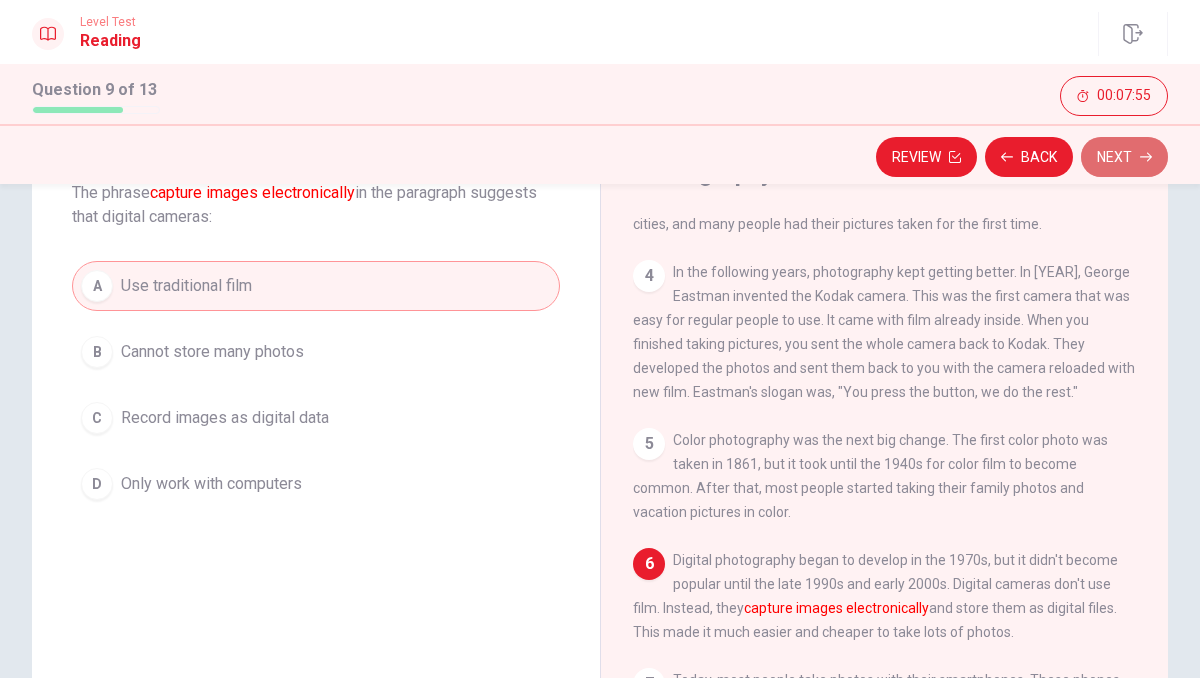 click on "Next" at bounding box center [1124, 157] 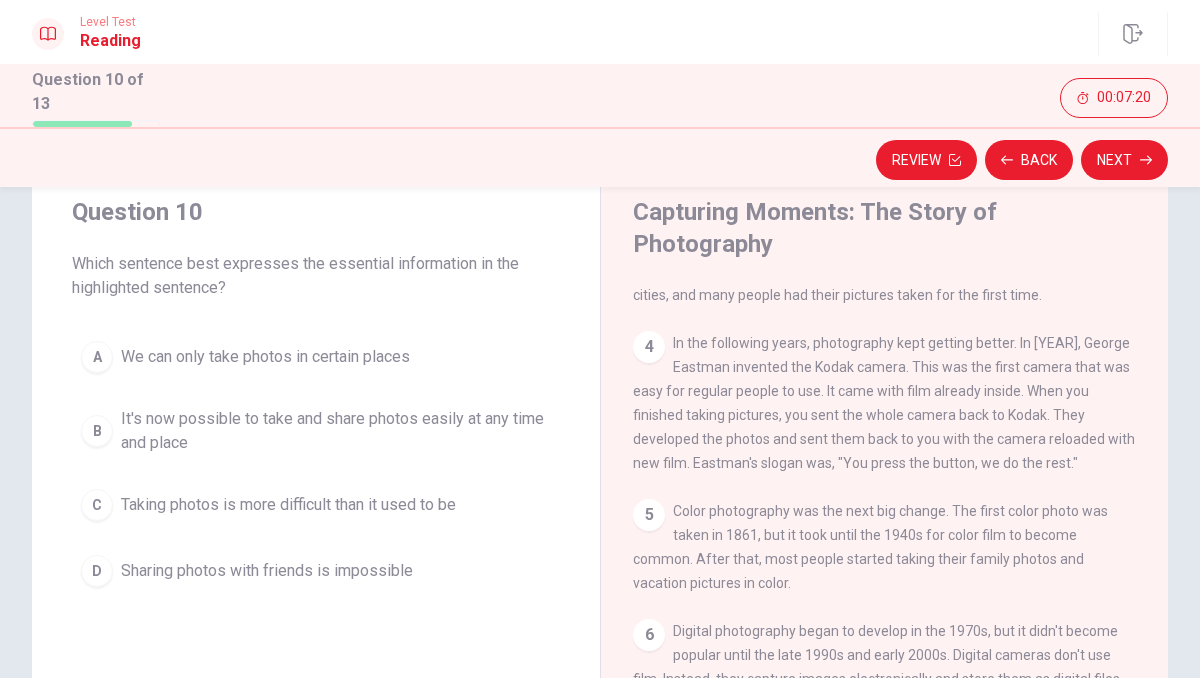 scroll, scrollTop: 58, scrollLeft: 0, axis: vertical 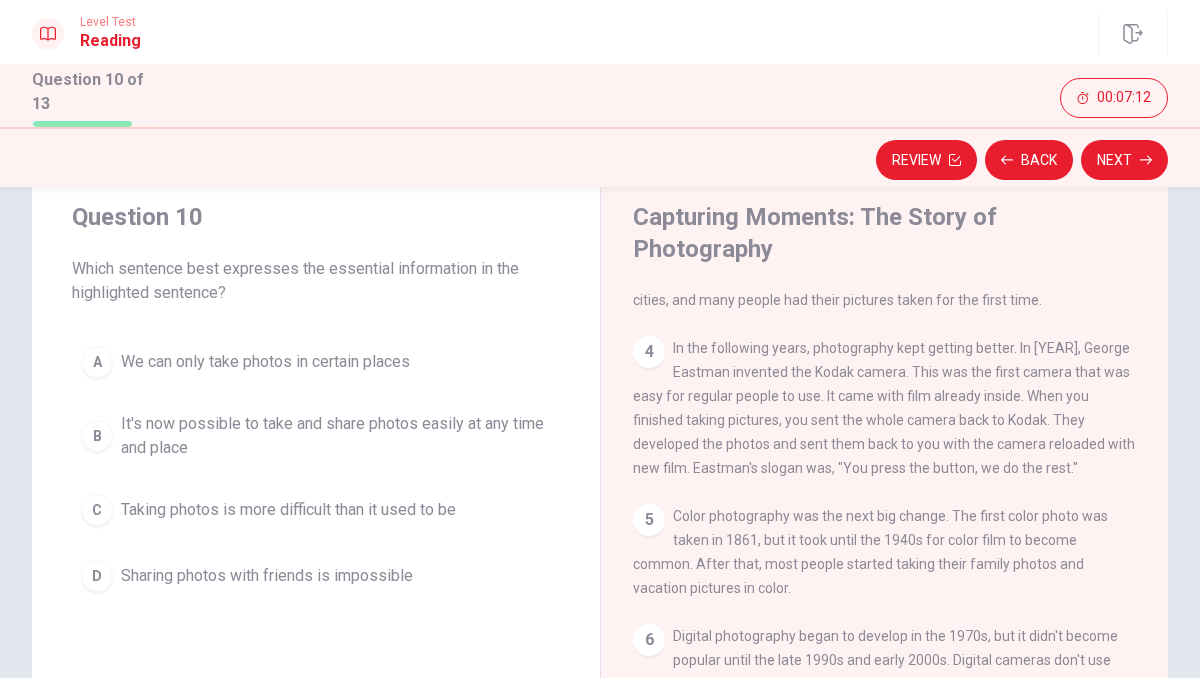 click on "D" at bounding box center (97, 576) 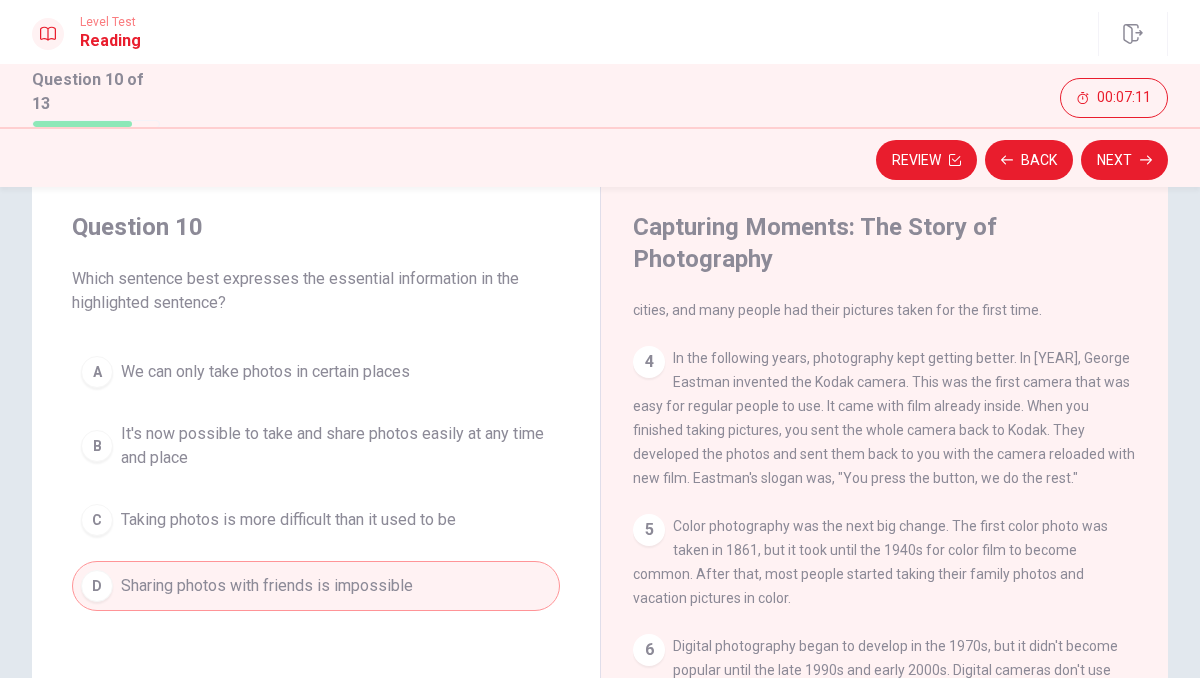 scroll, scrollTop: 40, scrollLeft: 0, axis: vertical 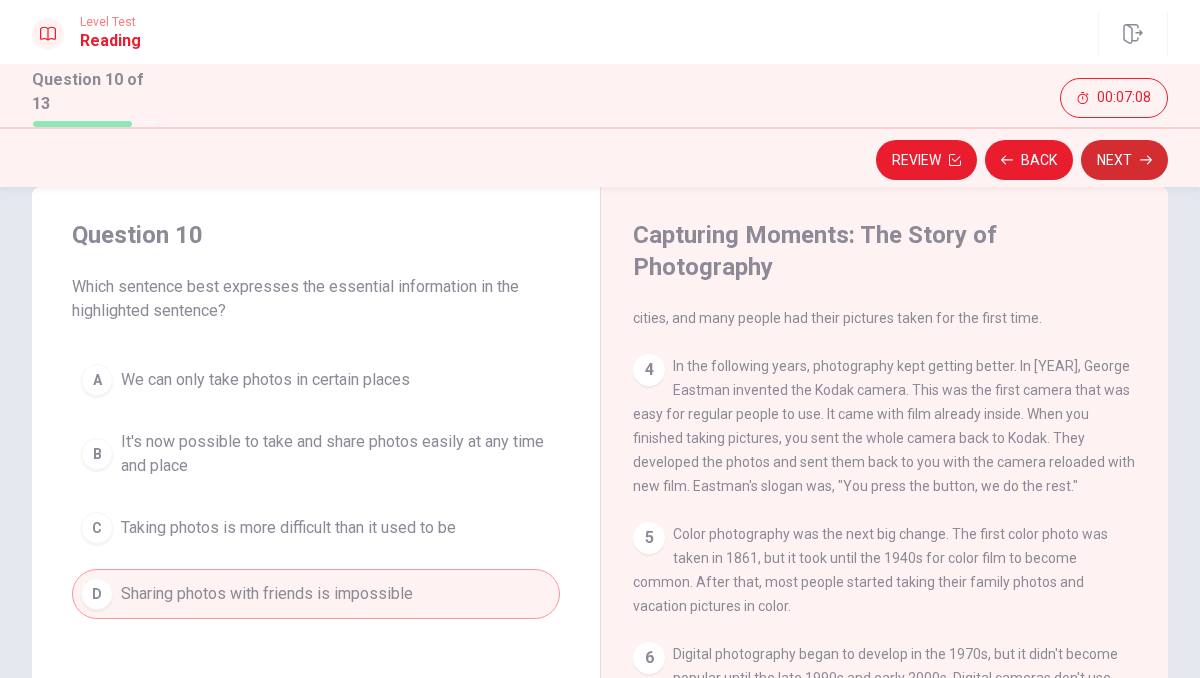 click on "Next" at bounding box center (1124, 160) 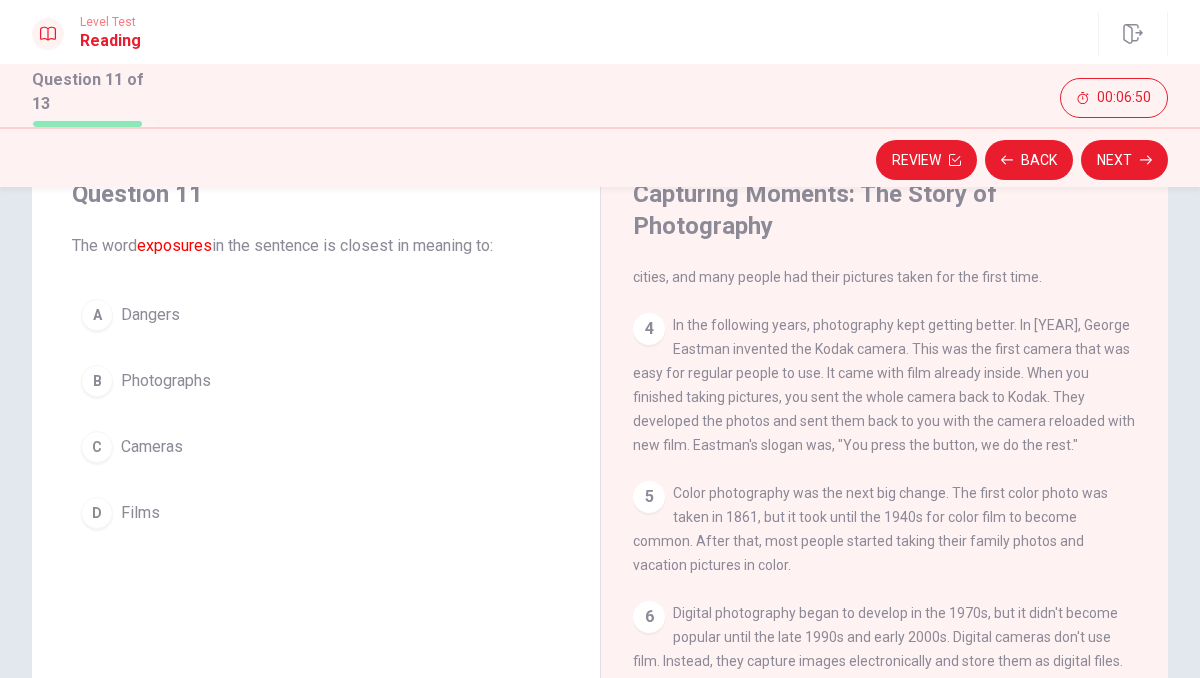 scroll, scrollTop: 83, scrollLeft: 0, axis: vertical 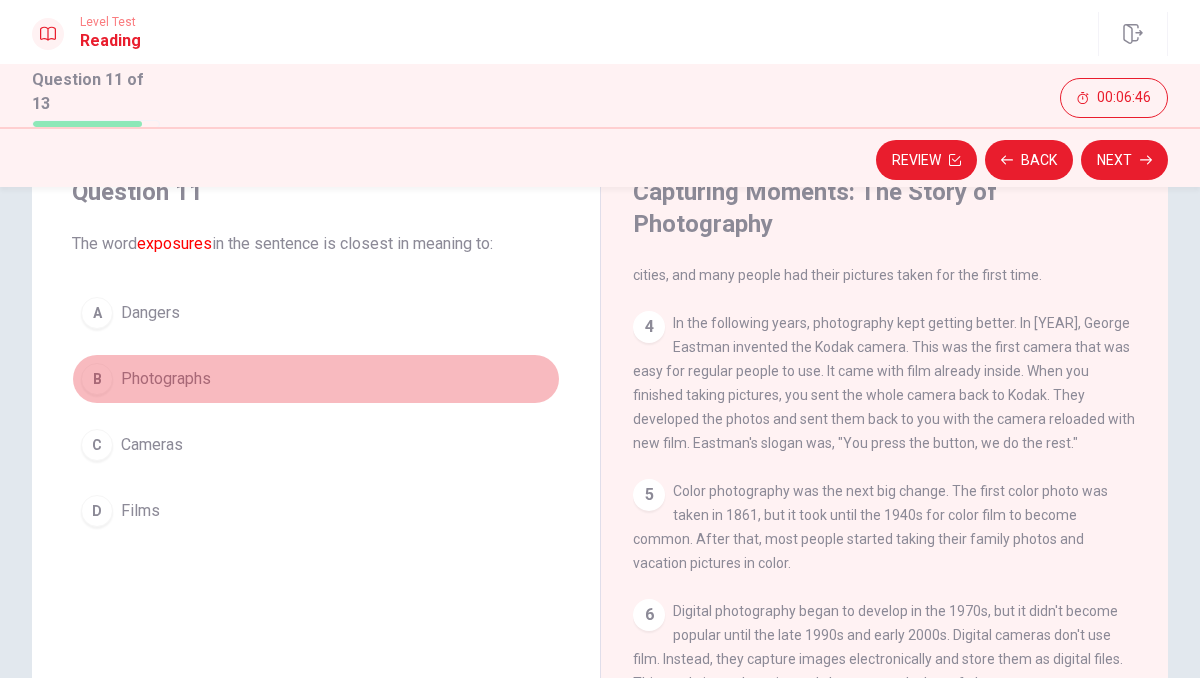 click on "B" at bounding box center [97, 379] 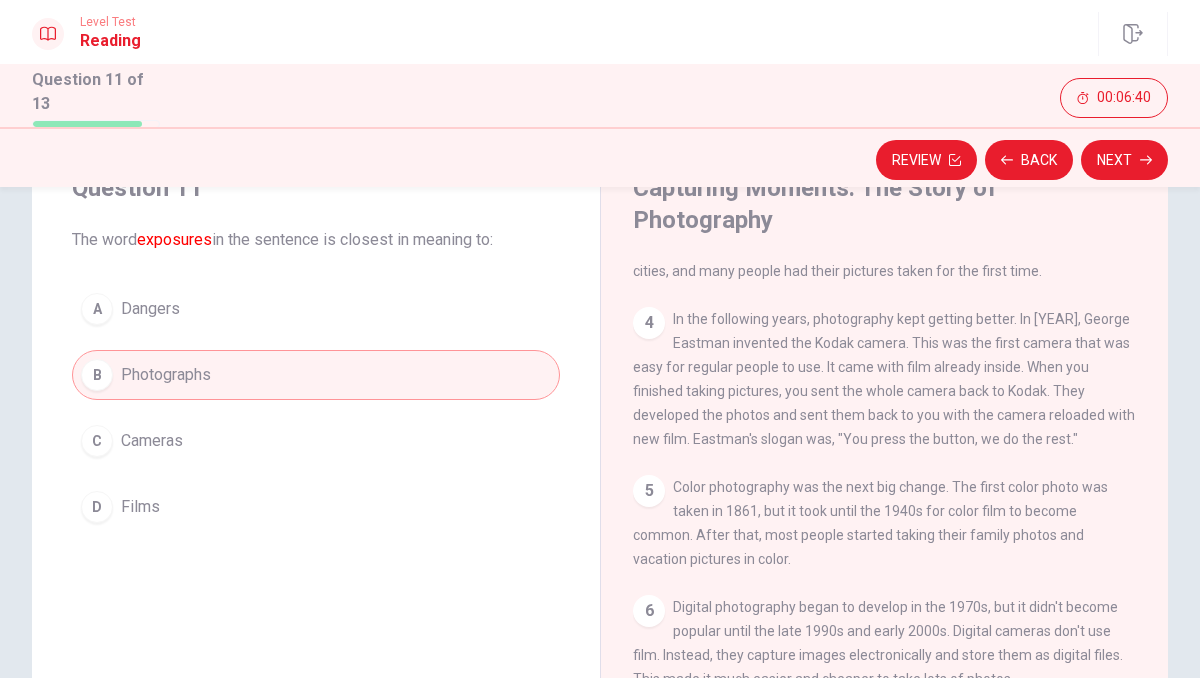 scroll, scrollTop: 80, scrollLeft: 0, axis: vertical 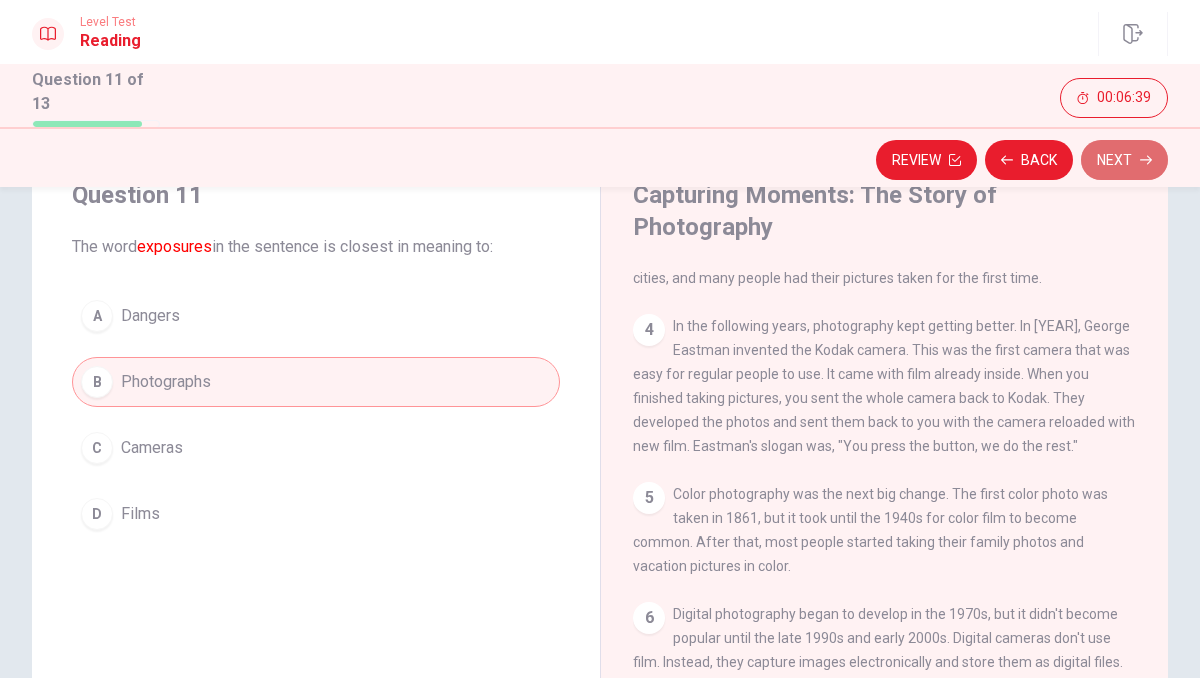 click on "Next" at bounding box center (1124, 160) 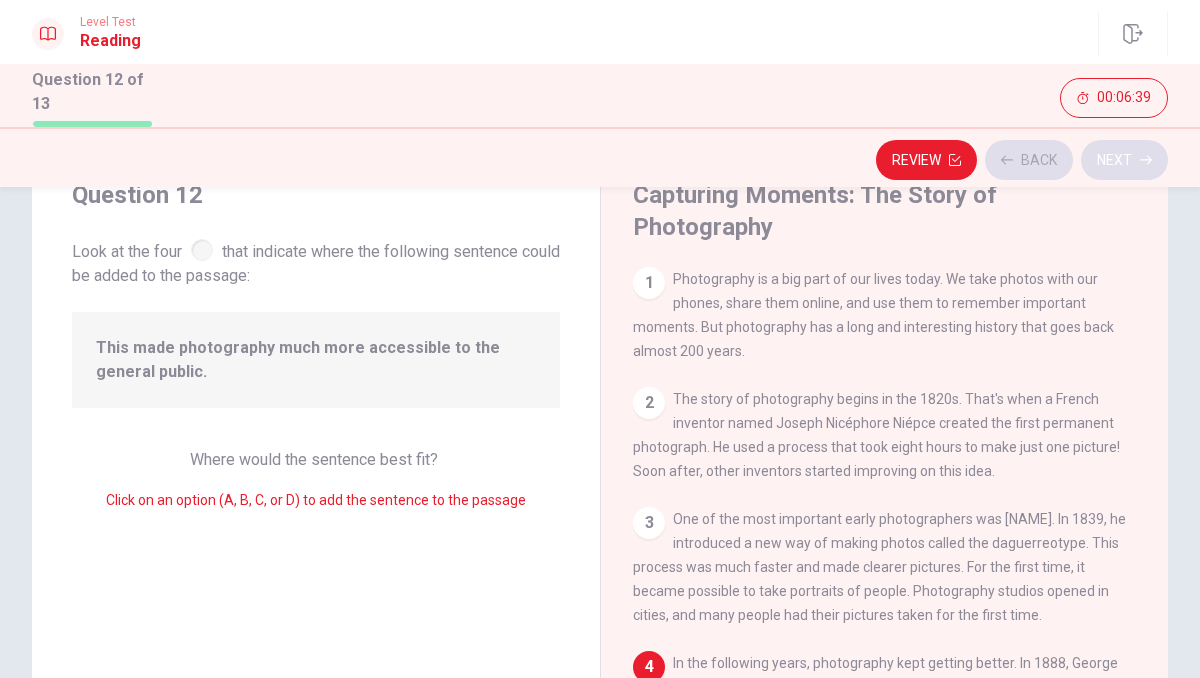 scroll, scrollTop: 214, scrollLeft: 0, axis: vertical 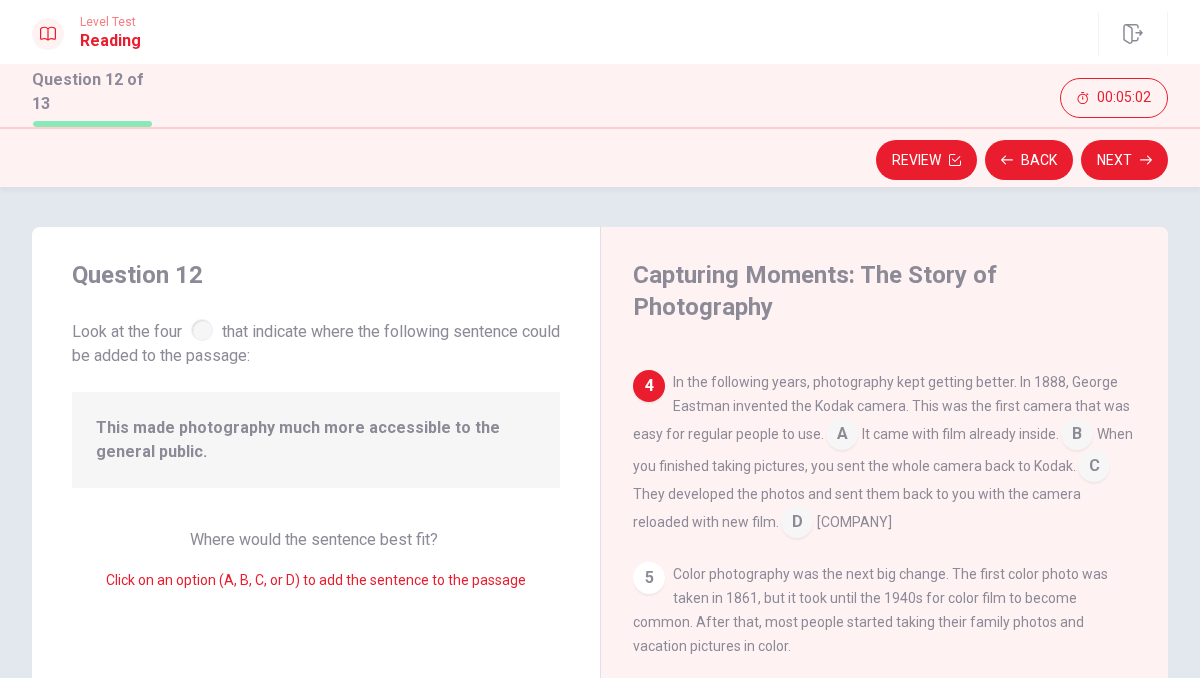 click at bounding box center [1094, 468] 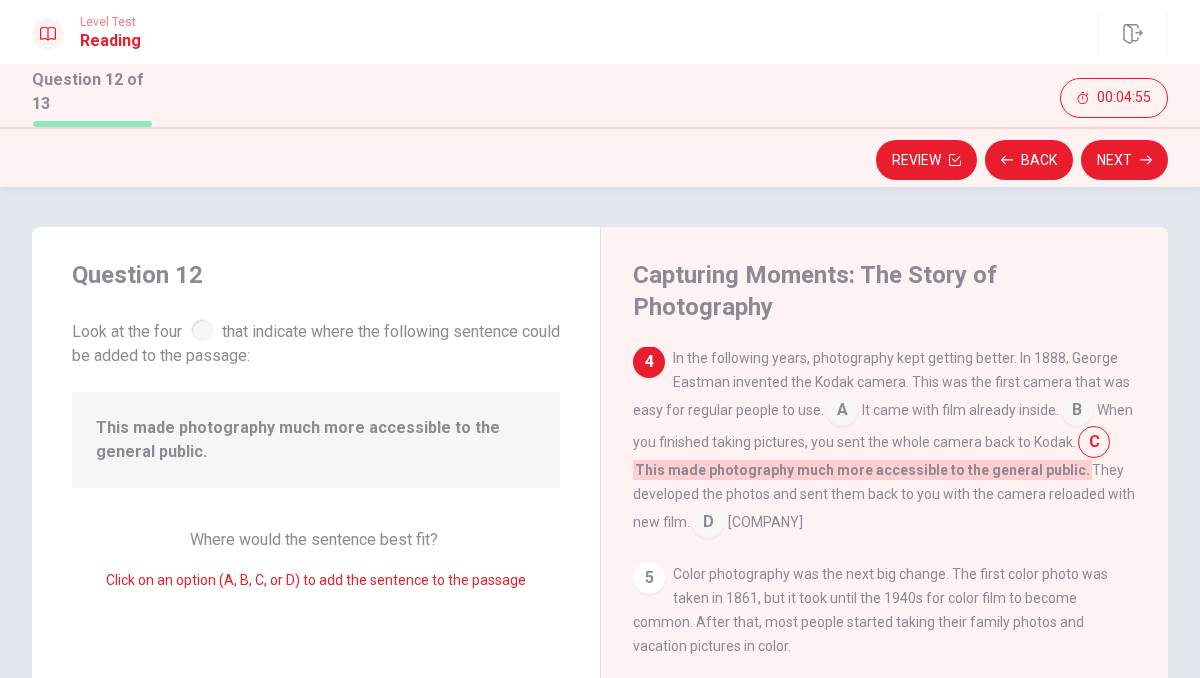 drag, startPoint x: 653, startPoint y: 451, endPoint x: 193, endPoint y: 304, distance: 482.91718 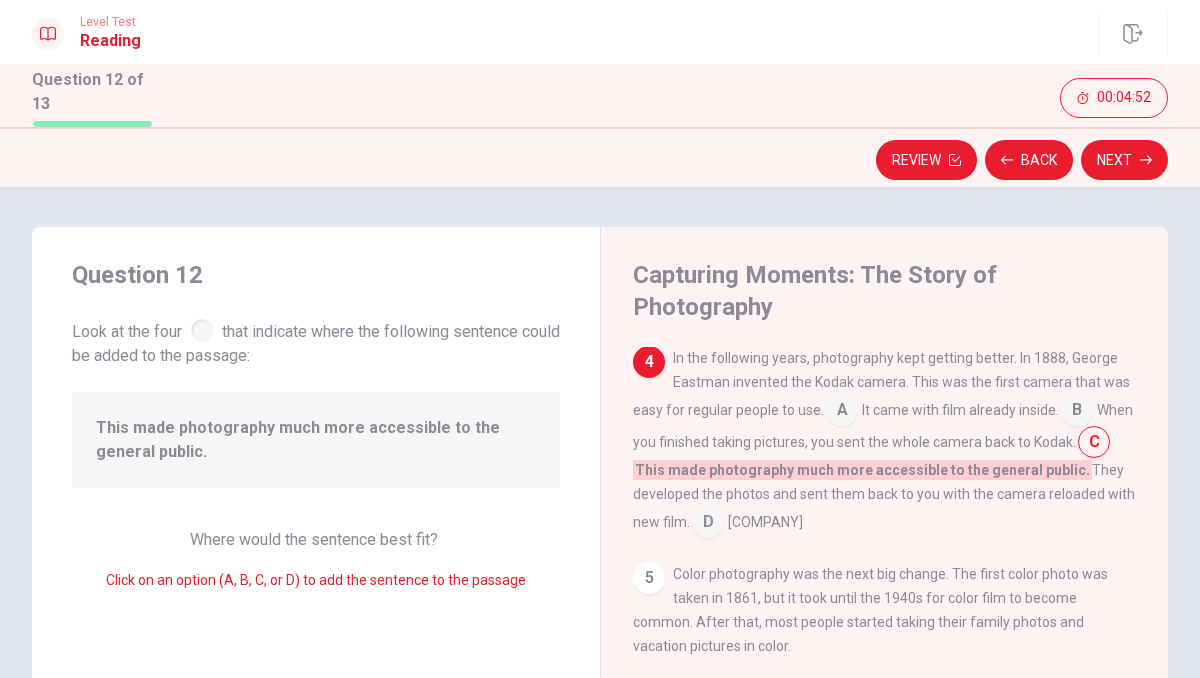 drag, startPoint x: 659, startPoint y: 448, endPoint x: 203, endPoint y: 332, distance: 470.5231 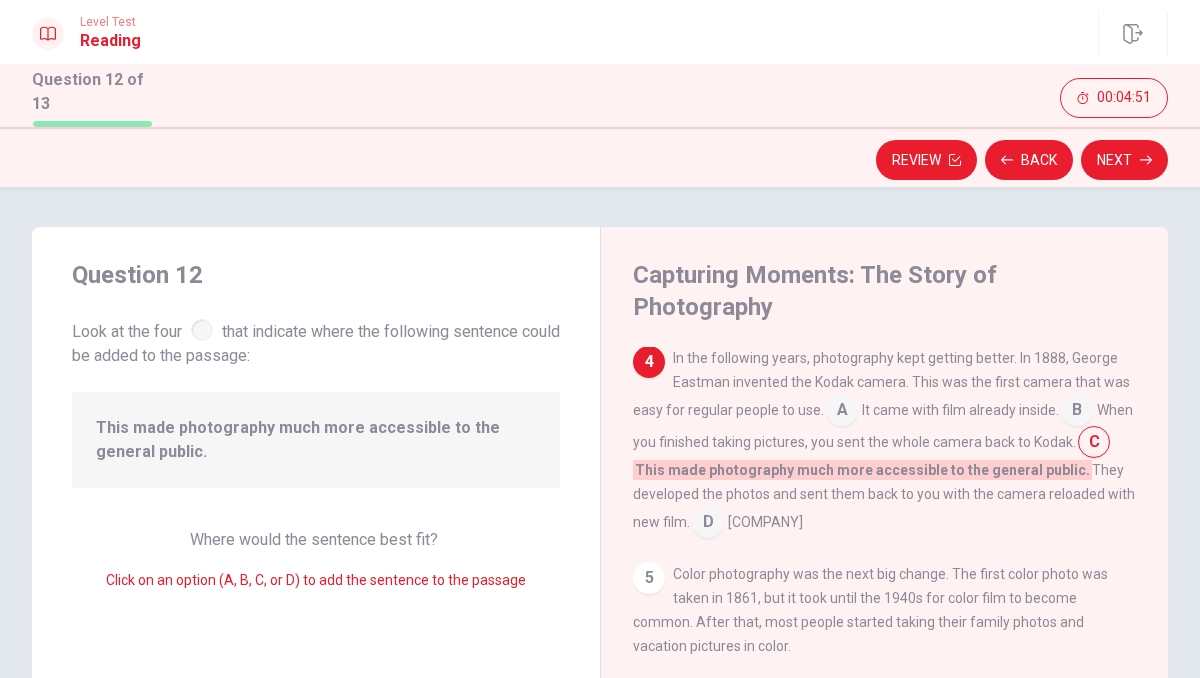 click at bounding box center (202, 330) 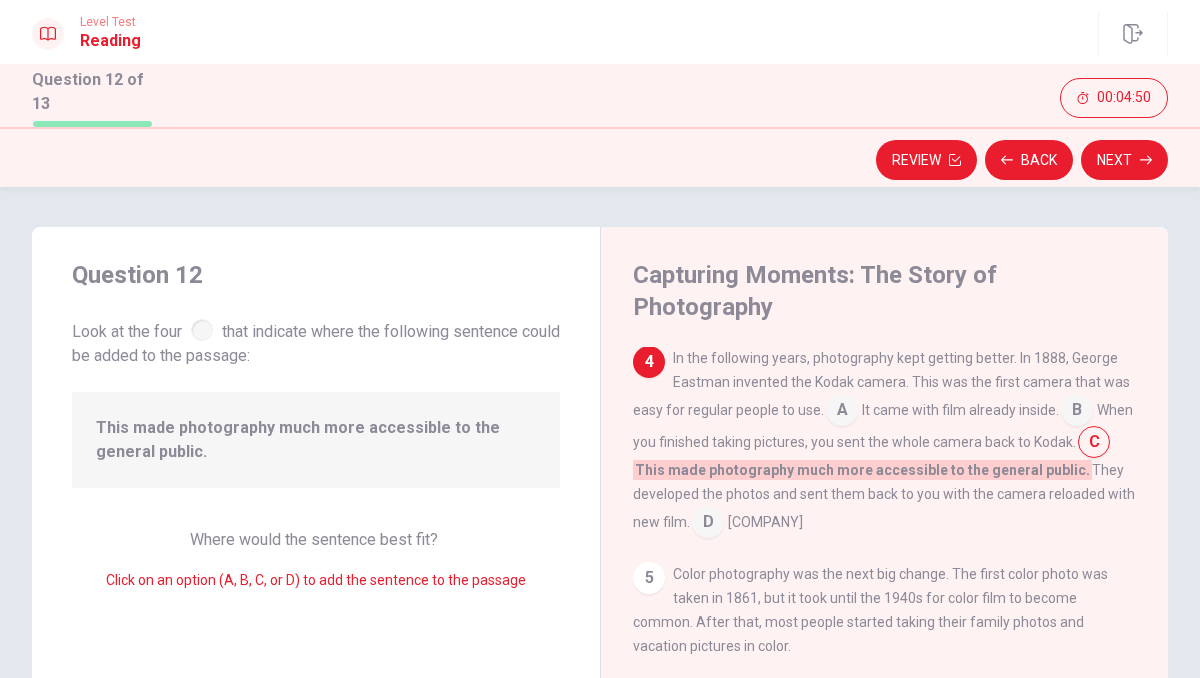 click at bounding box center (1094, 444) 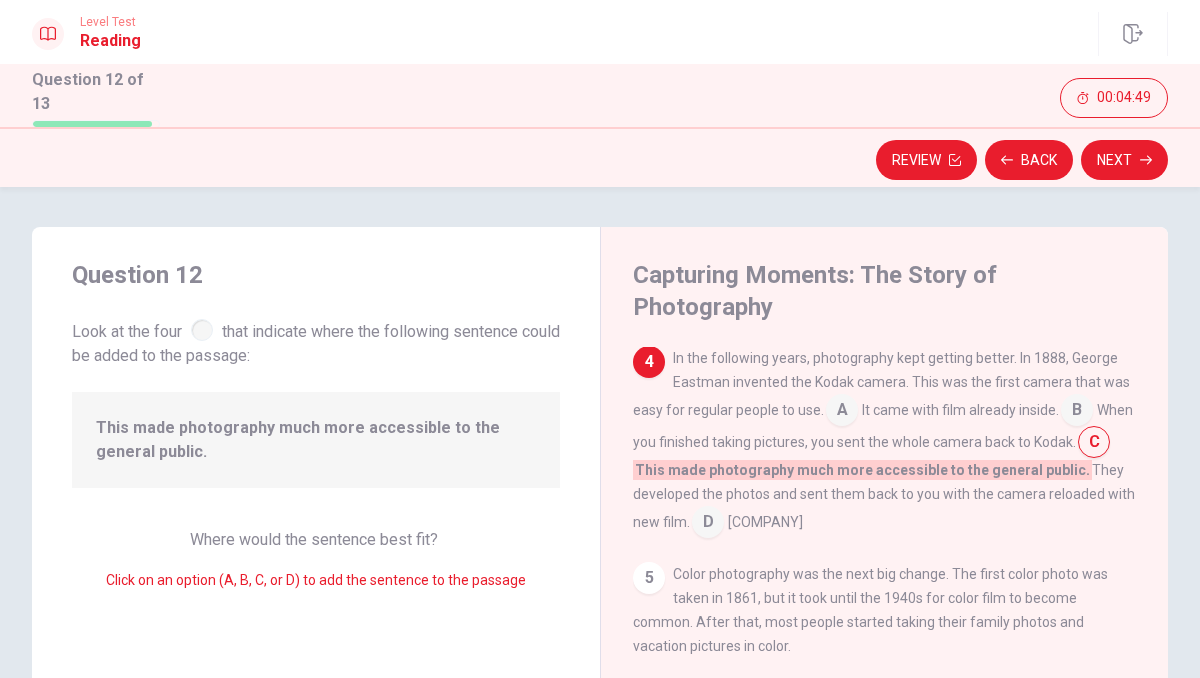 scroll, scrollTop: 434, scrollLeft: 0, axis: vertical 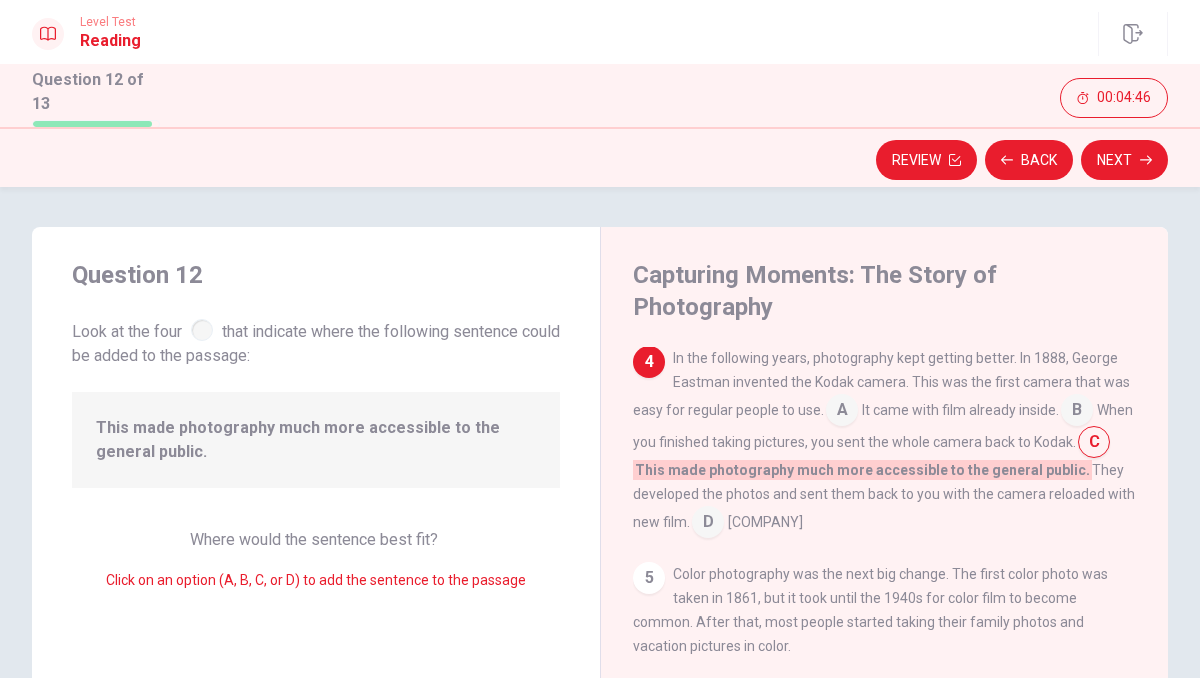 click at bounding box center [202, 330] 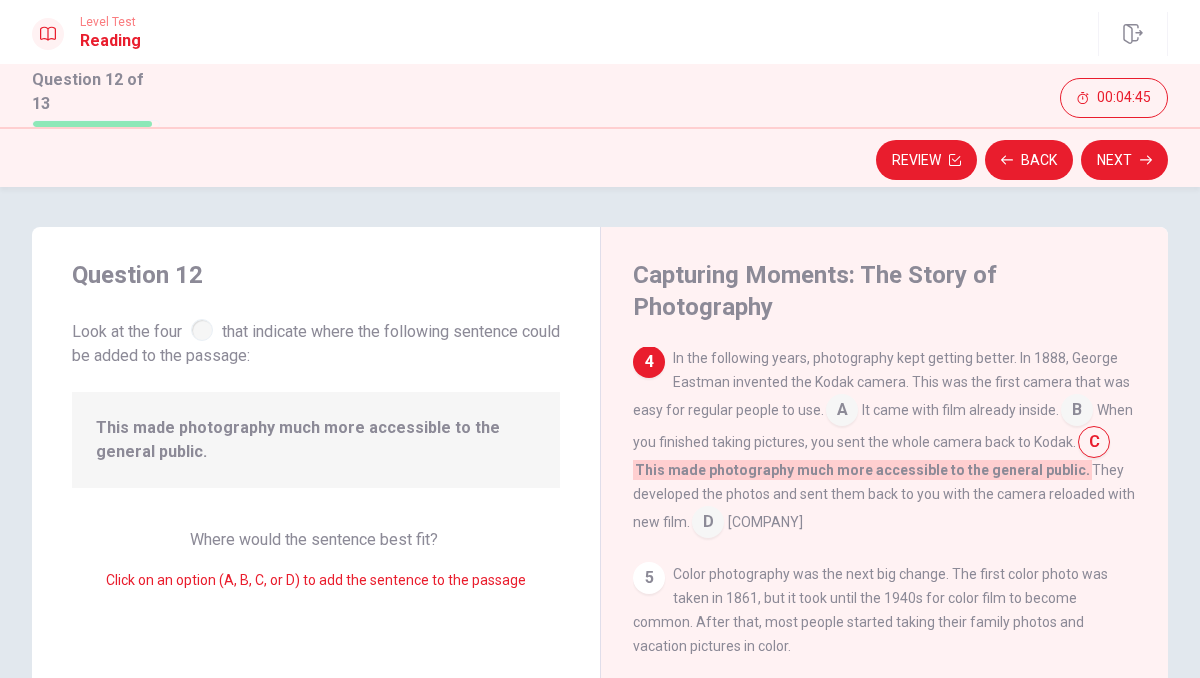 click on "Look at the four     that indicate where the following sentence could be added to the passage:" at bounding box center [316, 341] 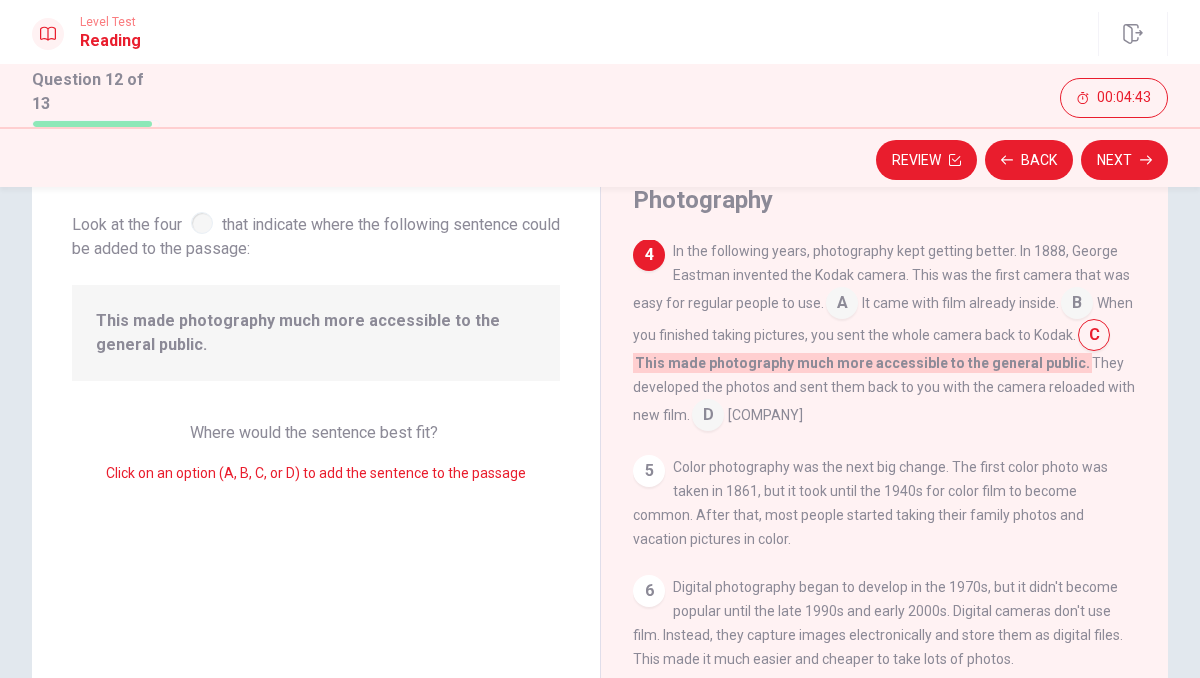 scroll, scrollTop: 68, scrollLeft: 0, axis: vertical 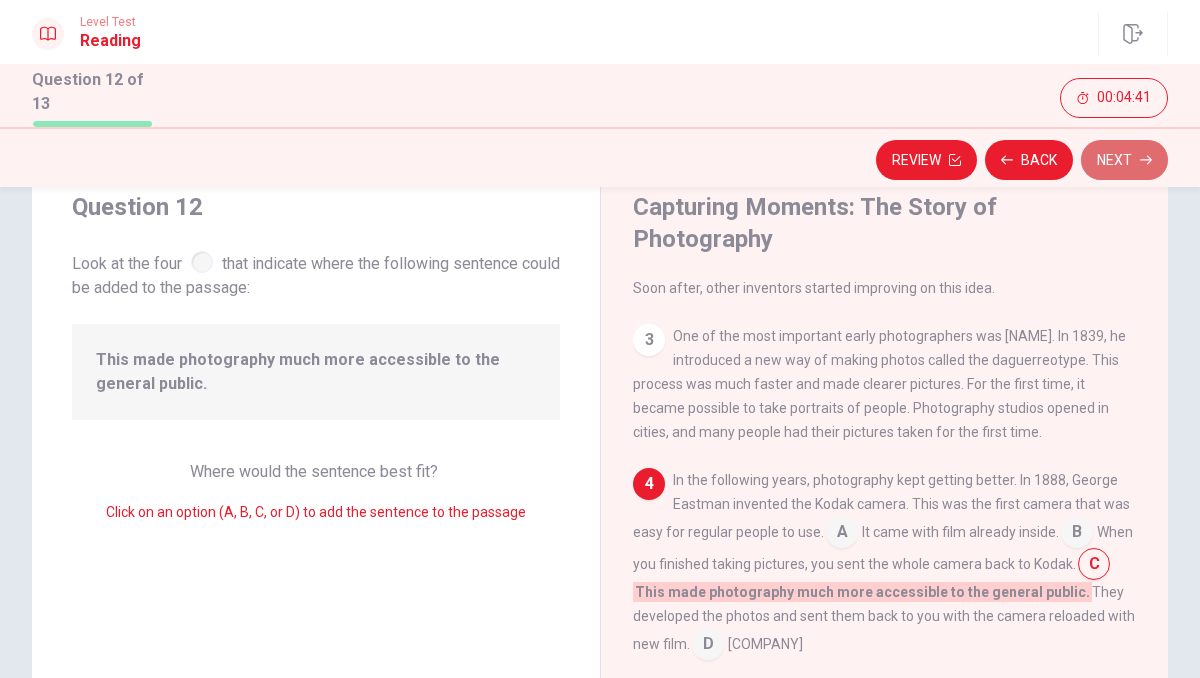 click on "Next" at bounding box center [1124, 160] 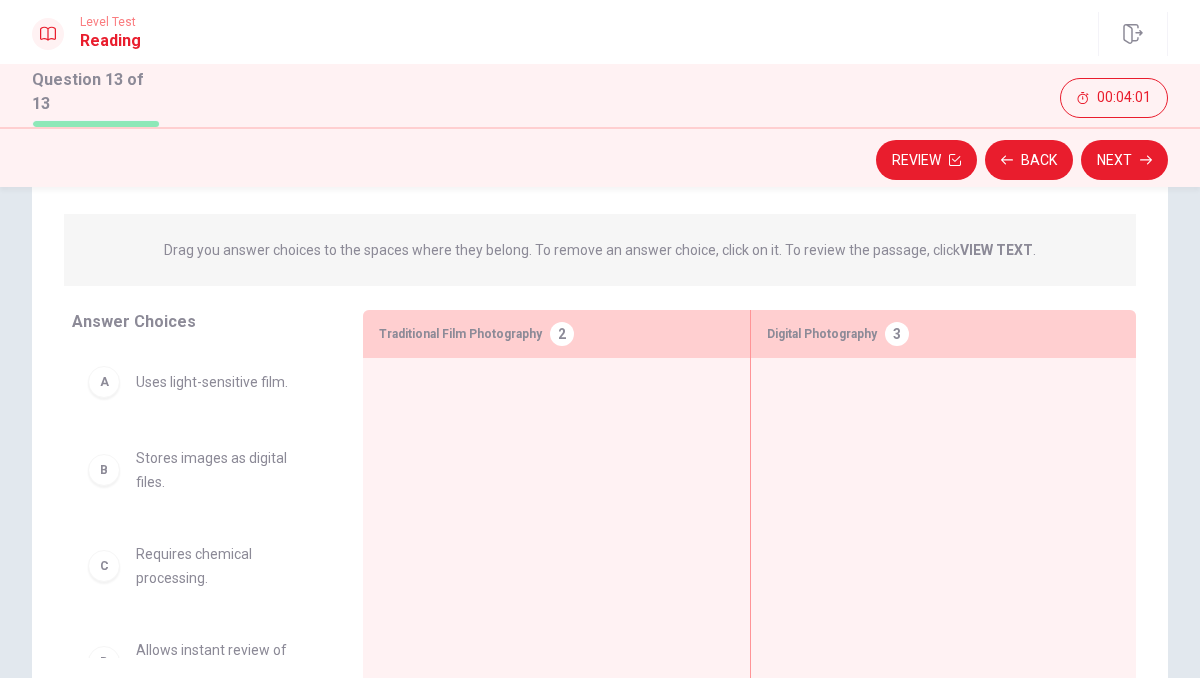 scroll, scrollTop: 197, scrollLeft: 0, axis: vertical 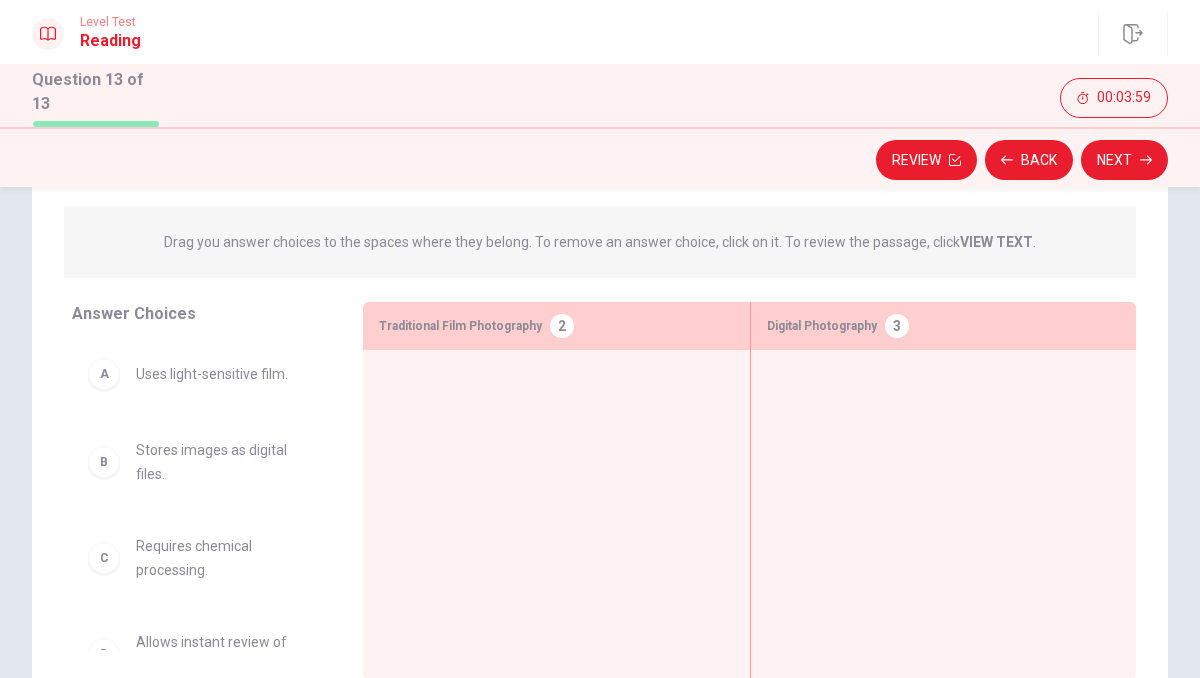click on "VIEW TEXT" at bounding box center [996, 242] 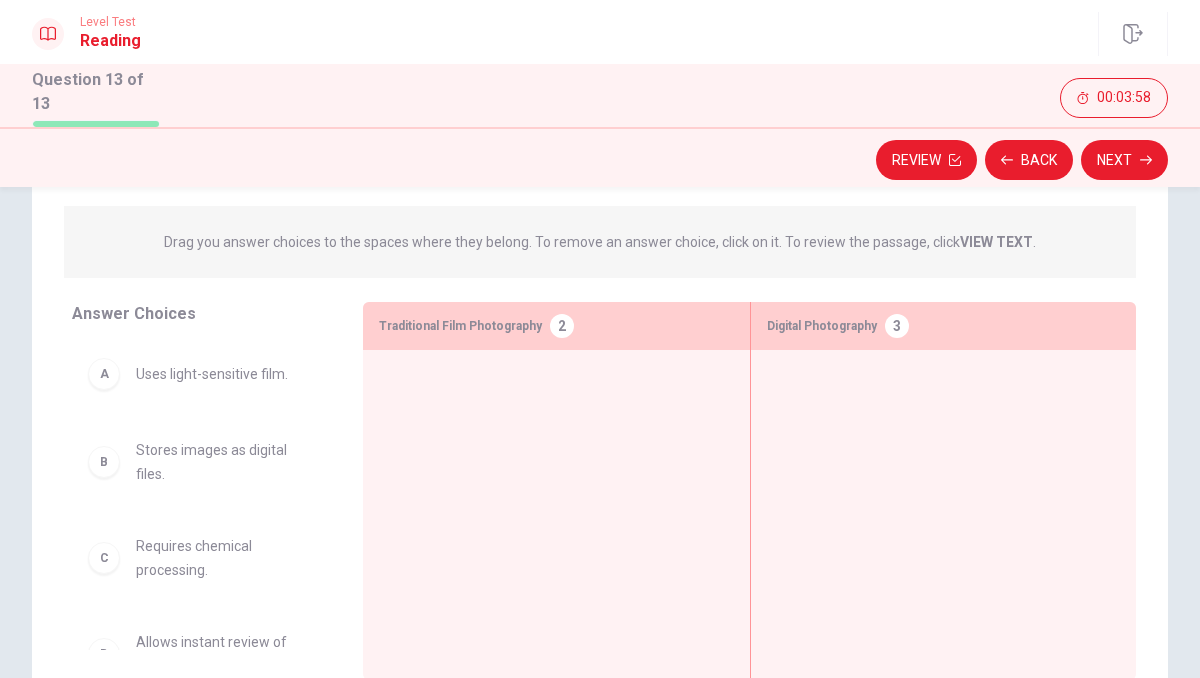 click at bounding box center (556, 484) 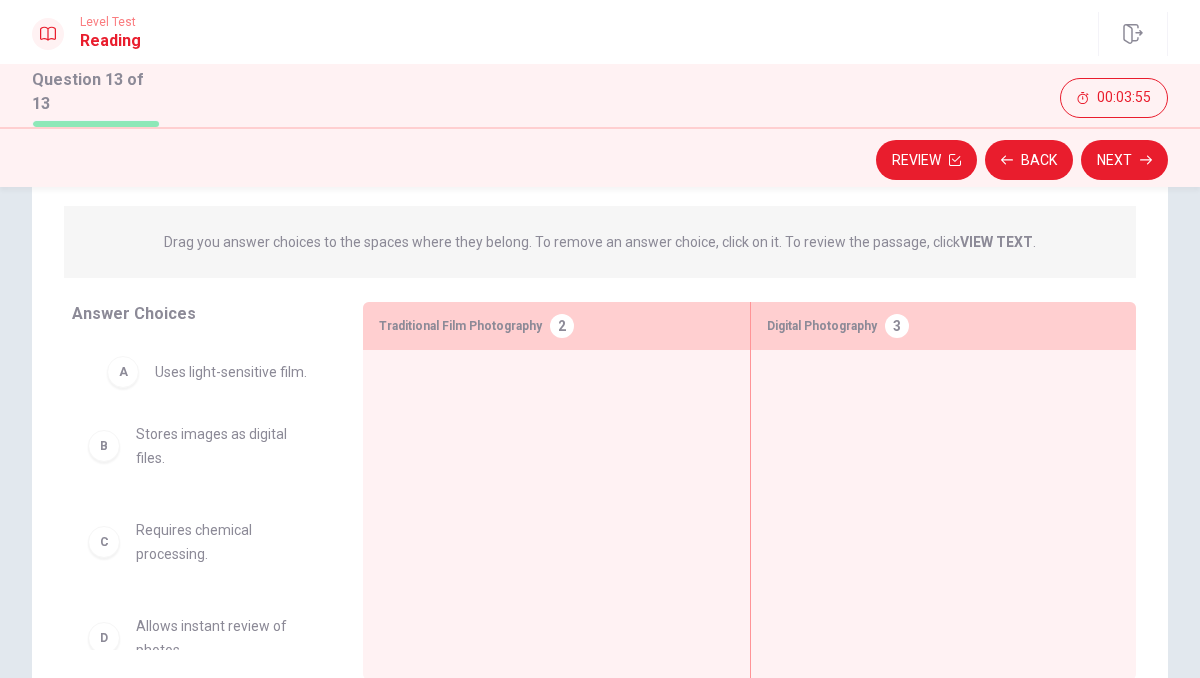 drag, startPoint x: 117, startPoint y: 384, endPoint x: 132, endPoint y: 375, distance: 17.492855 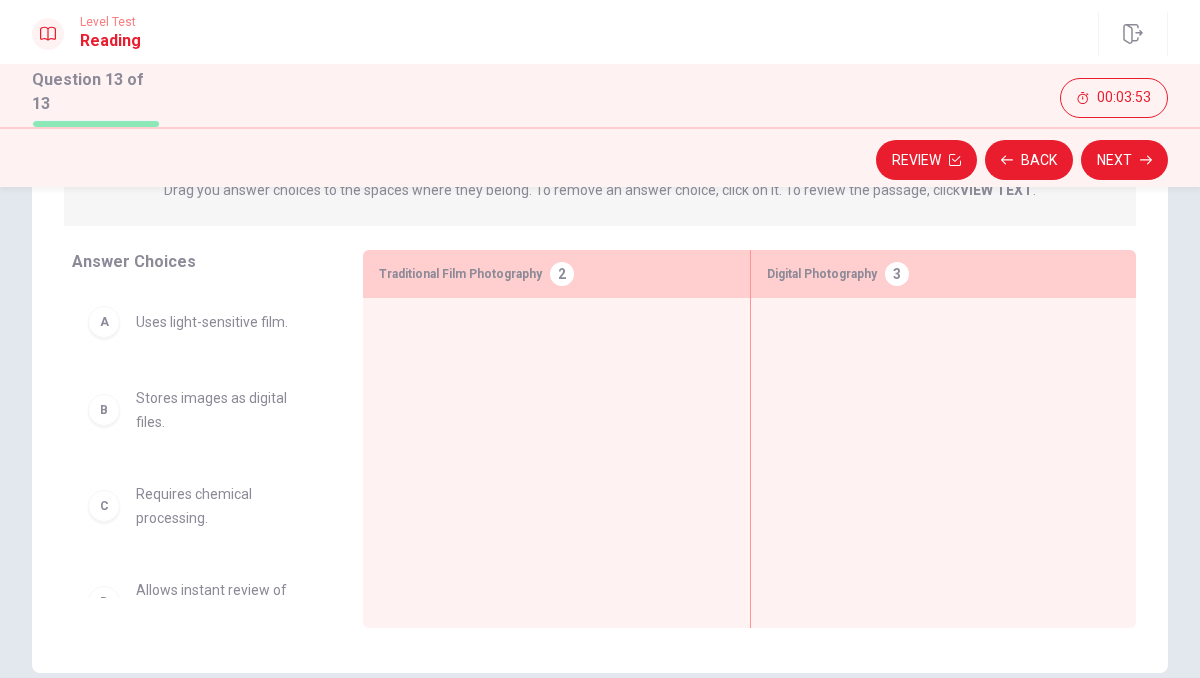 scroll, scrollTop: 274, scrollLeft: 0, axis: vertical 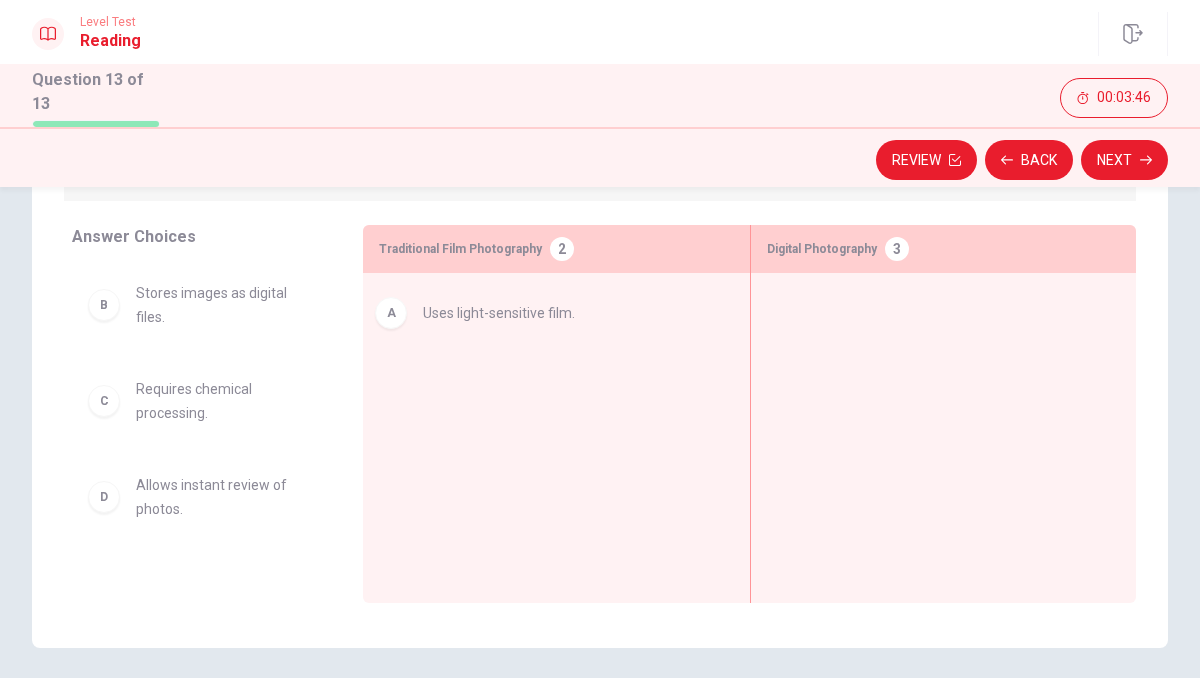 drag, startPoint x: 207, startPoint y: 304, endPoint x: 511, endPoint y: 323, distance: 304.59317 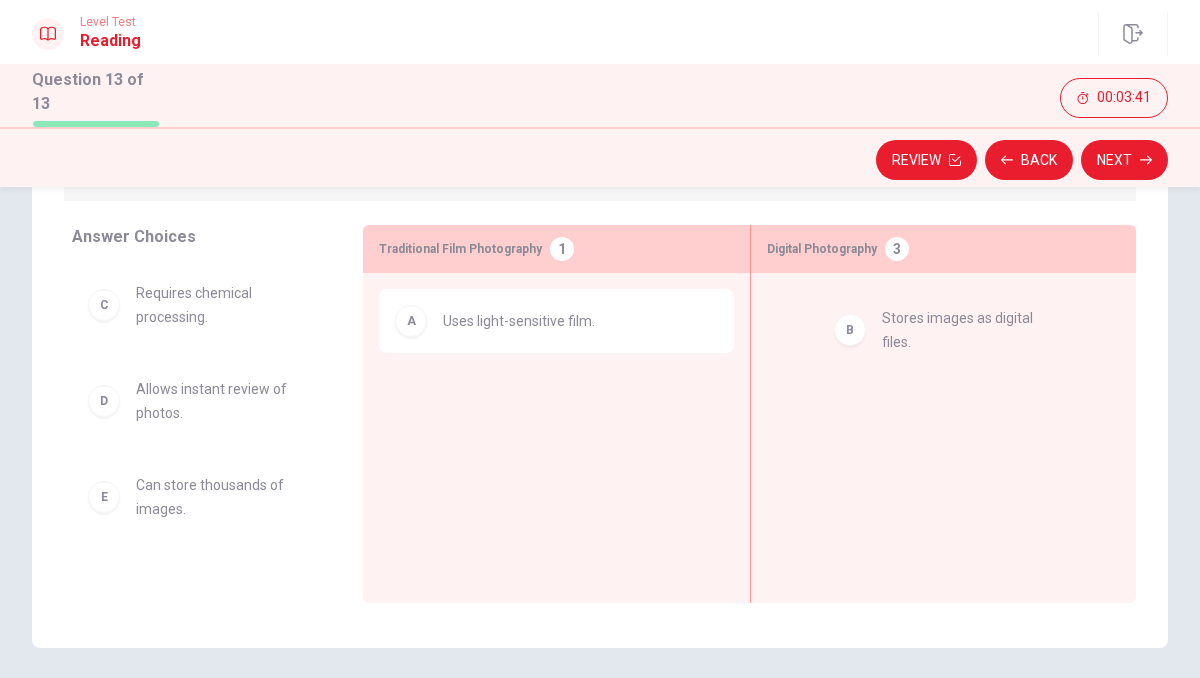 drag, startPoint x: 151, startPoint y: 314, endPoint x: 902, endPoint y: 342, distance: 751.5218 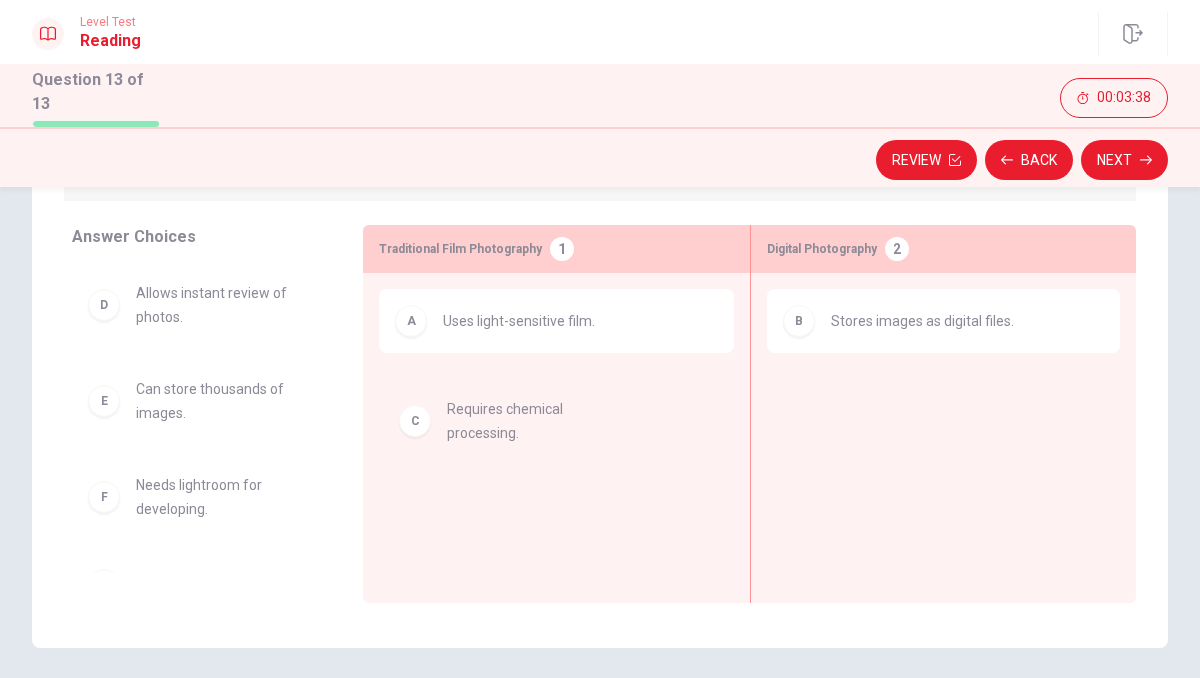 drag, startPoint x: 204, startPoint y: 321, endPoint x: 517, endPoint y: 441, distance: 335.21484 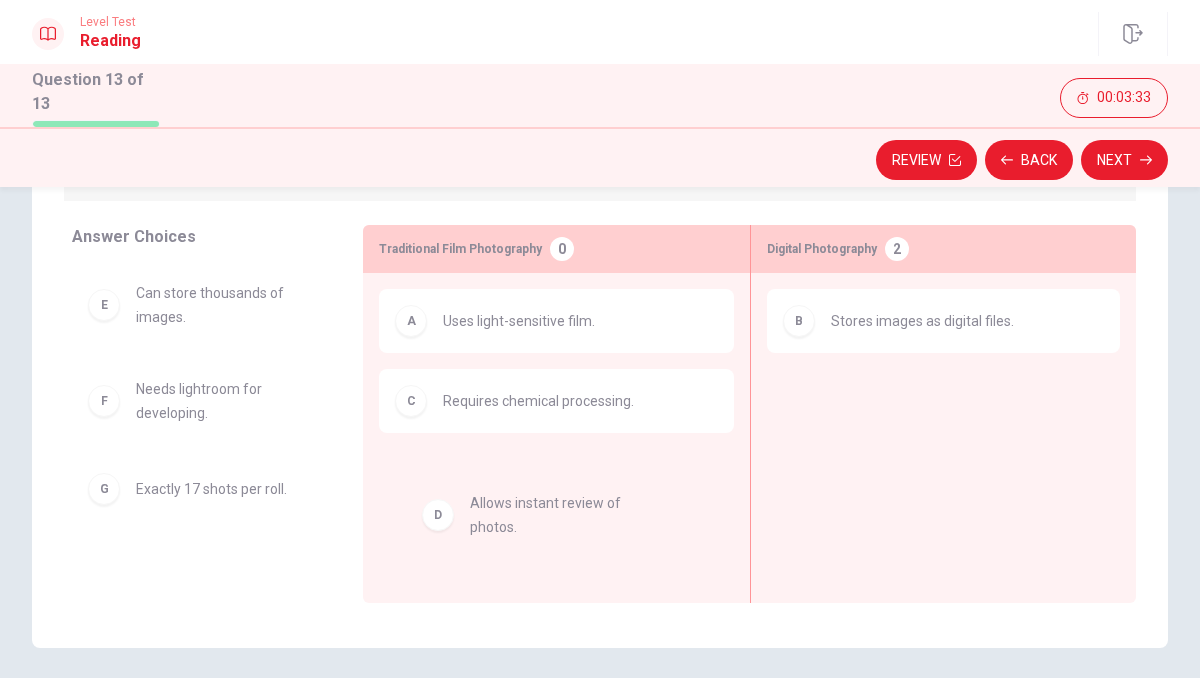 drag, startPoint x: 170, startPoint y: 313, endPoint x: 518, endPoint y: 532, distance: 411.17514 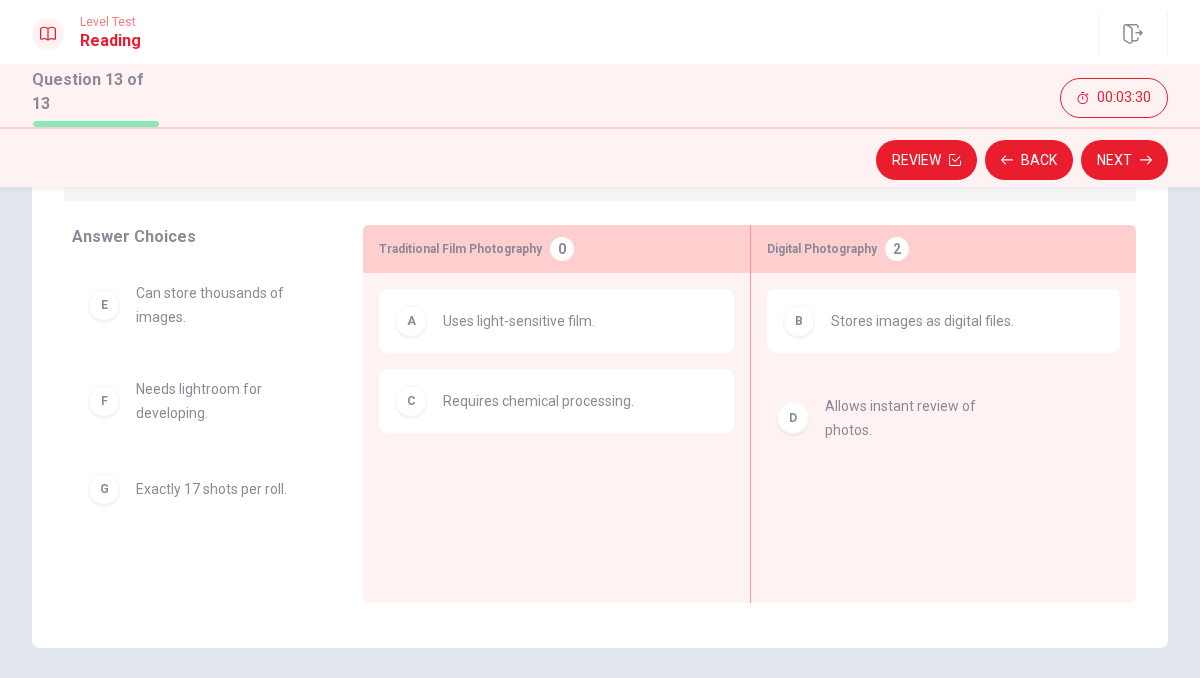 drag, startPoint x: 158, startPoint y: 308, endPoint x: 857, endPoint y: 424, distance: 708.5598 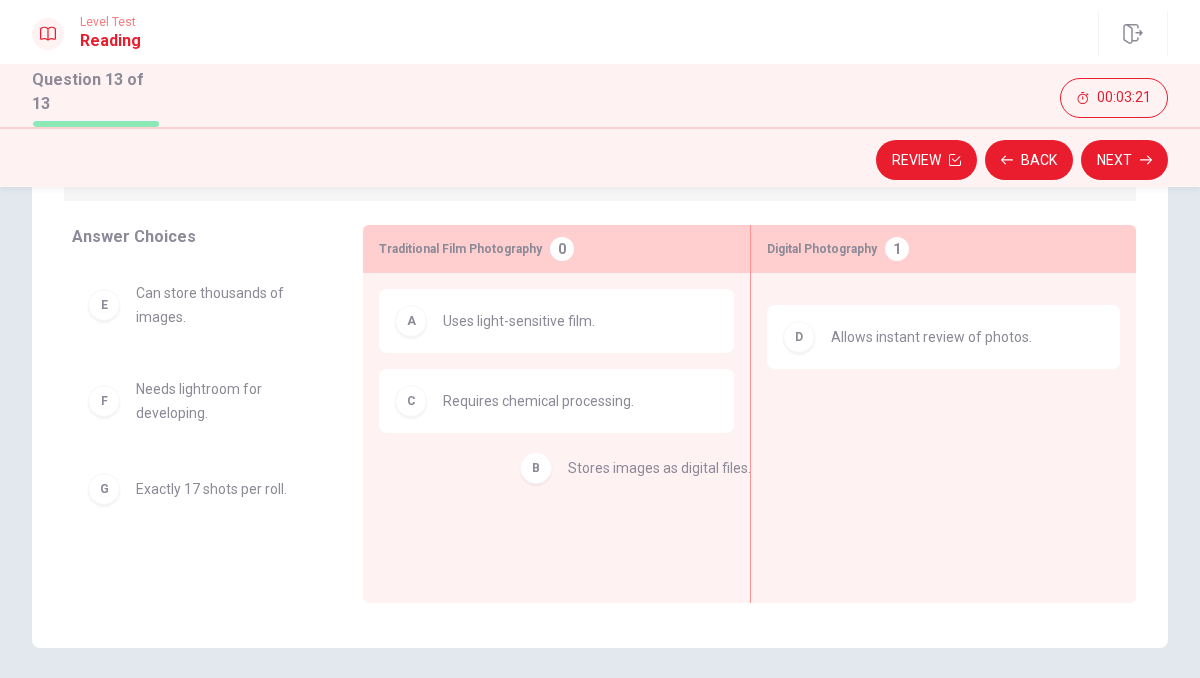 drag, startPoint x: 915, startPoint y: 346, endPoint x: 641, endPoint y: 496, distance: 312.37158 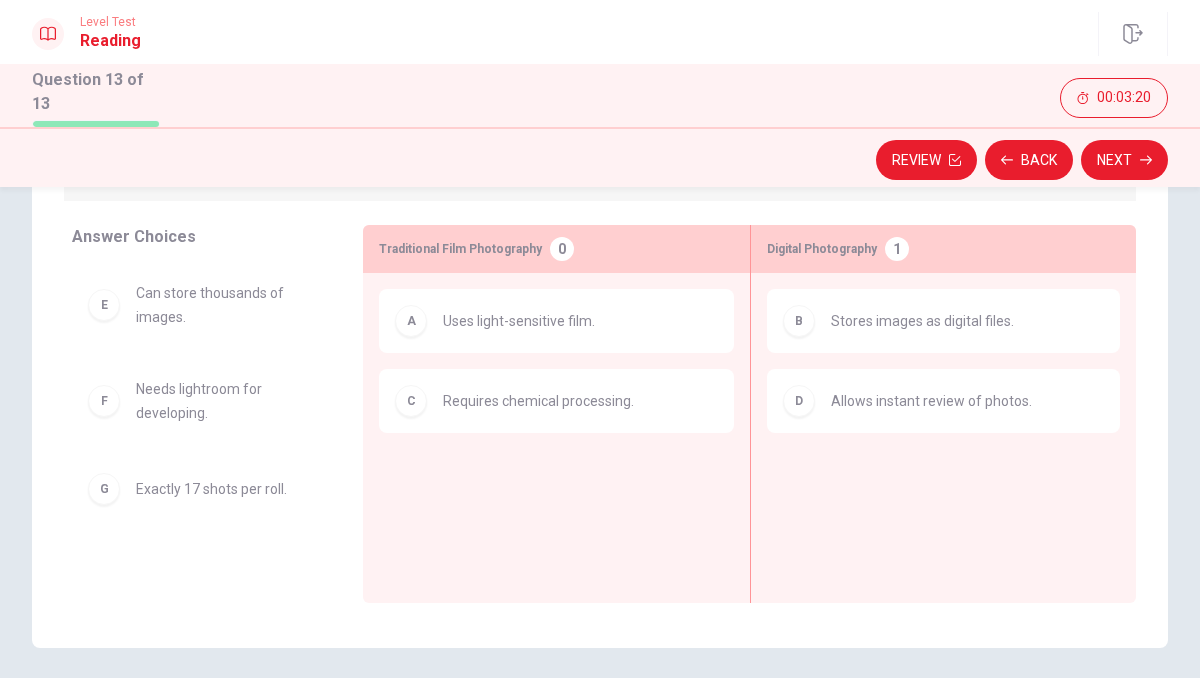 click on "B Stores images as digital files." at bounding box center [943, 321] 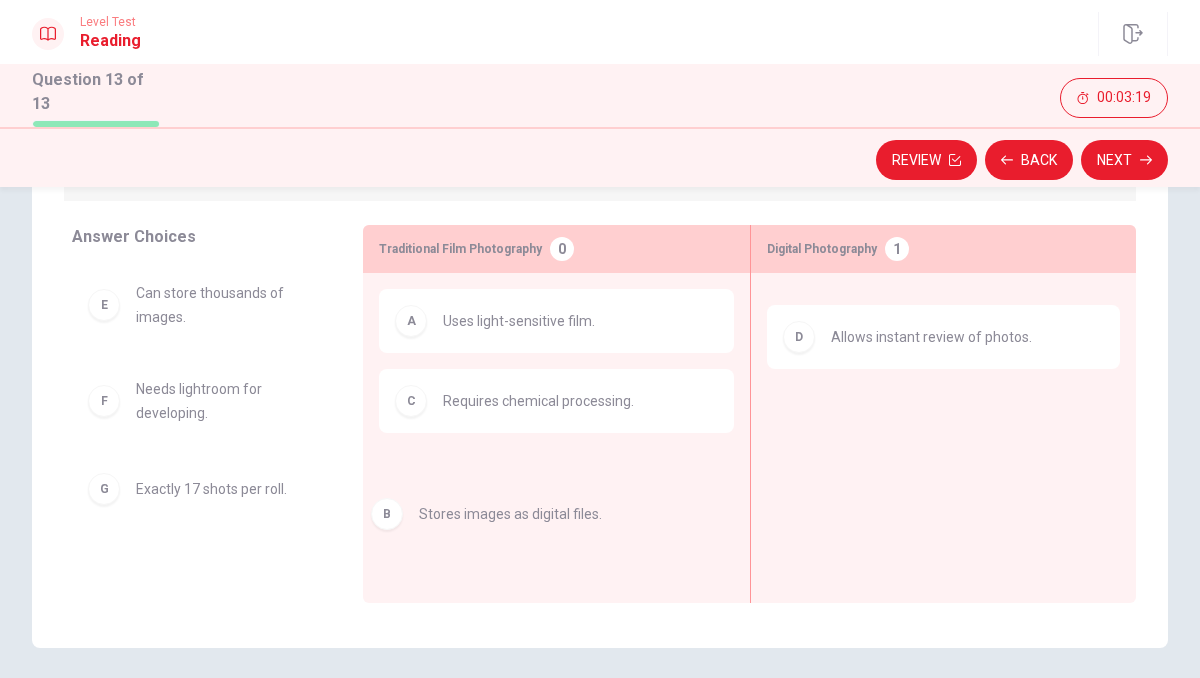 drag, startPoint x: 899, startPoint y: 295, endPoint x: 481, endPoint y: 490, distance: 461.24722 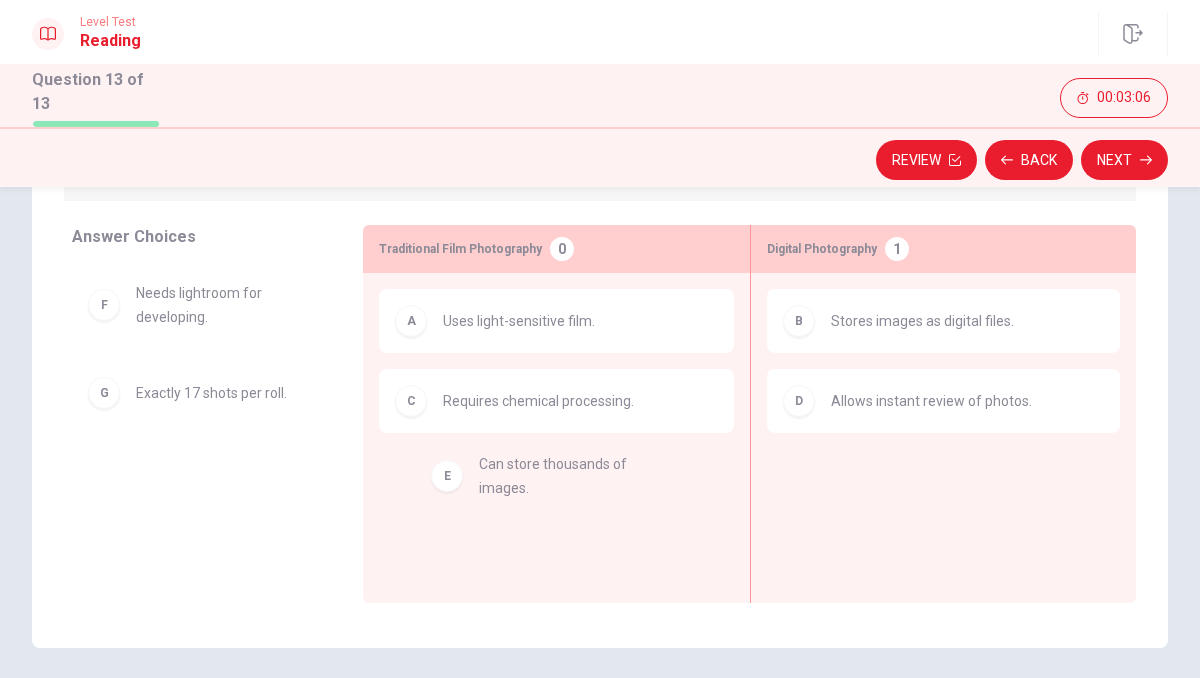 drag, startPoint x: 158, startPoint y: 318, endPoint x: 489, endPoint y: 516, distance: 385.70065 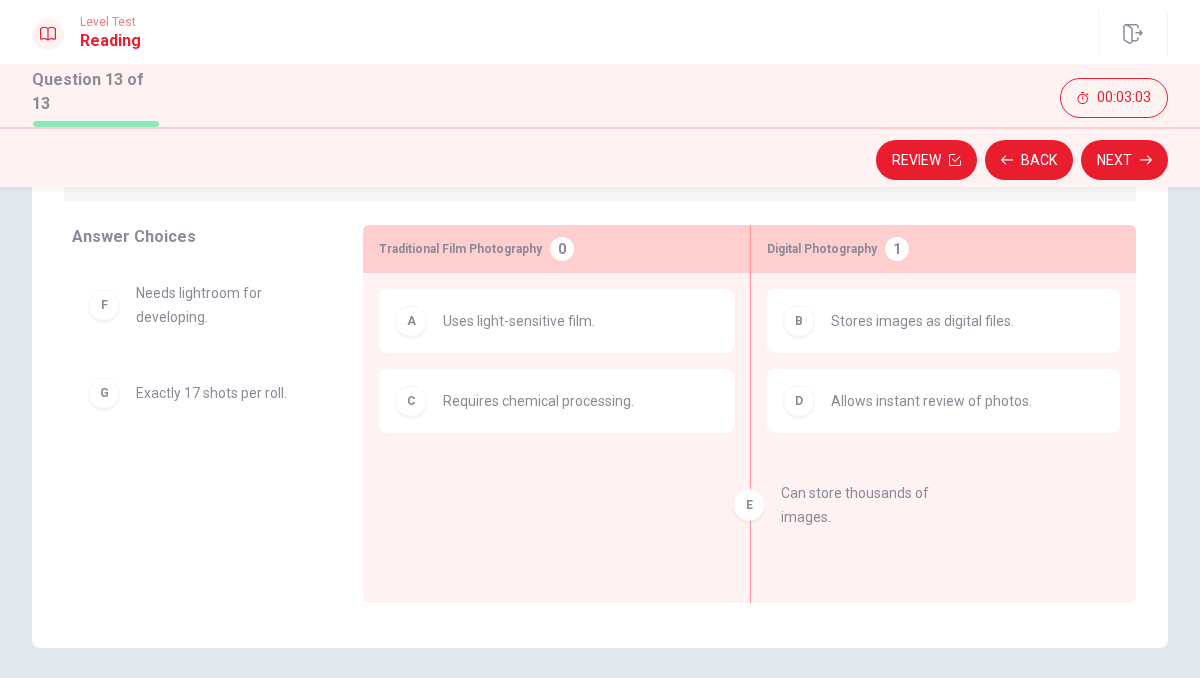 drag, startPoint x: 120, startPoint y: 311, endPoint x: 776, endPoint y: 498, distance: 682.1327 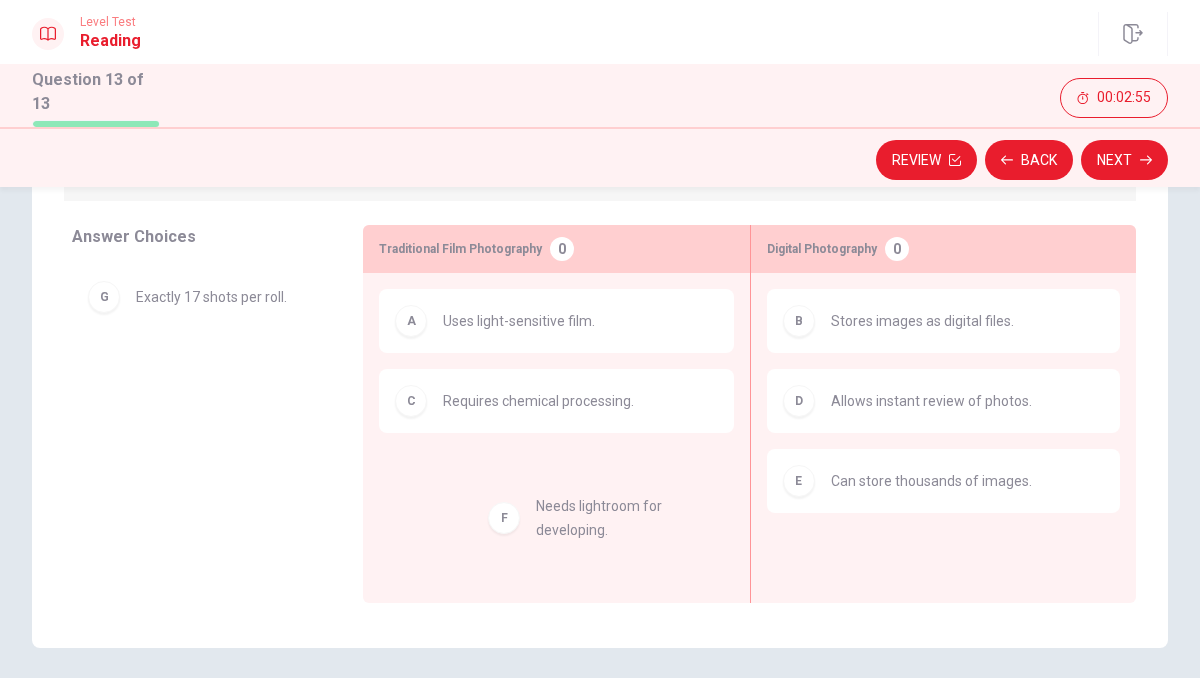 drag, startPoint x: 192, startPoint y: 316, endPoint x: 548, endPoint y: 529, distance: 414.8554 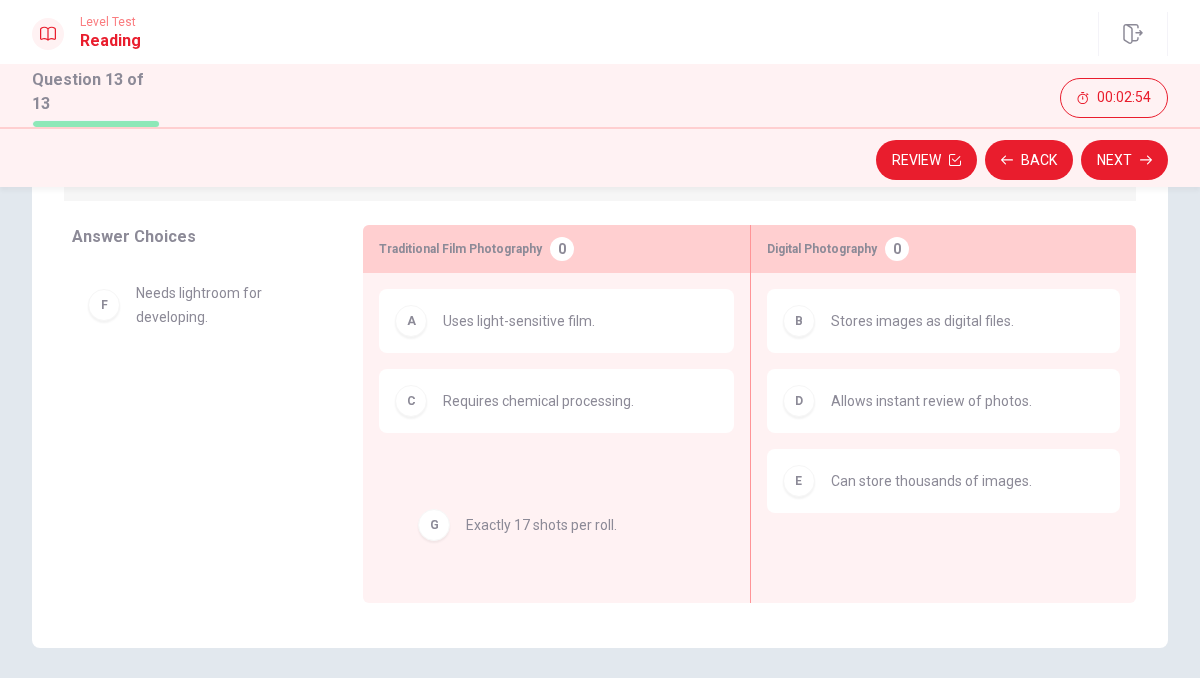 drag, startPoint x: 236, startPoint y: 389, endPoint x: 576, endPoint y: 531, distance: 368.46167 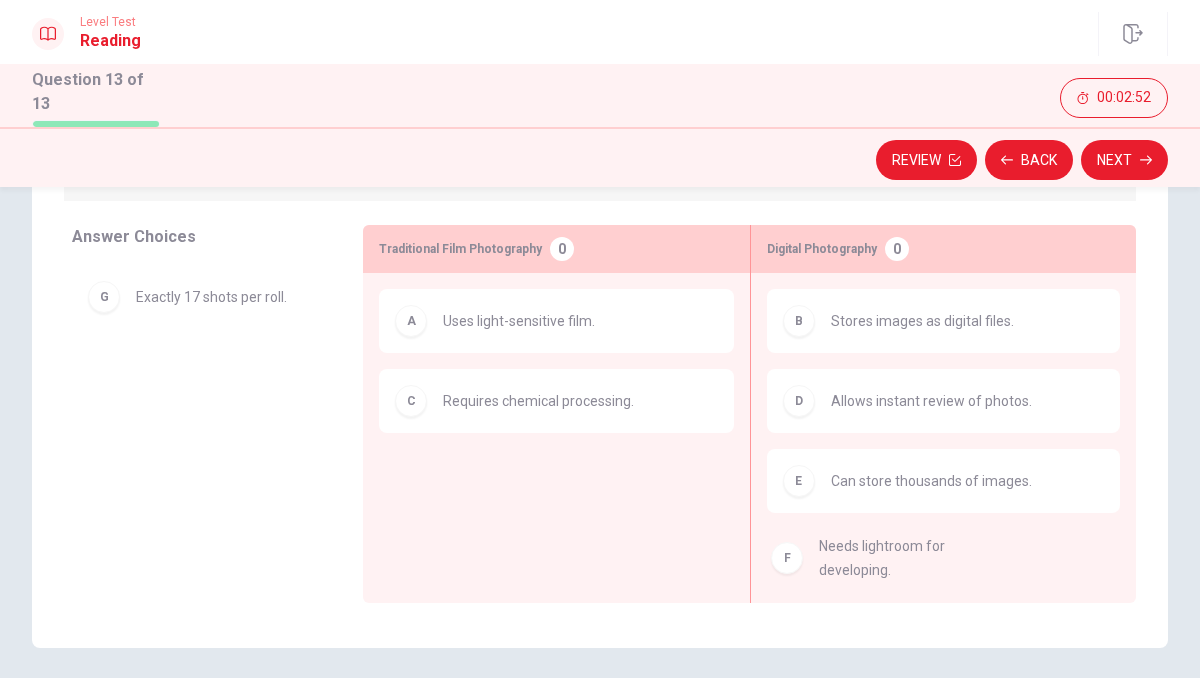 drag, startPoint x: 199, startPoint y: 304, endPoint x: 908, endPoint y: 568, distance: 756.556 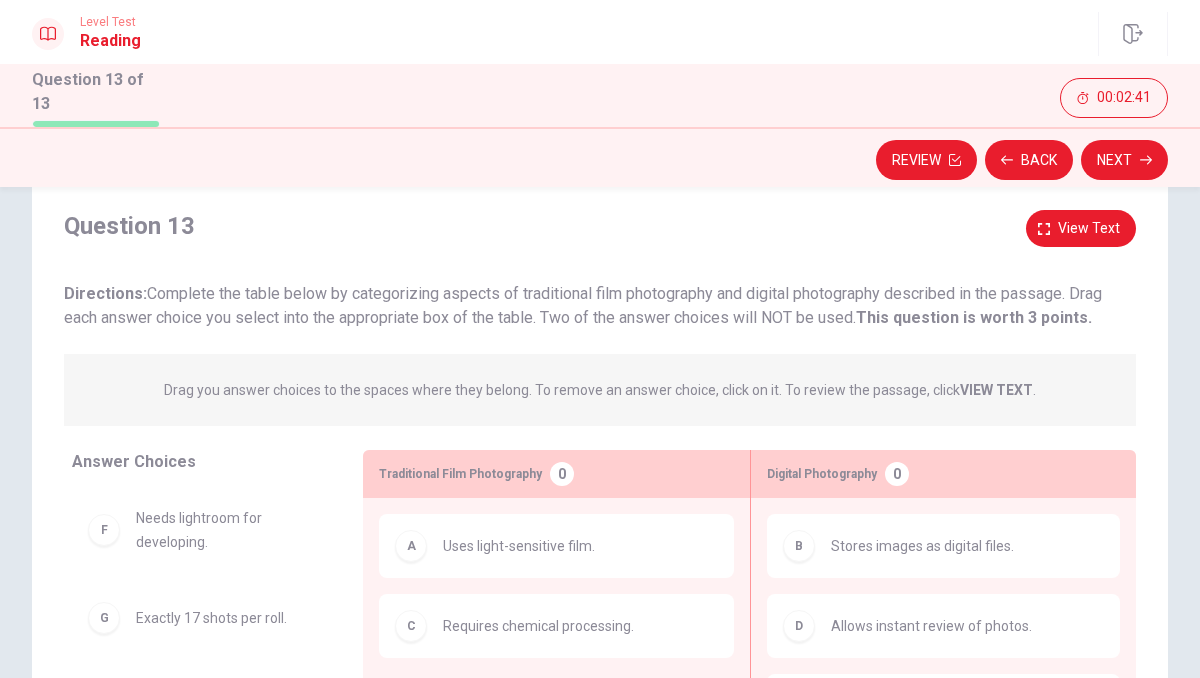 scroll, scrollTop: 0, scrollLeft: 0, axis: both 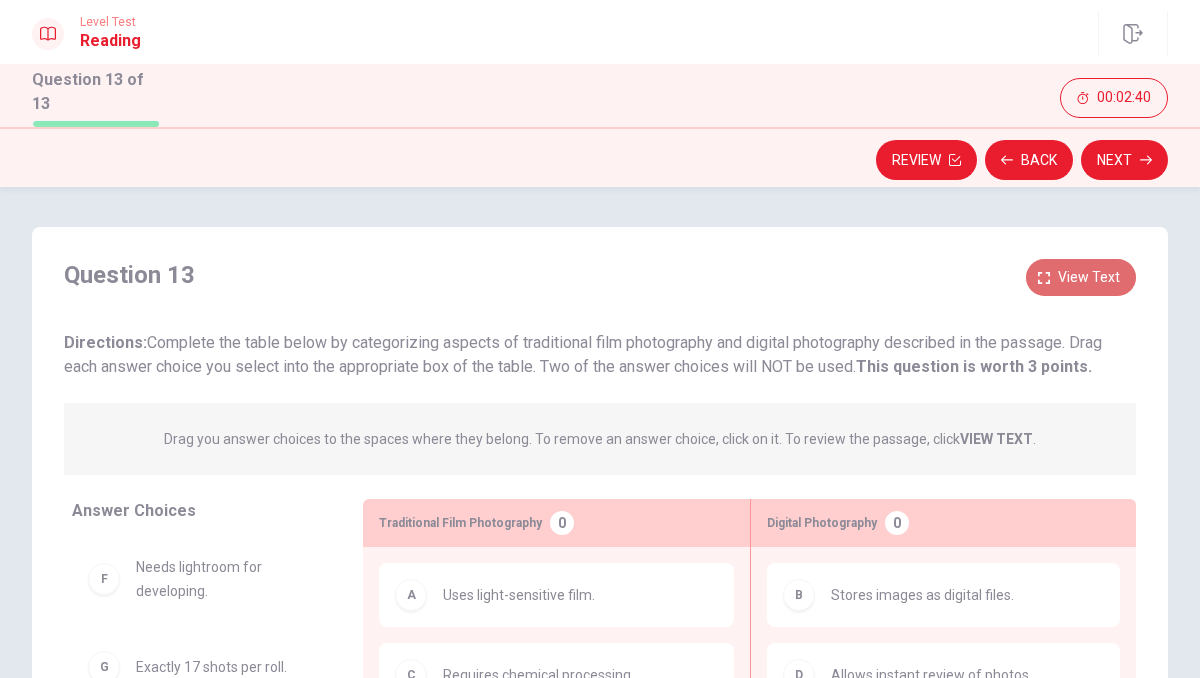 click on "View text" at bounding box center (1089, 277) 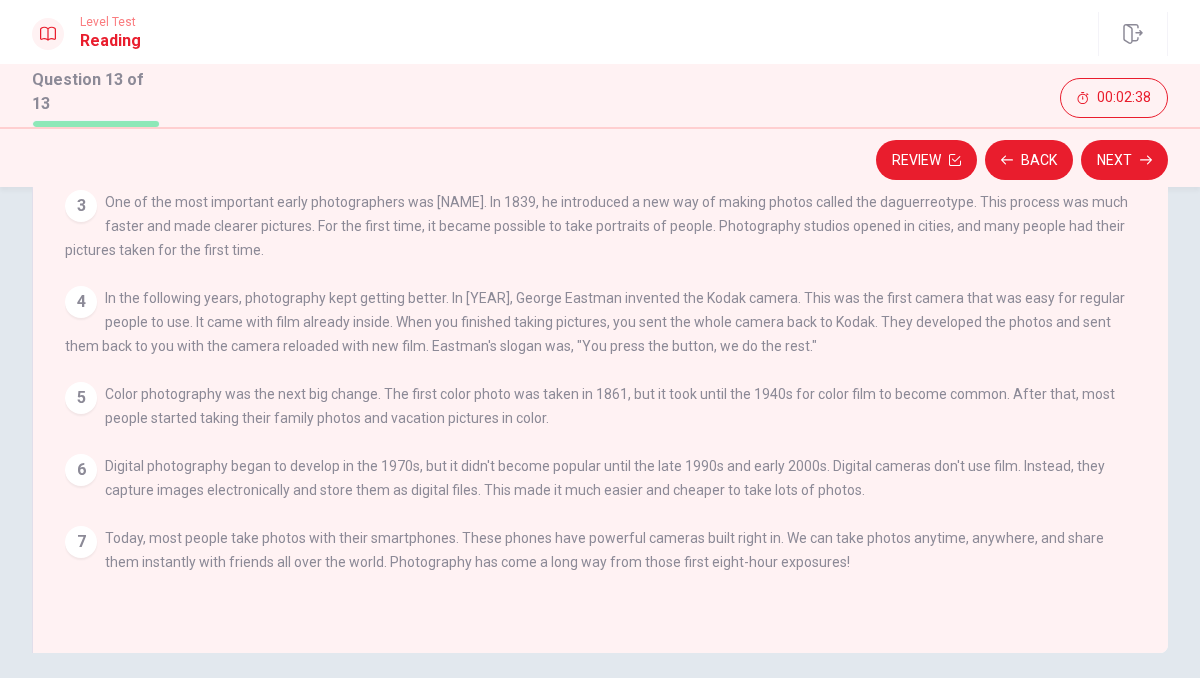 scroll, scrollTop: 345, scrollLeft: 0, axis: vertical 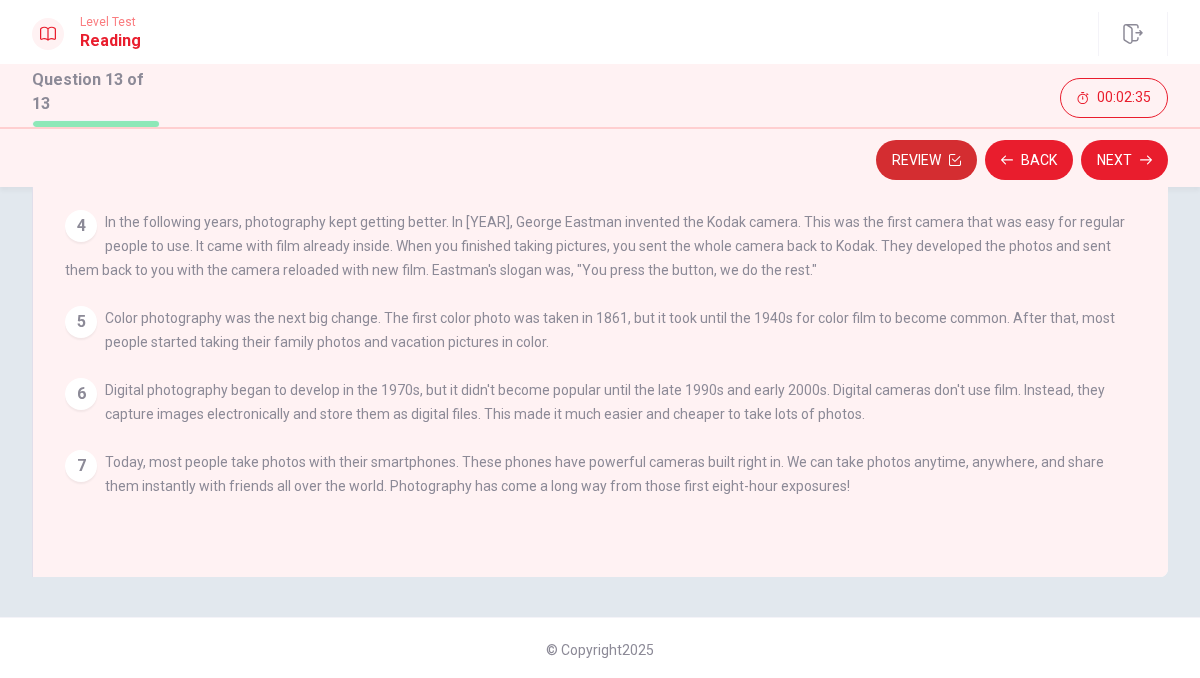click on "Review" at bounding box center [926, 160] 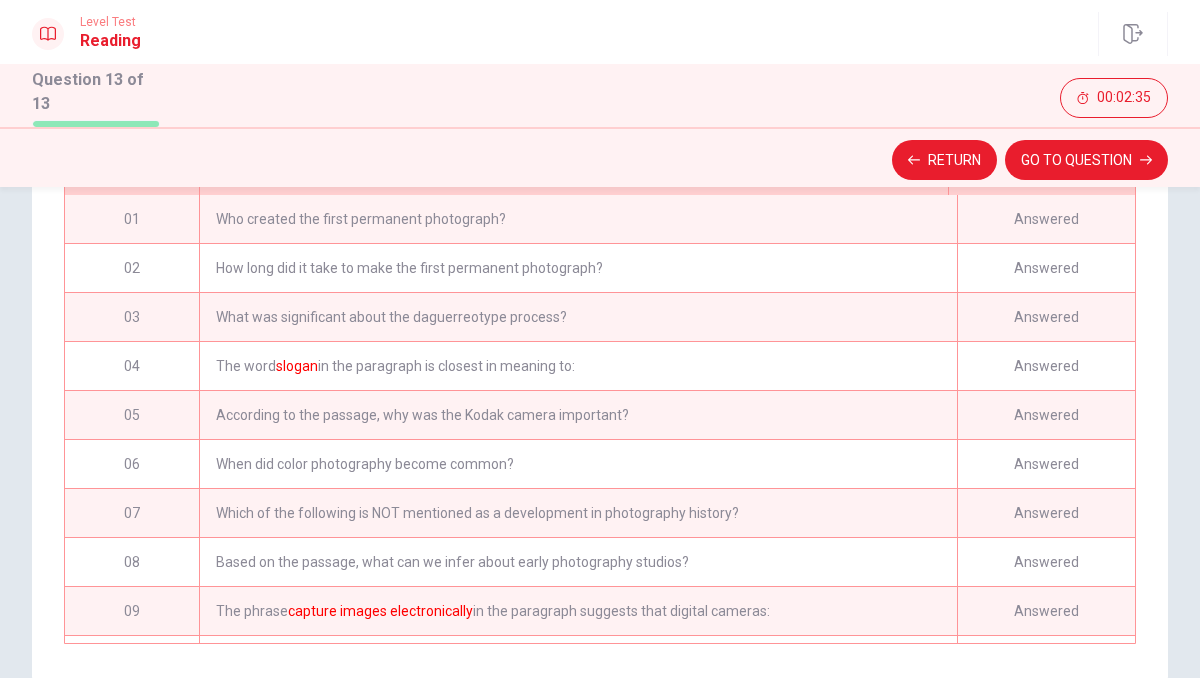 scroll, scrollTop: 452, scrollLeft: 0, axis: vertical 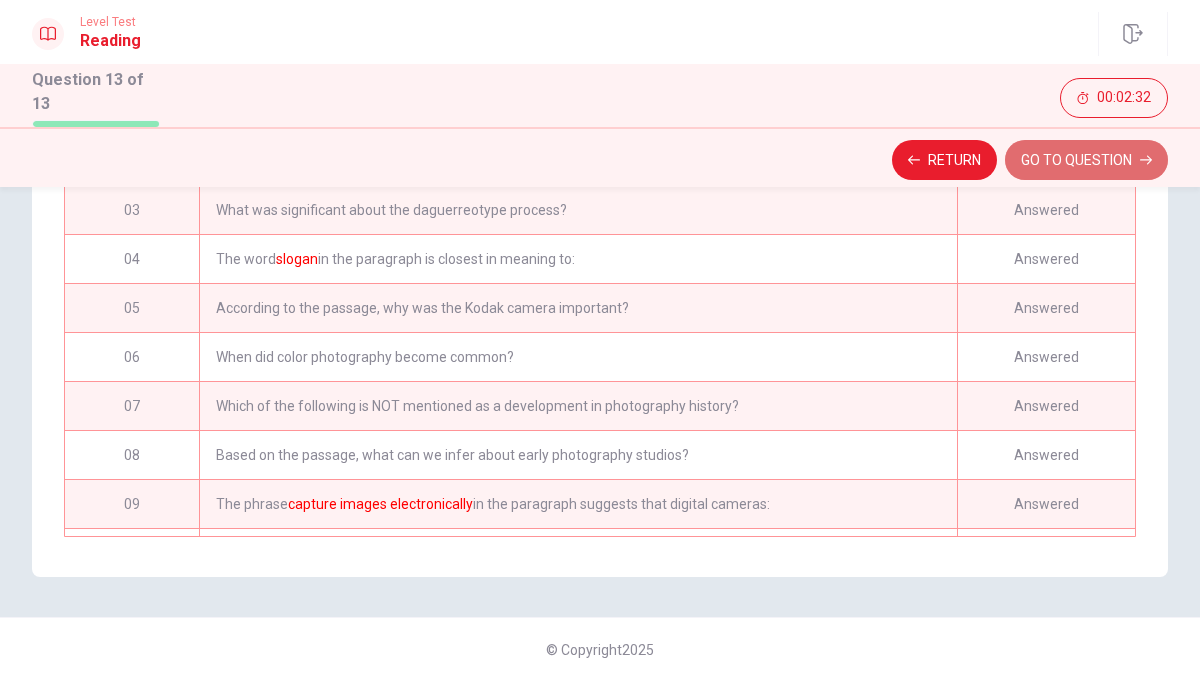 click on "GO TO QUESTION" at bounding box center [1086, 160] 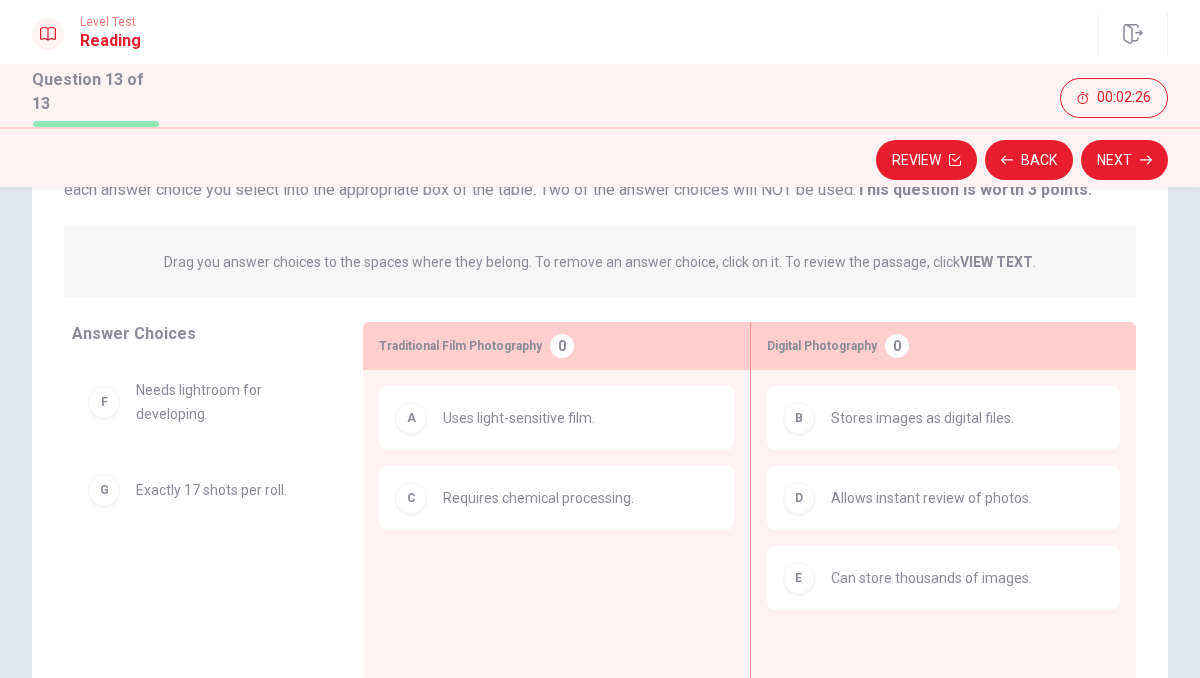scroll, scrollTop: 180, scrollLeft: 0, axis: vertical 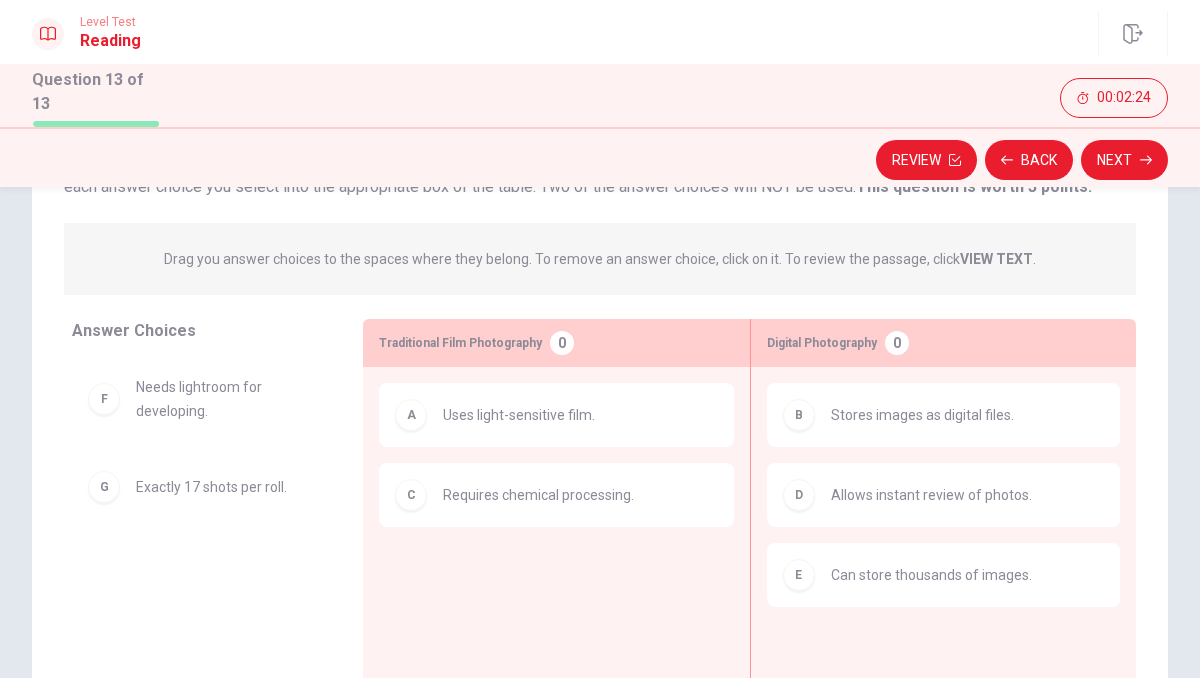 click on "0" at bounding box center (897, 343) 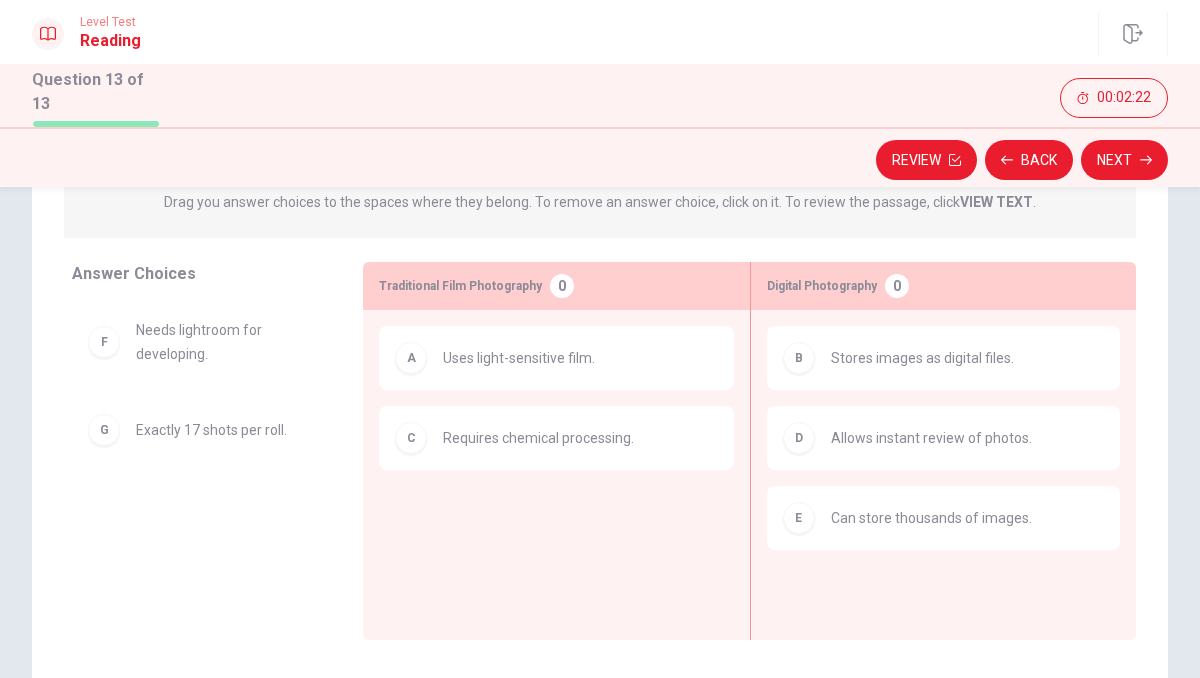 scroll, scrollTop: 241, scrollLeft: 0, axis: vertical 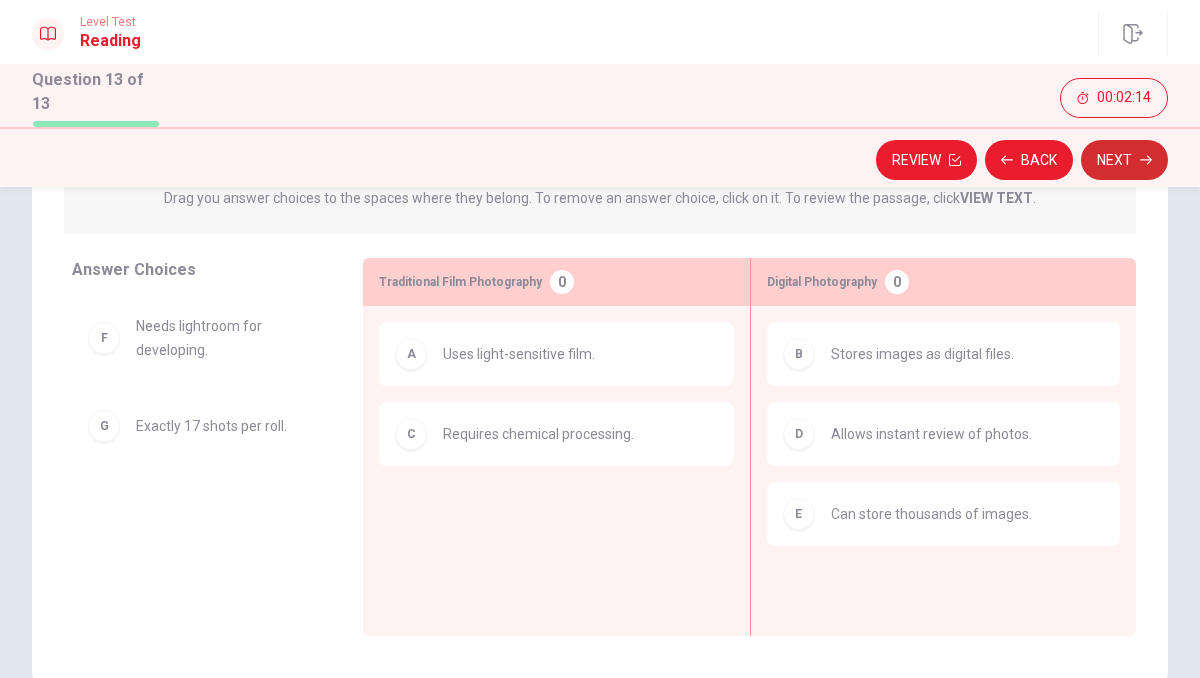 click on "Next" at bounding box center (1124, 160) 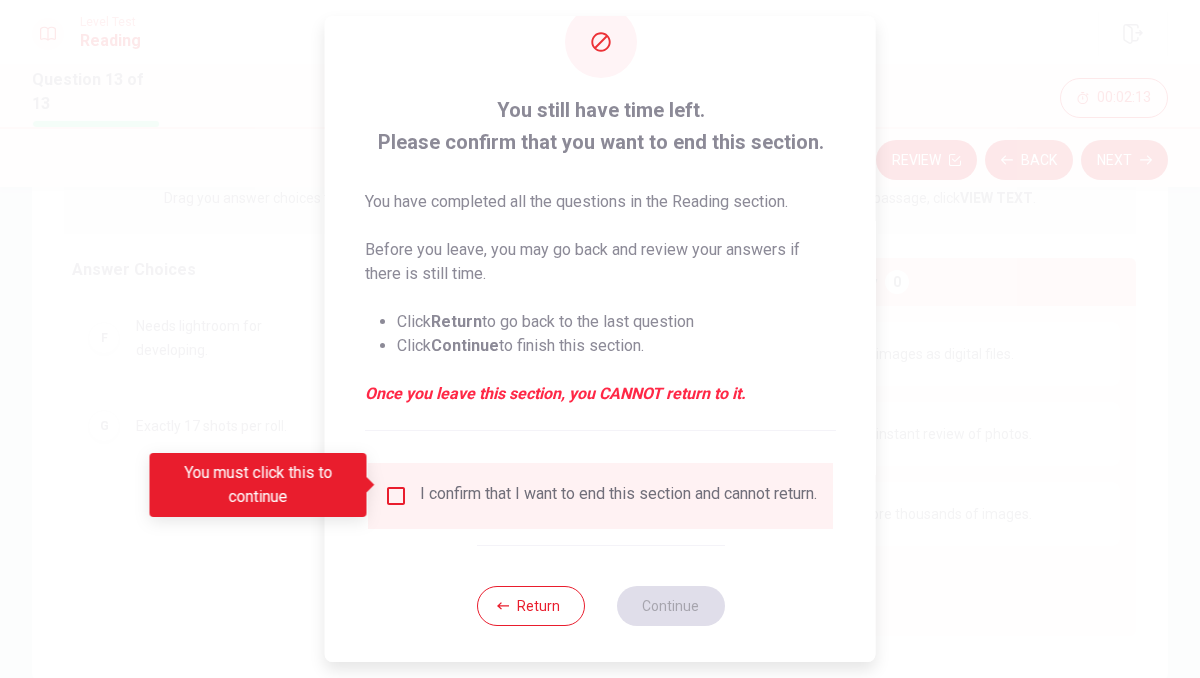 scroll, scrollTop: 68, scrollLeft: 0, axis: vertical 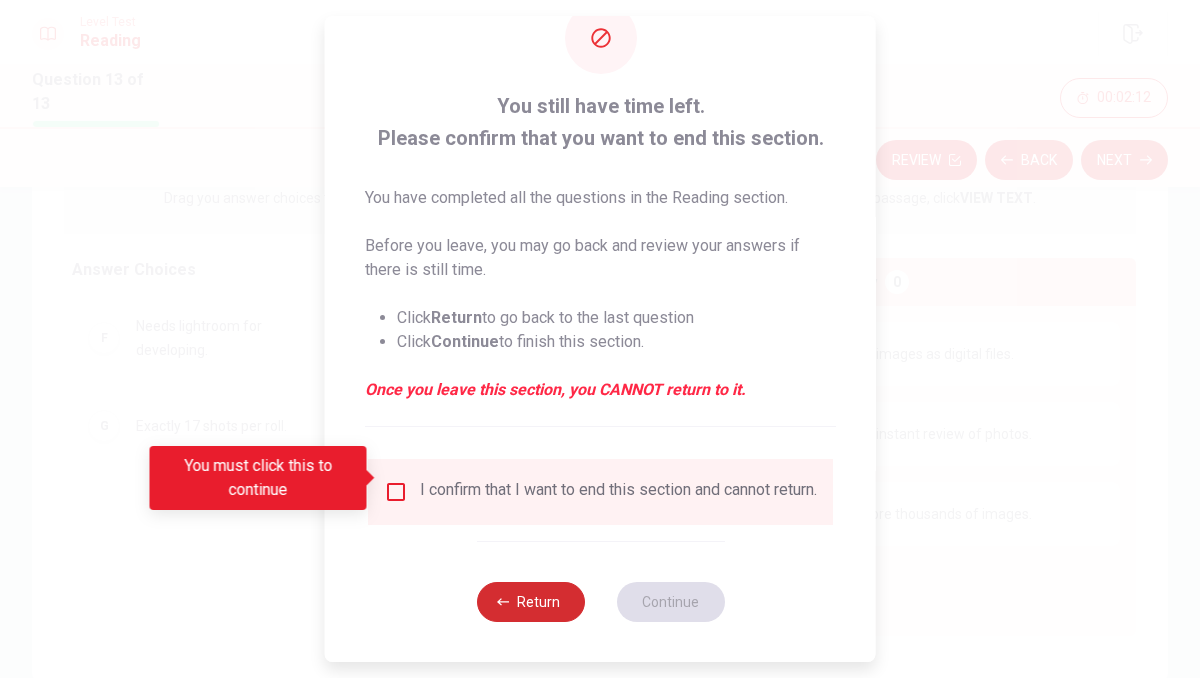 click on "Return" at bounding box center (530, 602) 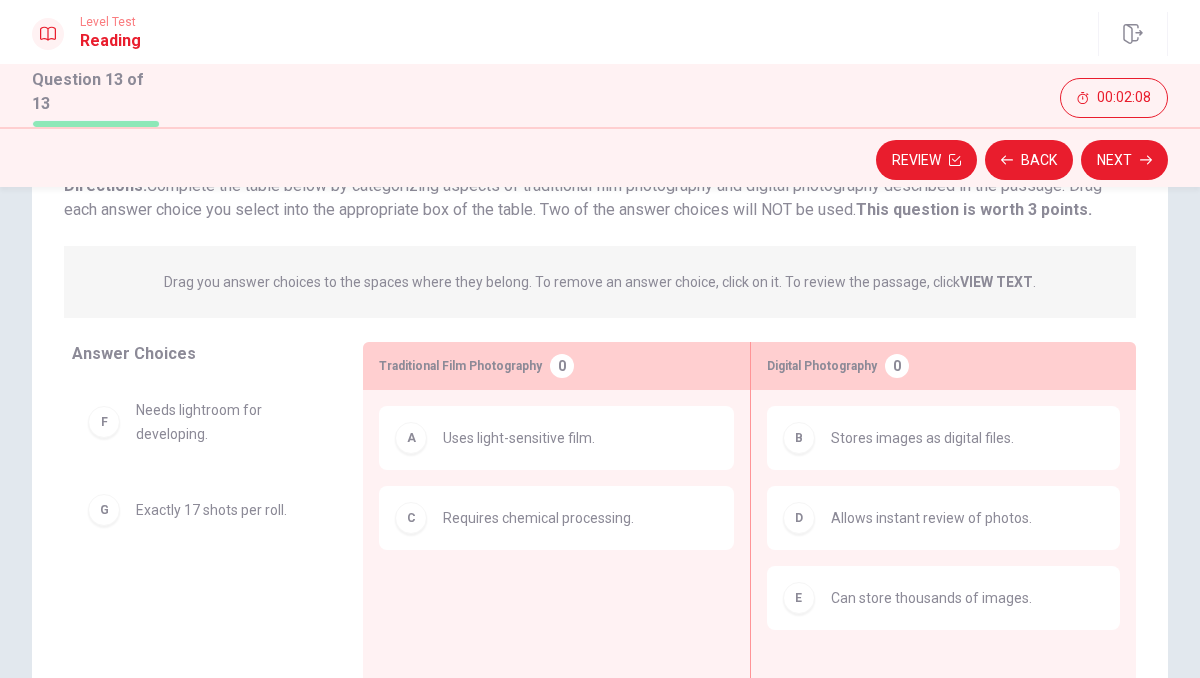 scroll, scrollTop: 121, scrollLeft: 0, axis: vertical 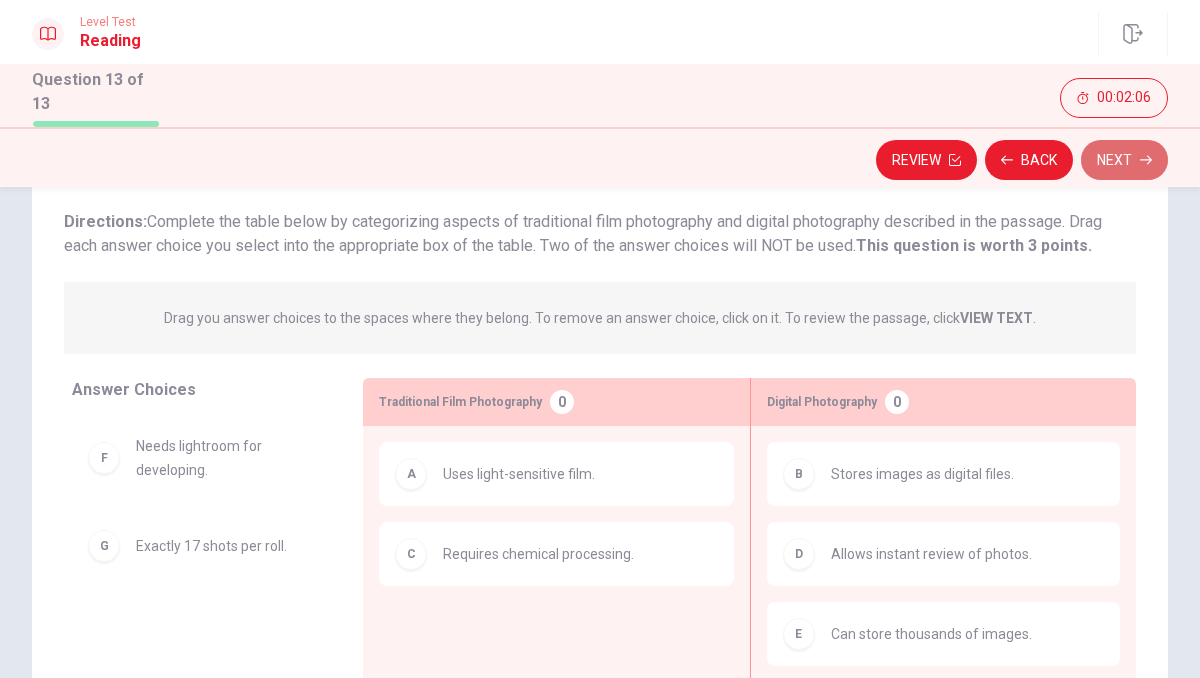click on "Next" at bounding box center [1124, 160] 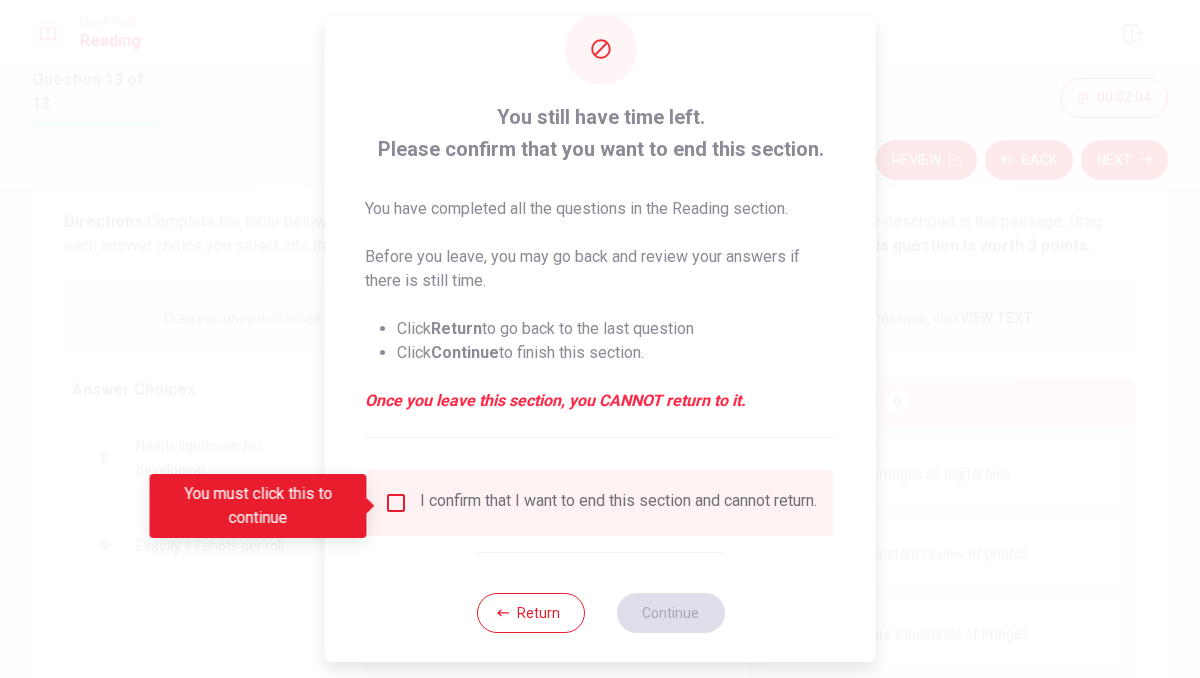 scroll, scrollTop: 63, scrollLeft: 0, axis: vertical 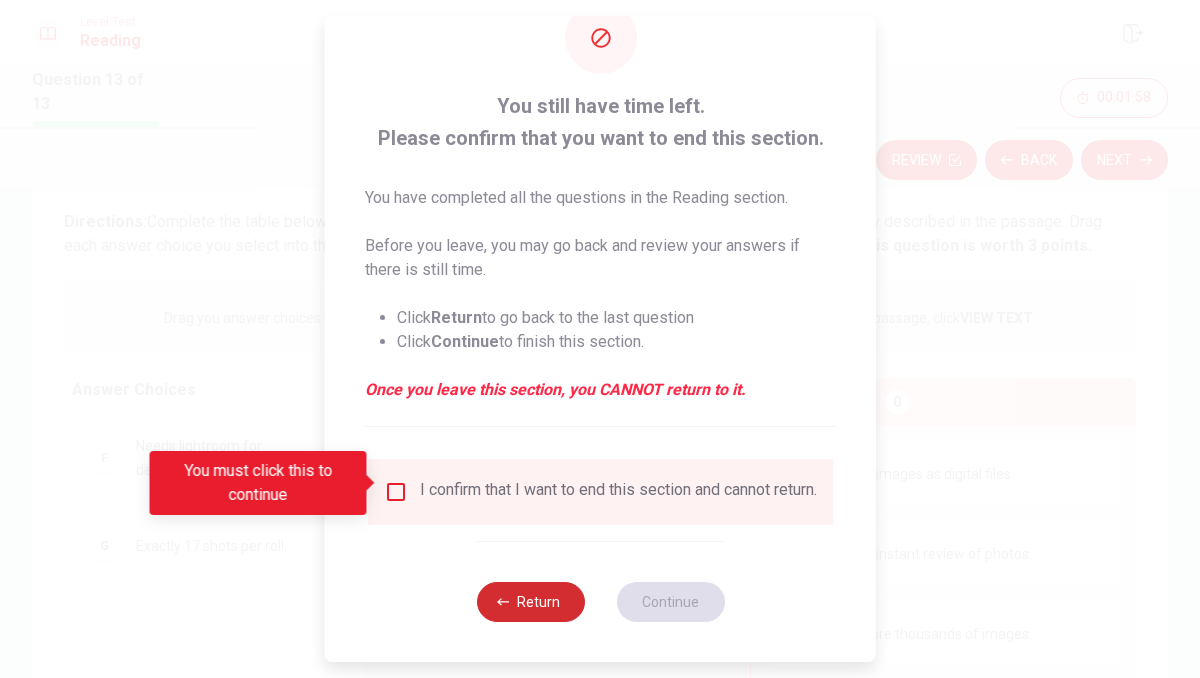 click on "Return" at bounding box center (530, 602) 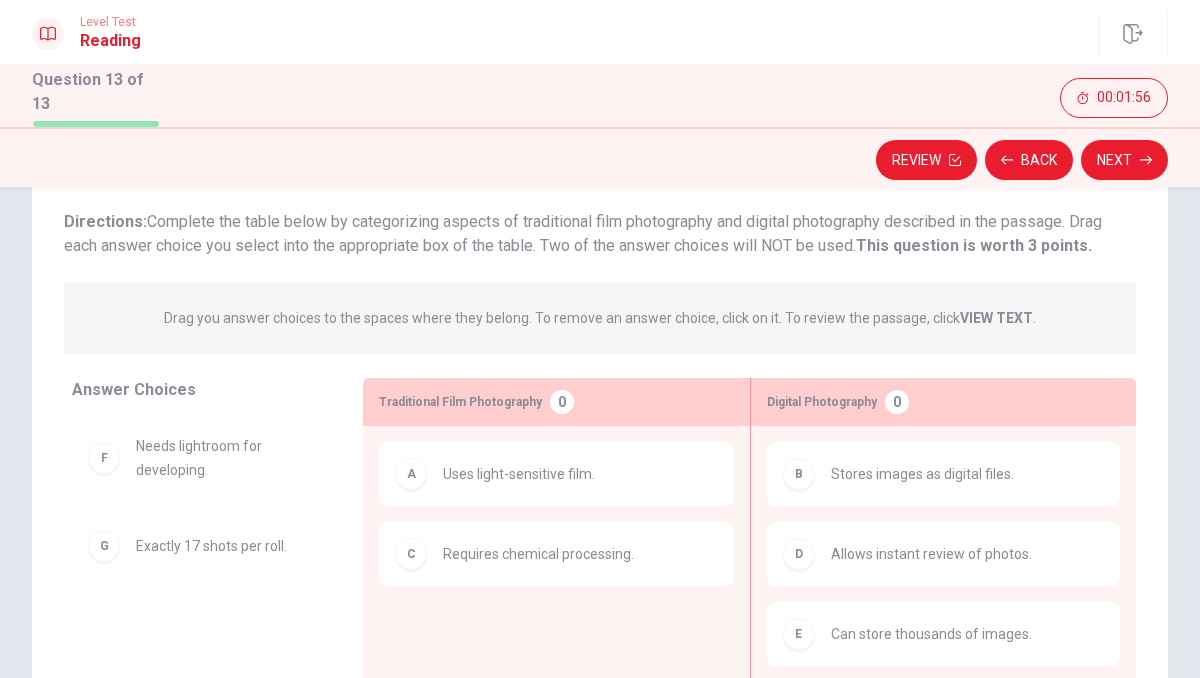 click on "Review Back Next" at bounding box center (600, 157) 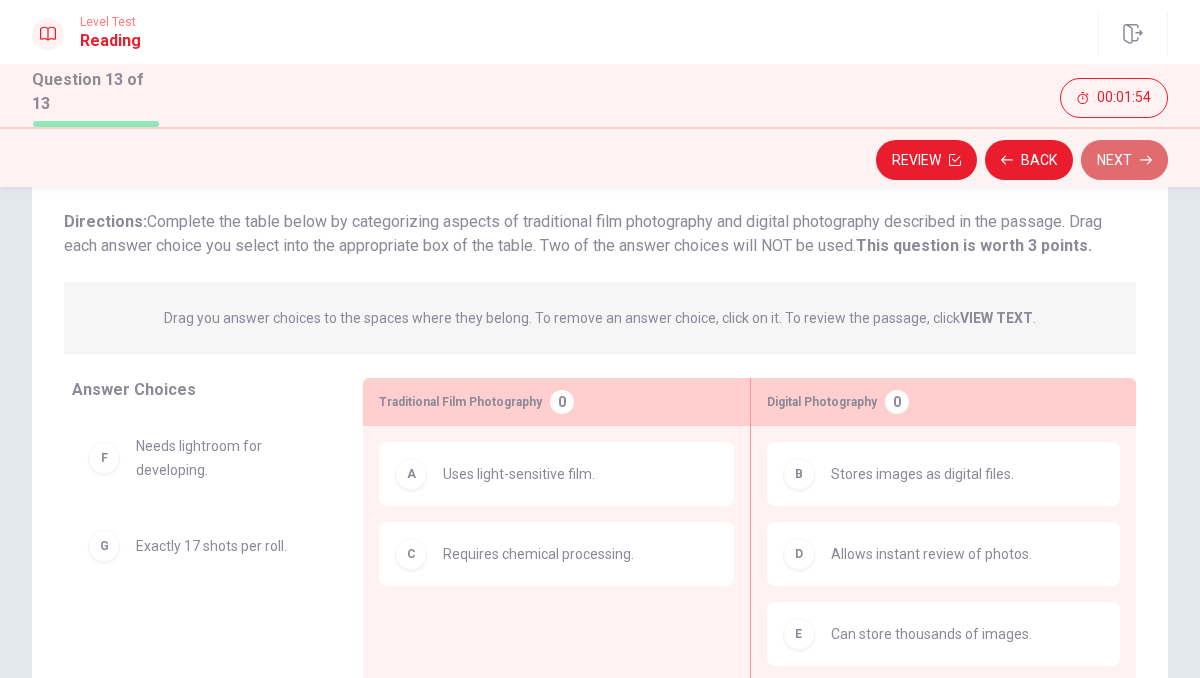 click on "Next" at bounding box center (1124, 160) 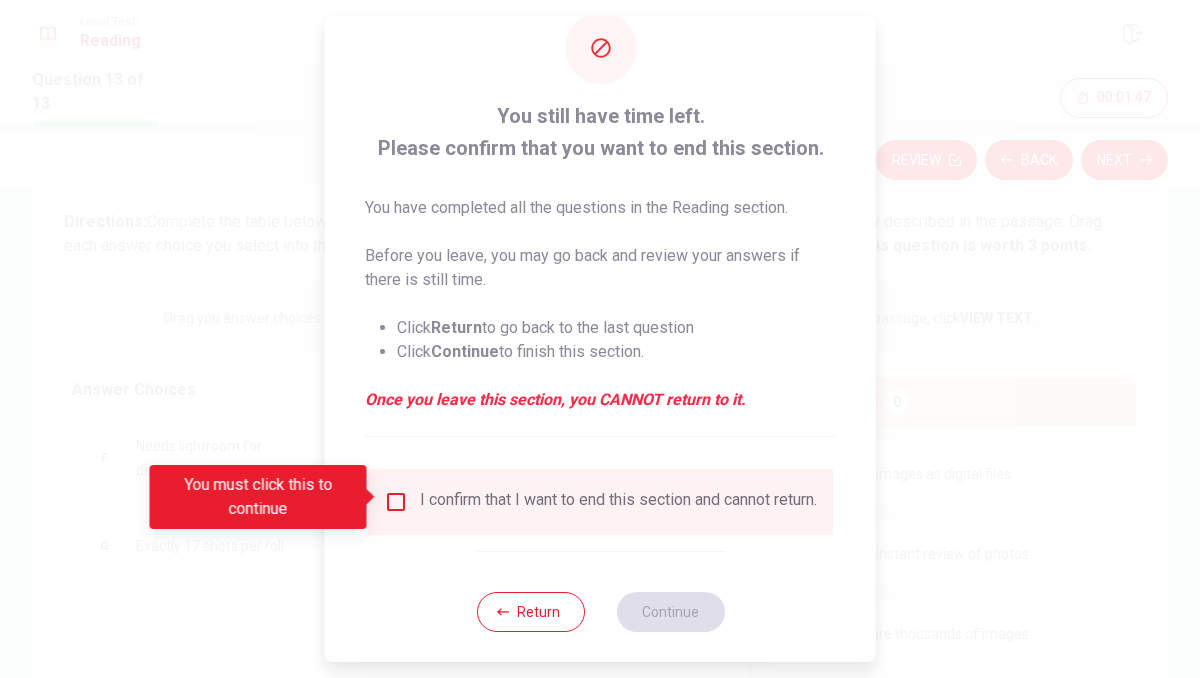 scroll, scrollTop: 51, scrollLeft: 0, axis: vertical 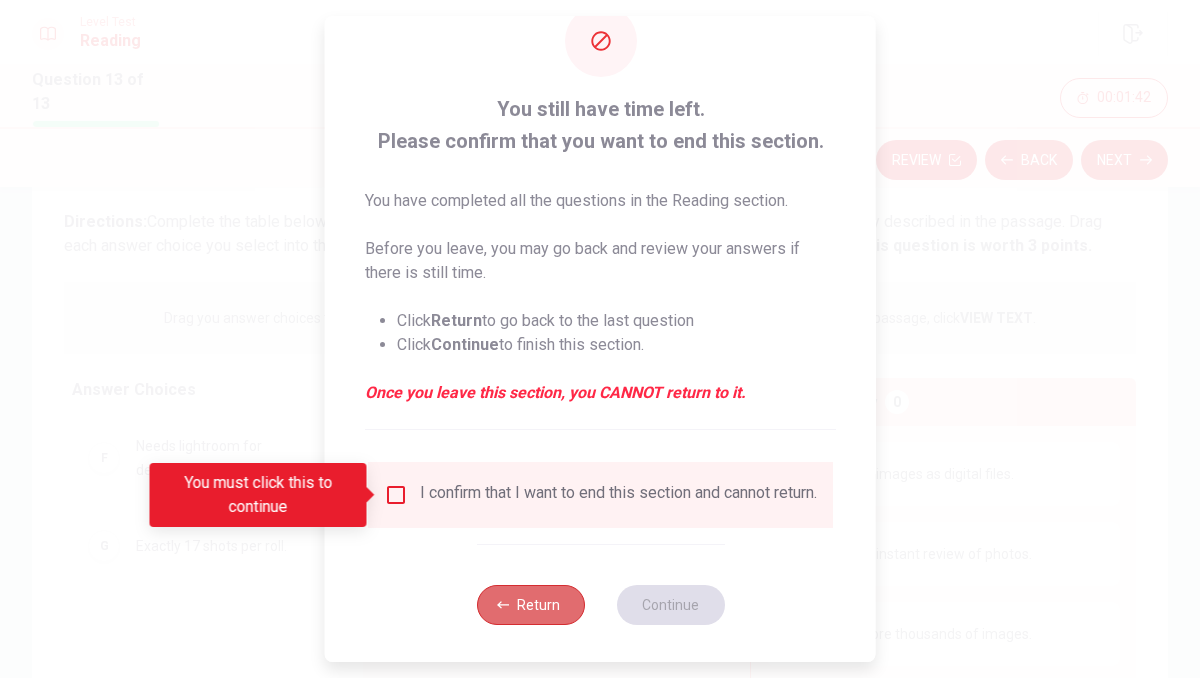 click on "Return" at bounding box center [530, 605] 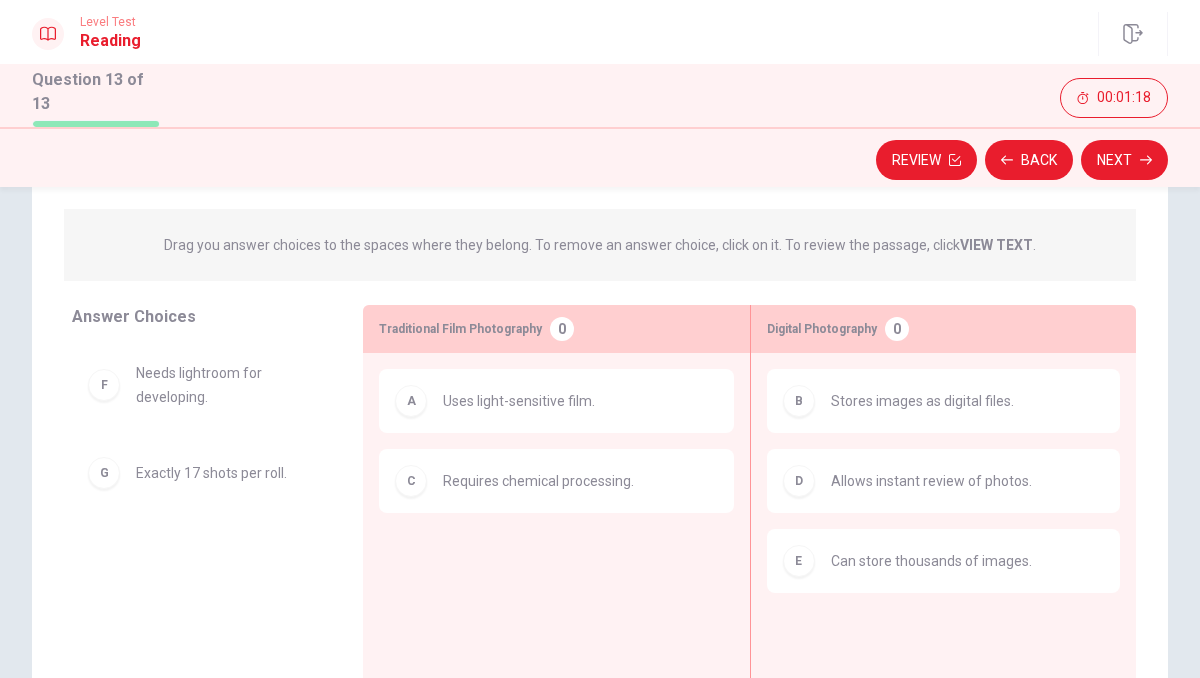 scroll, scrollTop: 200, scrollLeft: 0, axis: vertical 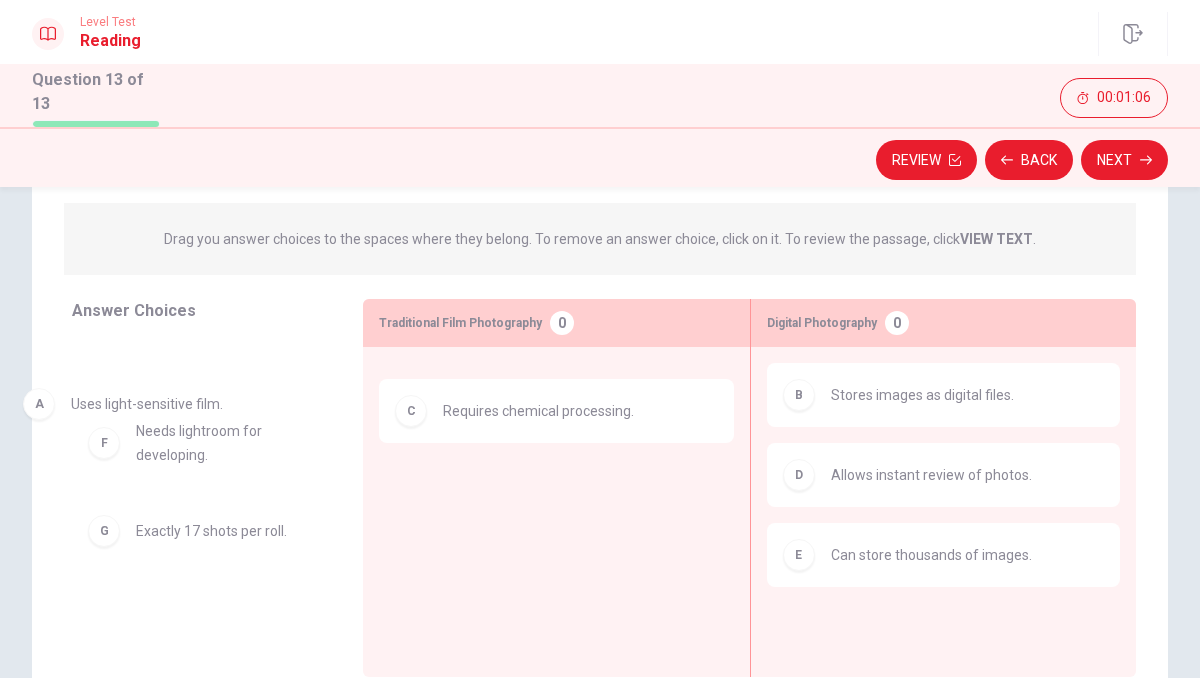 drag, startPoint x: 565, startPoint y: 409, endPoint x: 181, endPoint y: 424, distance: 384.29285 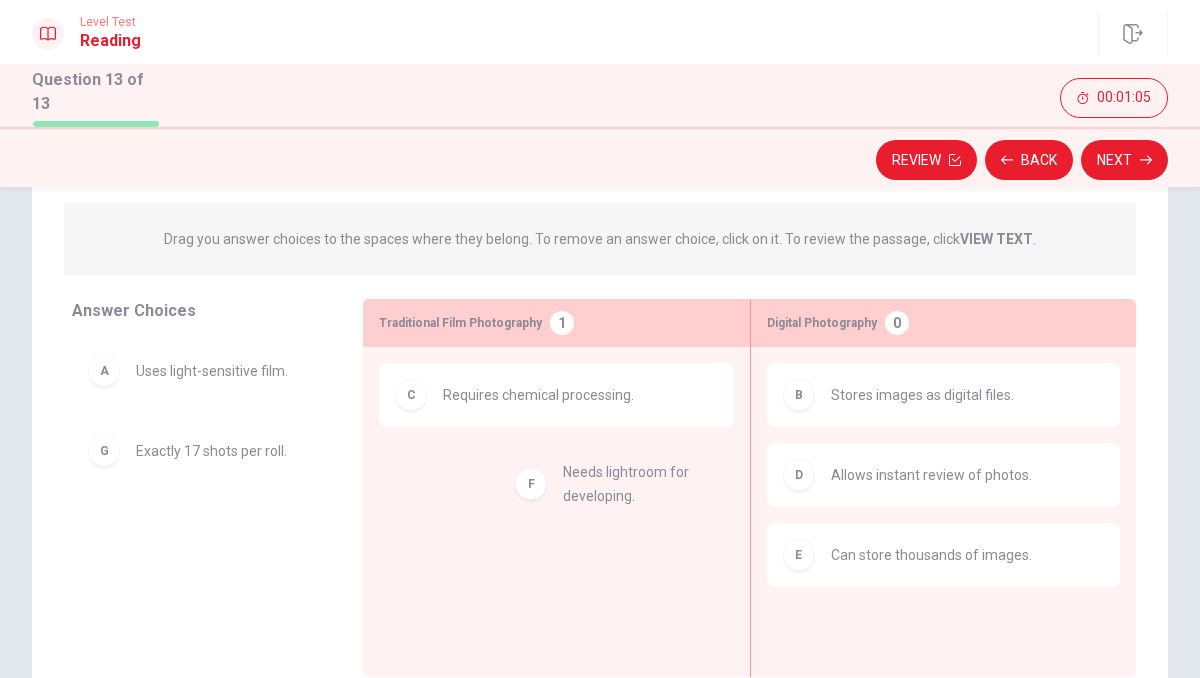 drag, startPoint x: 148, startPoint y: 452, endPoint x: 593, endPoint y: 481, distance: 445.94394 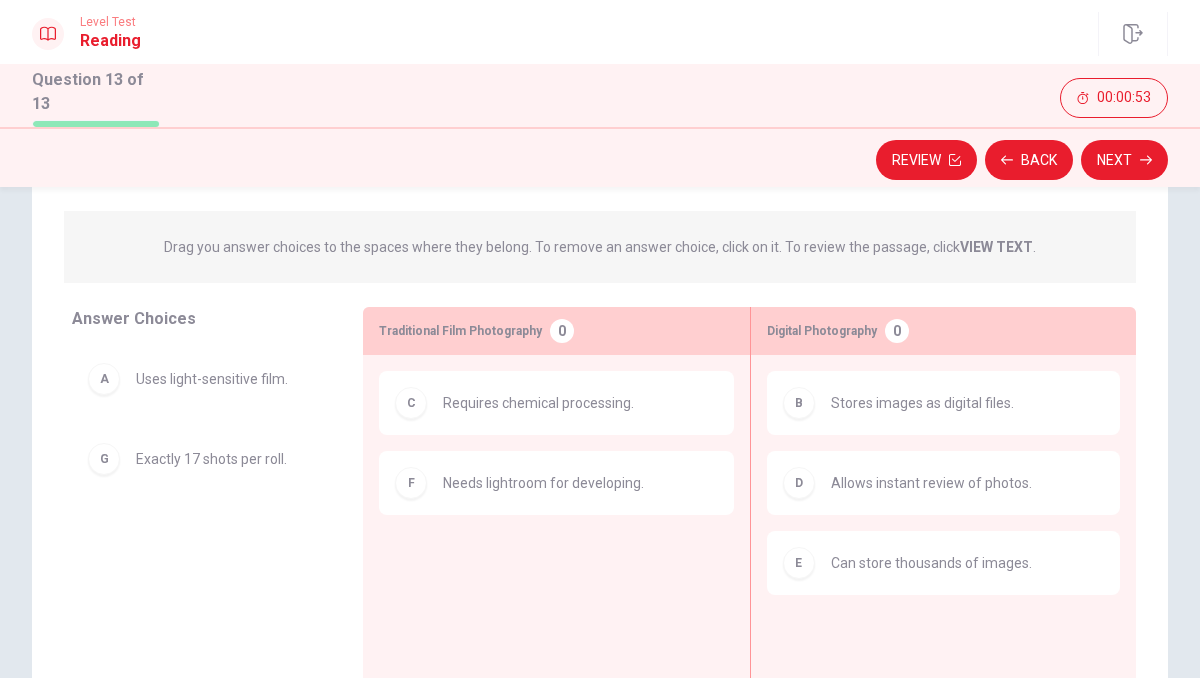 scroll, scrollTop: 345, scrollLeft: 0, axis: vertical 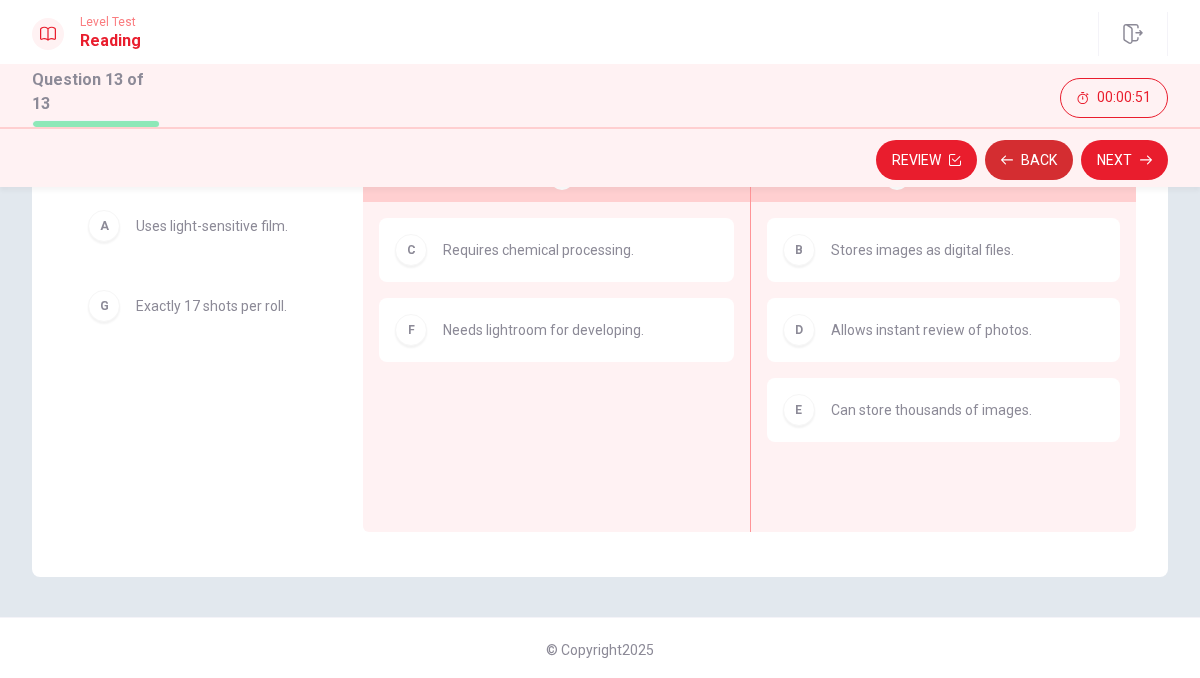 click on "Back" at bounding box center [1029, 160] 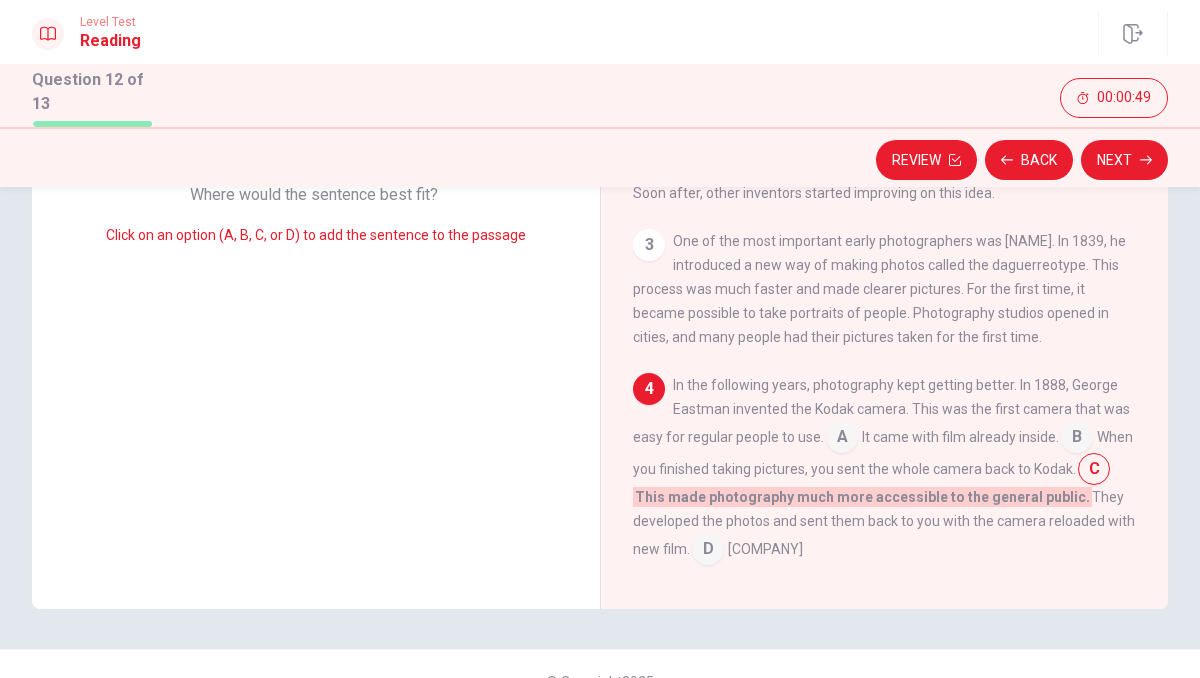 scroll, scrollTop: 12, scrollLeft: 0, axis: vertical 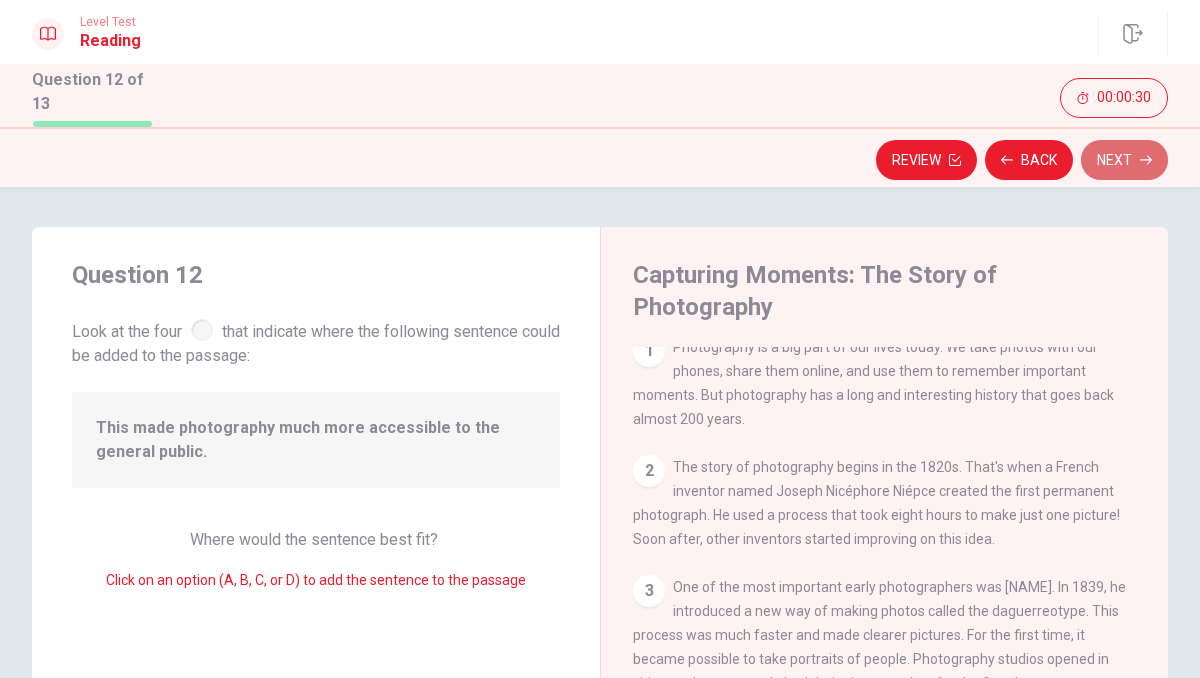 click on "Next" at bounding box center [1124, 160] 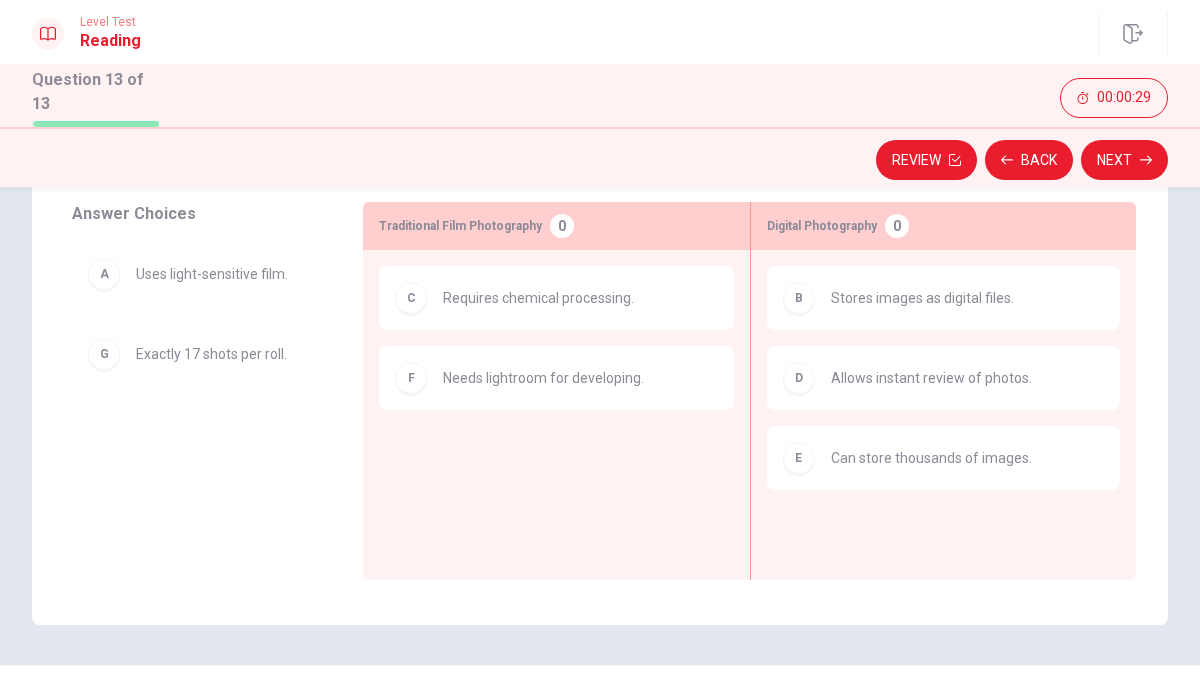 scroll, scrollTop: 345, scrollLeft: 0, axis: vertical 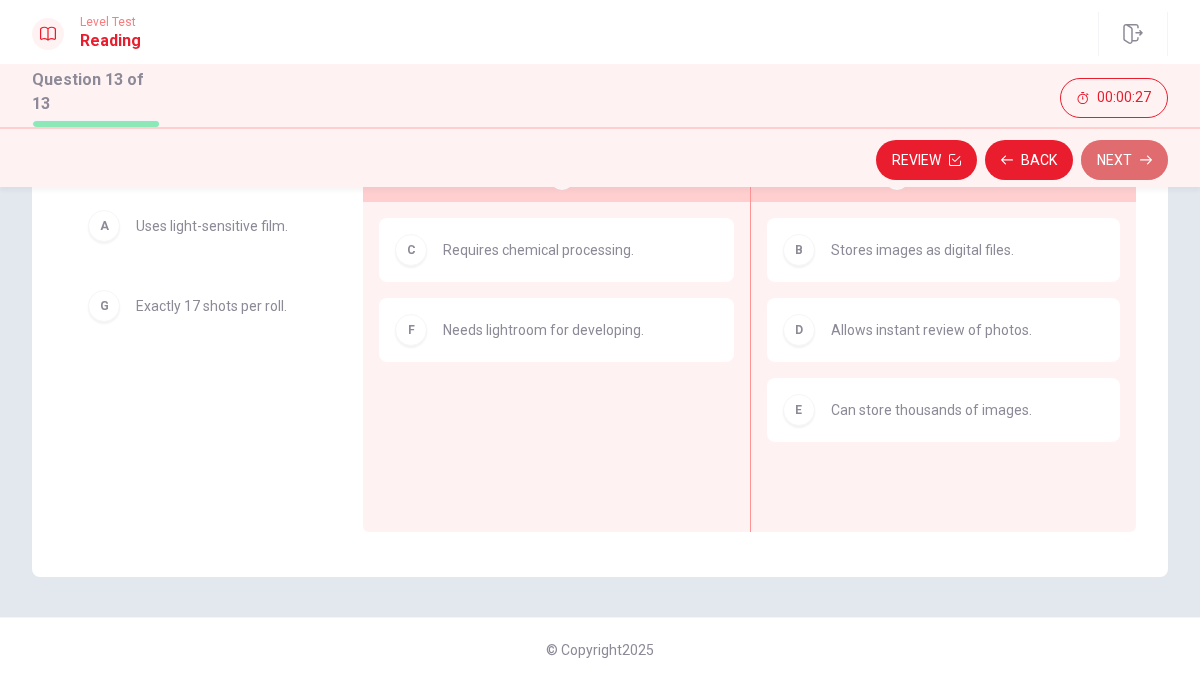 click on "Next" at bounding box center [1124, 160] 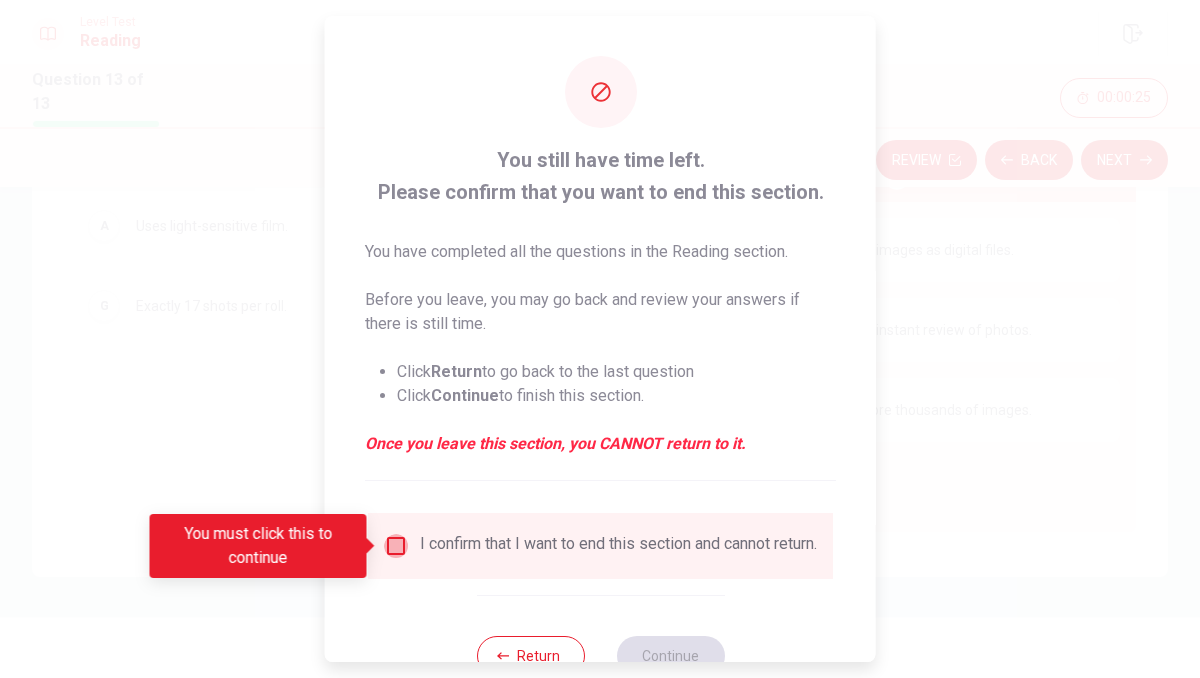 click at bounding box center (396, 546) 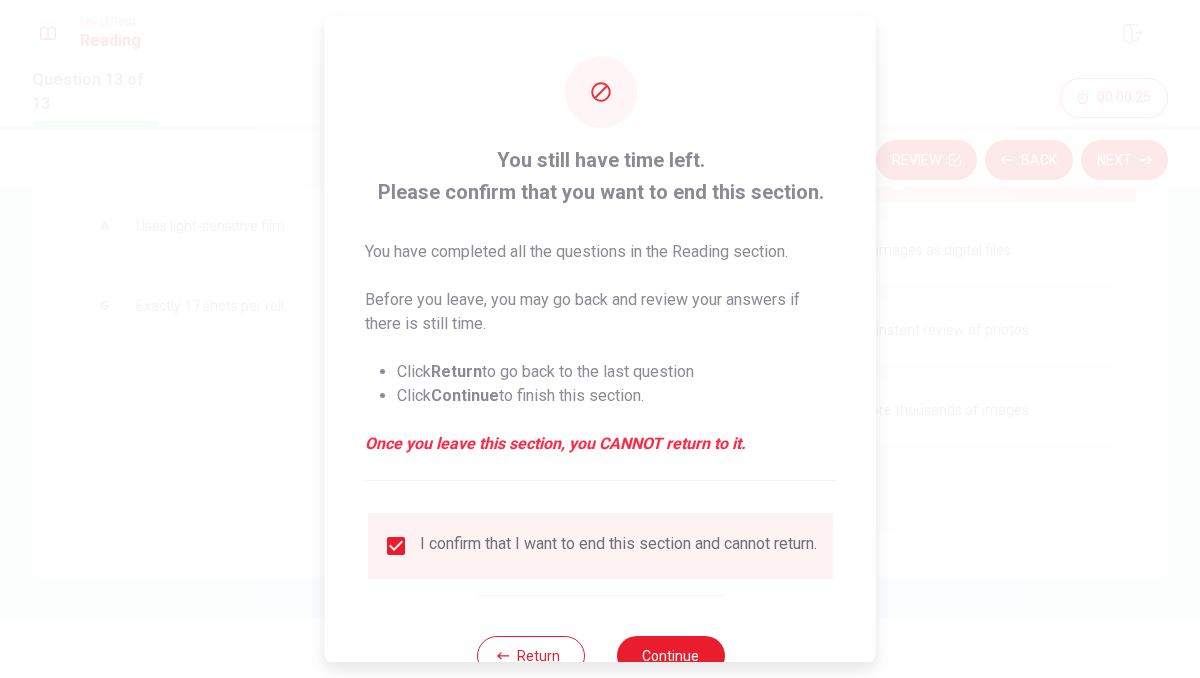 scroll, scrollTop: 68, scrollLeft: 0, axis: vertical 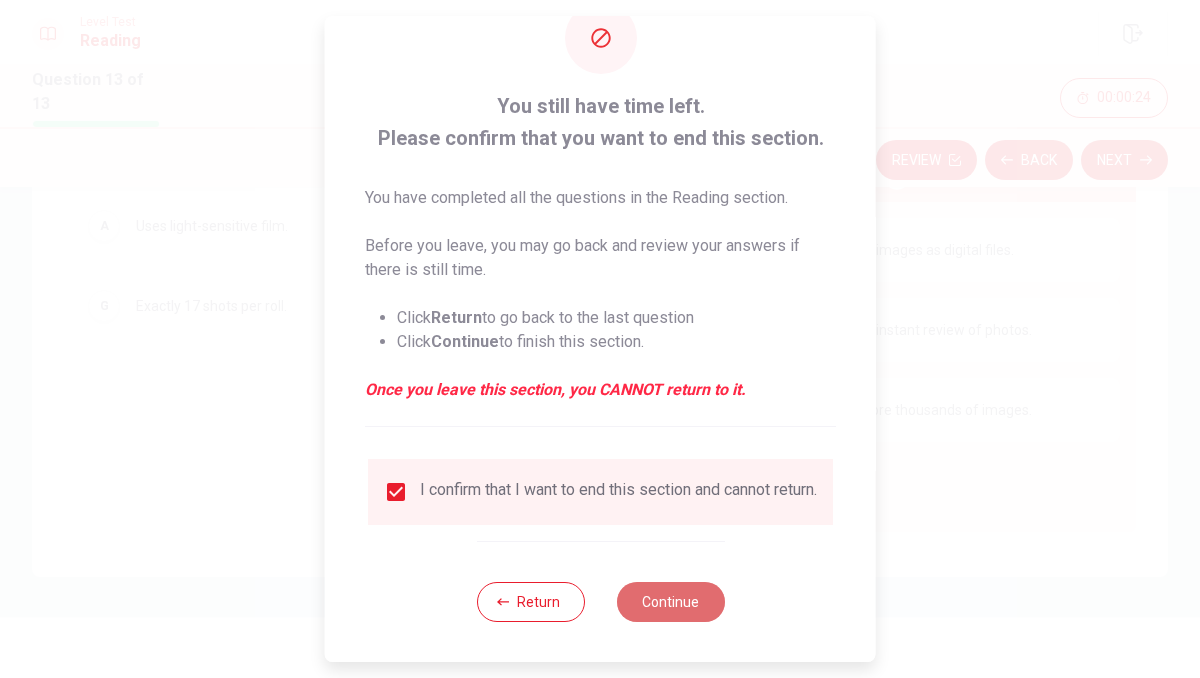 click on "Continue" at bounding box center [670, 602] 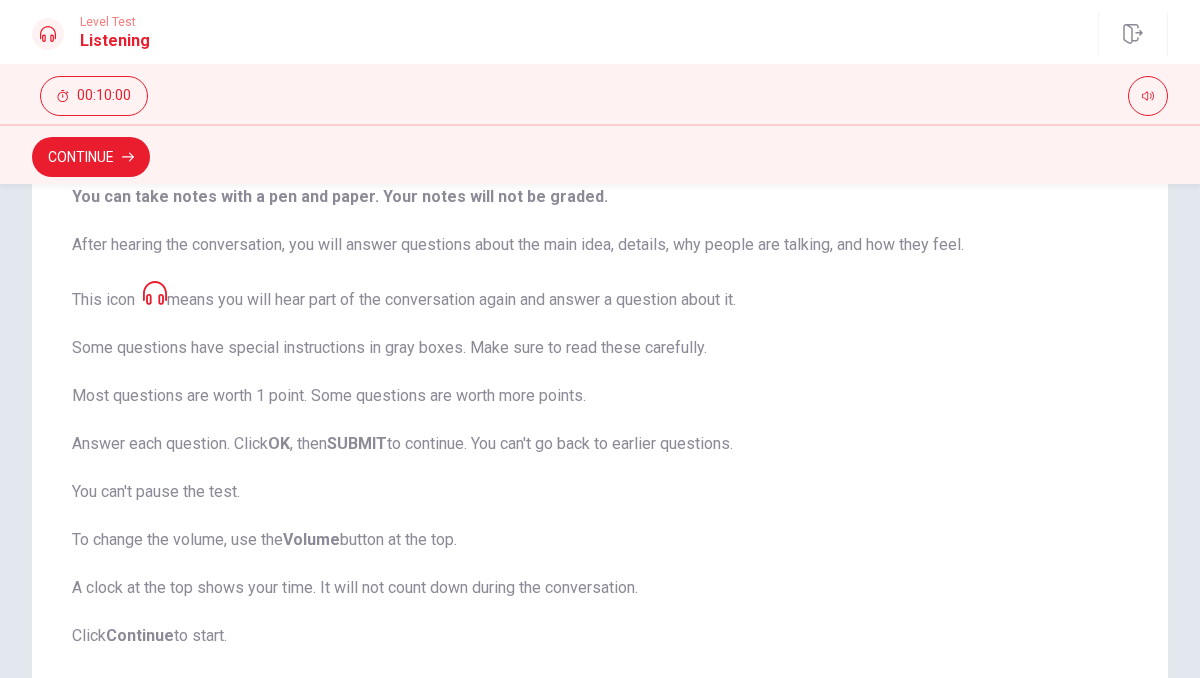 scroll, scrollTop: 150, scrollLeft: 0, axis: vertical 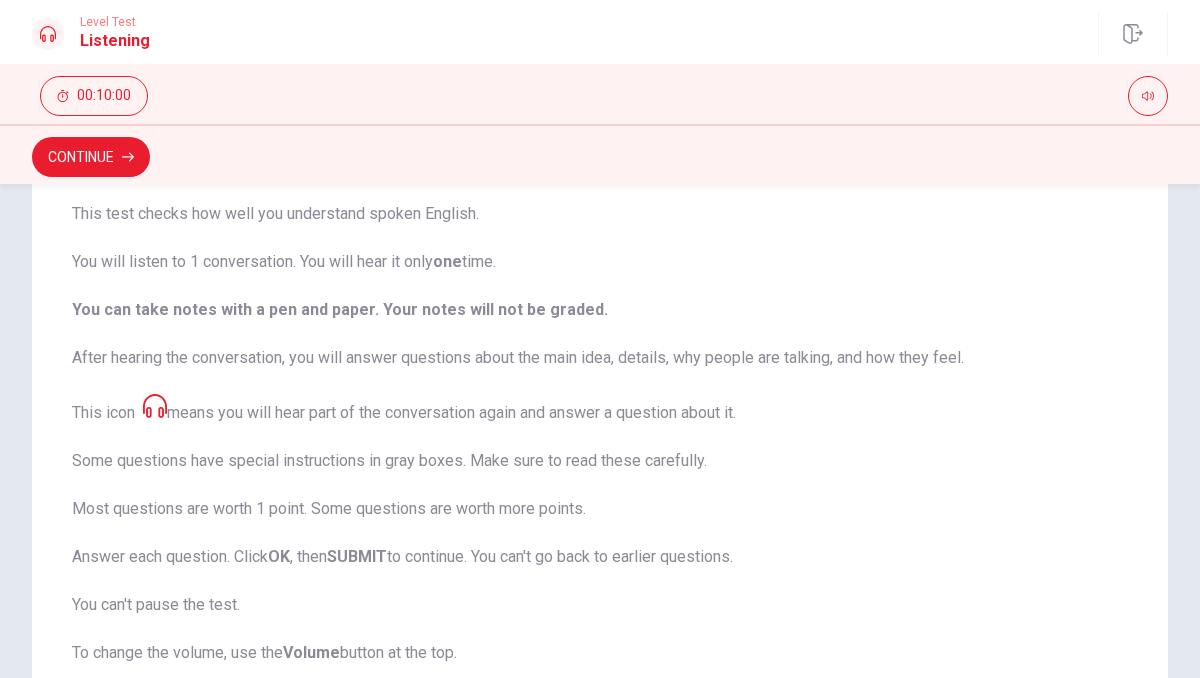 click 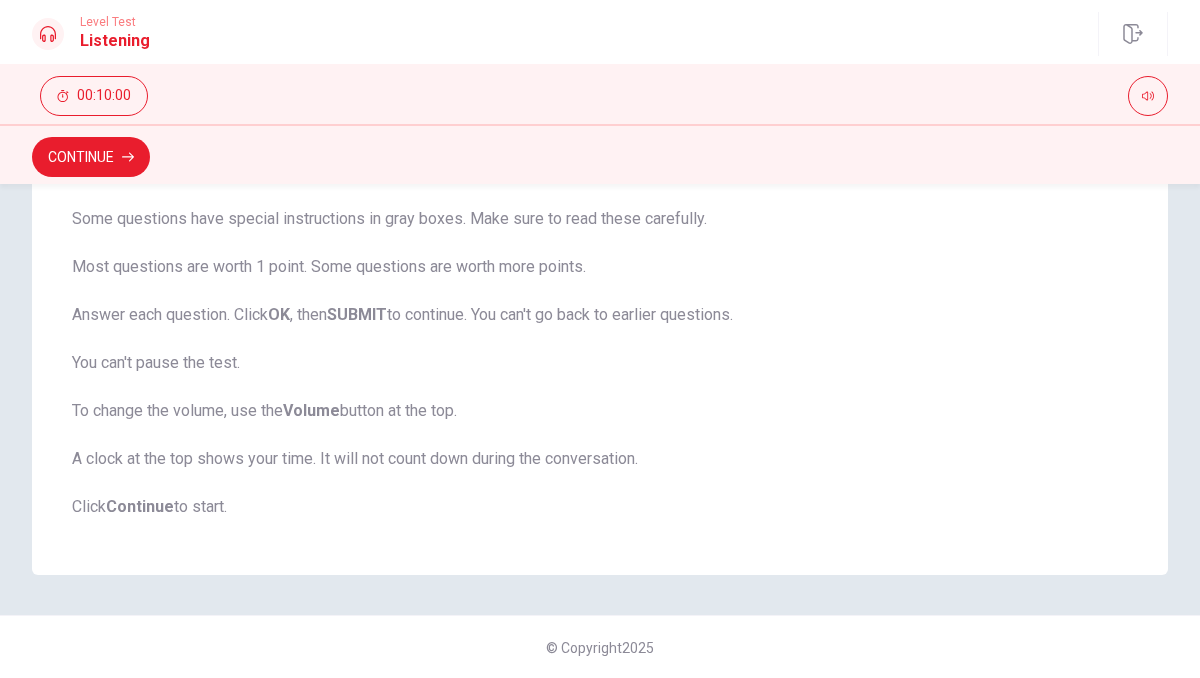 scroll, scrollTop: 0, scrollLeft: 0, axis: both 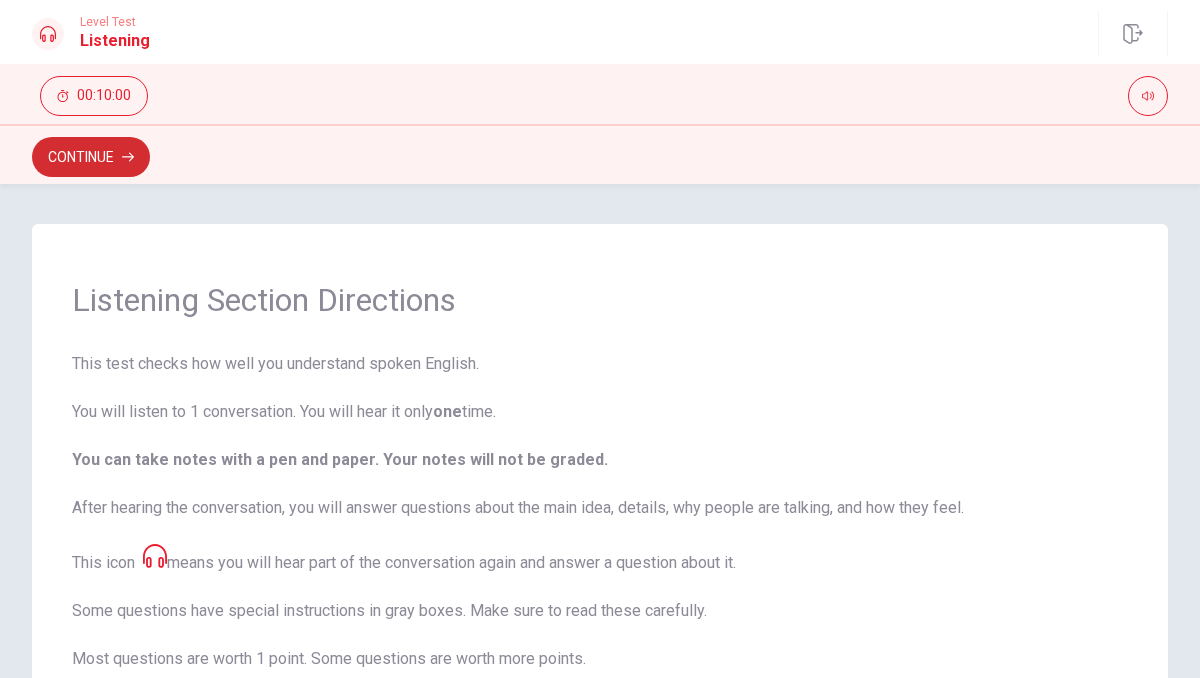 click on "Continue" at bounding box center (91, 157) 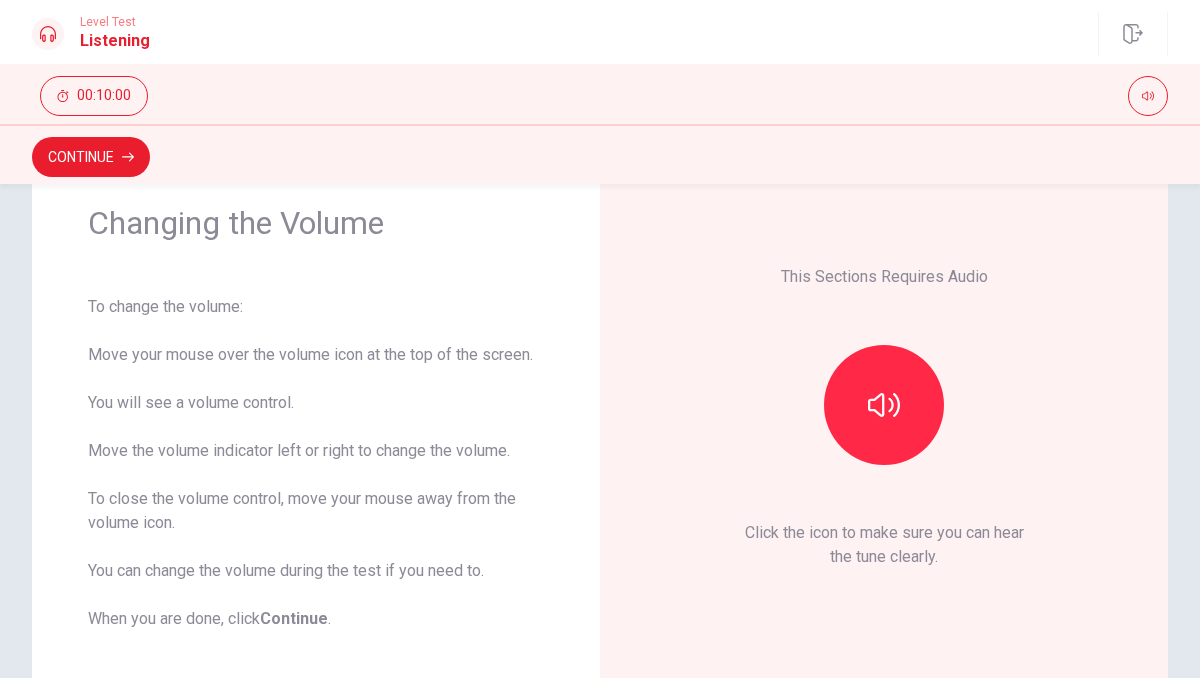 scroll, scrollTop: 78, scrollLeft: 0, axis: vertical 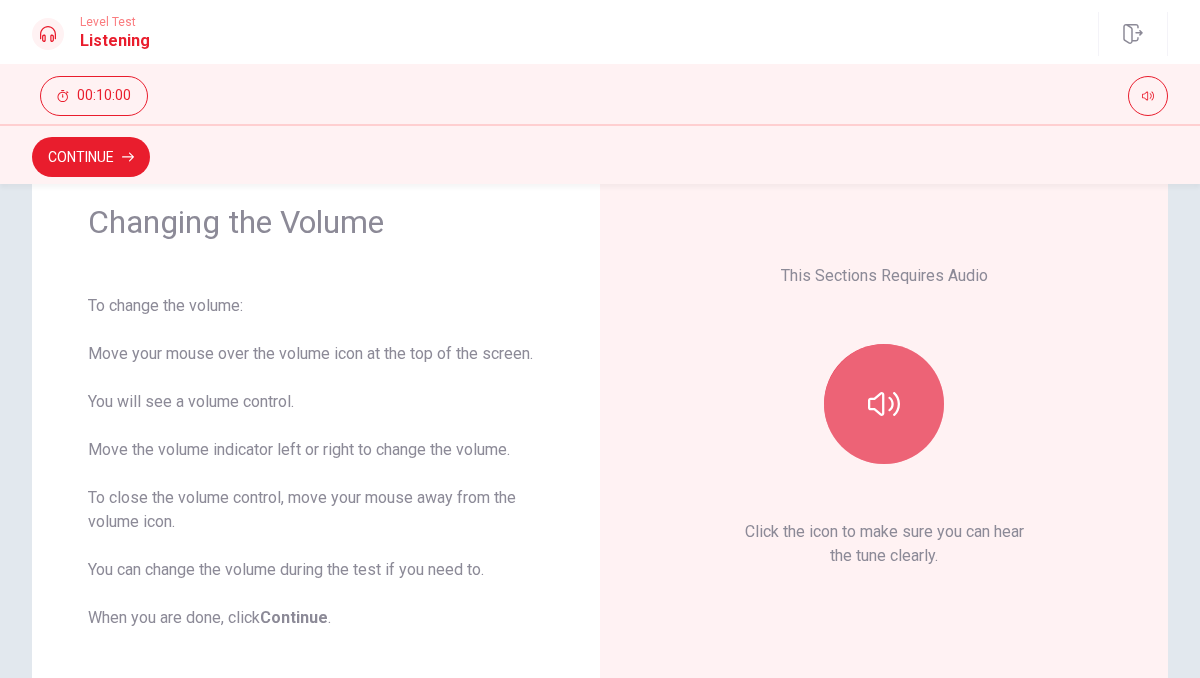click at bounding box center [884, 404] 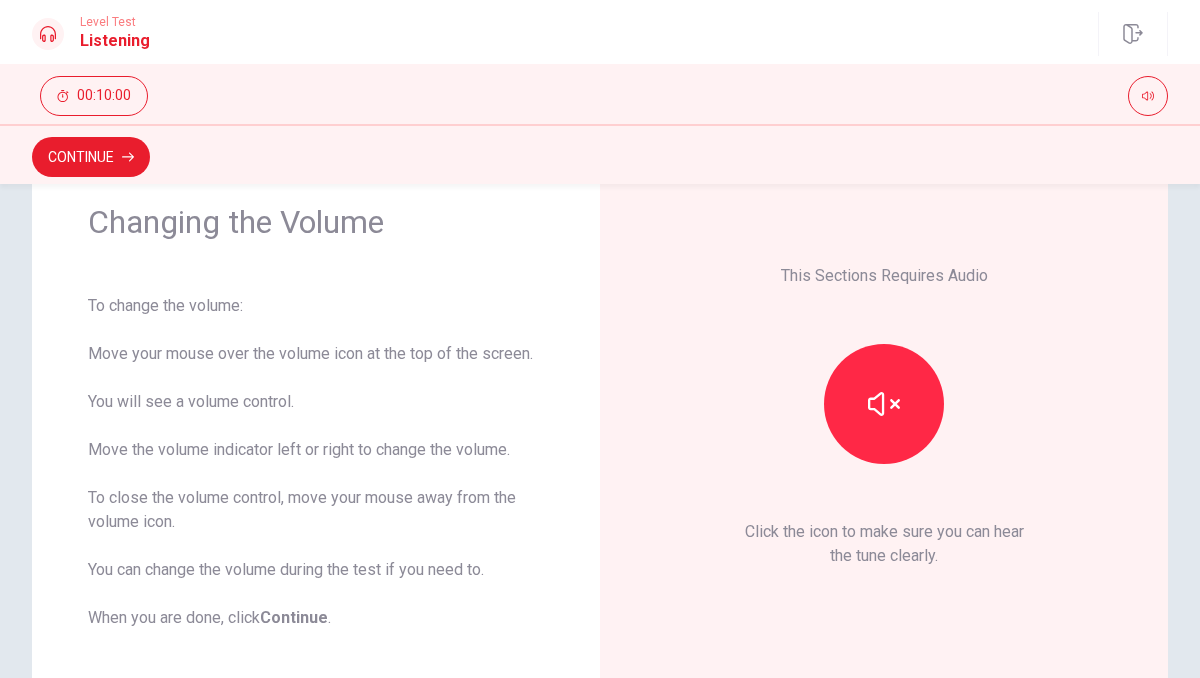 click on "This Sections Requires Audio Click the icon to make sure you can hear   the tune clearly." at bounding box center [884, 416] 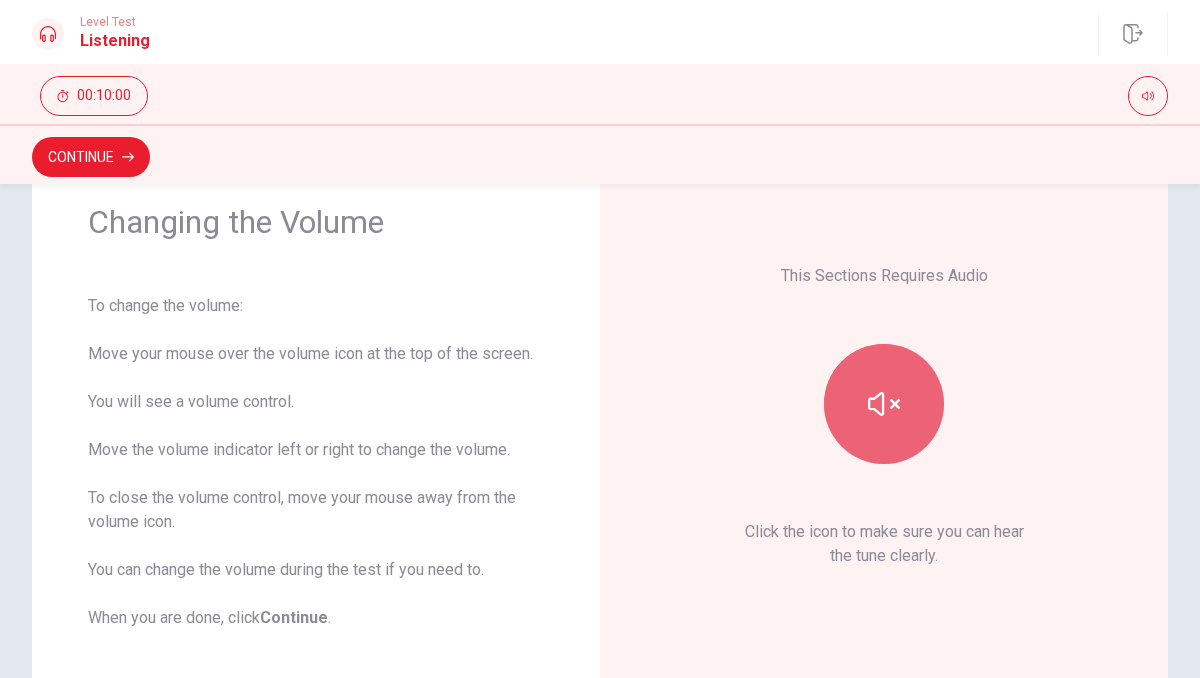 click 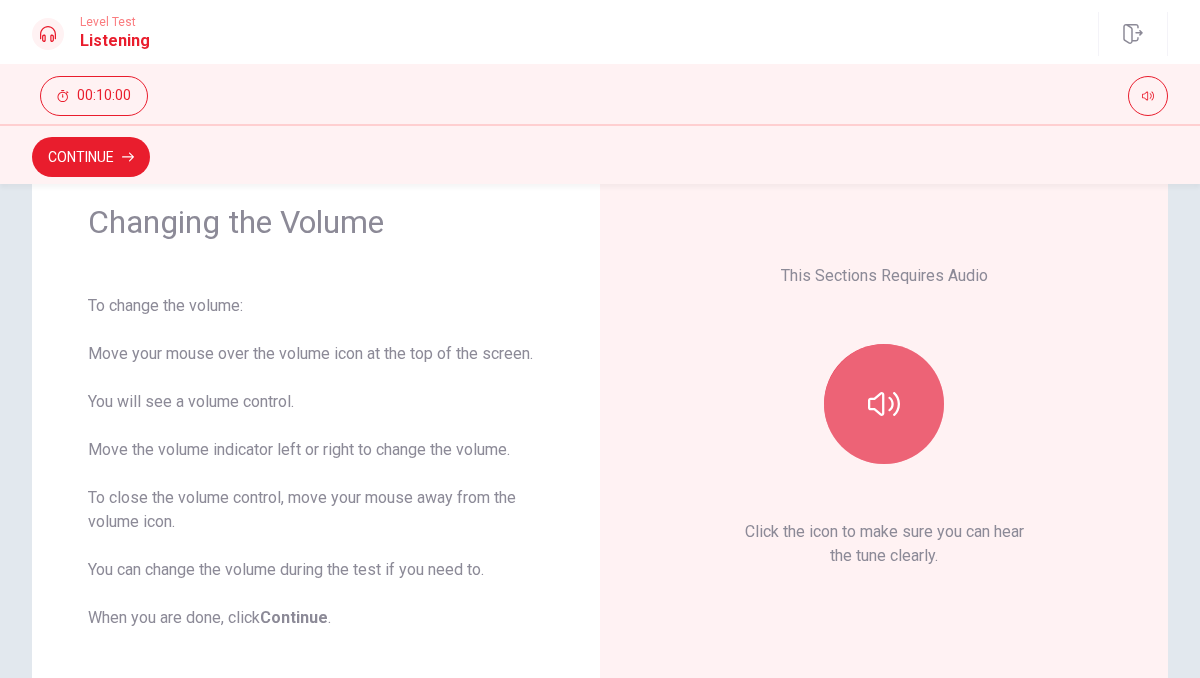 click 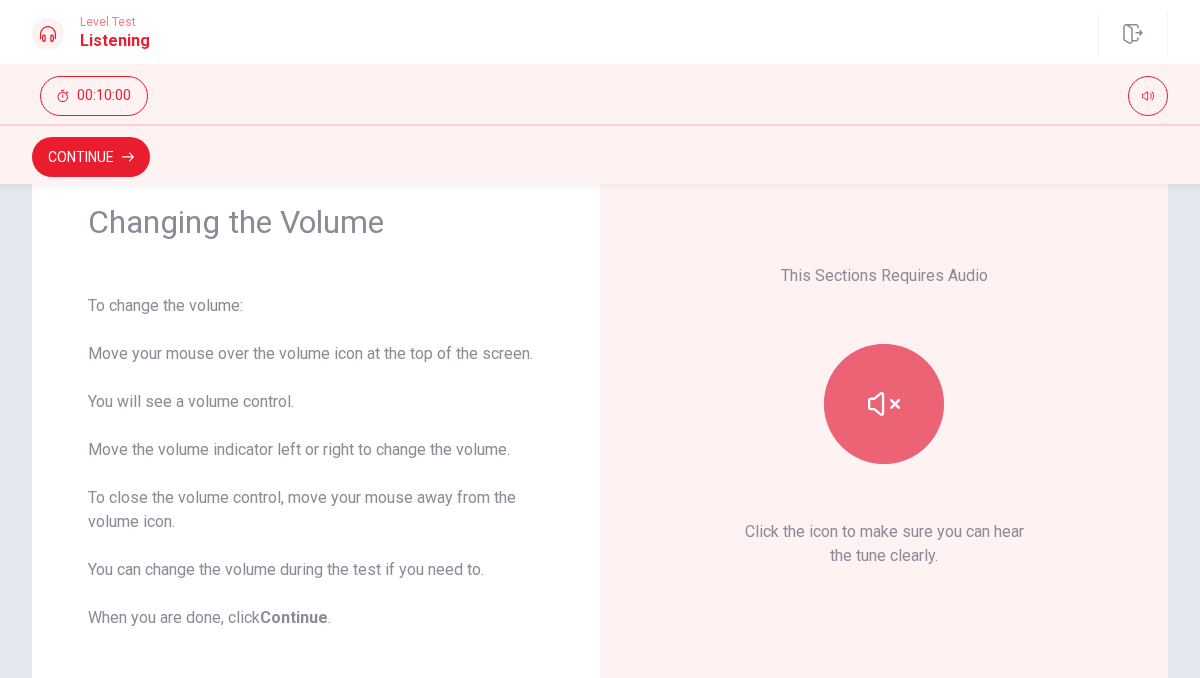 click 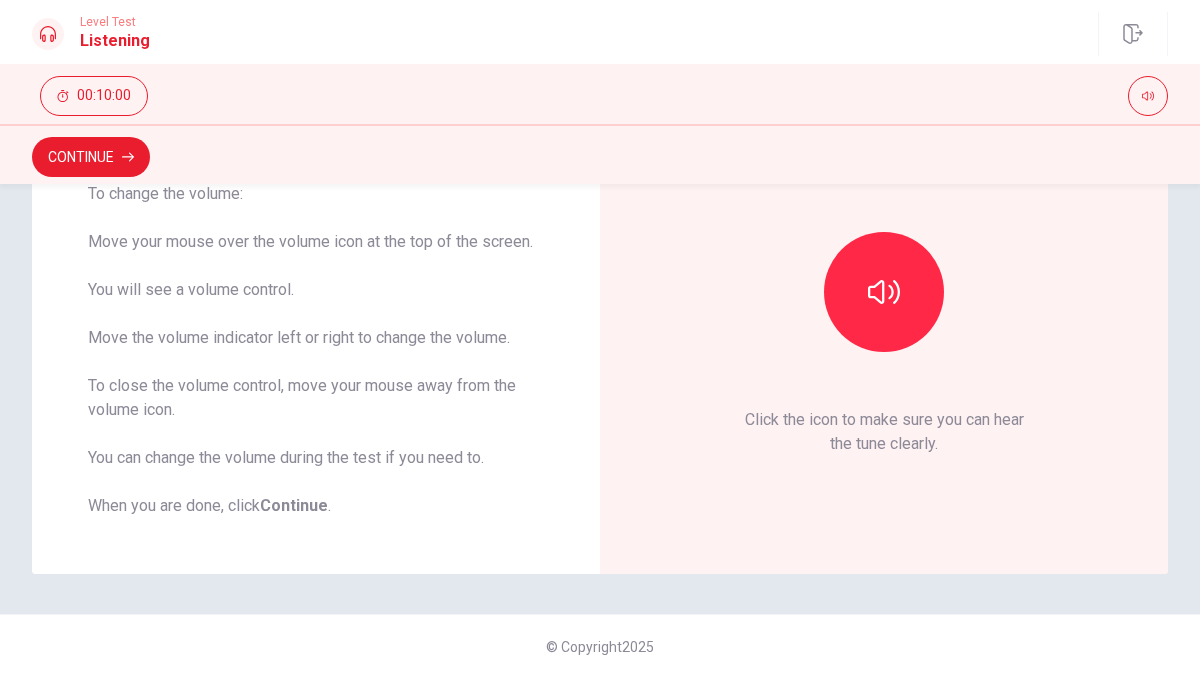 scroll, scrollTop: 0, scrollLeft: 0, axis: both 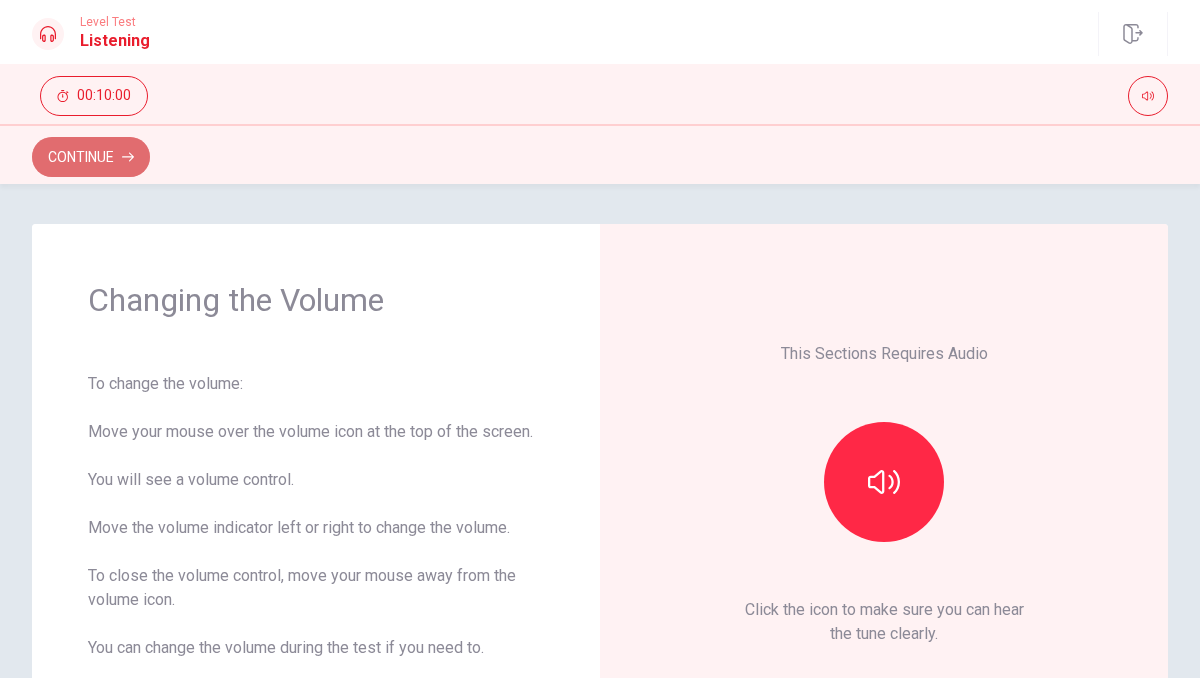 click on "Continue" at bounding box center (91, 157) 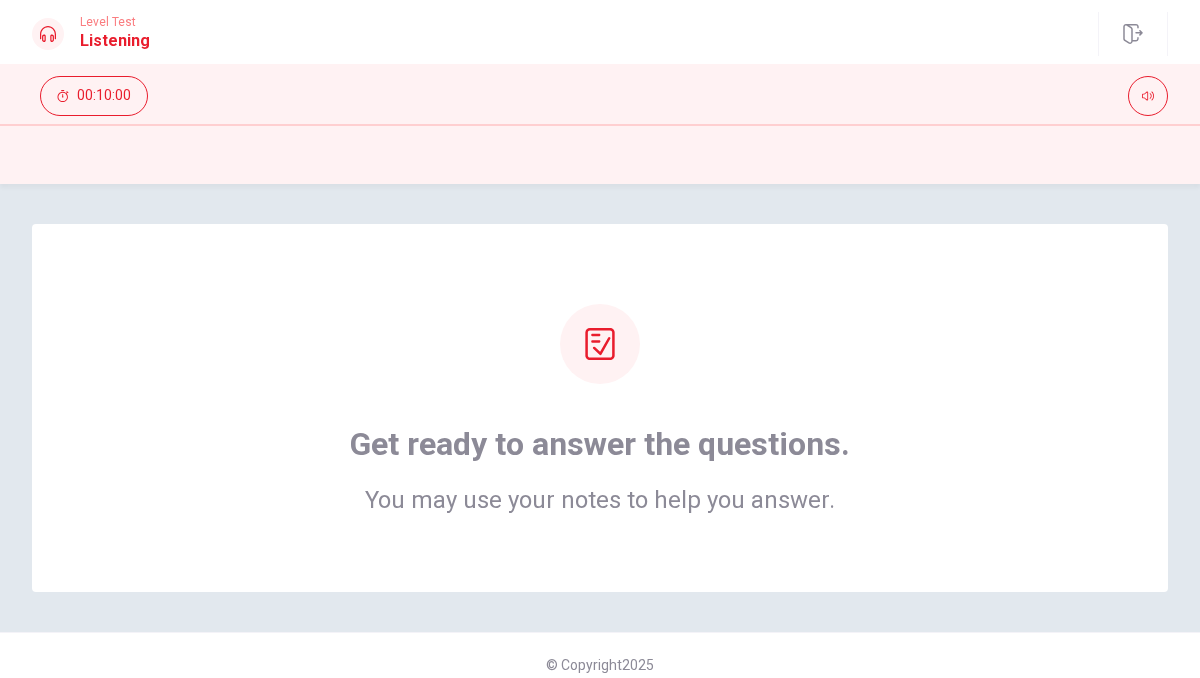 scroll, scrollTop: 18, scrollLeft: 0, axis: vertical 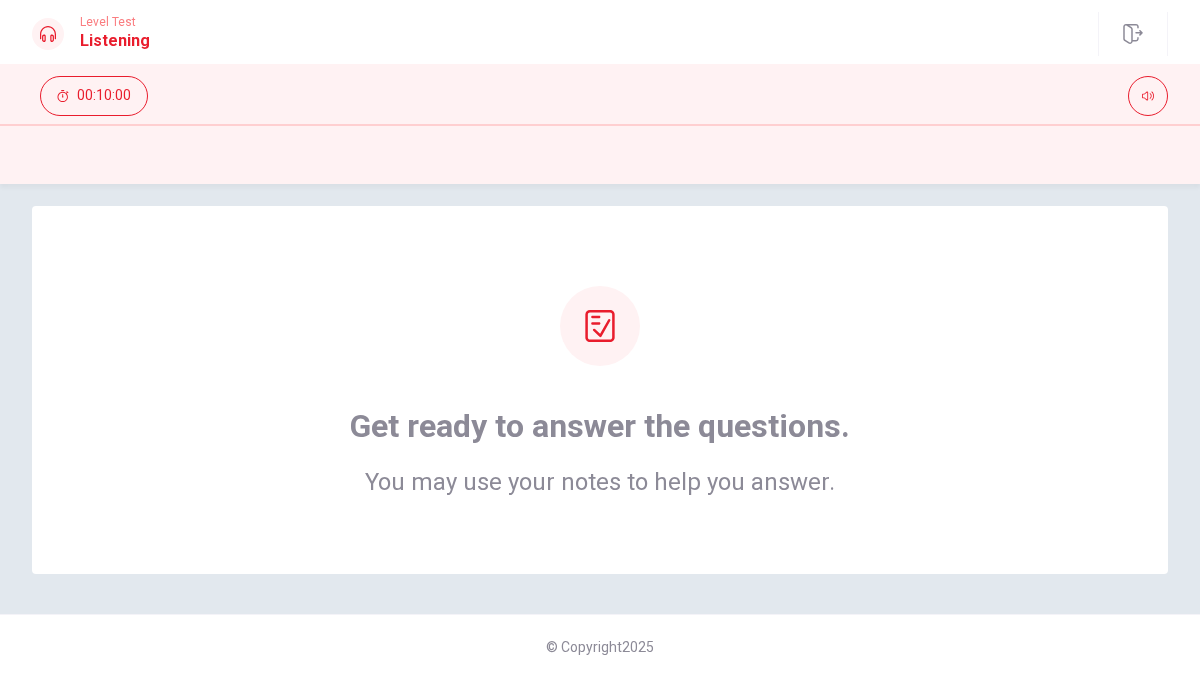 click on "Get ready to answer the questions. You may use your notes to help you answer." at bounding box center [600, 390] 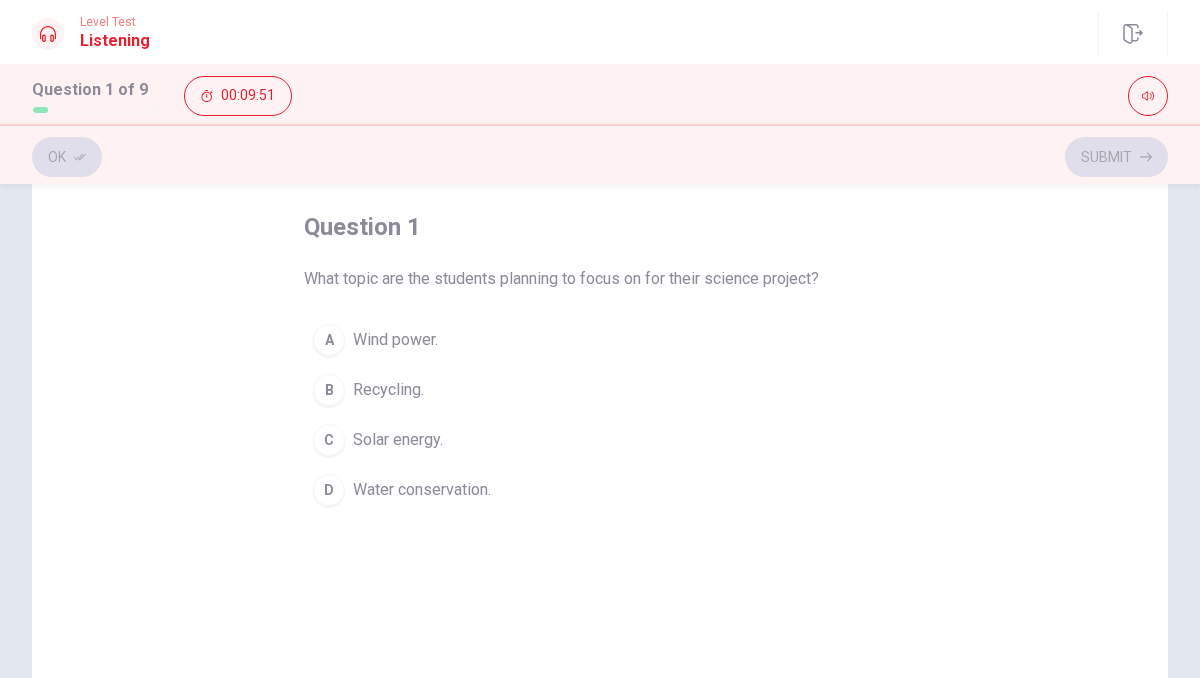 scroll, scrollTop: 98, scrollLeft: 0, axis: vertical 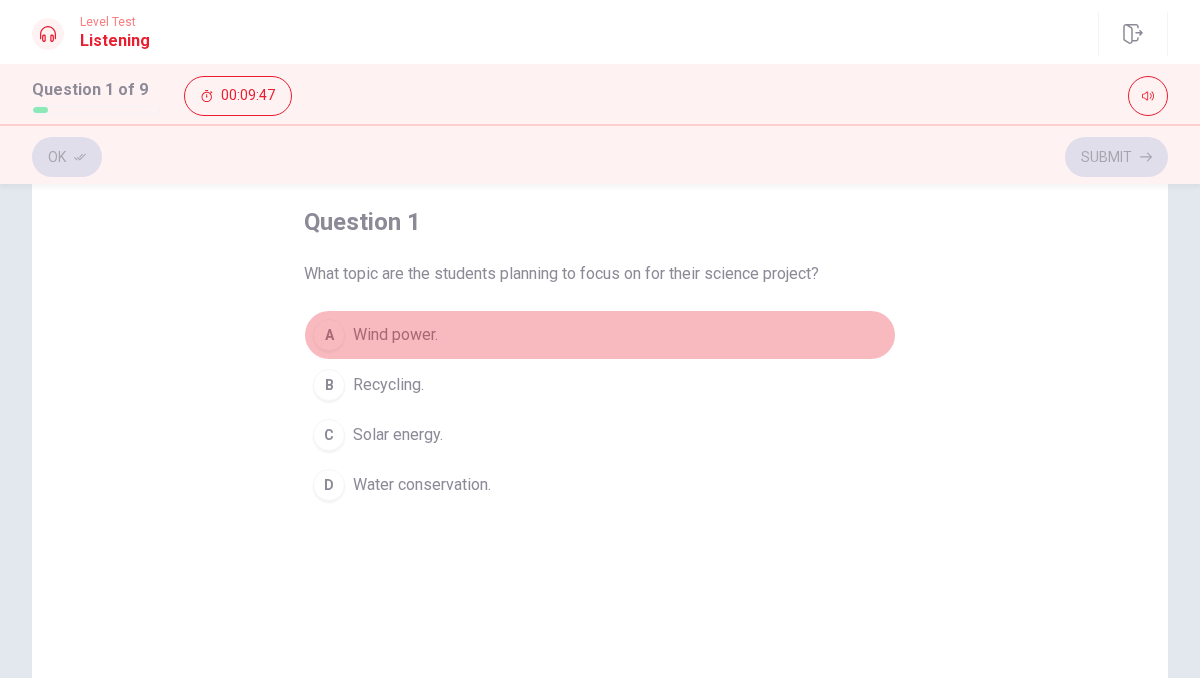 click on "A" at bounding box center (329, 335) 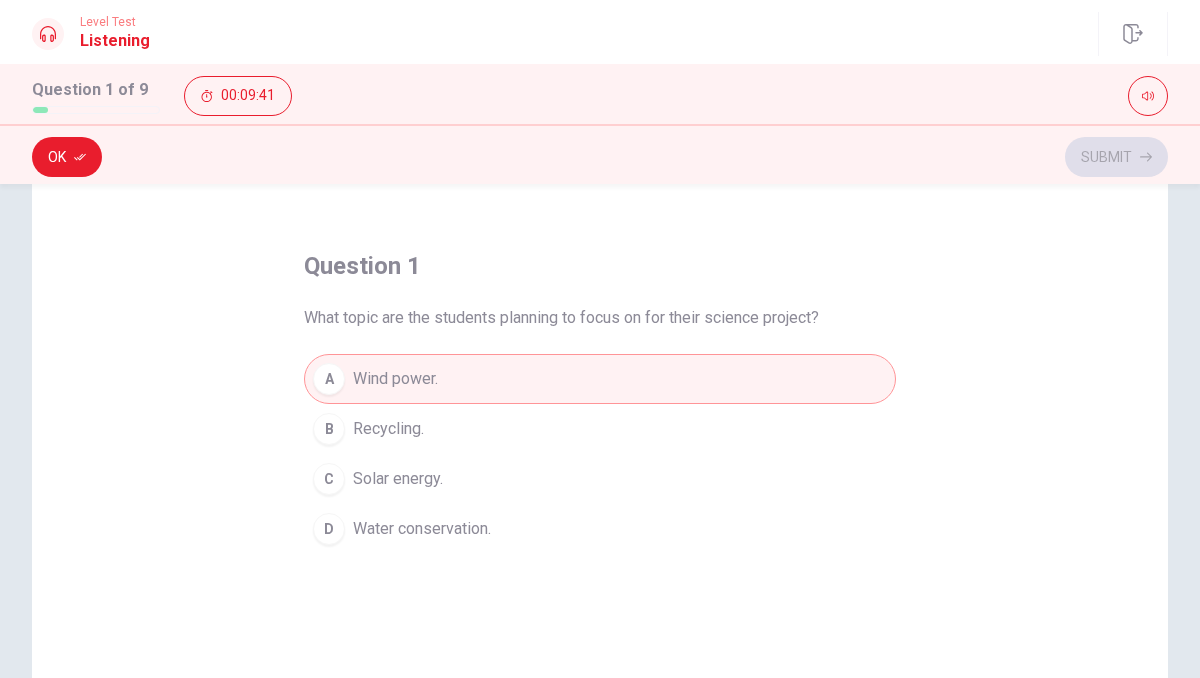 scroll, scrollTop: 0, scrollLeft: 0, axis: both 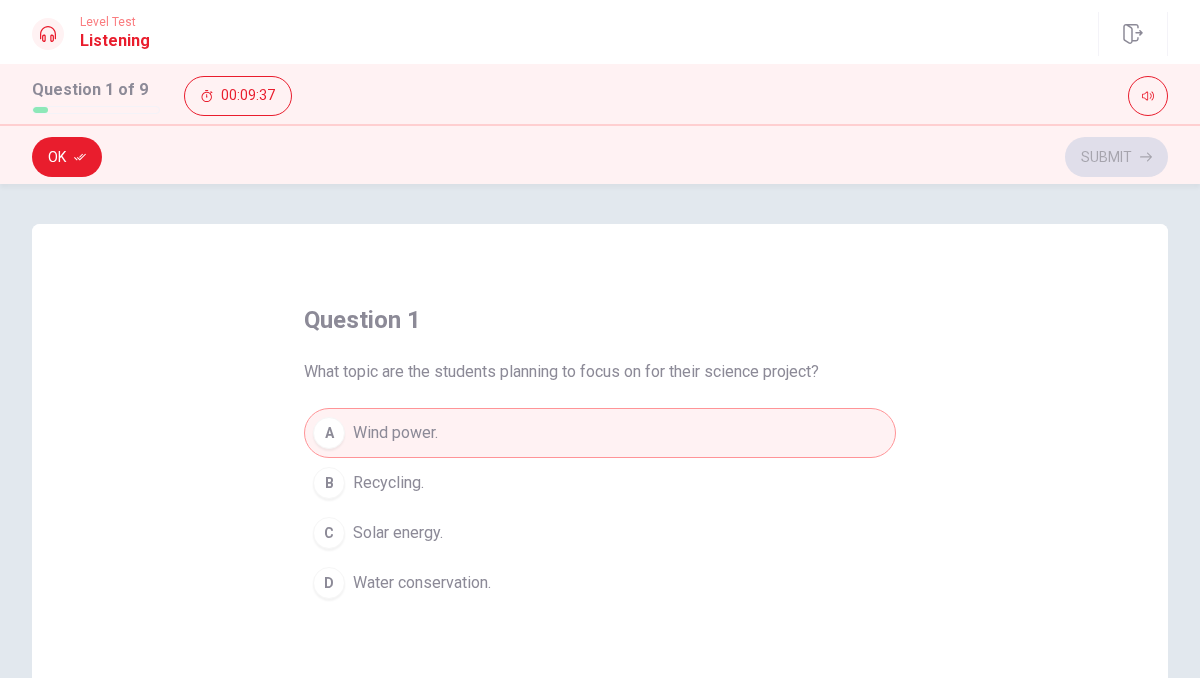 click on "What topic are the students planning to focus on for their science project?" at bounding box center (561, 372) 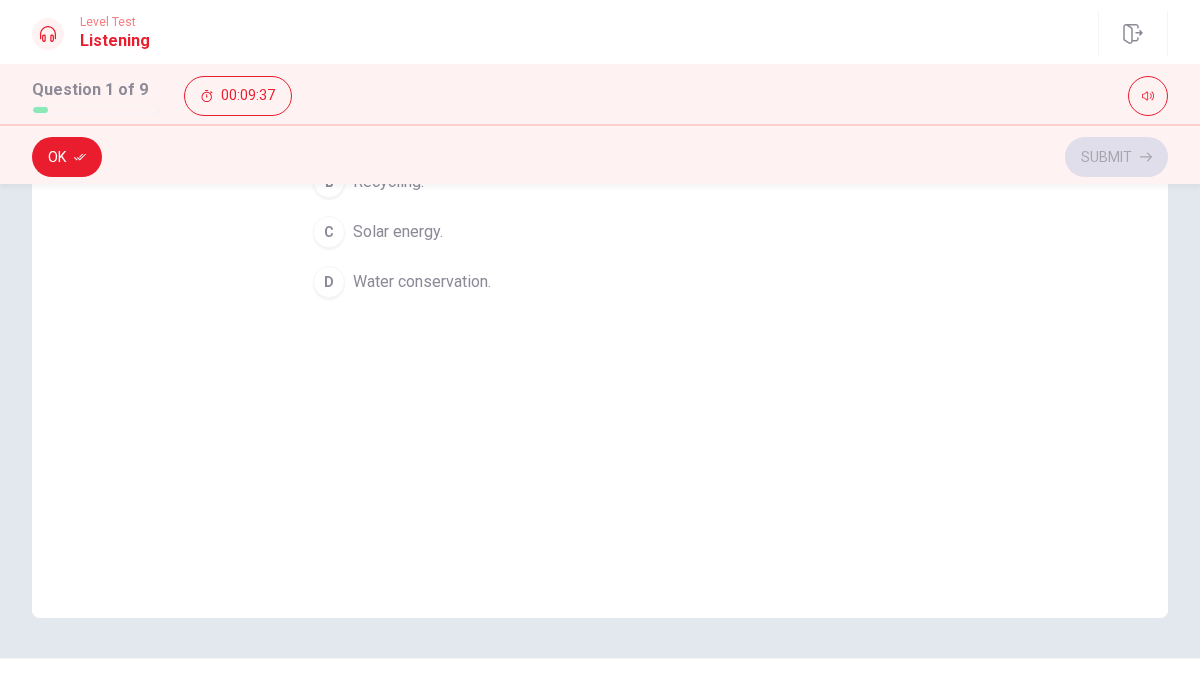 scroll, scrollTop: 345, scrollLeft: 0, axis: vertical 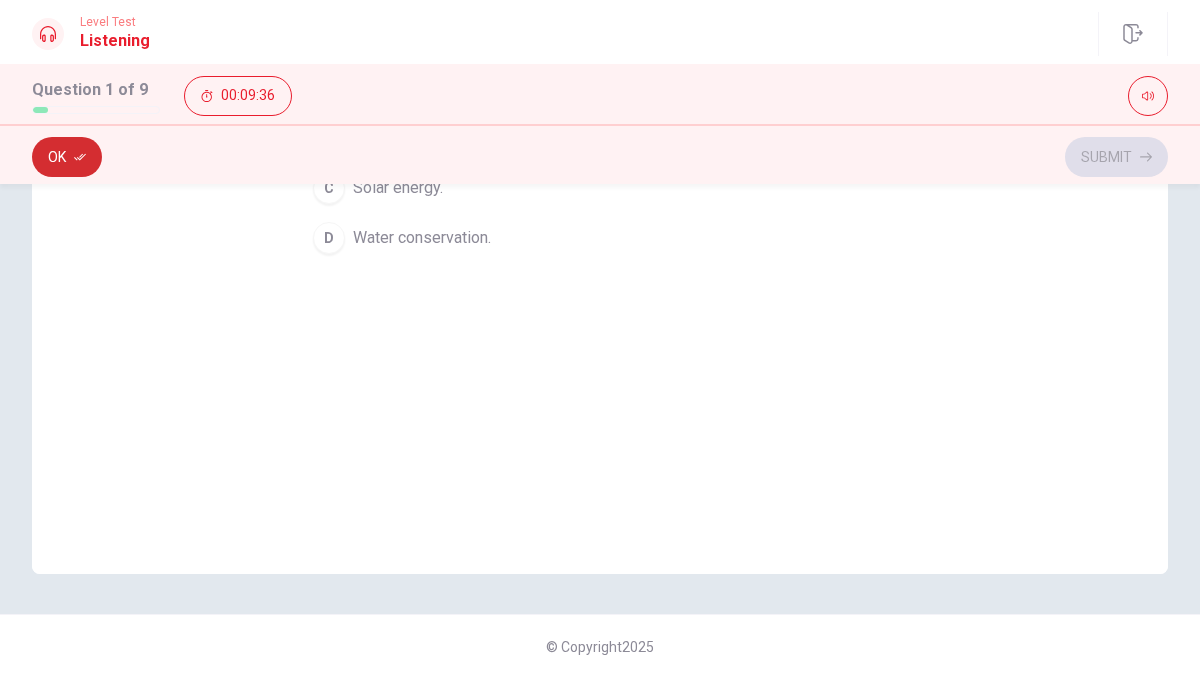 click on "Ok" at bounding box center (67, 157) 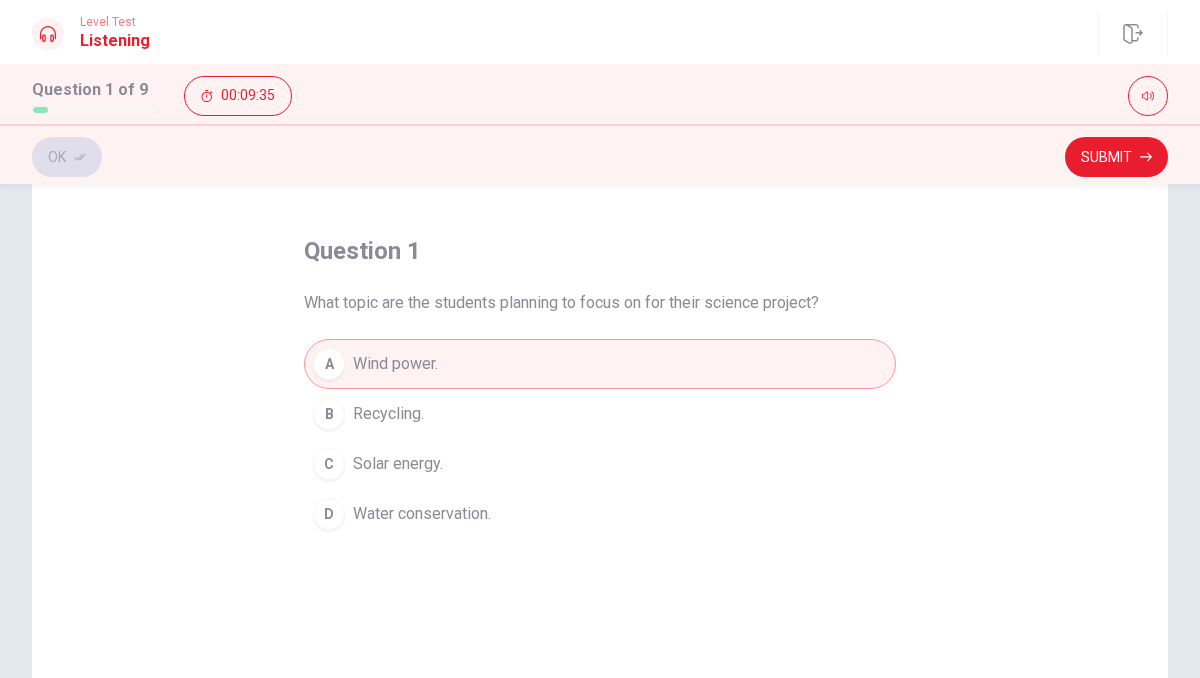 scroll, scrollTop: 0, scrollLeft: 0, axis: both 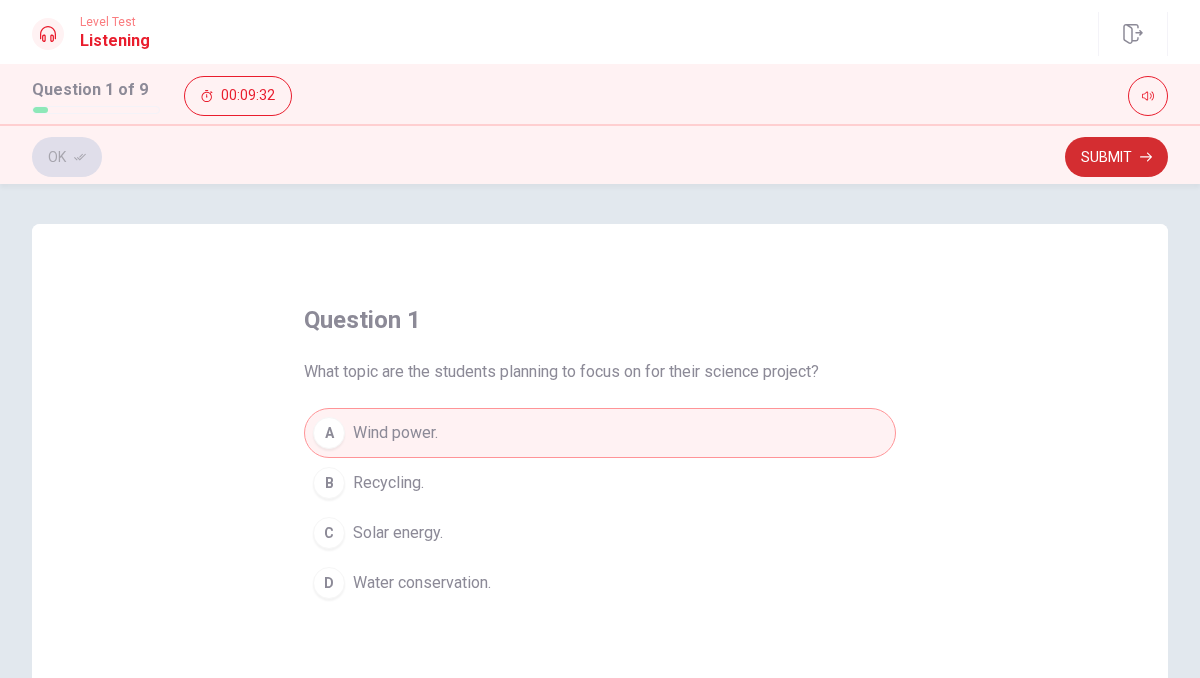 click on "Submit" at bounding box center (1116, 157) 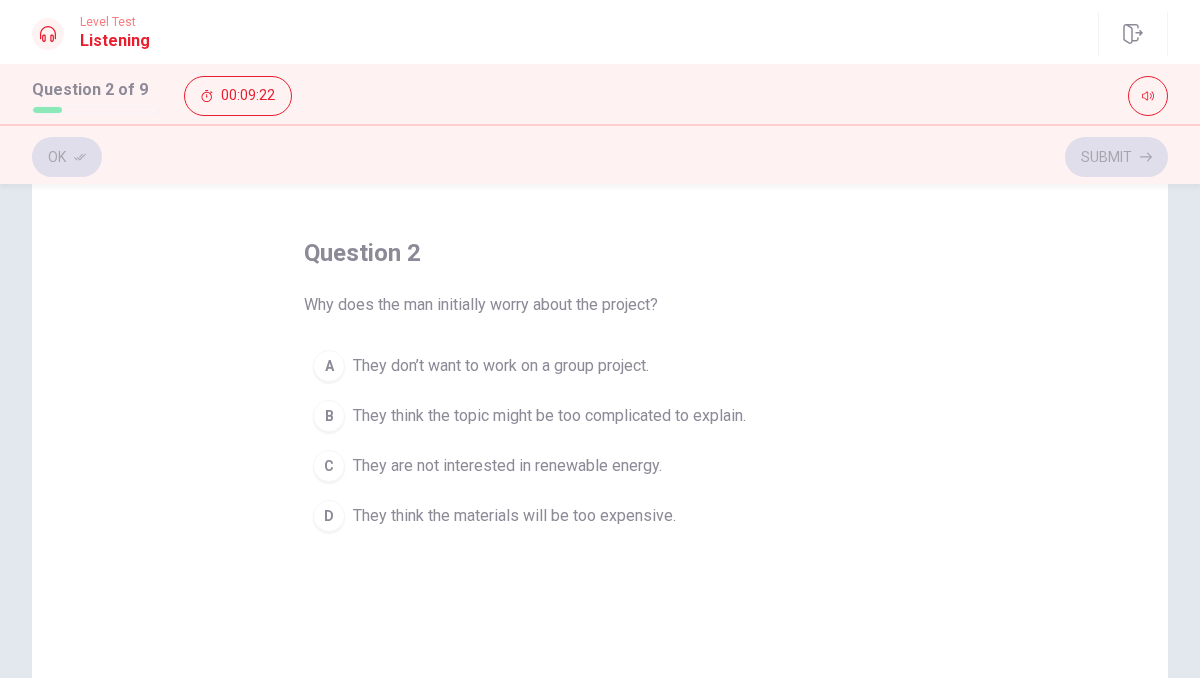scroll, scrollTop: 82, scrollLeft: 0, axis: vertical 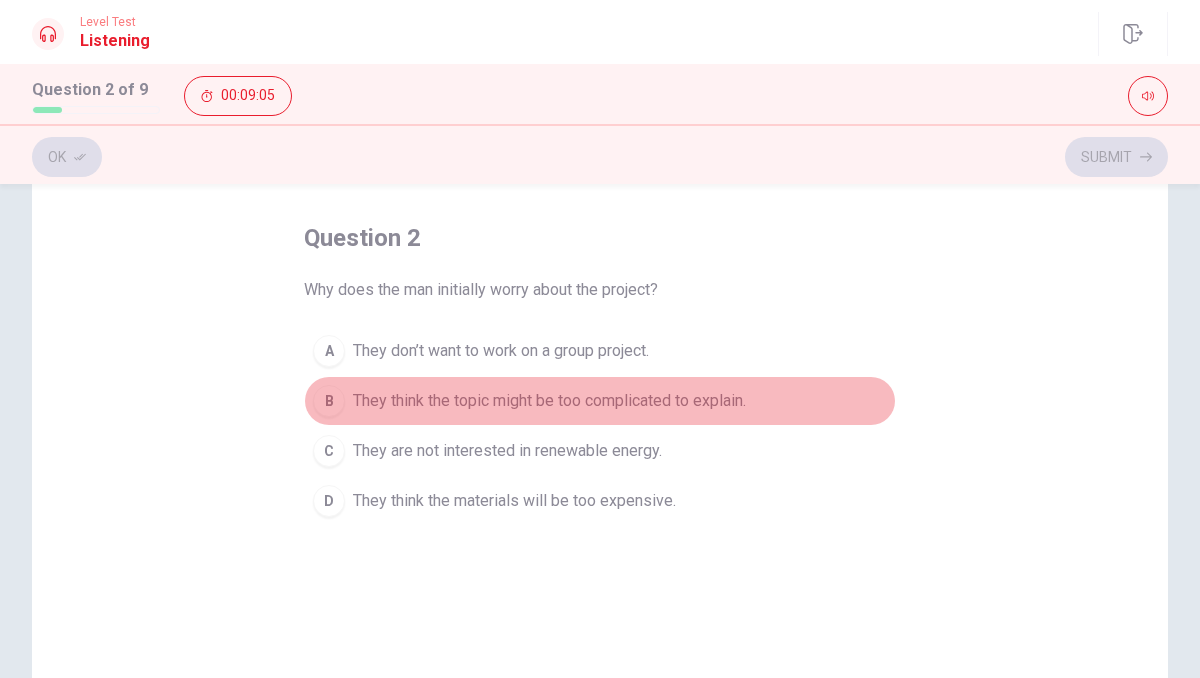 click on "B" at bounding box center [329, 401] 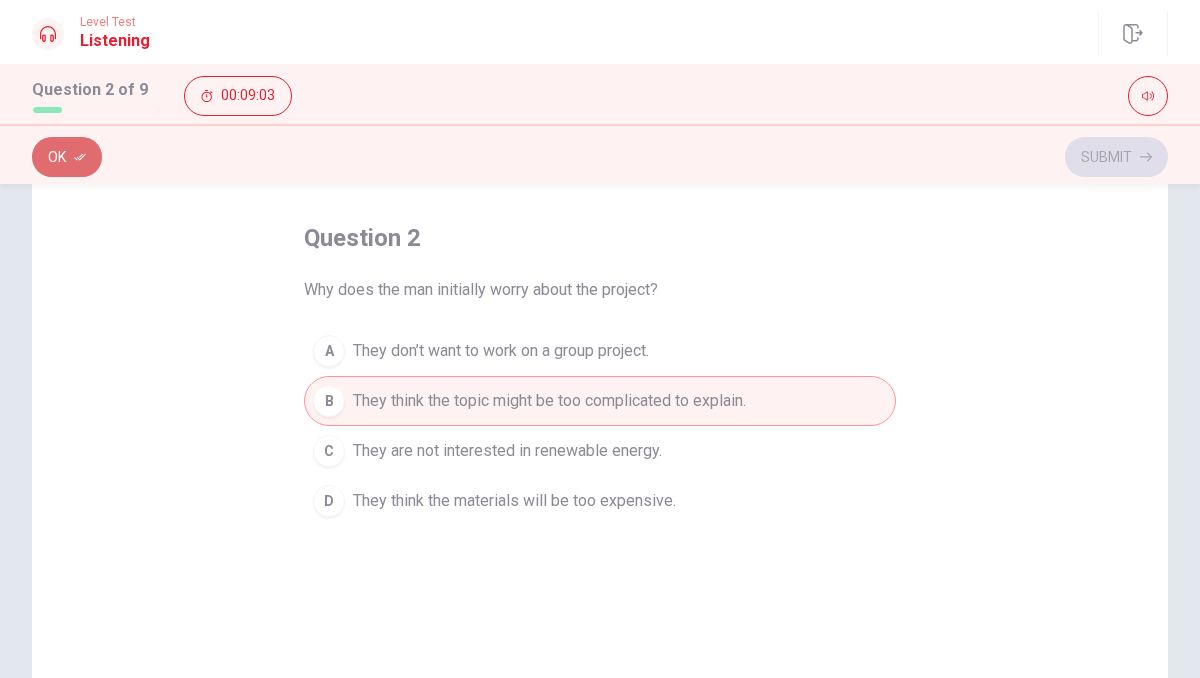 click on "Ok" at bounding box center [67, 157] 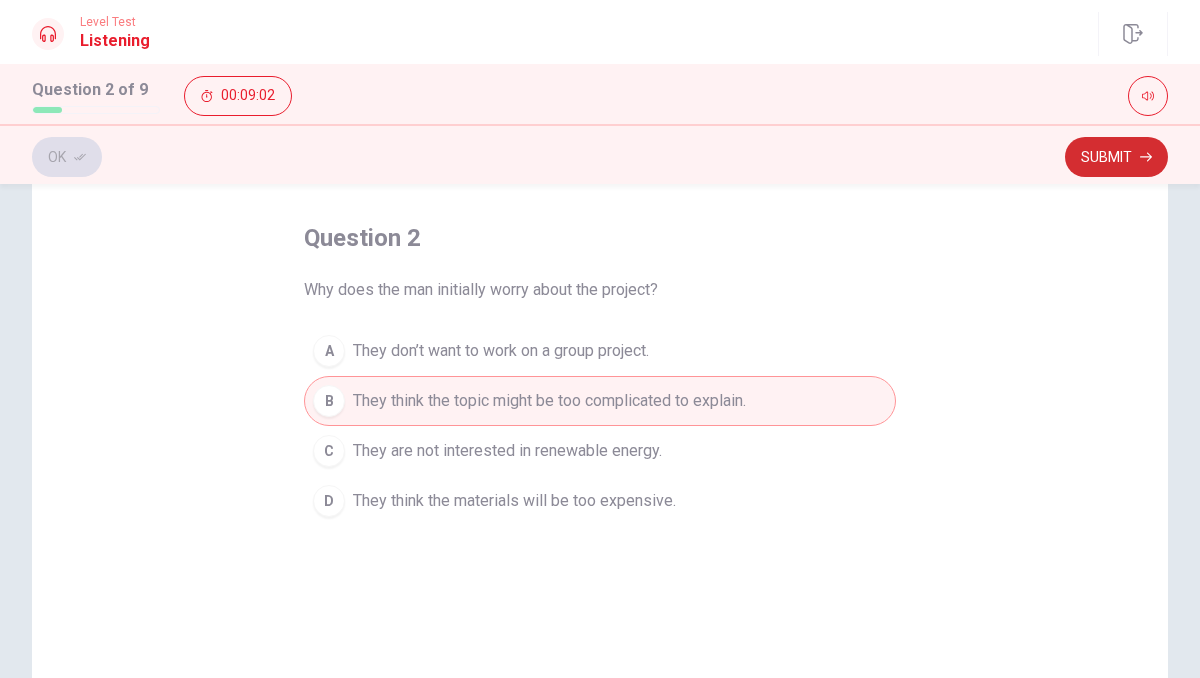 click on "Submit" at bounding box center [1116, 157] 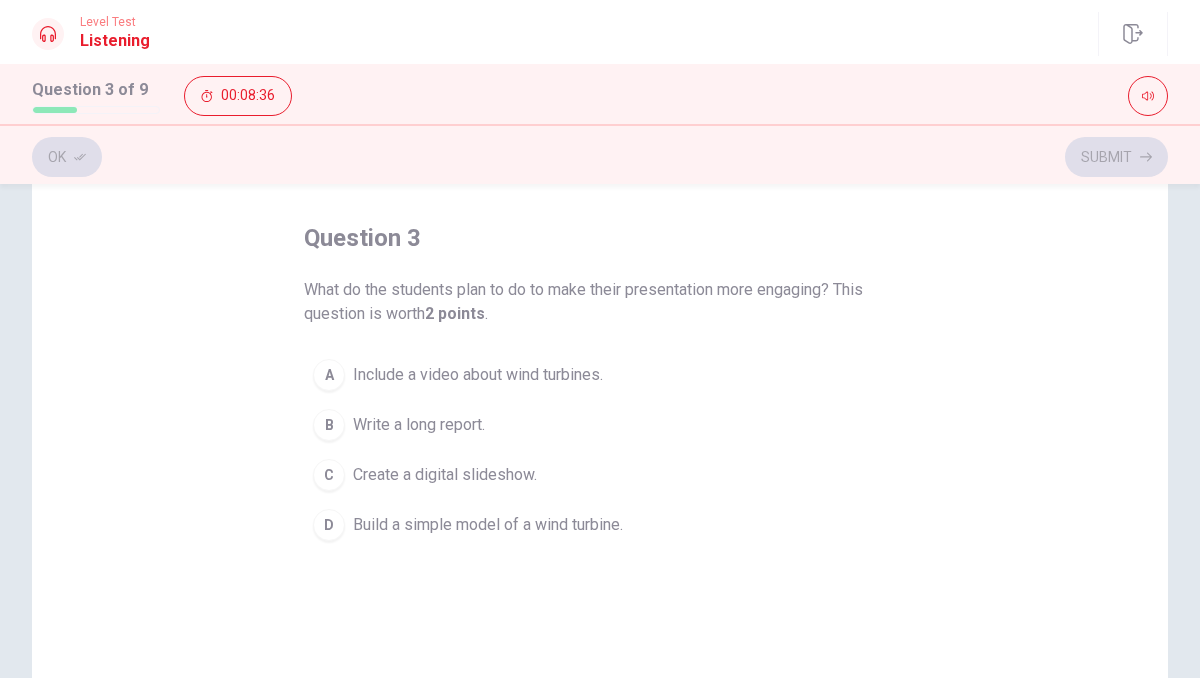 click on "D" at bounding box center (329, 525) 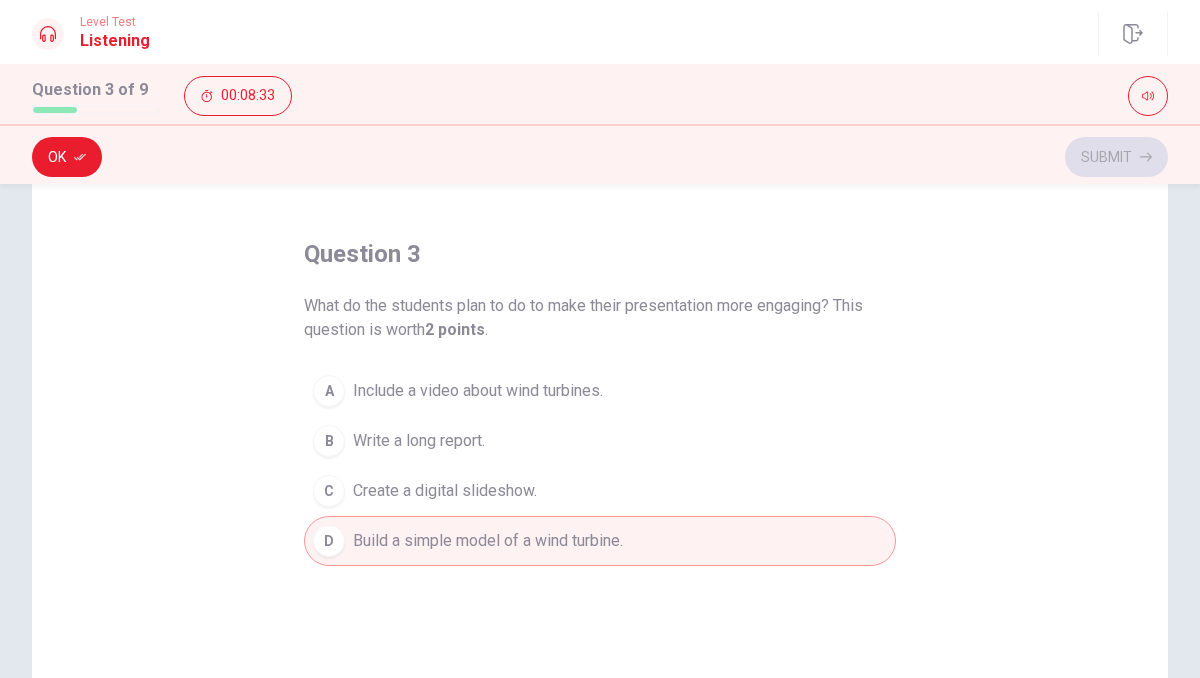 scroll, scrollTop: 59, scrollLeft: 0, axis: vertical 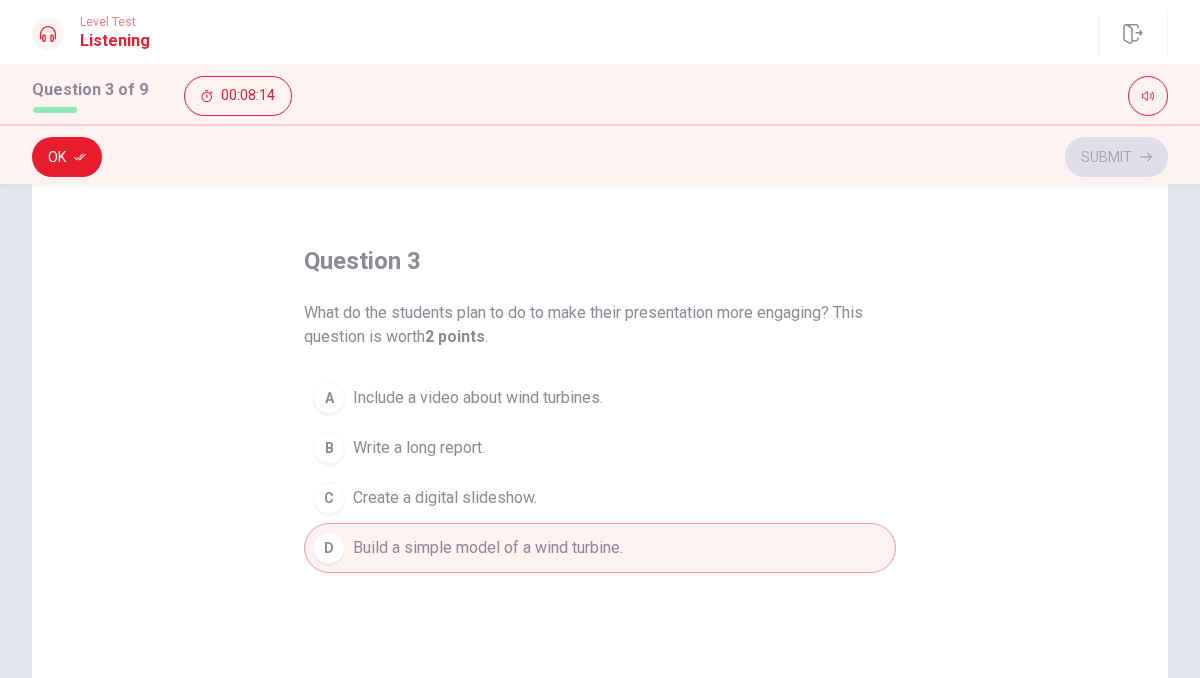 click on "Create a digital slideshow." at bounding box center (445, 498) 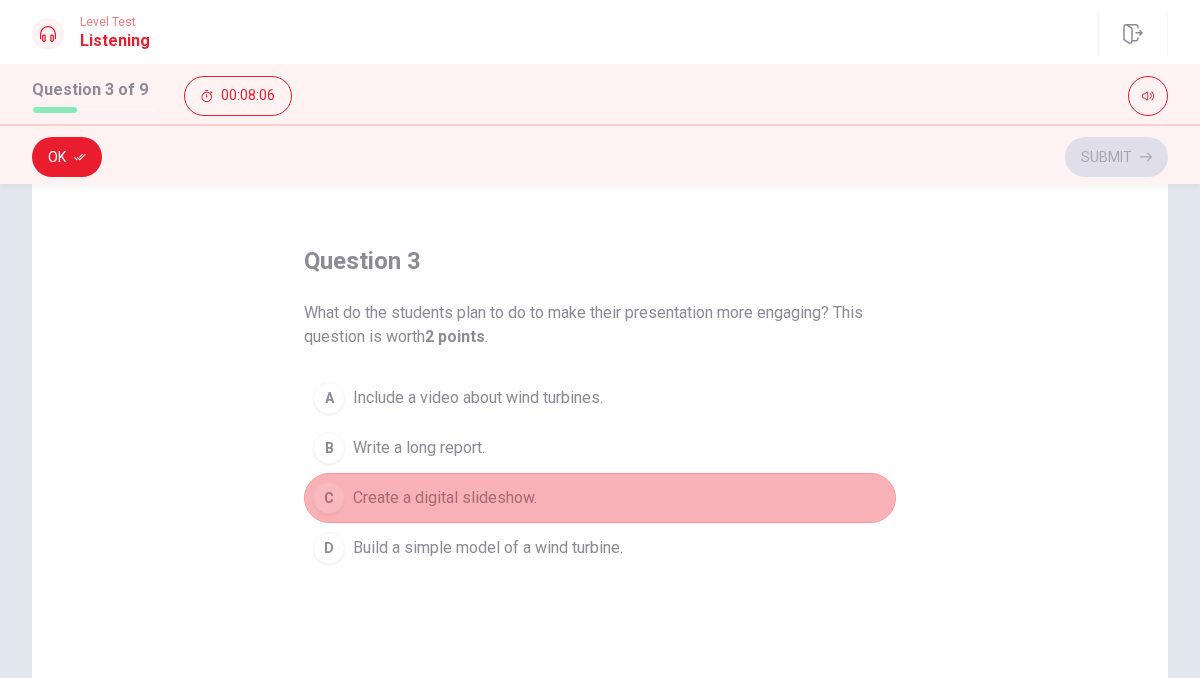 click on "Create a digital slideshow." at bounding box center [445, 498] 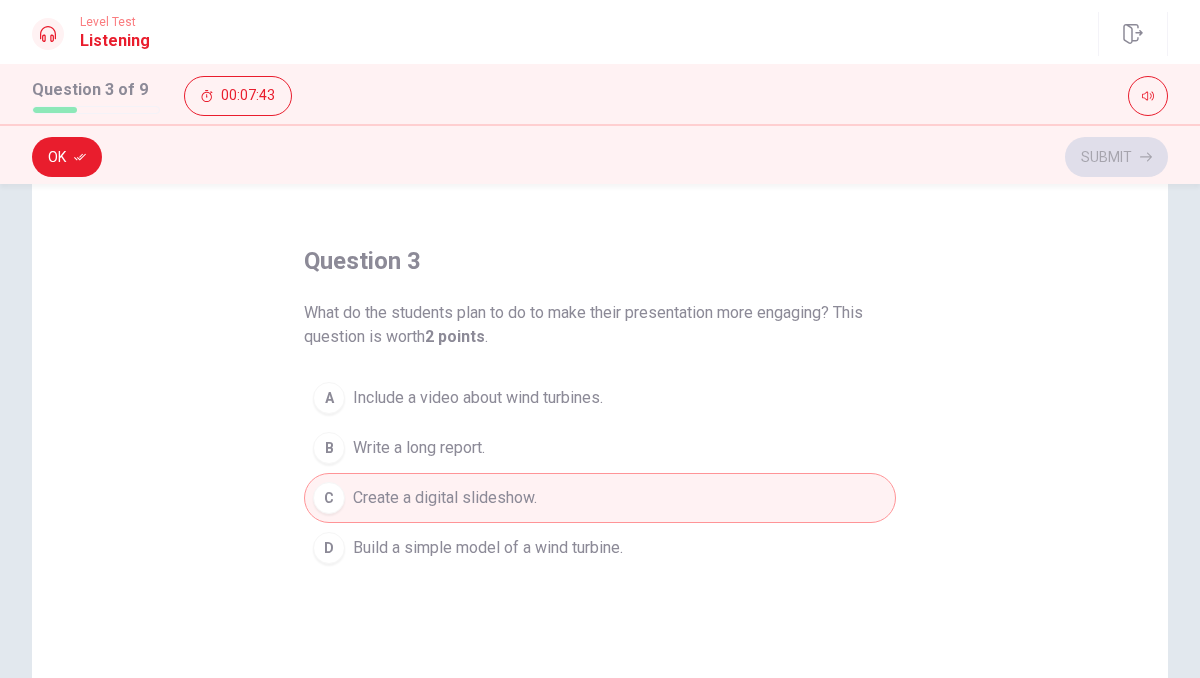 click on "Build a simple model of a wind turbine." at bounding box center (488, 548) 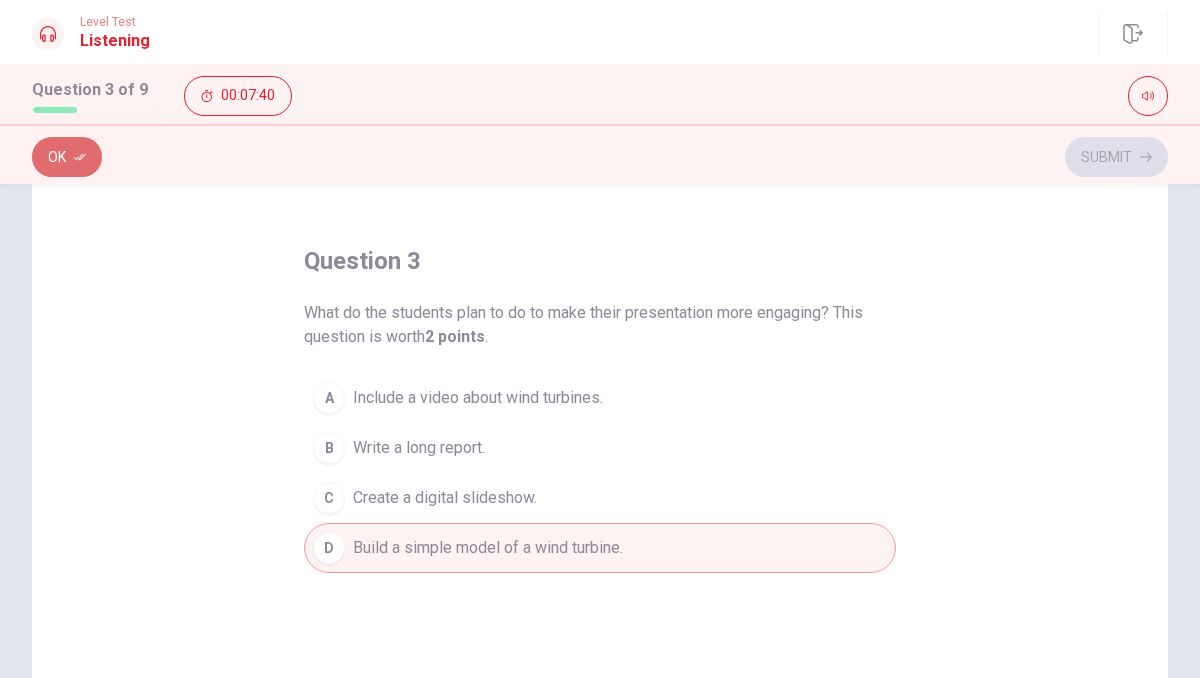 click 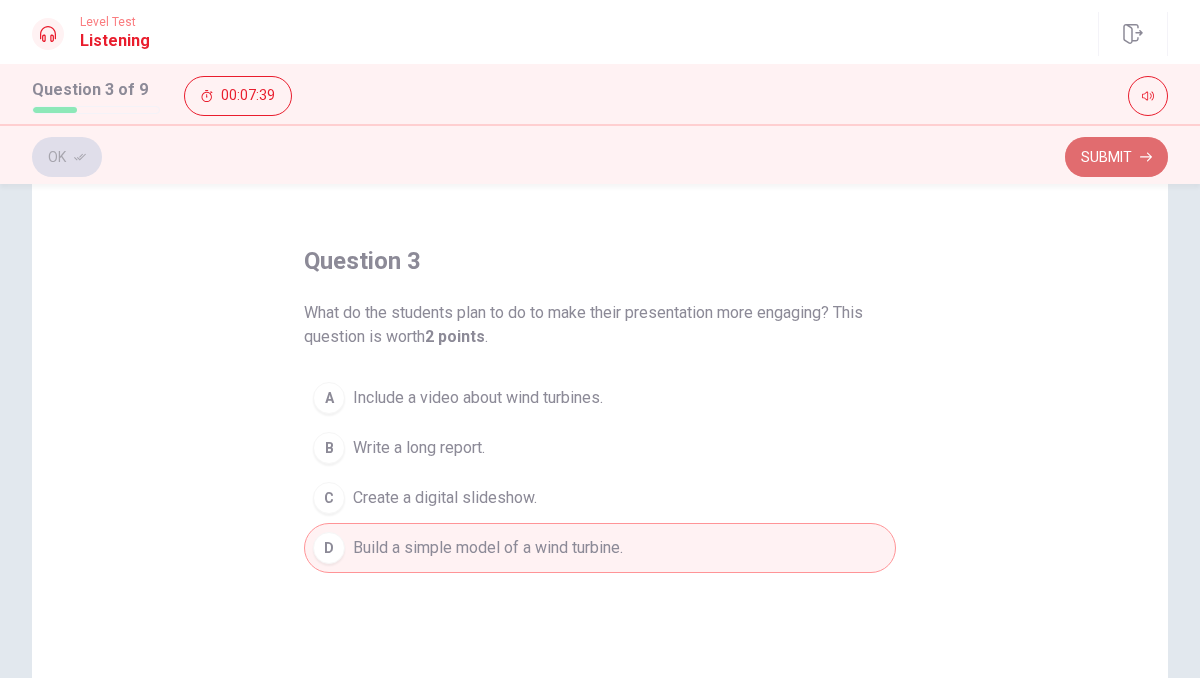 click on "Submit" at bounding box center (1116, 157) 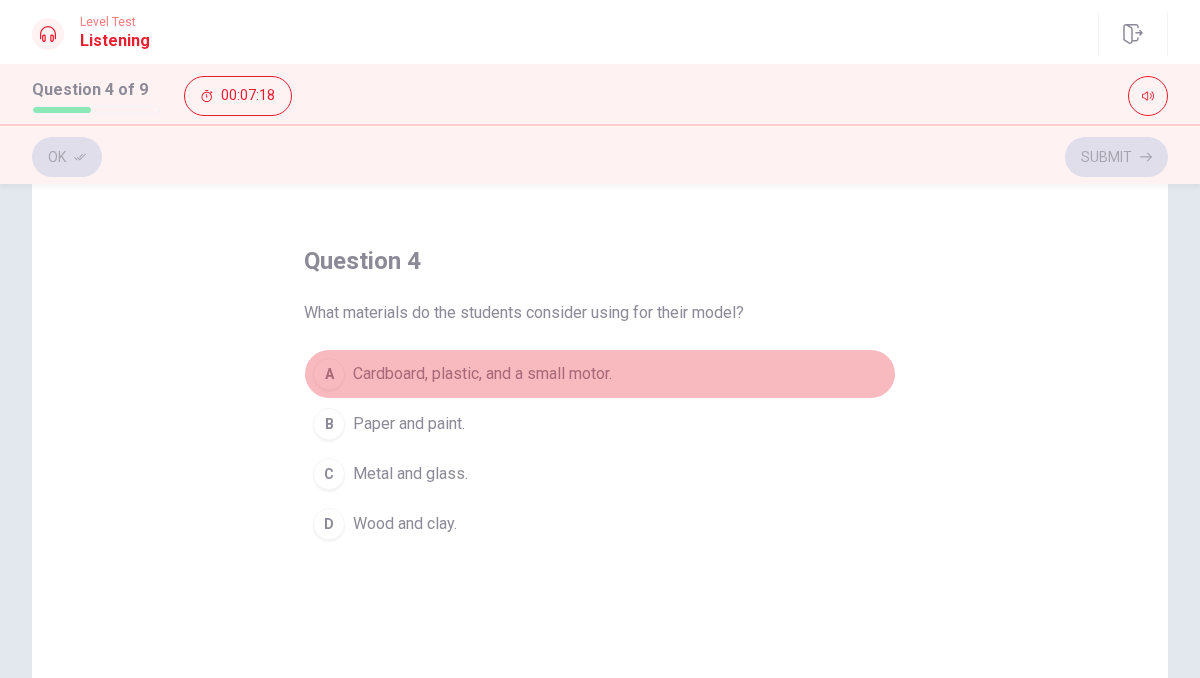 click on "A" at bounding box center (329, 374) 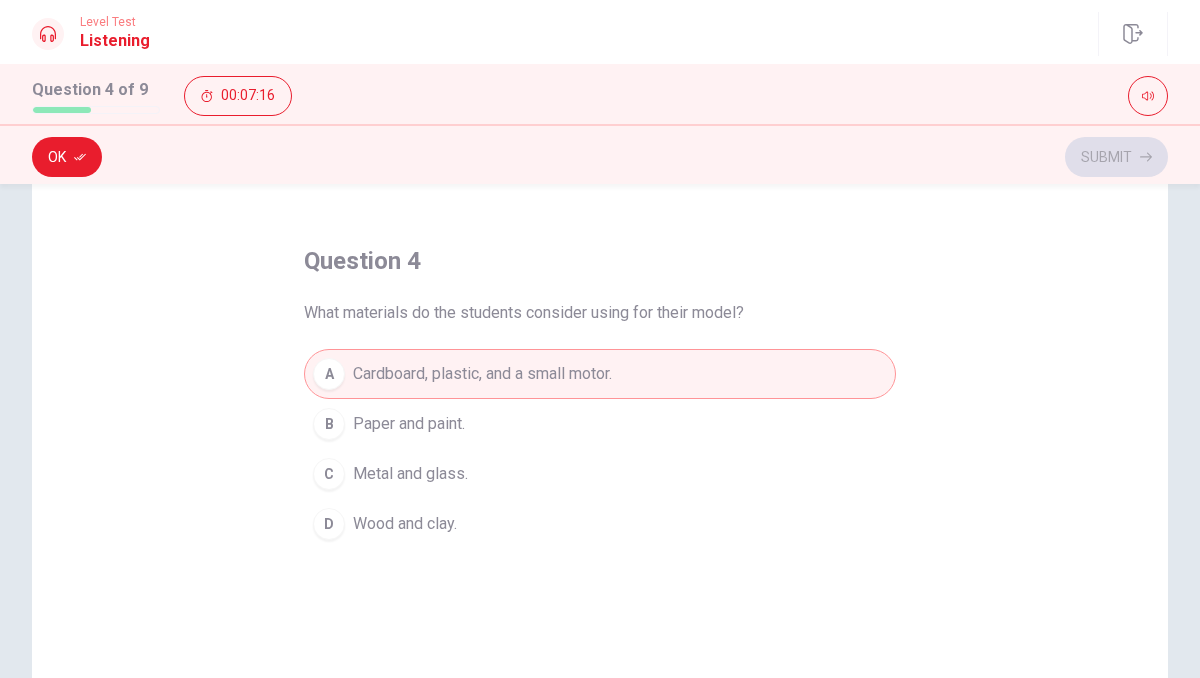 click on "Ok Submit" at bounding box center (600, 157) 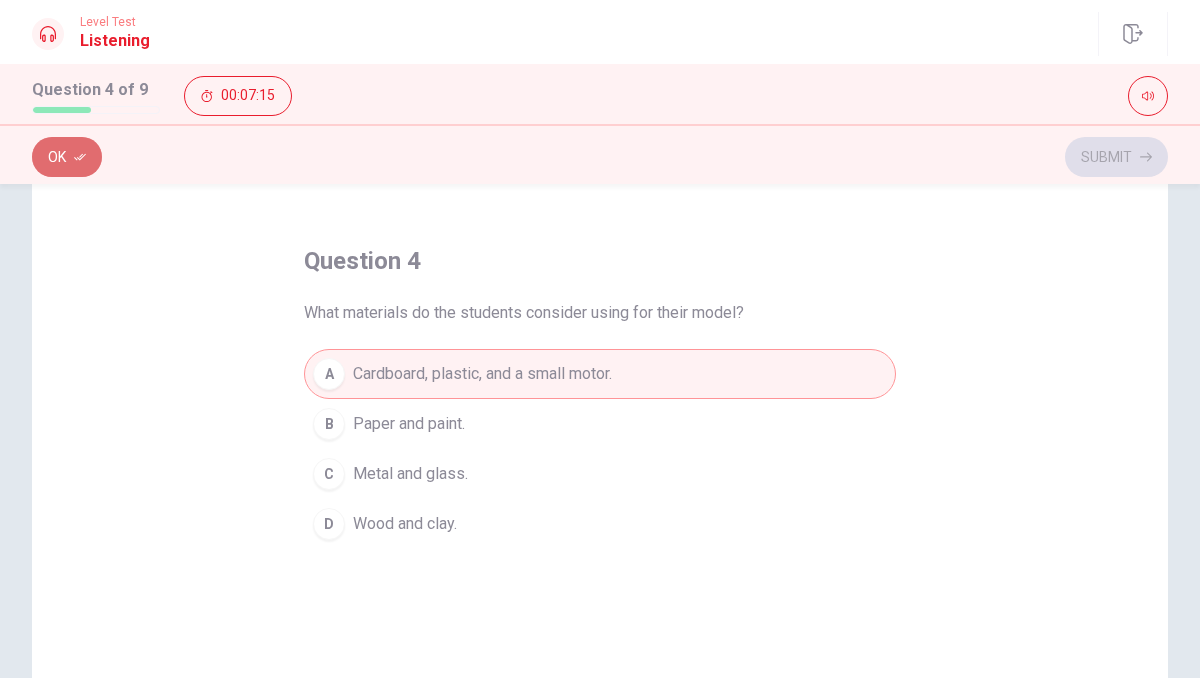click on "Ok" at bounding box center (67, 157) 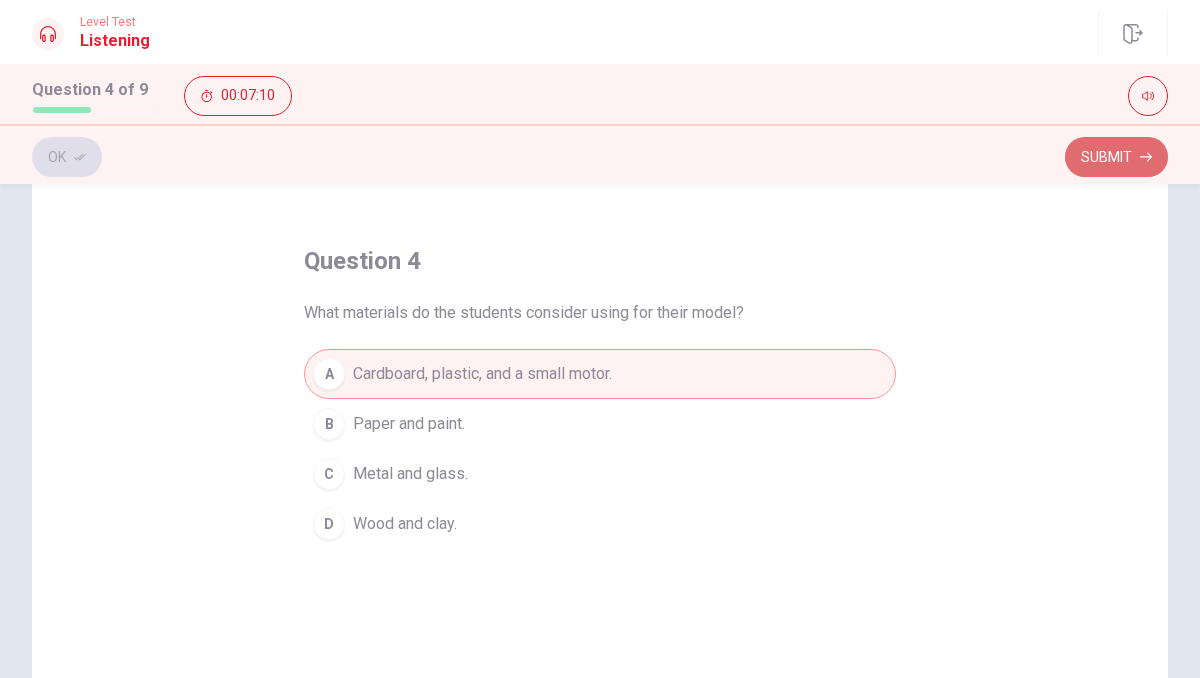 click on "Submit" at bounding box center [1116, 157] 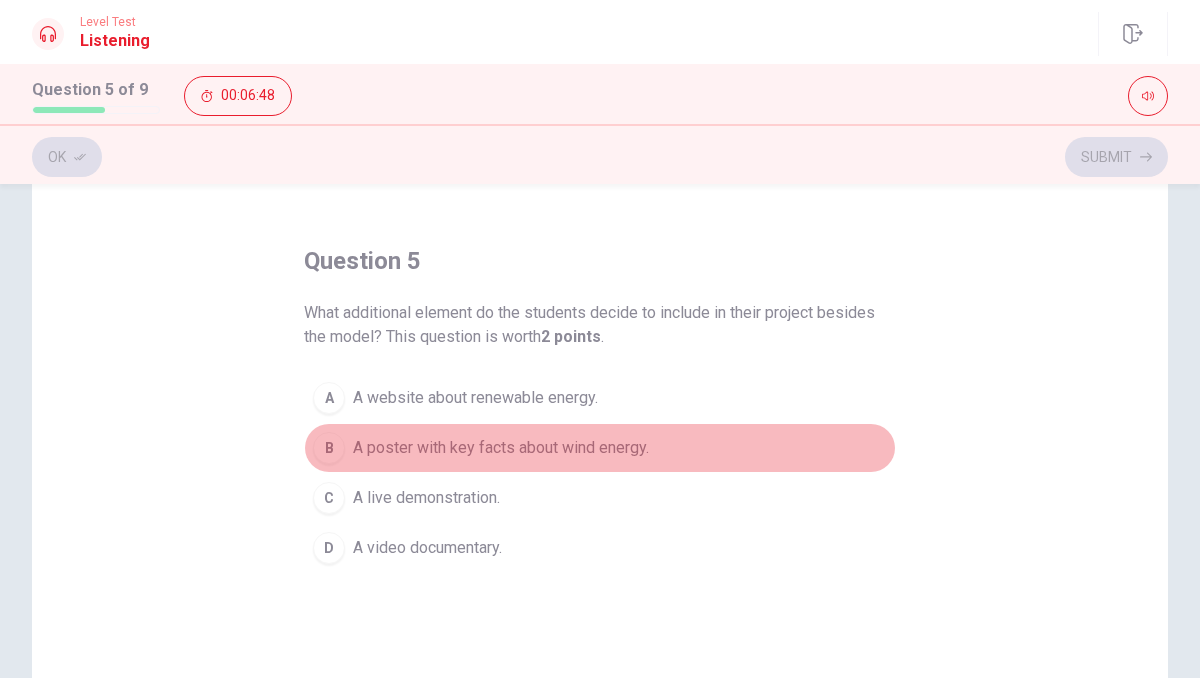 click on "B" at bounding box center [329, 448] 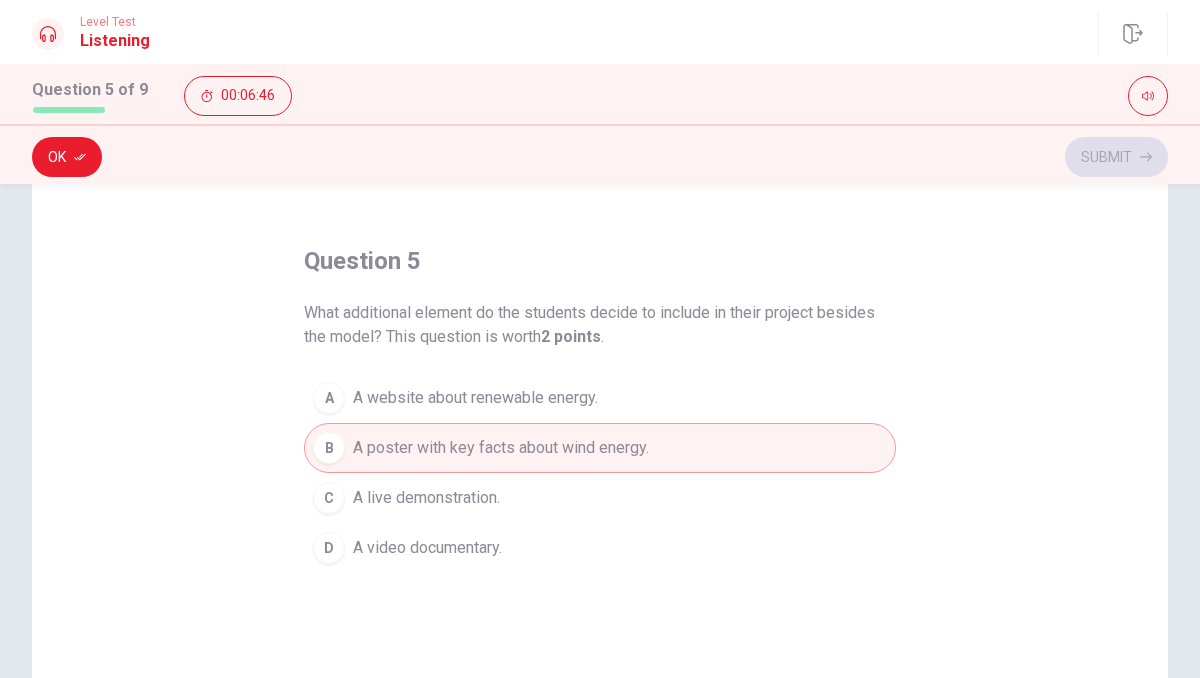 click on "Ok Submit" at bounding box center [600, 157] 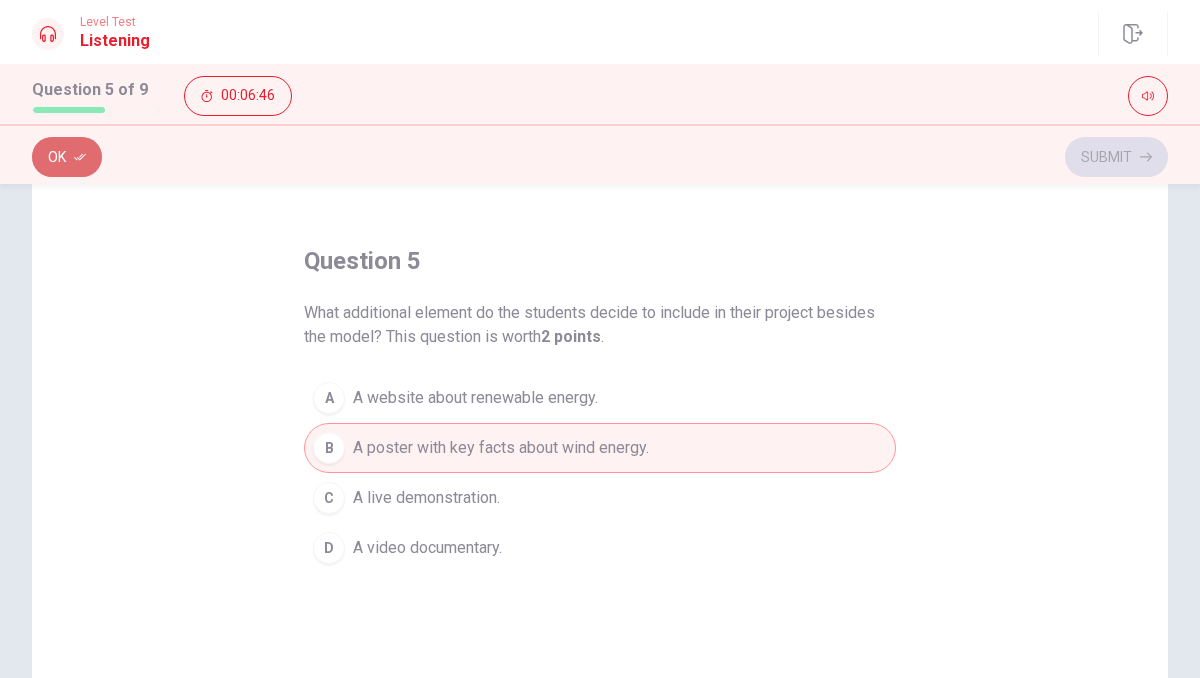 click on "Ok" at bounding box center [67, 157] 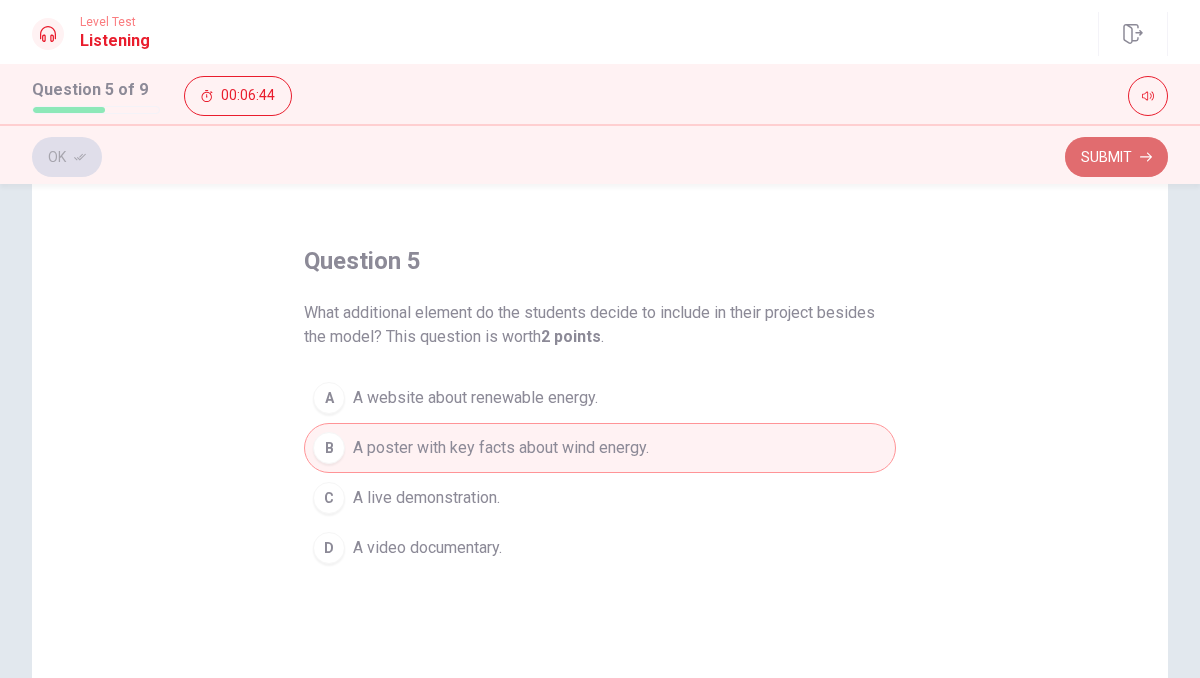 click on "Submit" at bounding box center [1116, 157] 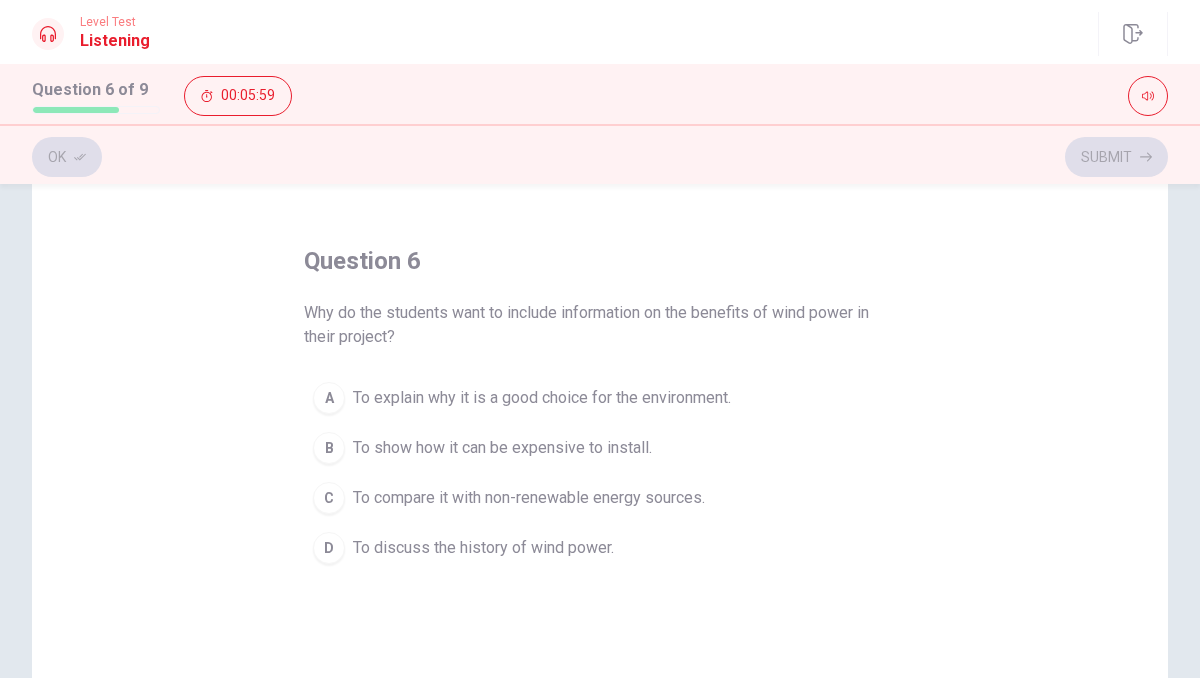 click on "A" at bounding box center (329, 398) 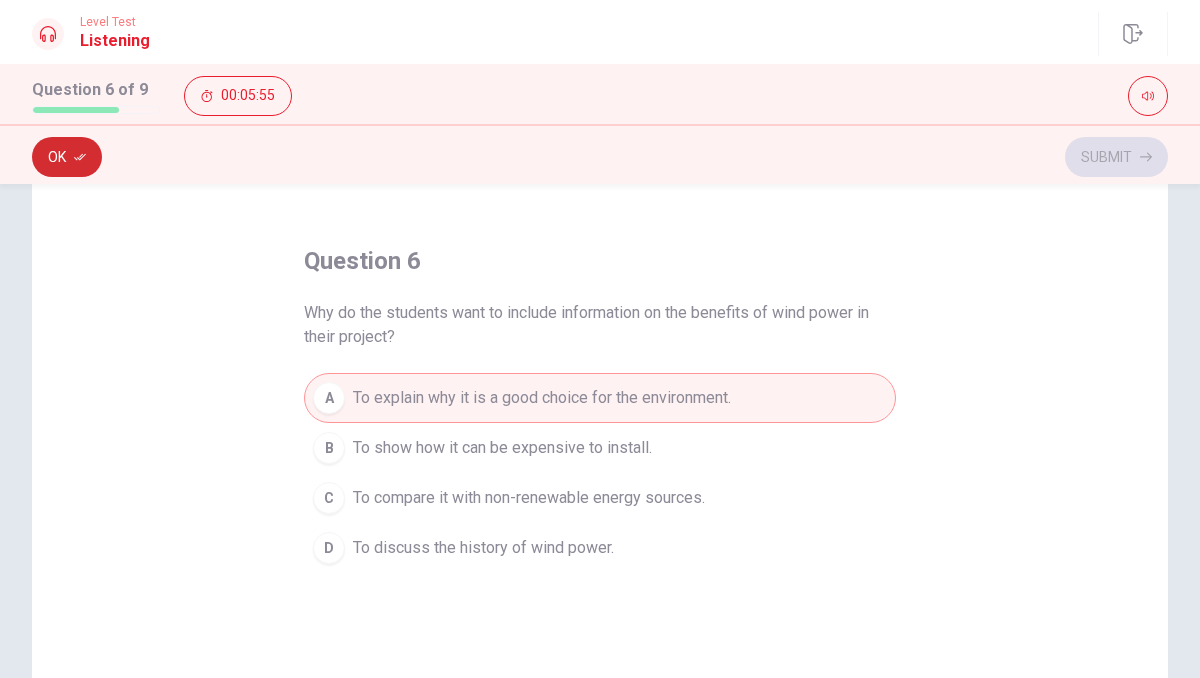 click on "Ok" at bounding box center (67, 157) 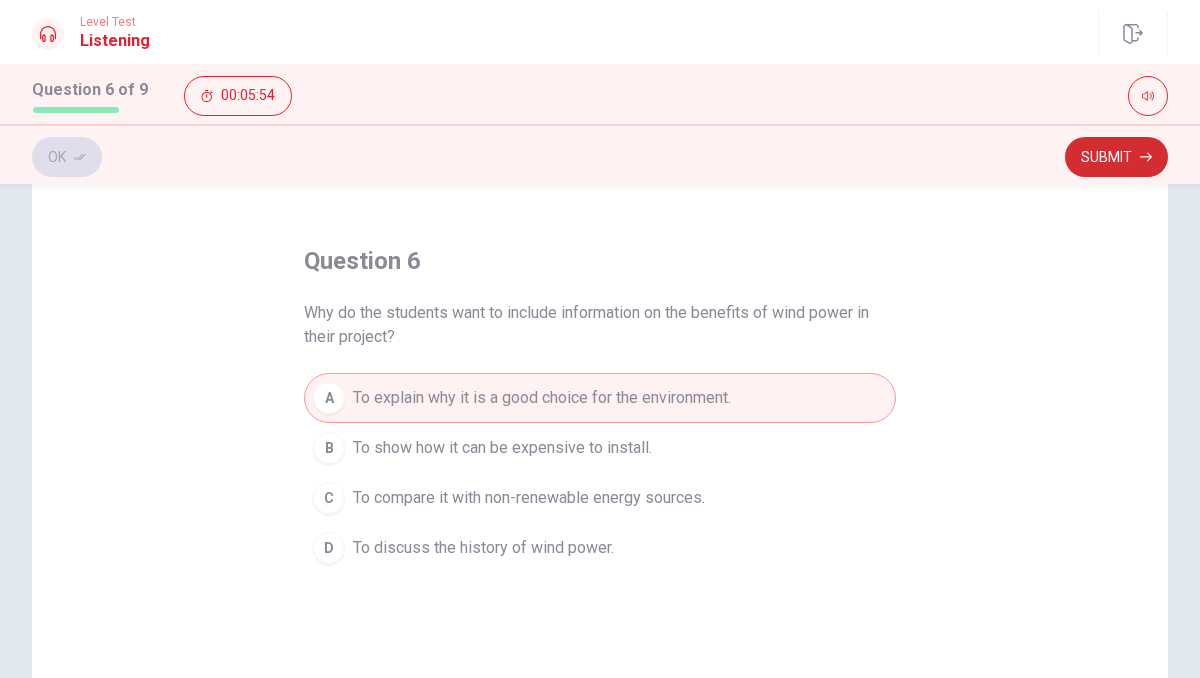 click 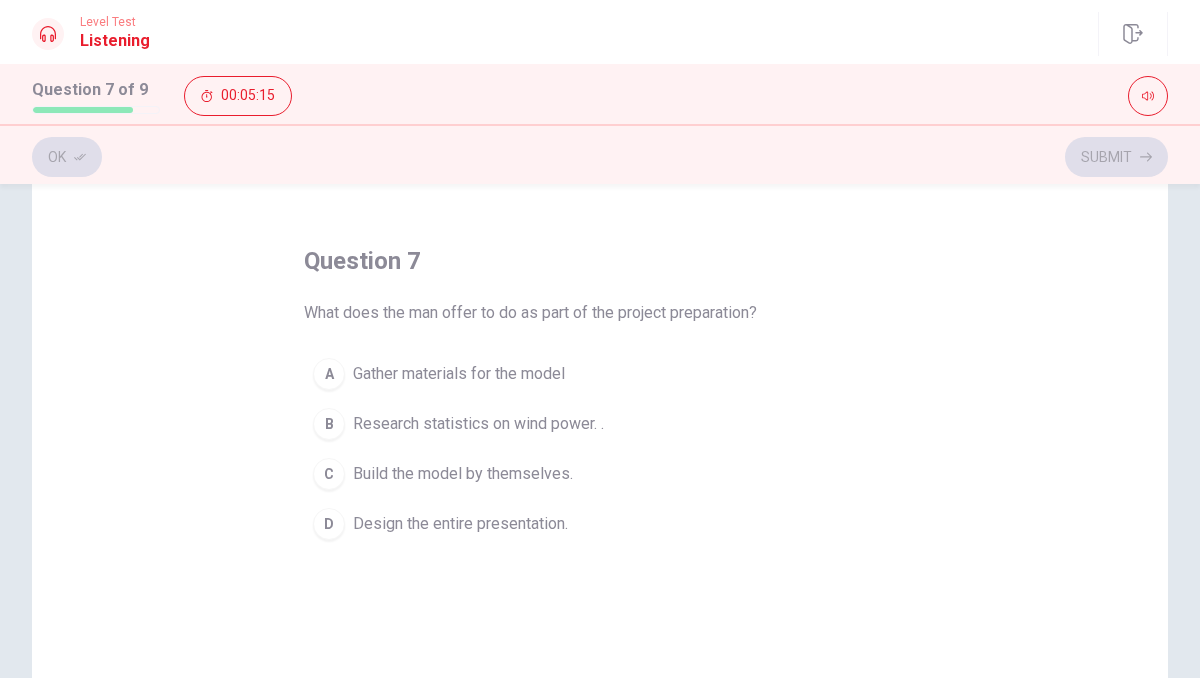 click on "D" at bounding box center (329, 524) 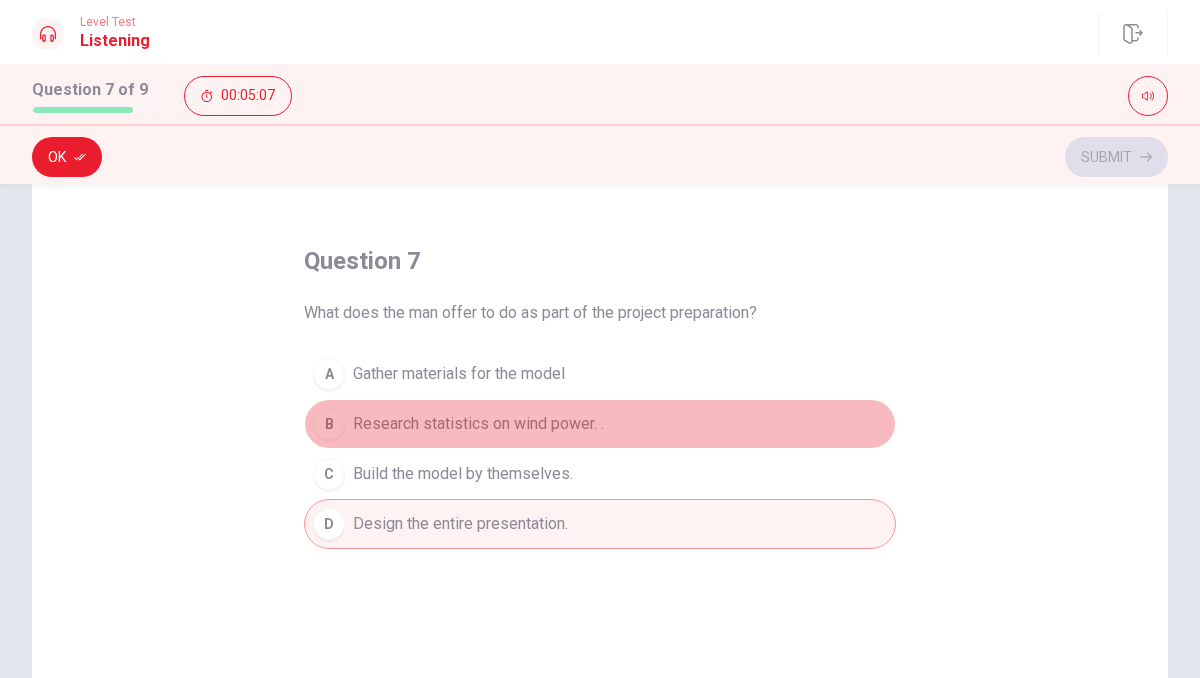 click on "B" at bounding box center (329, 424) 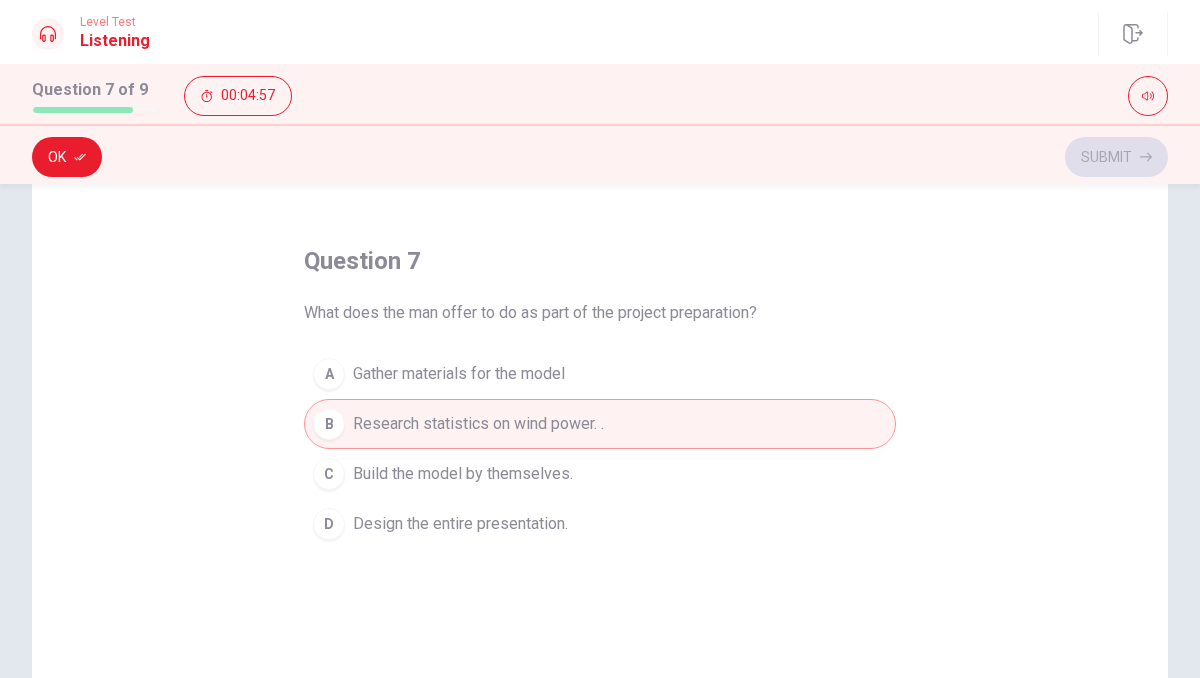 click on "D" at bounding box center [329, 524] 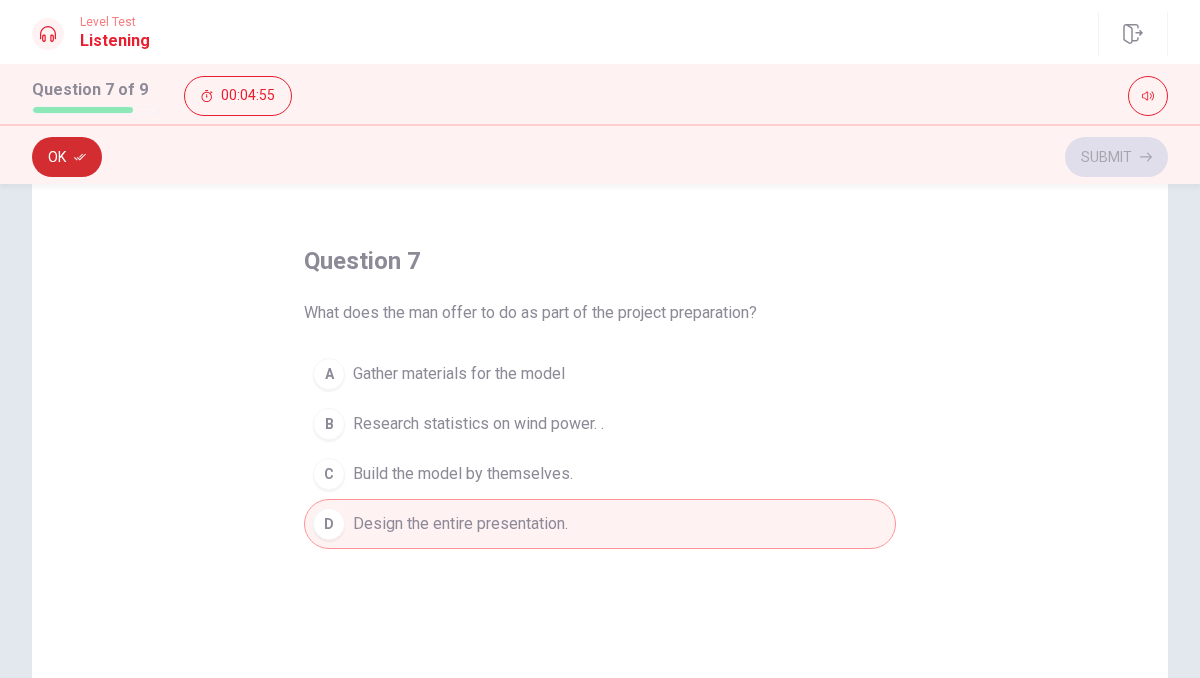click on "Ok" at bounding box center (67, 157) 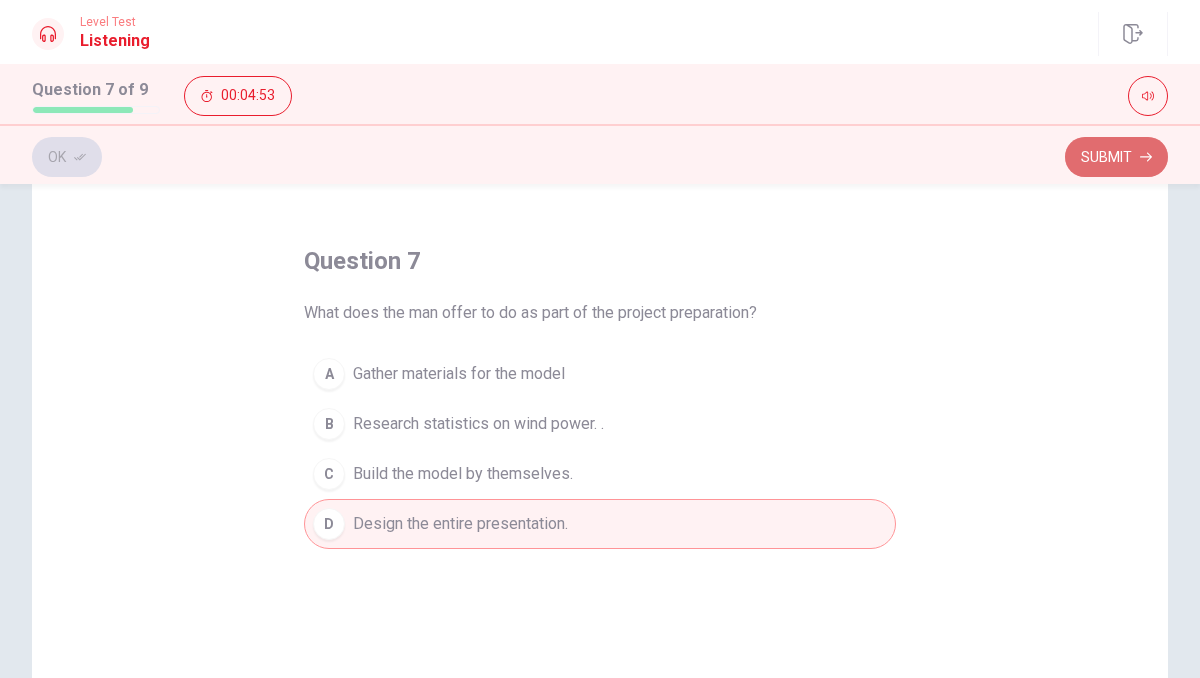 click on "Submit" at bounding box center [1116, 157] 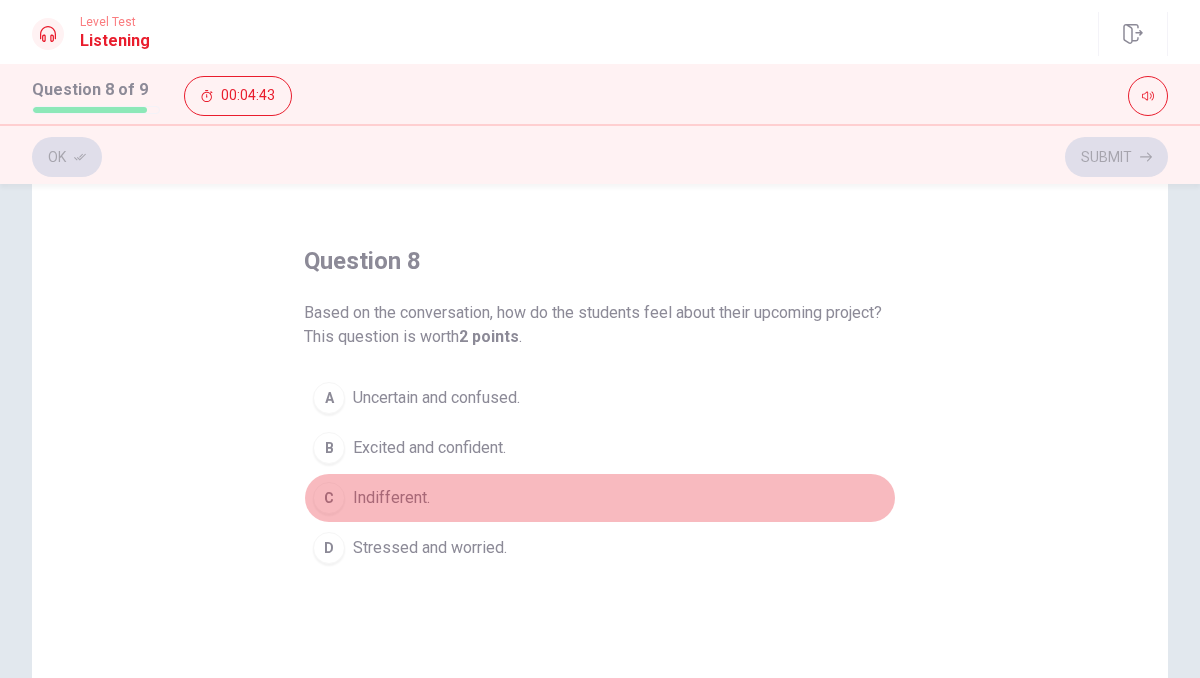click on "C" at bounding box center (329, 498) 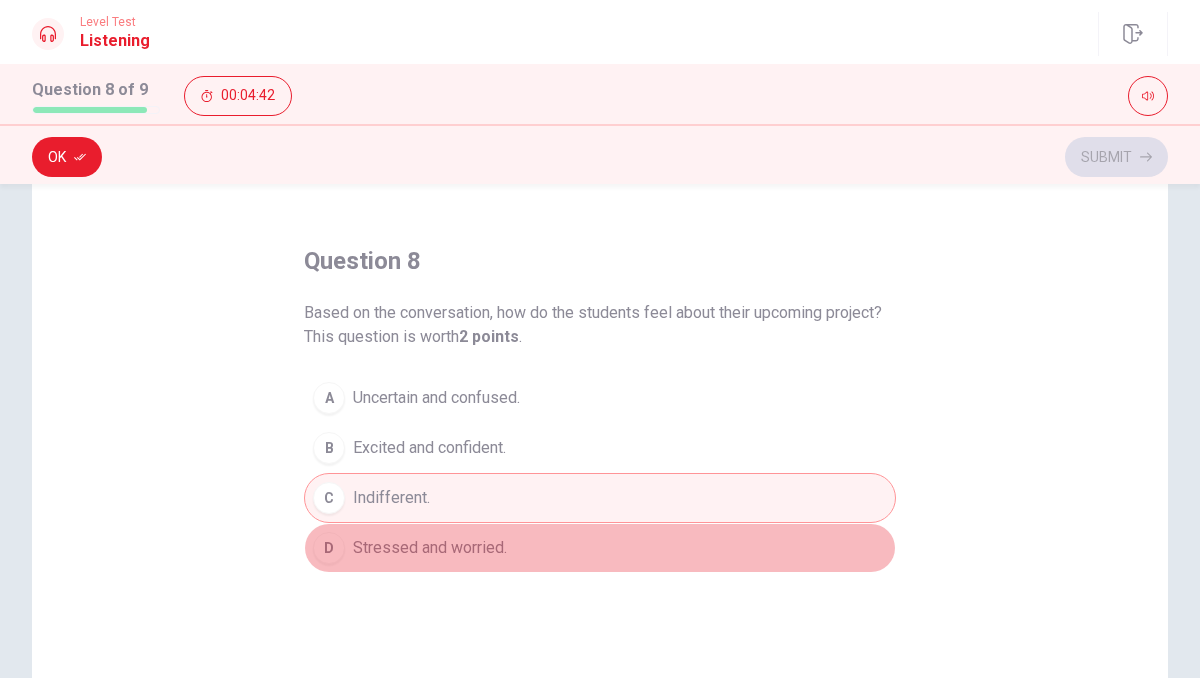 click on "D" at bounding box center (329, 548) 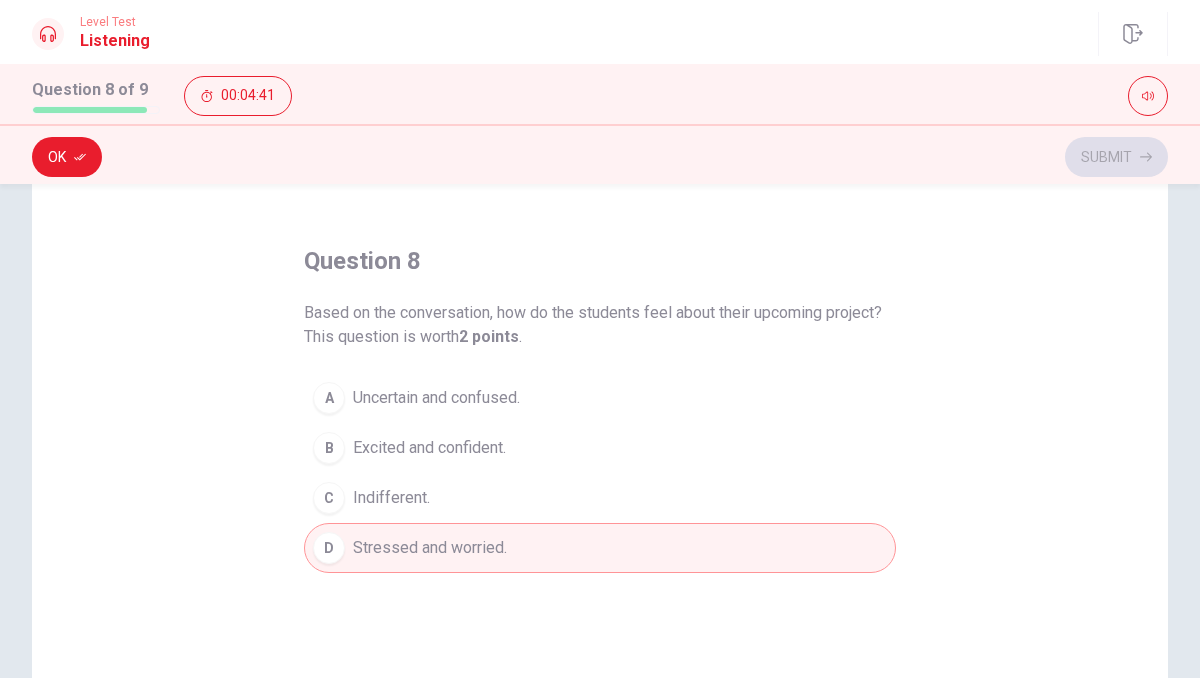 click on "C  Indifferent." at bounding box center [600, 498] 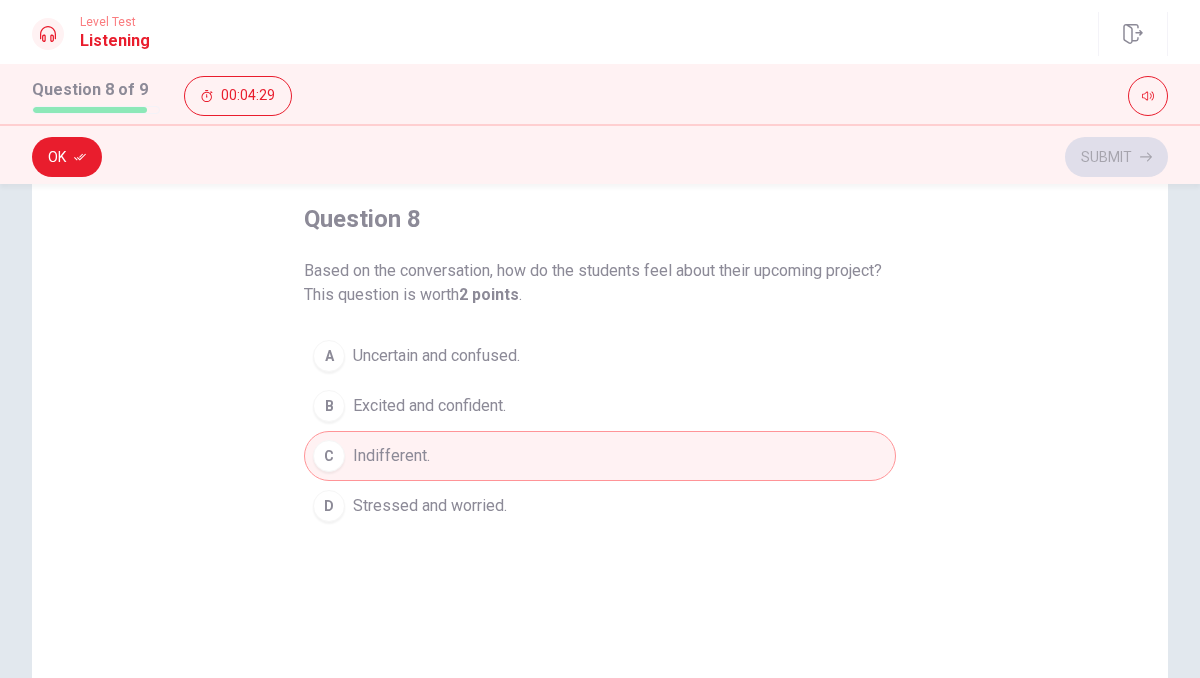 scroll, scrollTop: 117, scrollLeft: 0, axis: vertical 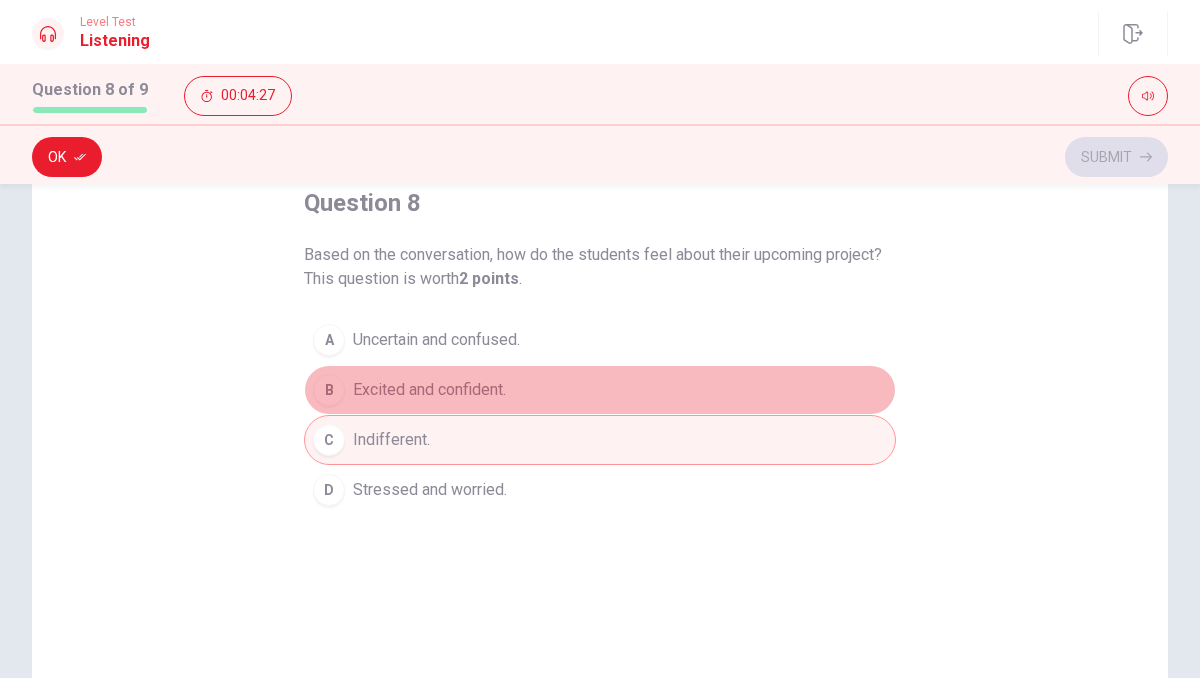 click on "Excited and confident." at bounding box center [429, 390] 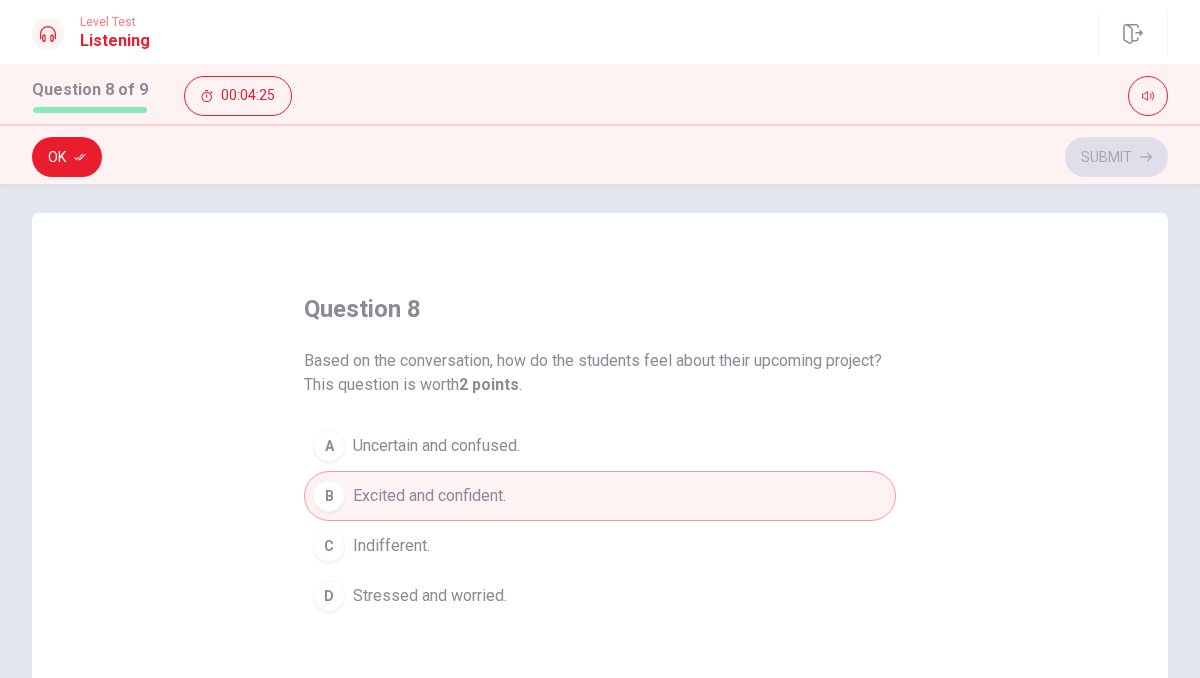 scroll, scrollTop: 0, scrollLeft: 0, axis: both 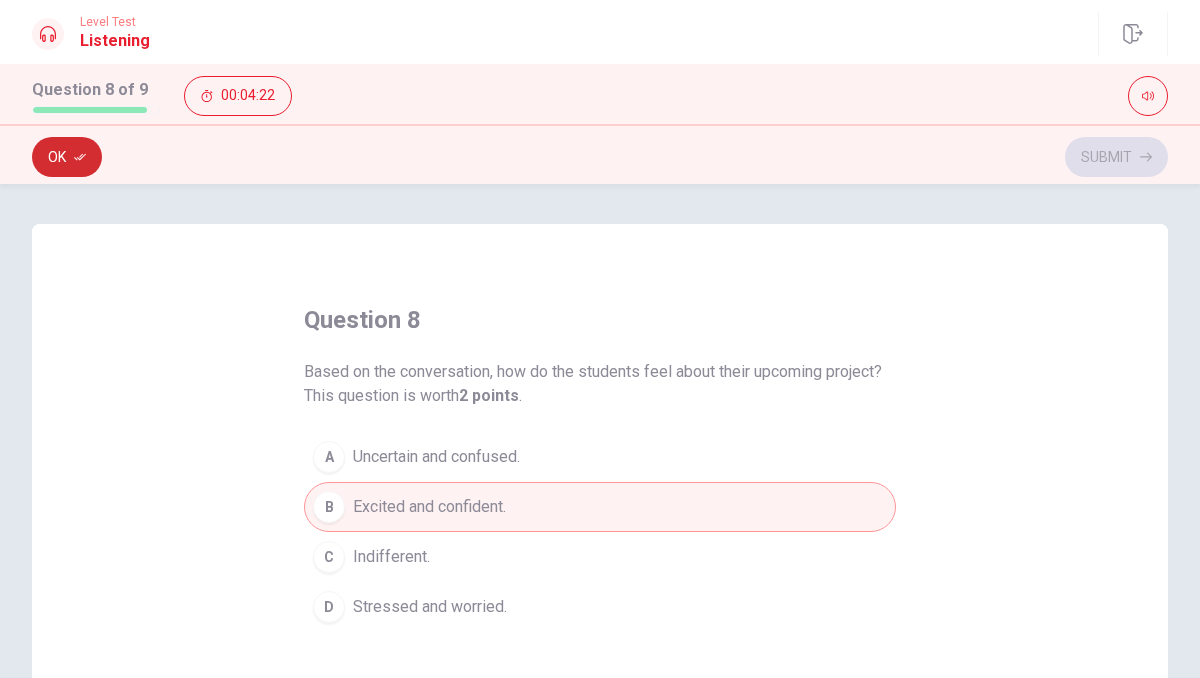 click on "Ok" at bounding box center (67, 157) 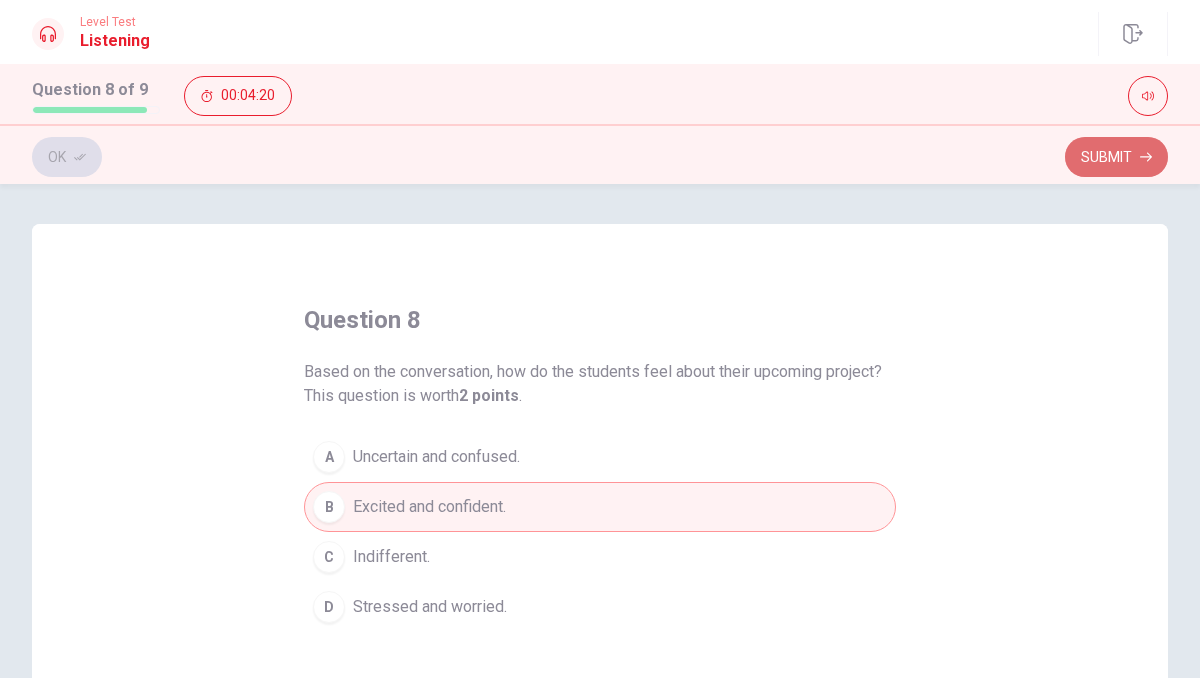 click on "Submit" at bounding box center (1116, 157) 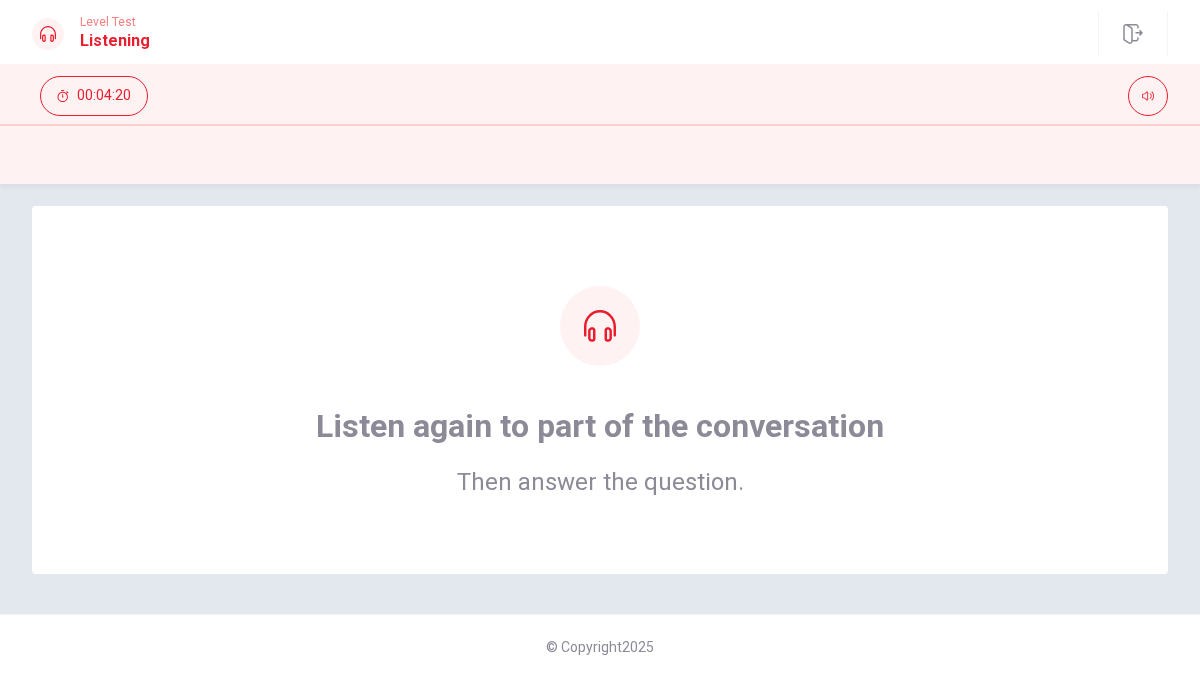 scroll, scrollTop: 0, scrollLeft: 0, axis: both 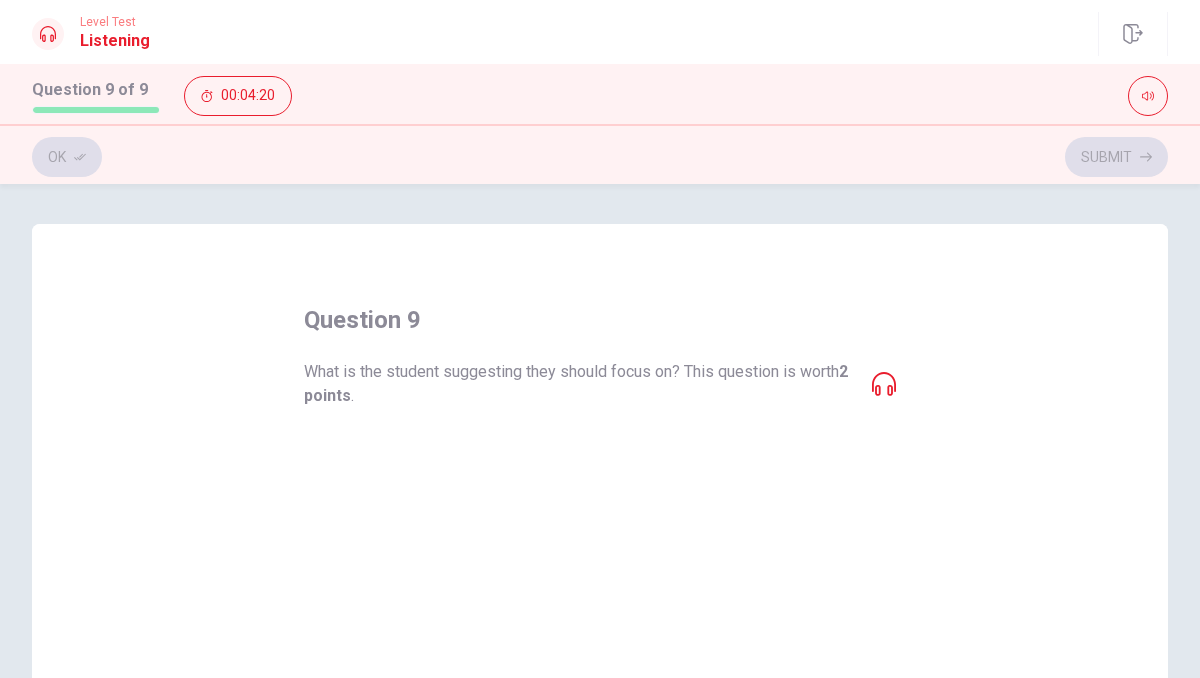 click on "What is the student suggesting they should focus on? This question is worth  2 points ." at bounding box center [580, 384] 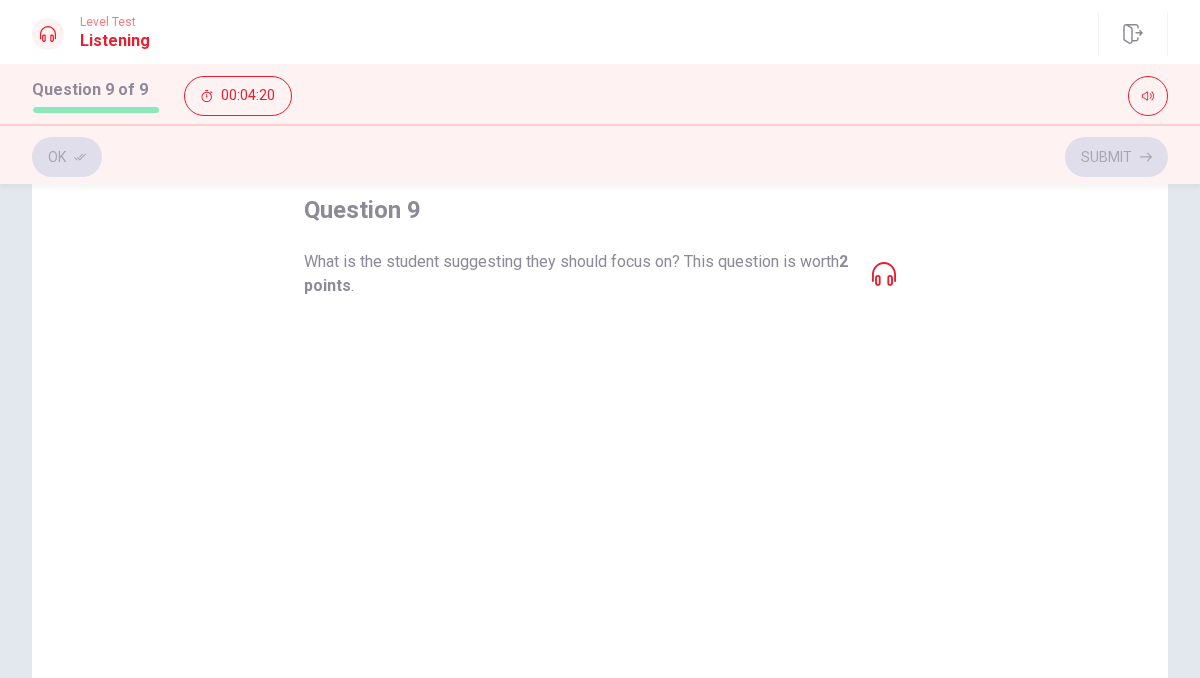 scroll, scrollTop: 132, scrollLeft: 0, axis: vertical 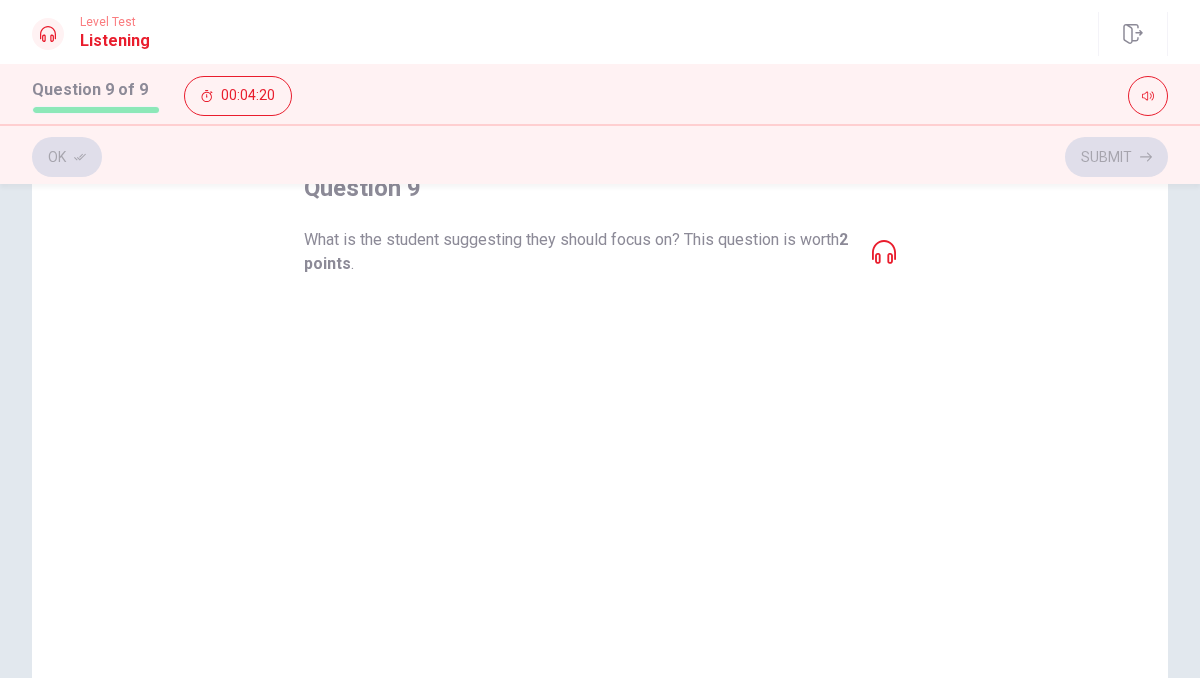 click on "What is the student suggesting they should focus on? This question is worth  2 points ." at bounding box center [580, 252] 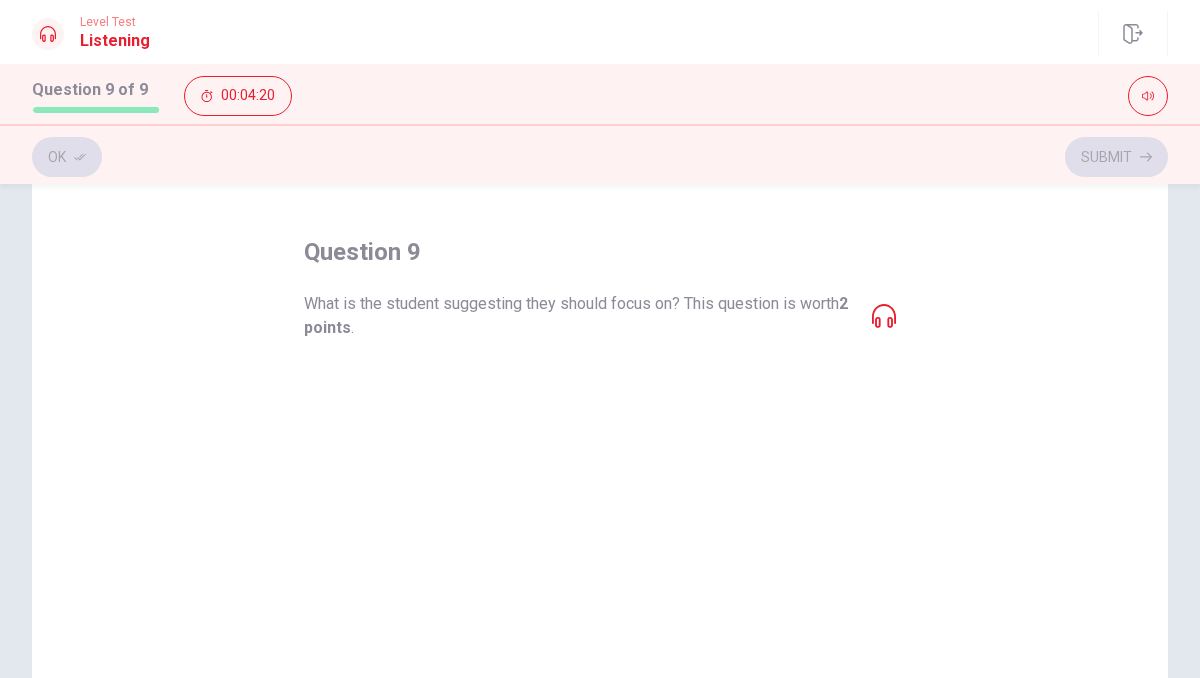 scroll, scrollTop: 54, scrollLeft: 0, axis: vertical 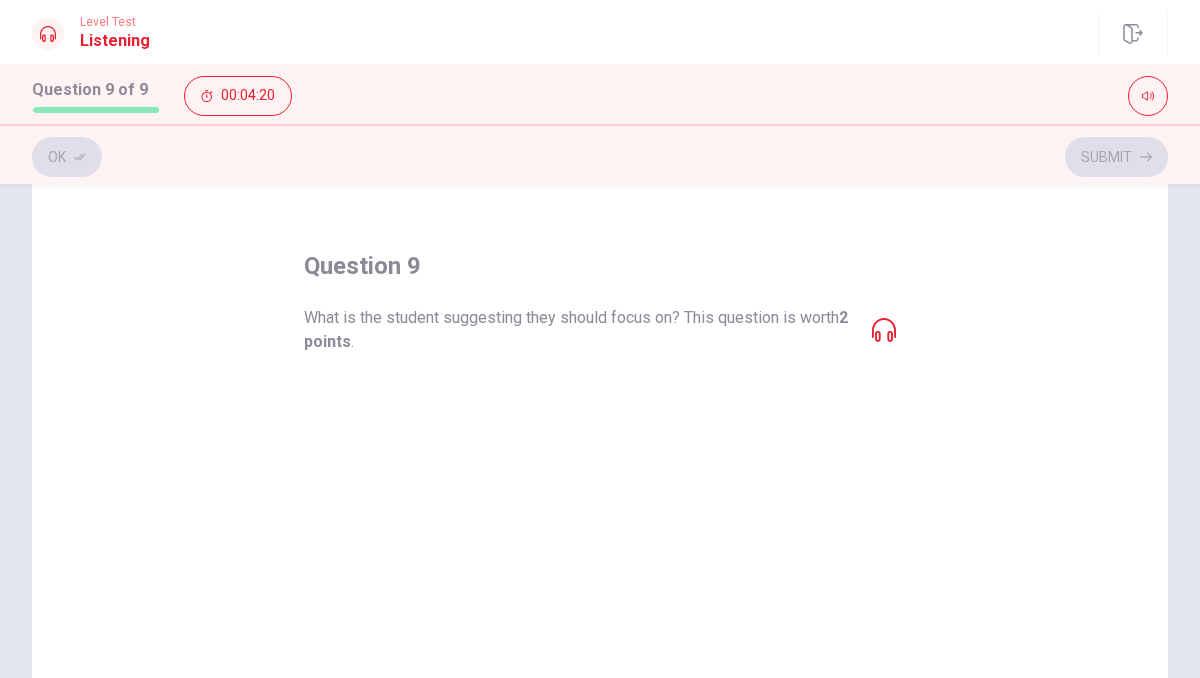 click on "2 points" at bounding box center [576, 329] 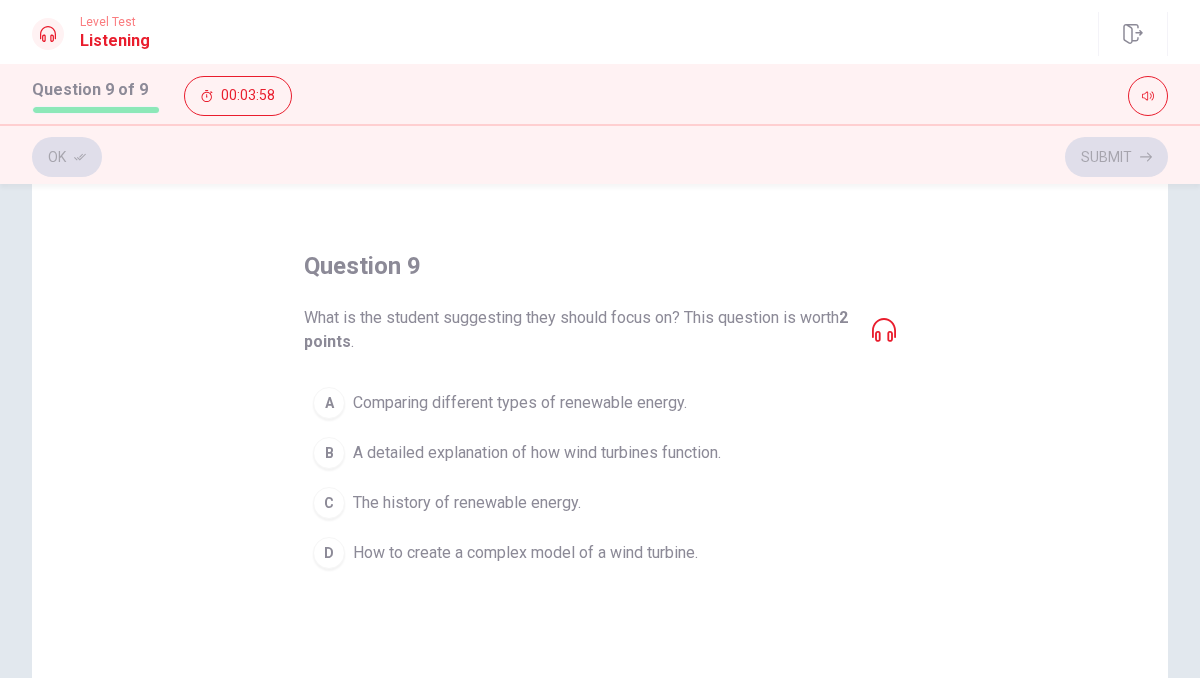 click 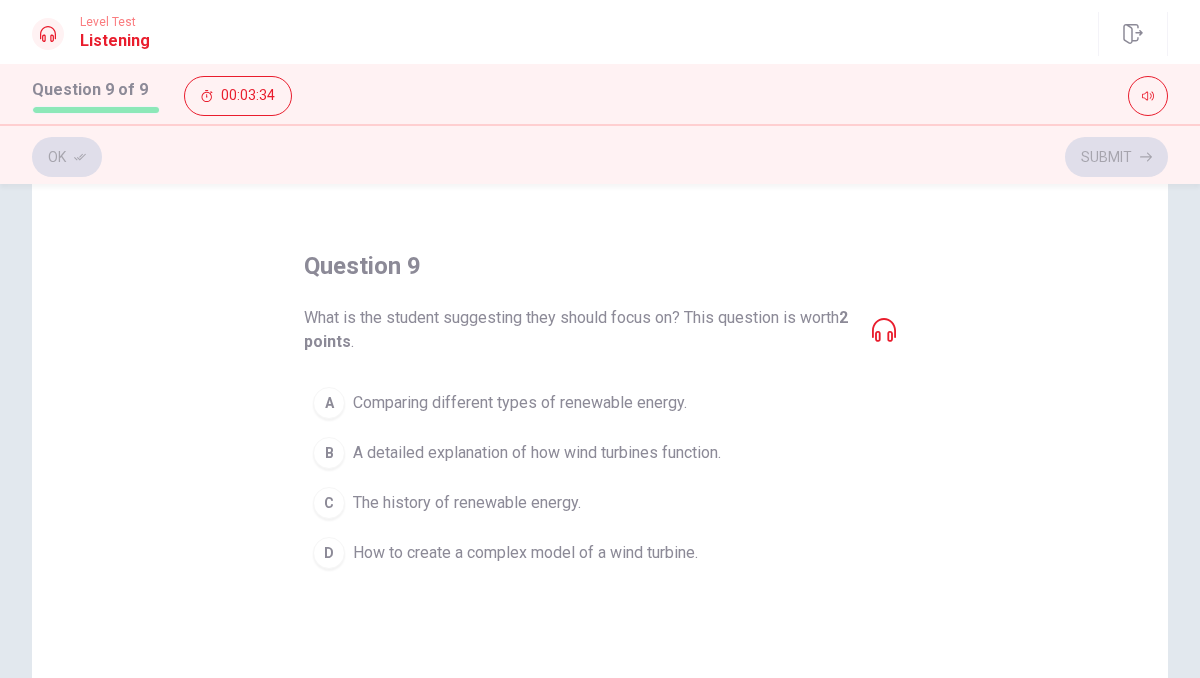 click on "B" at bounding box center [329, 453] 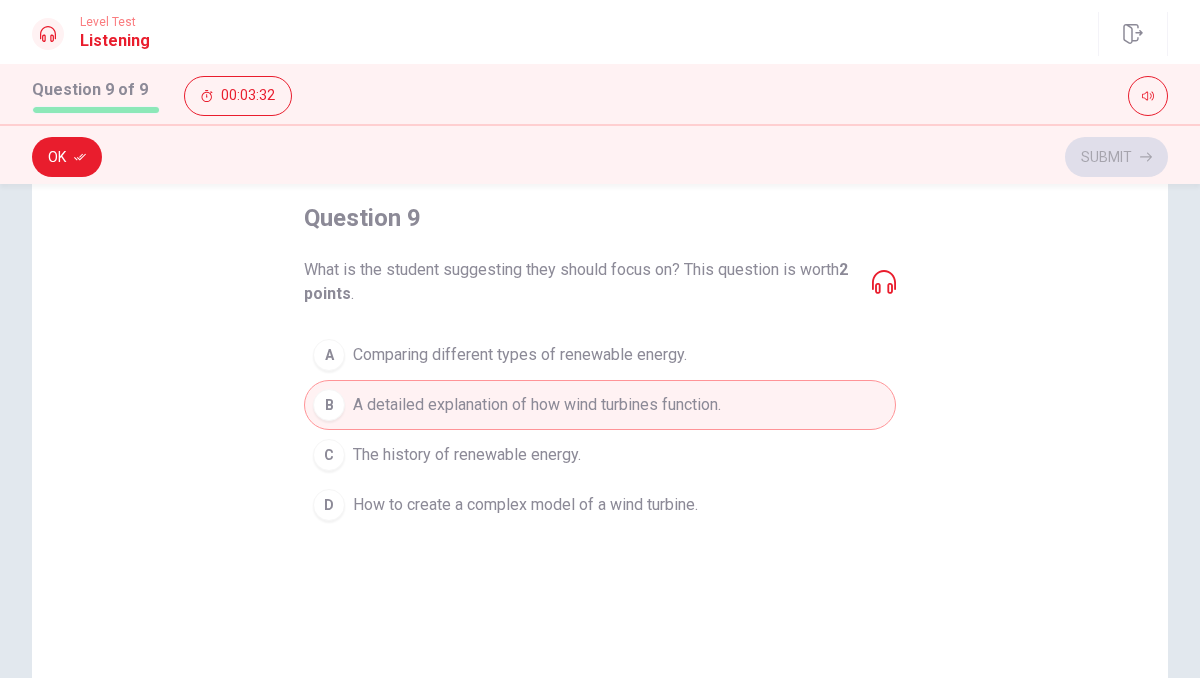 scroll, scrollTop: 34, scrollLeft: 0, axis: vertical 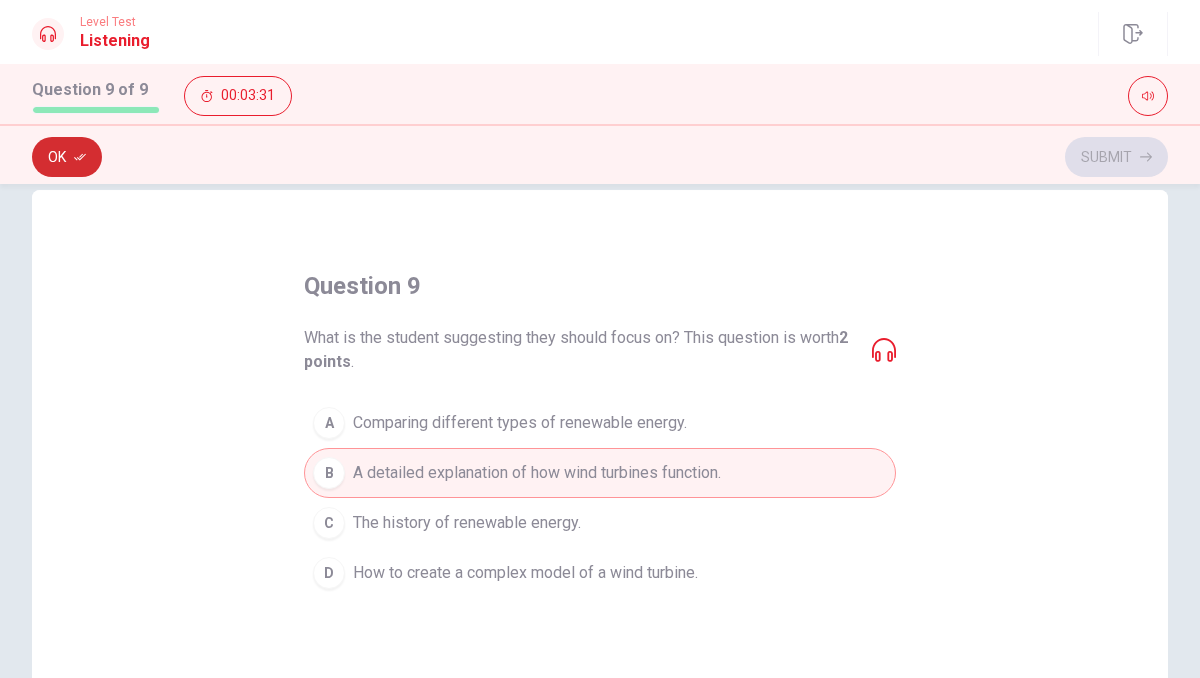 click on "Ok" at bounding box center [67, 157] 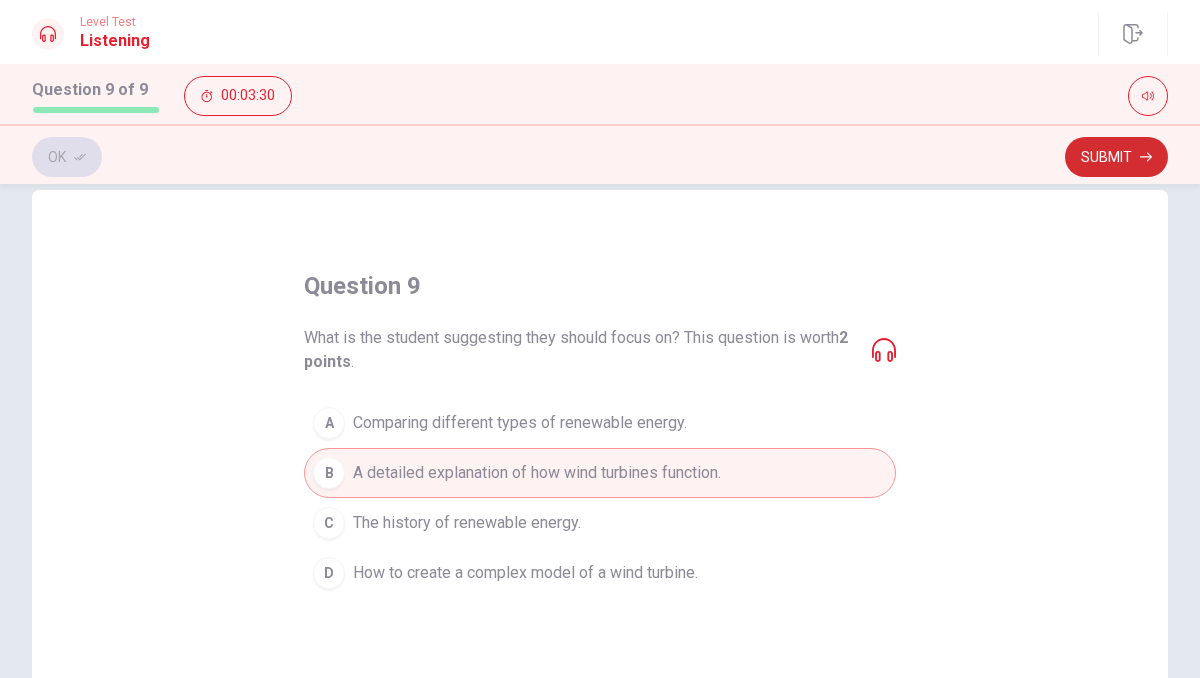 click on "Submit" at bounding box center [1116, 157] 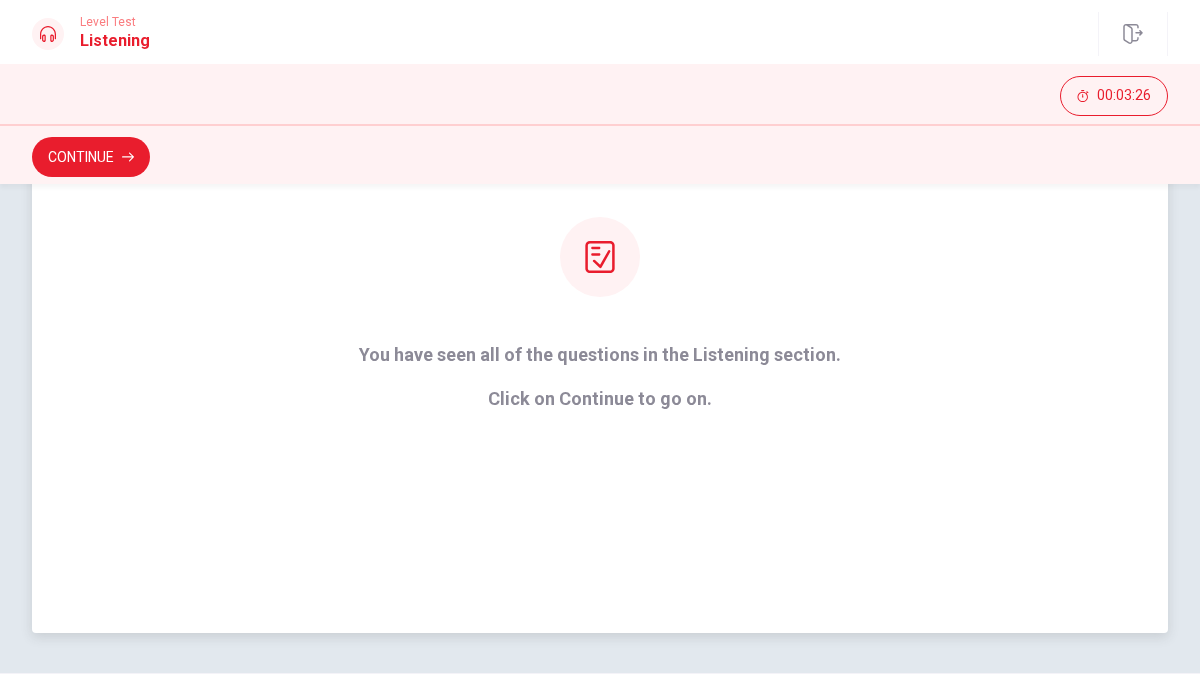 scroll, scrollTop: 0, scrollLeft: 0, axis: both 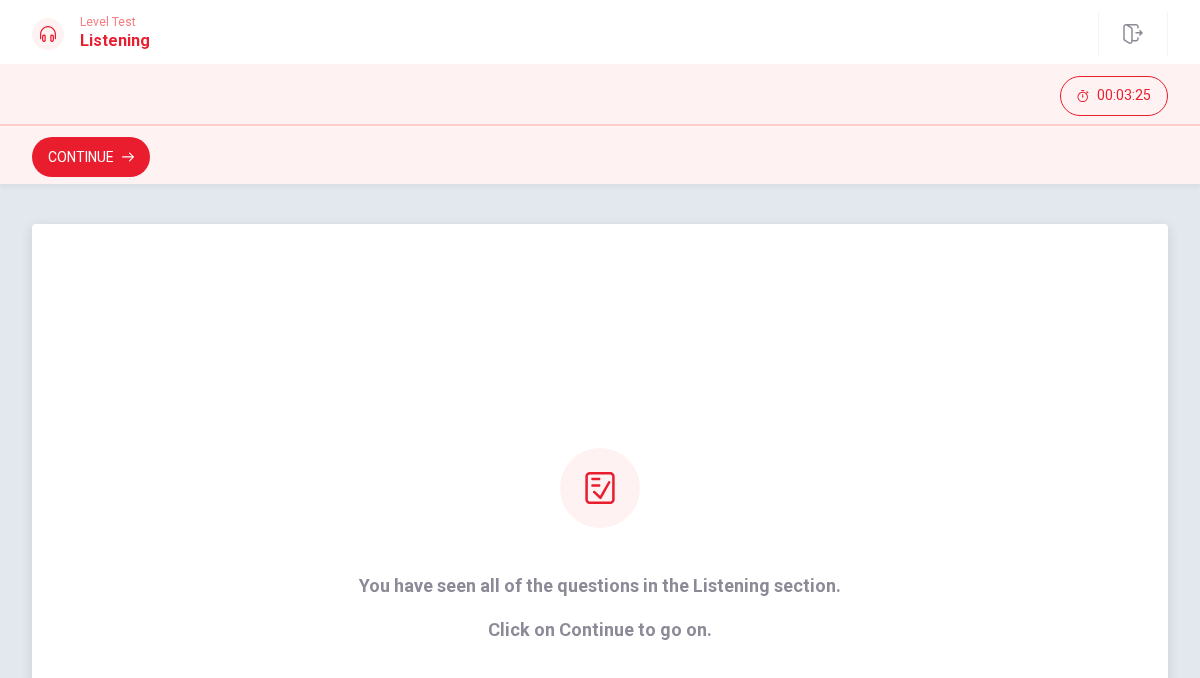 click on "You have seen all of the questions in the Listening section. Click on Continue to go on." at bounding box center [600, 544] 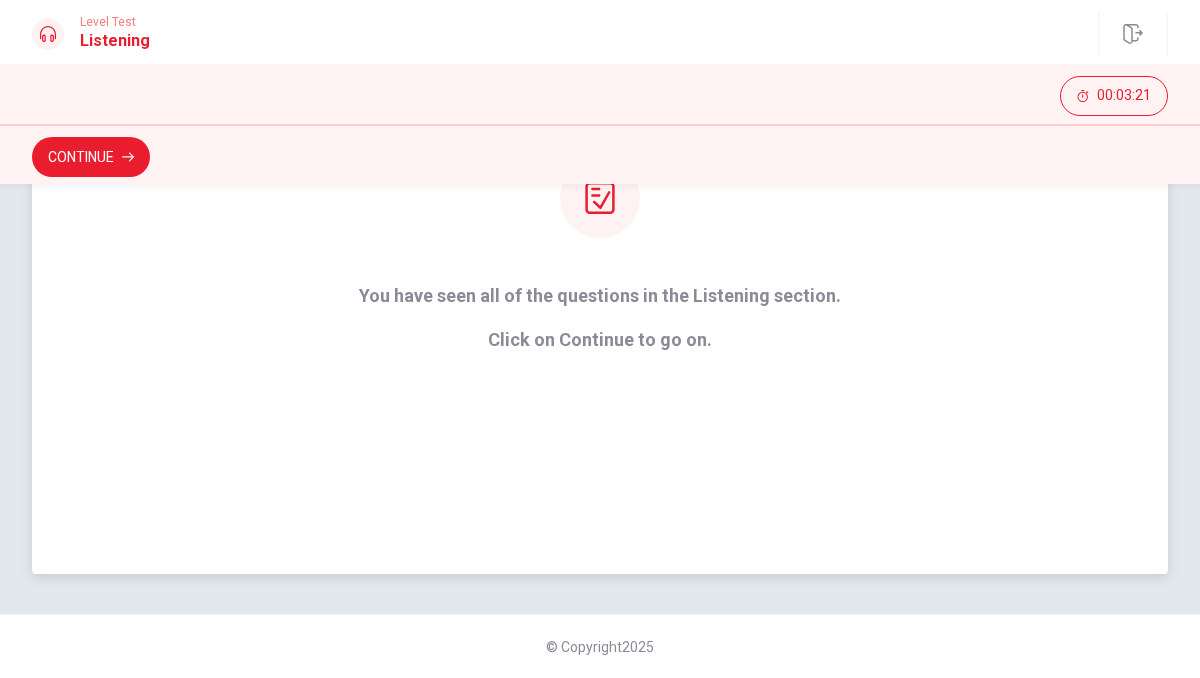 scroll, scrollTop: 0, scrollLeft: 0, axis: both 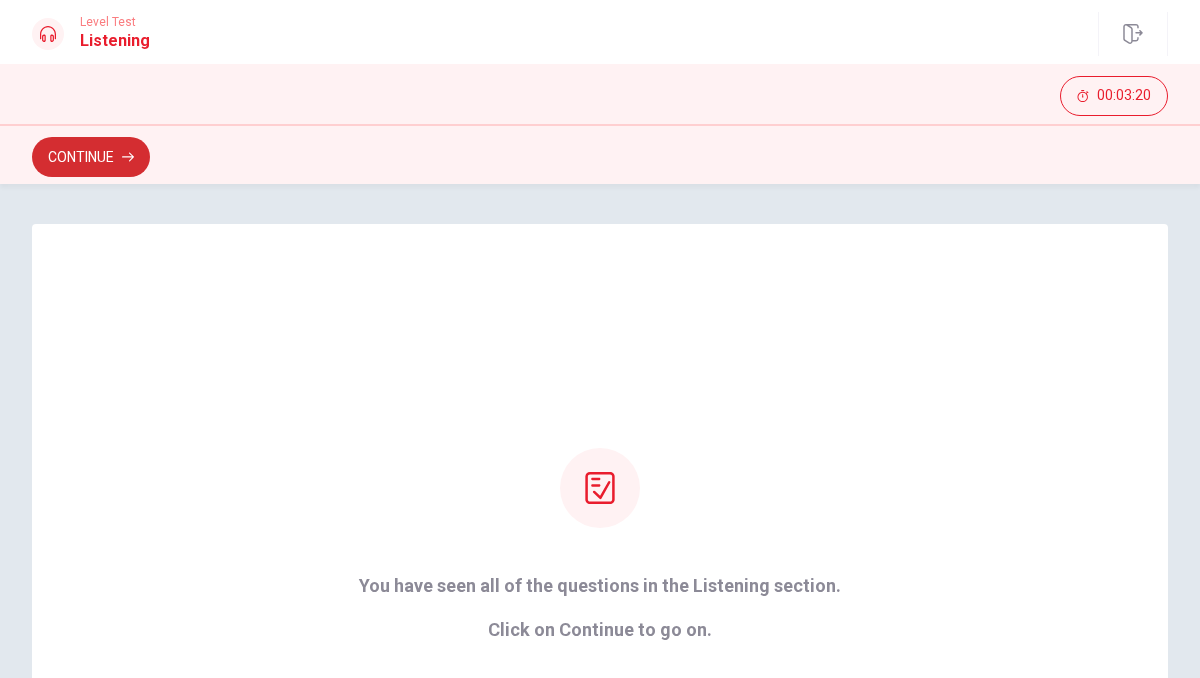click on "Continue" at bounding box center [91, 157] 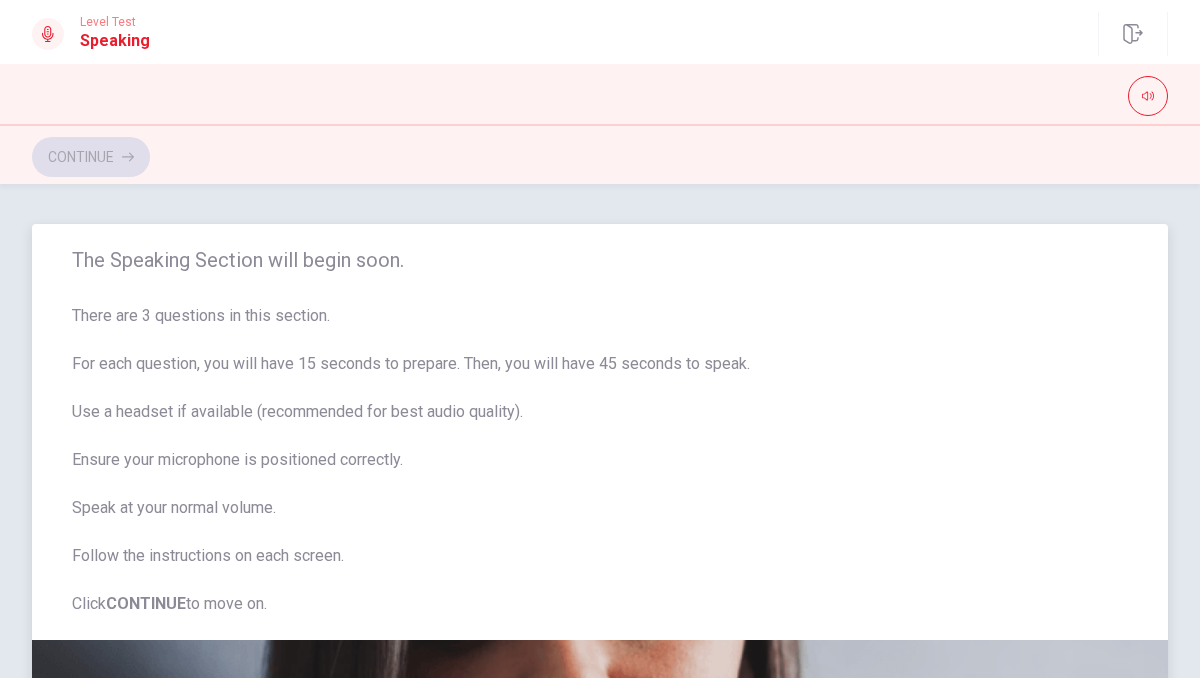 click on "There are 3 questions in this section.
For each question, you will have 15 seconds to prepare. Then, you will have 45 seconds to speak.
Use a headset if available (recommended for best audio quality).
Ensure your microphone is positioned correctly.
Speak at your normal volume.
Follow the instructions on each screen.
Click  CONTINUE  to move on." at bounding box center (600, 460) 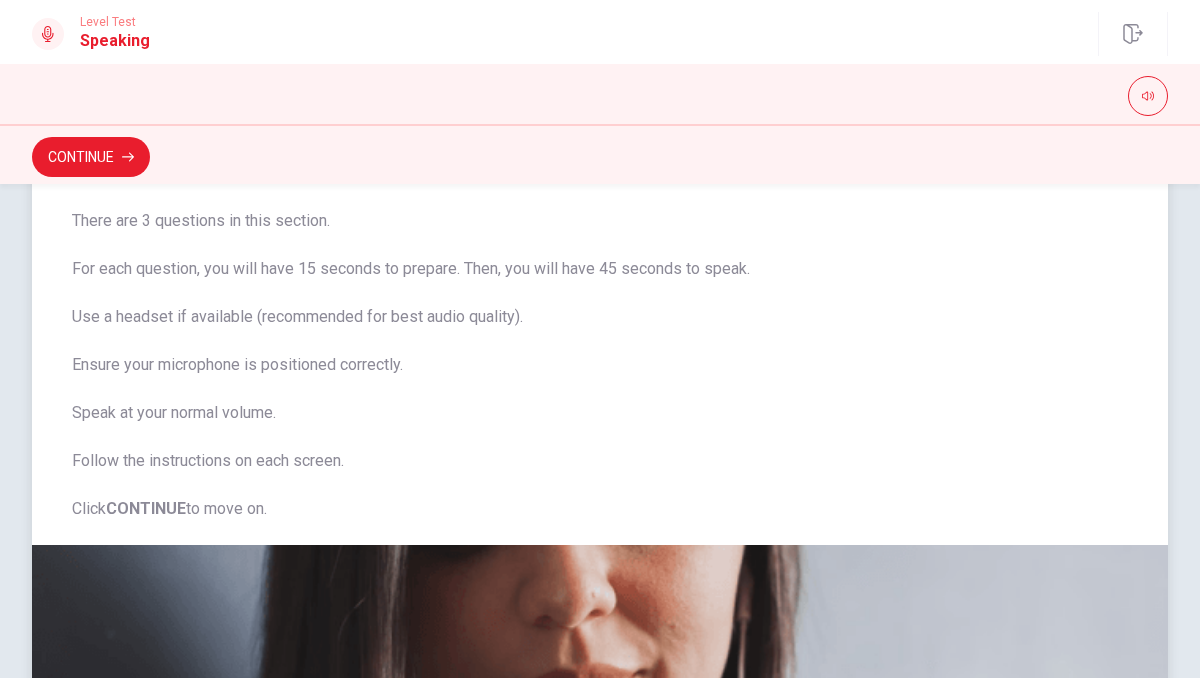 scroll, scrollTop: 0, scrollLeft: 0, axis: both 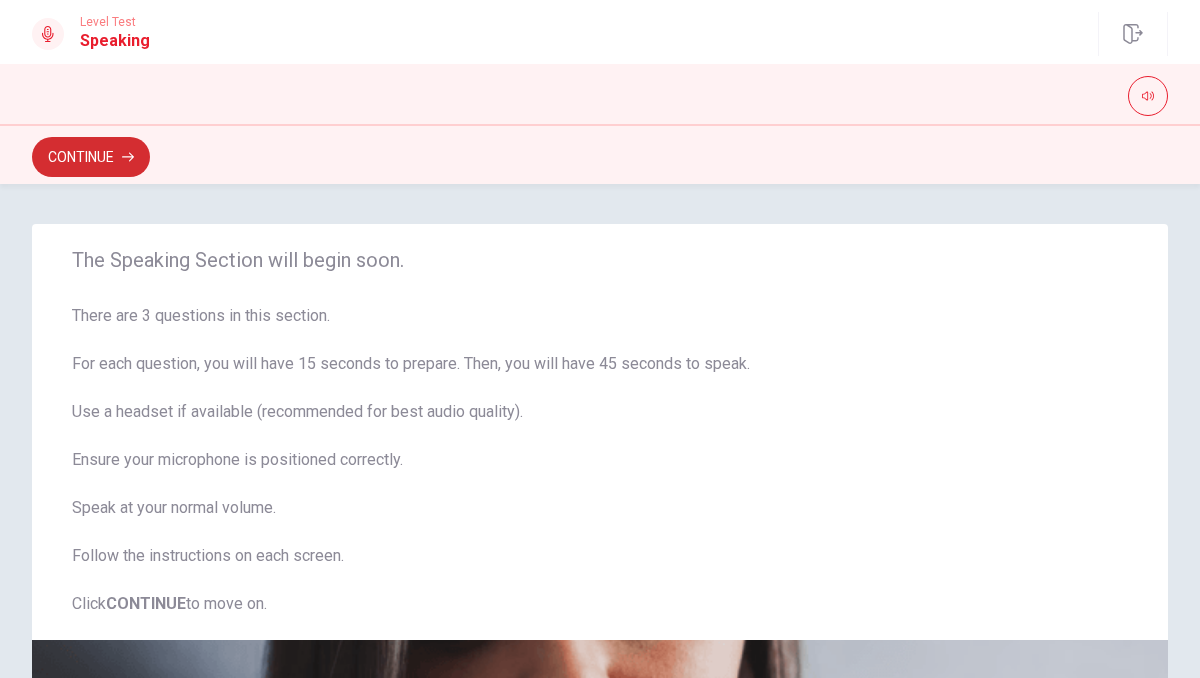click on "Continue" at bounding box center (91, 157) 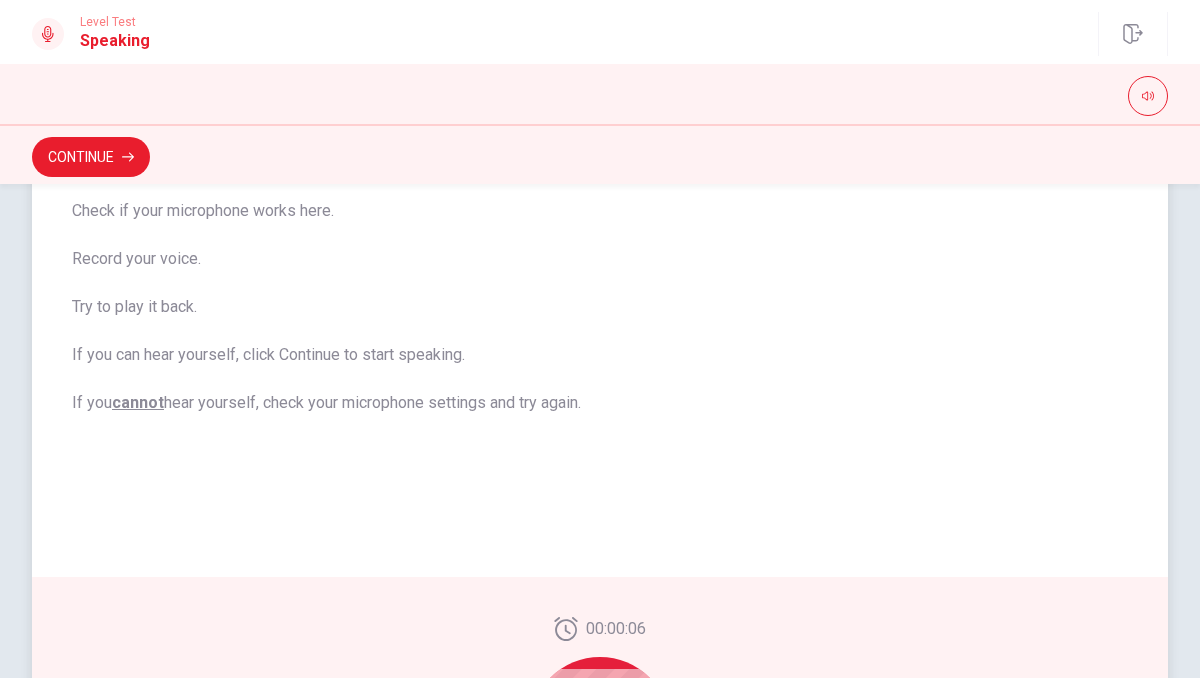 scroll, scrollTop: 522, scrollLeft: 0, axis: vertical 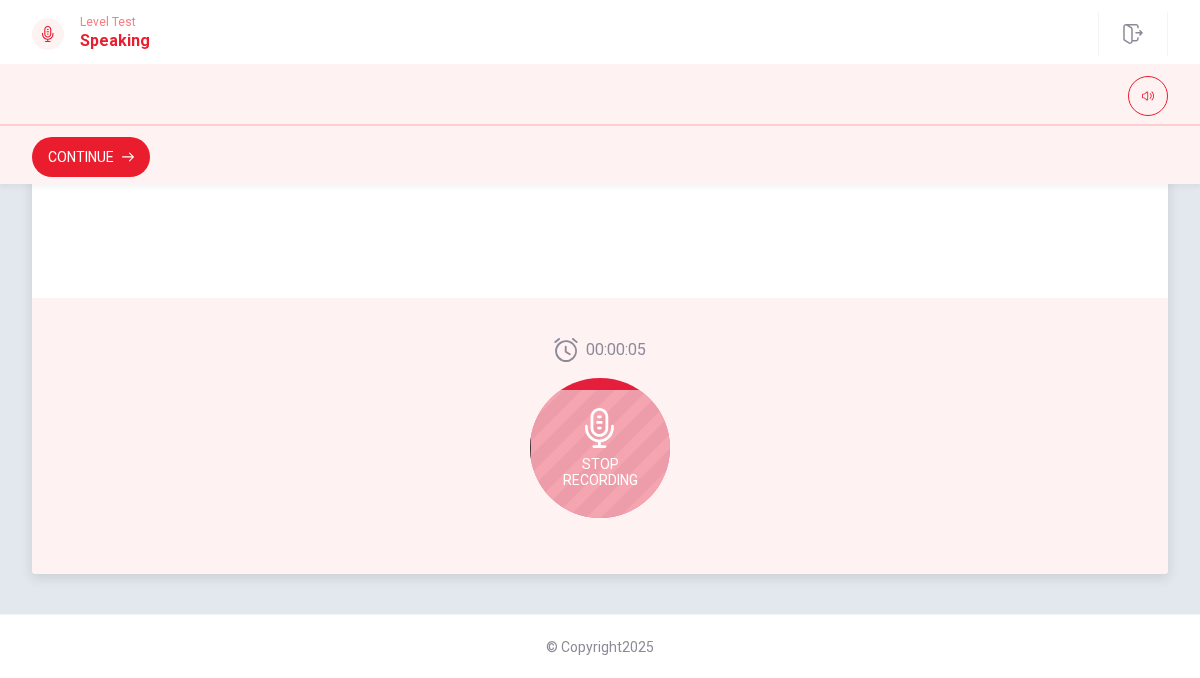 click on "Stop   Recording" at bounding box center [600, 472] 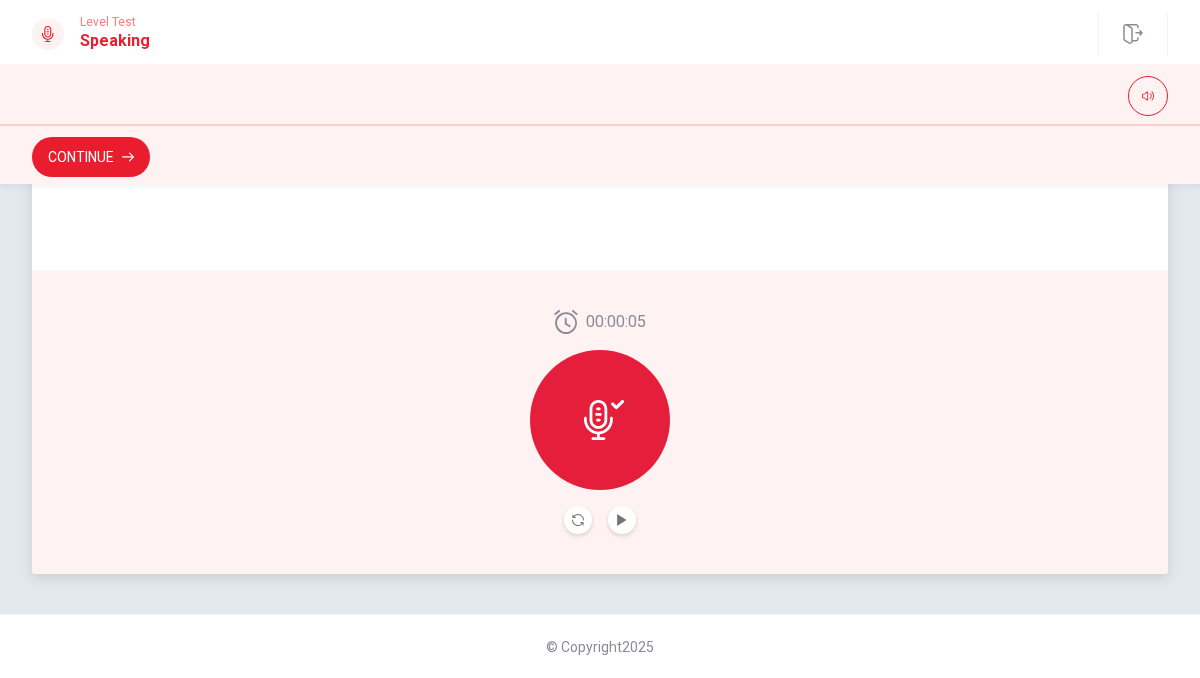 click on "00:00:05" at bounding box center (600, 422) 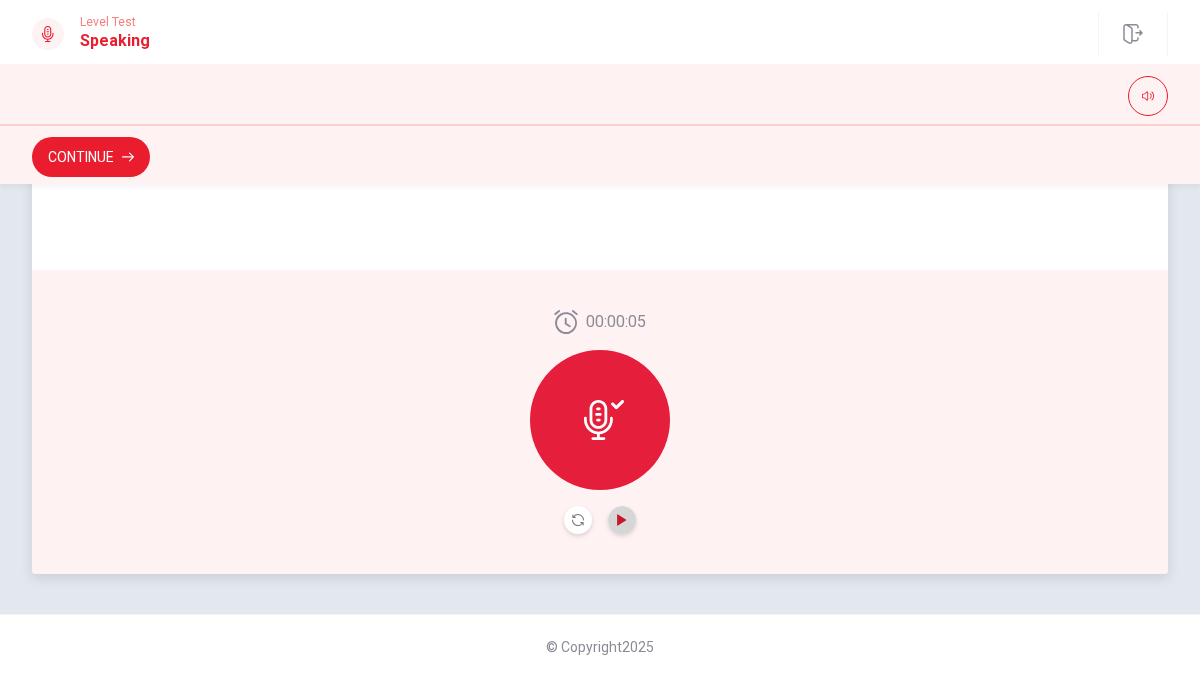 click 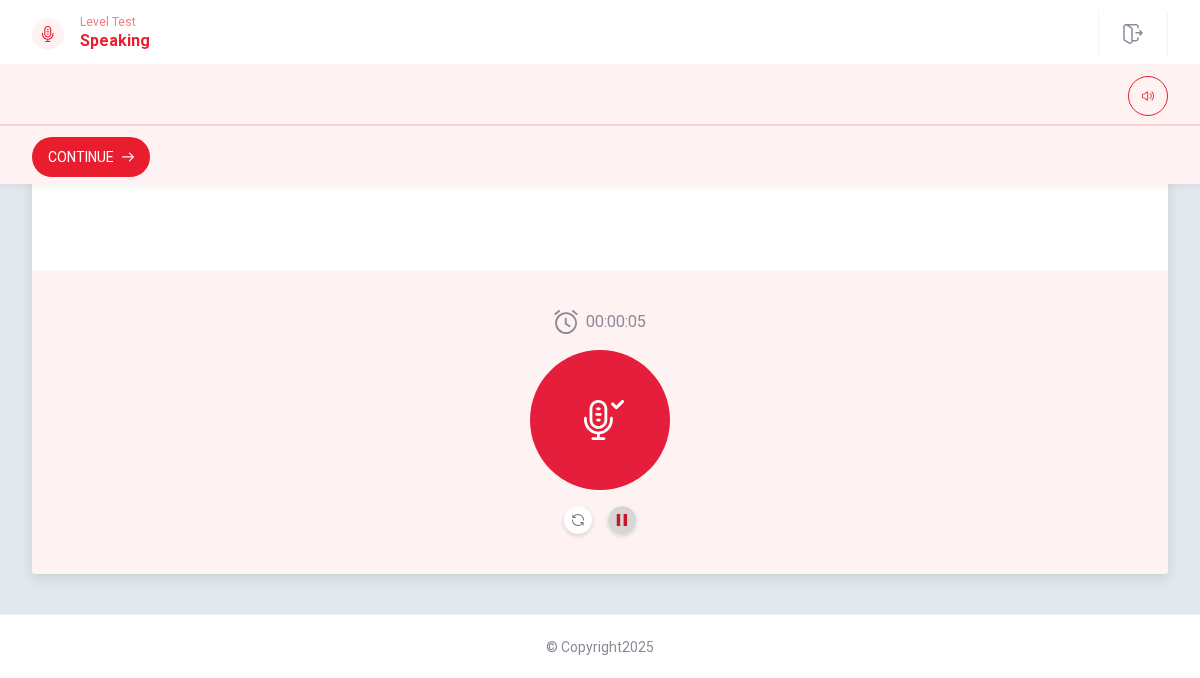 click 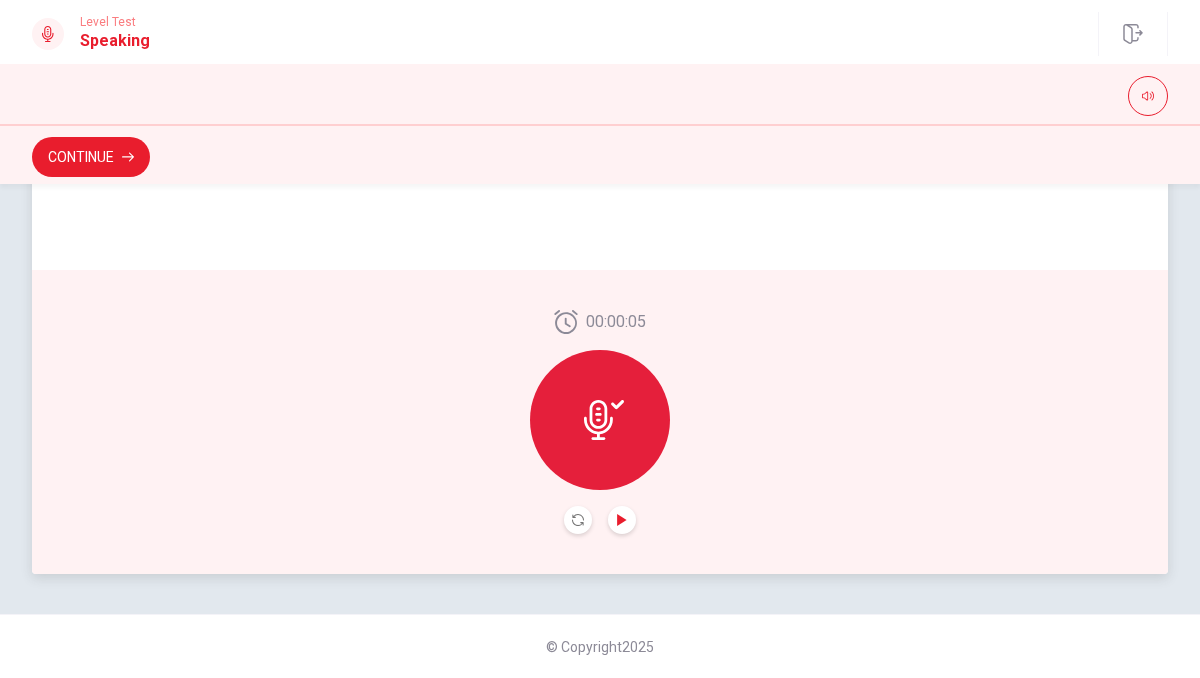 scroll, scrollTop: 0, scrollLeft: 0, axis: both 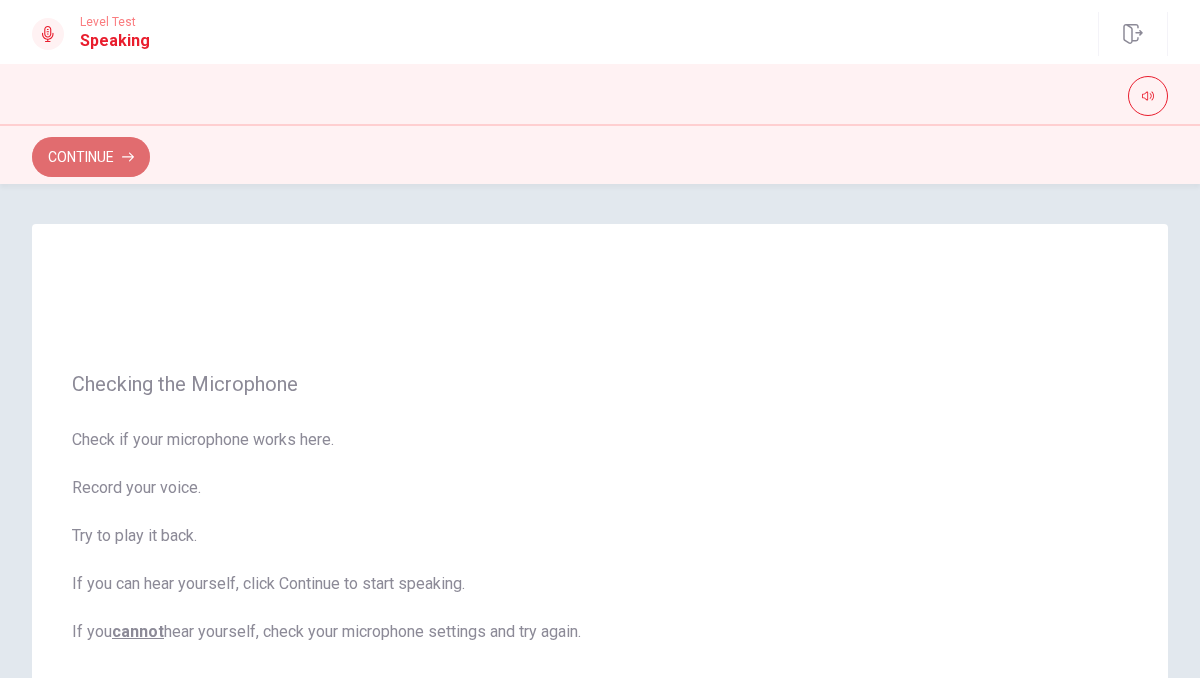 click on "Continue" at bounding box center (91, 157) 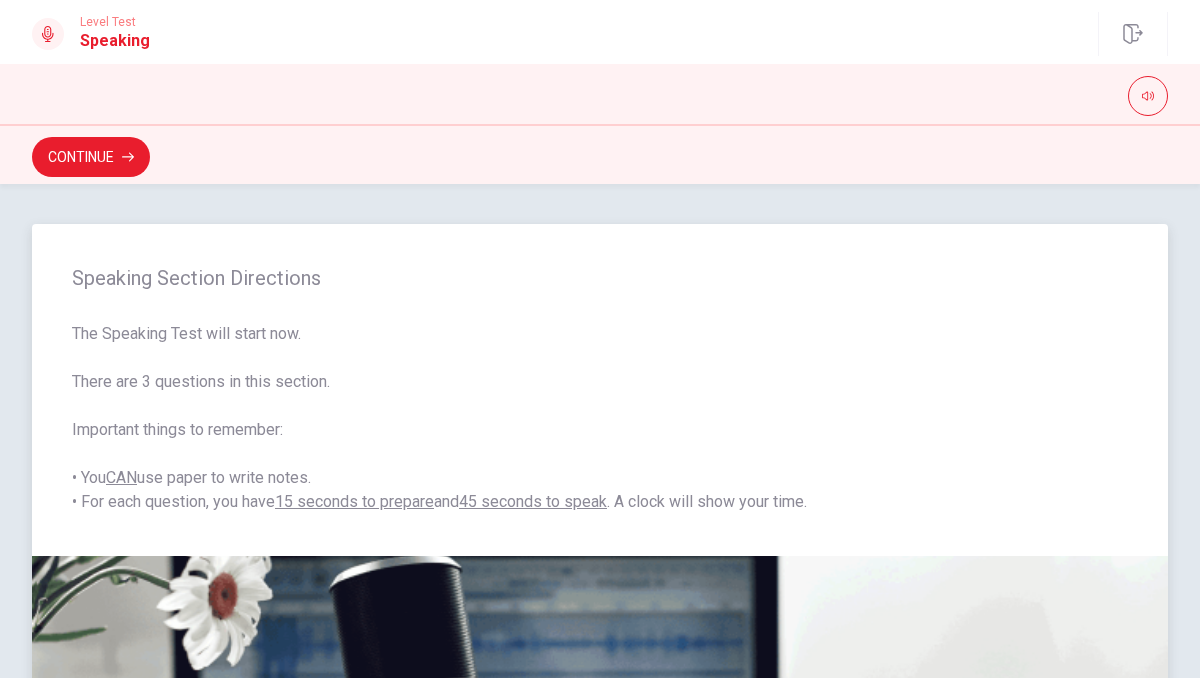scroll, scrollTop: 522, scrollLeft: 0, axis: vertical 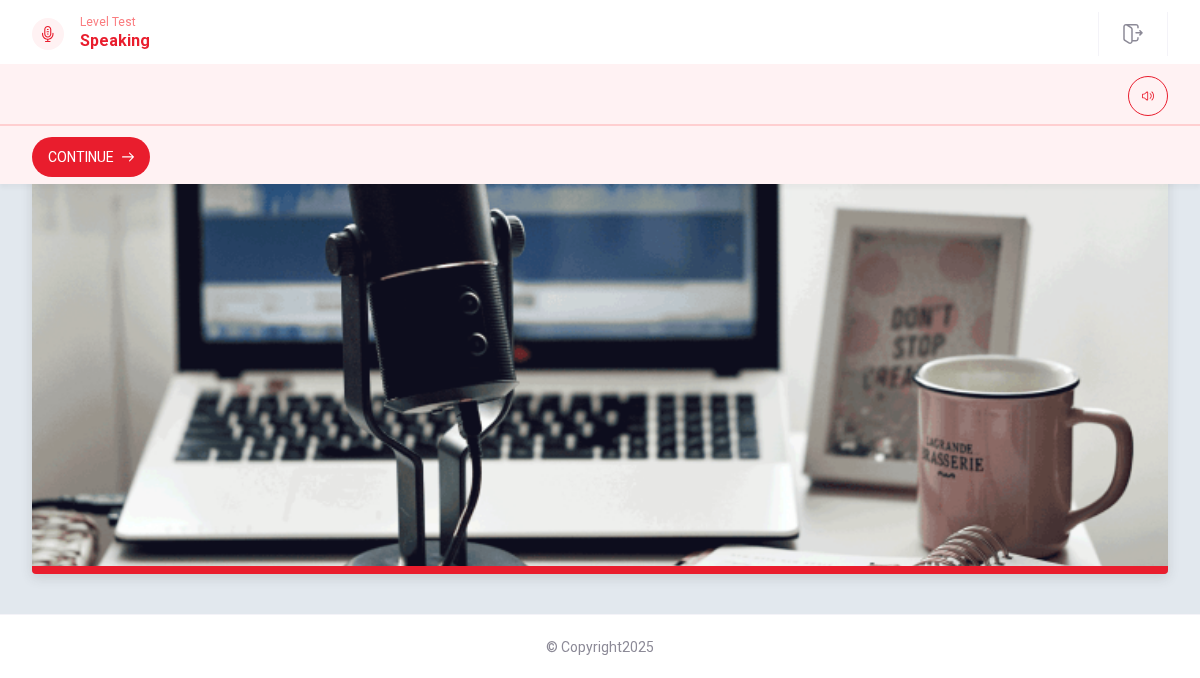 click at bounding box center [600, 304] 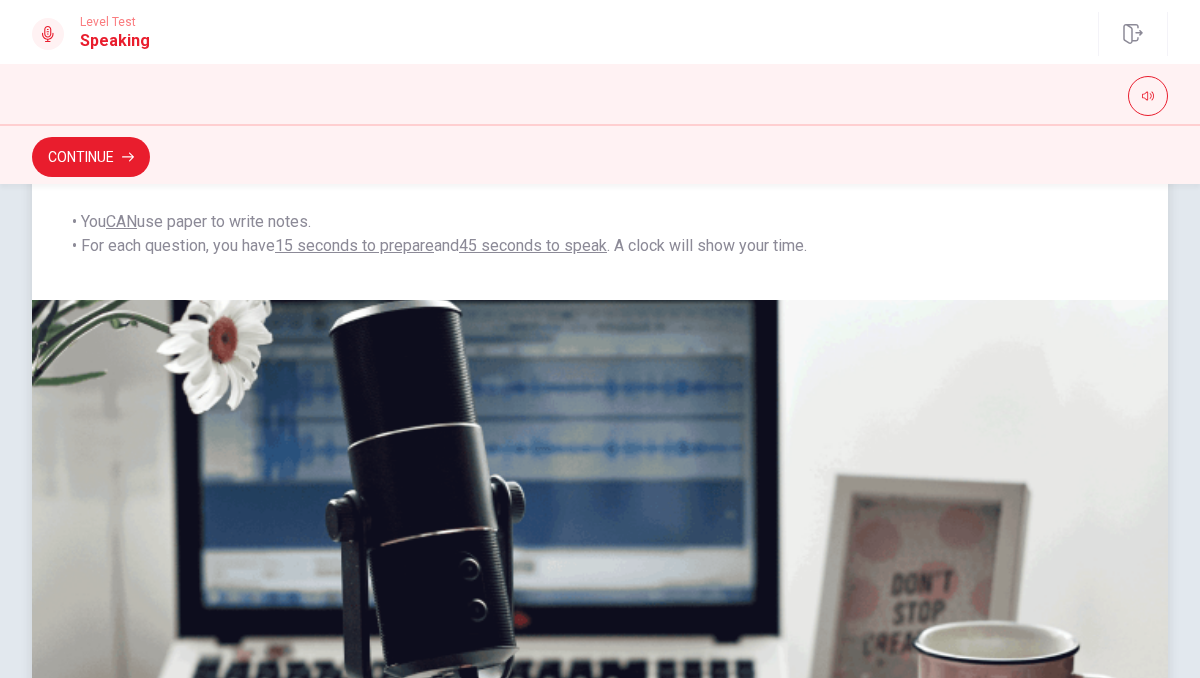 scroll, scrollTop: 0, scrollLeft: 0, axis: both 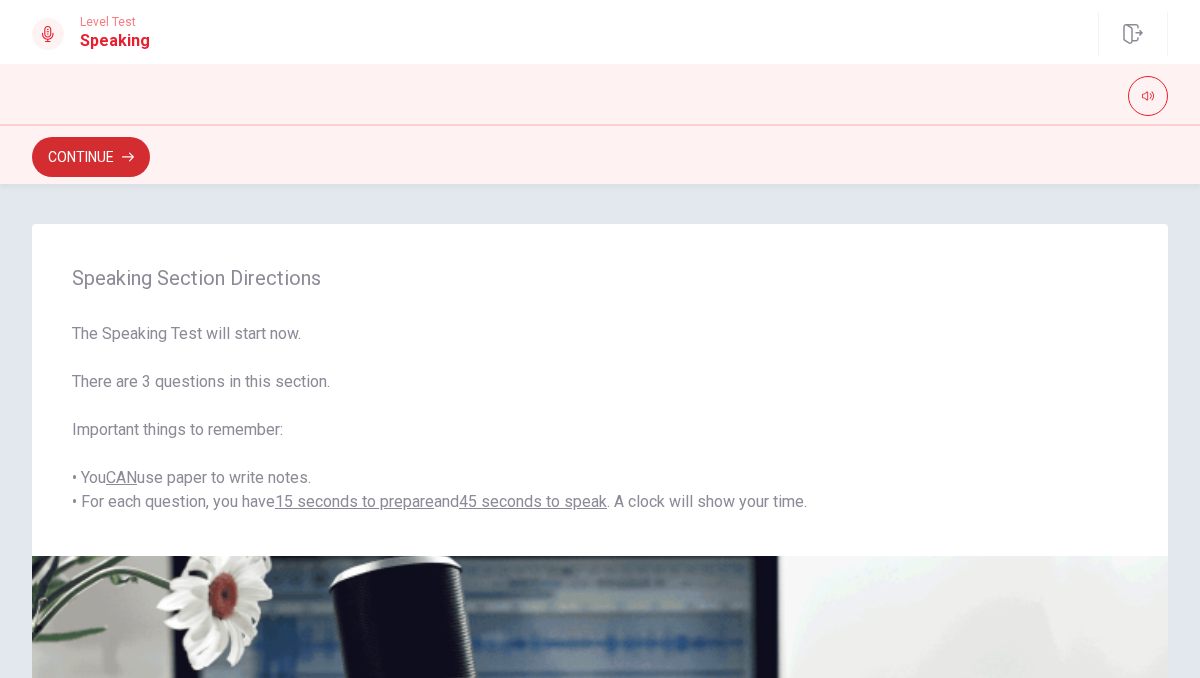 click on "Continue" at bounding box center (91, 157) 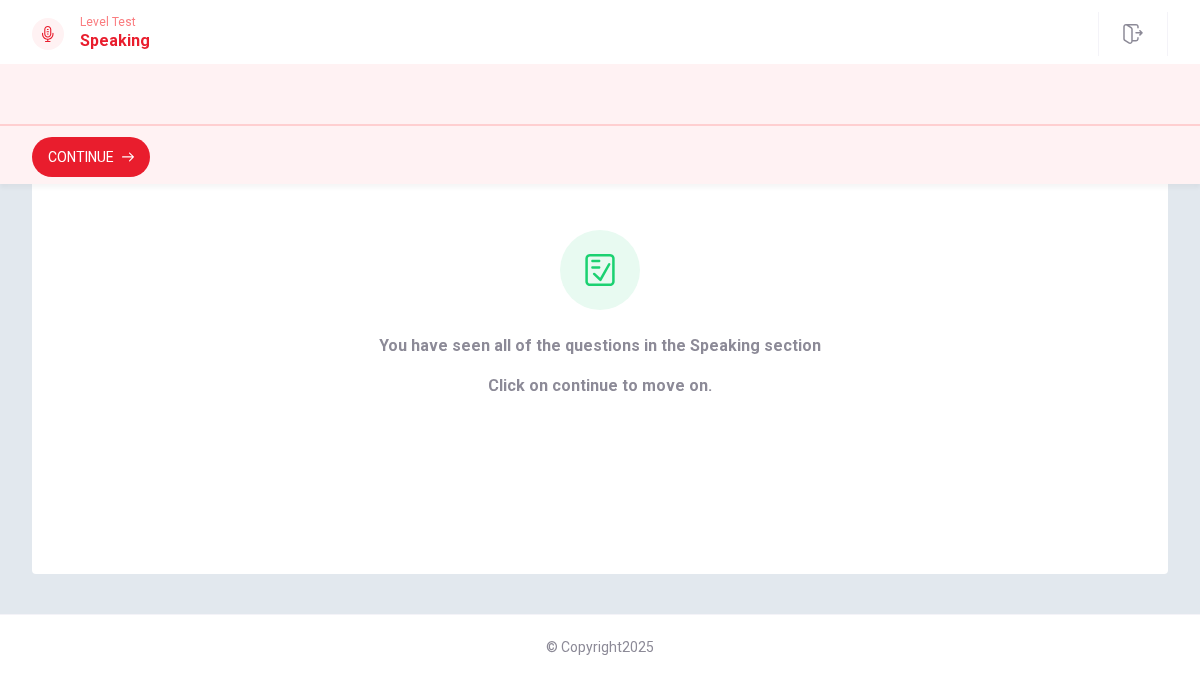 scroll, scrollTop: 0, scrollLeft: 0, axis: both 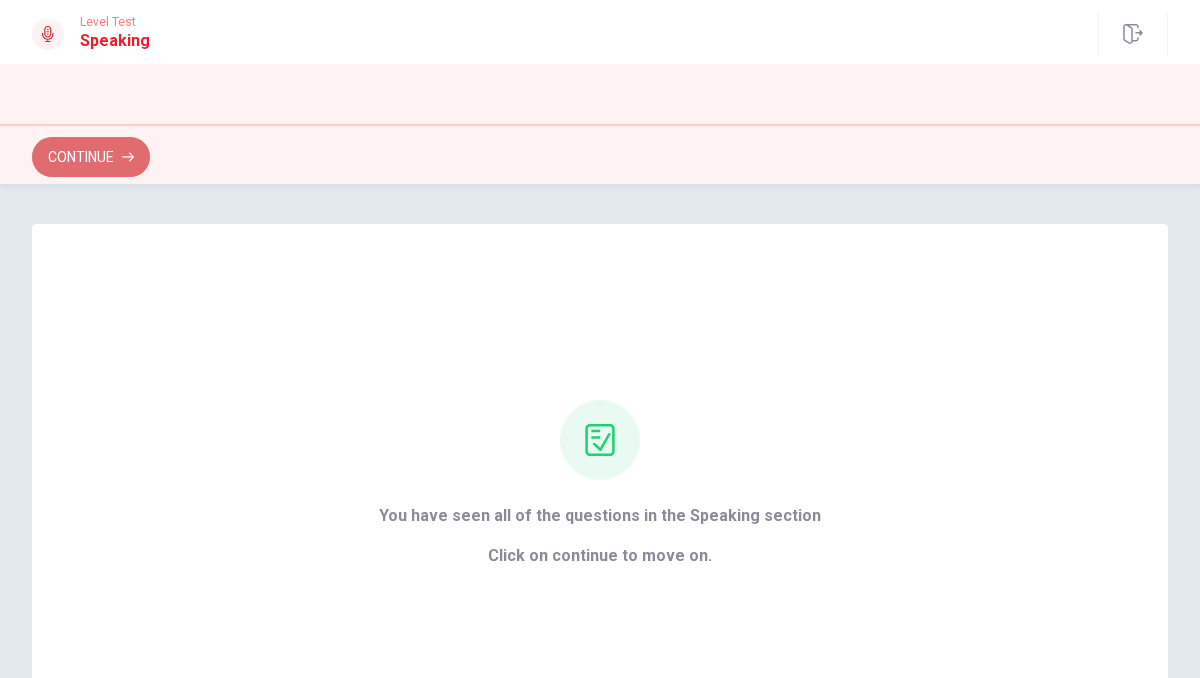 click on "Continue" at bounding box center [91, 157] 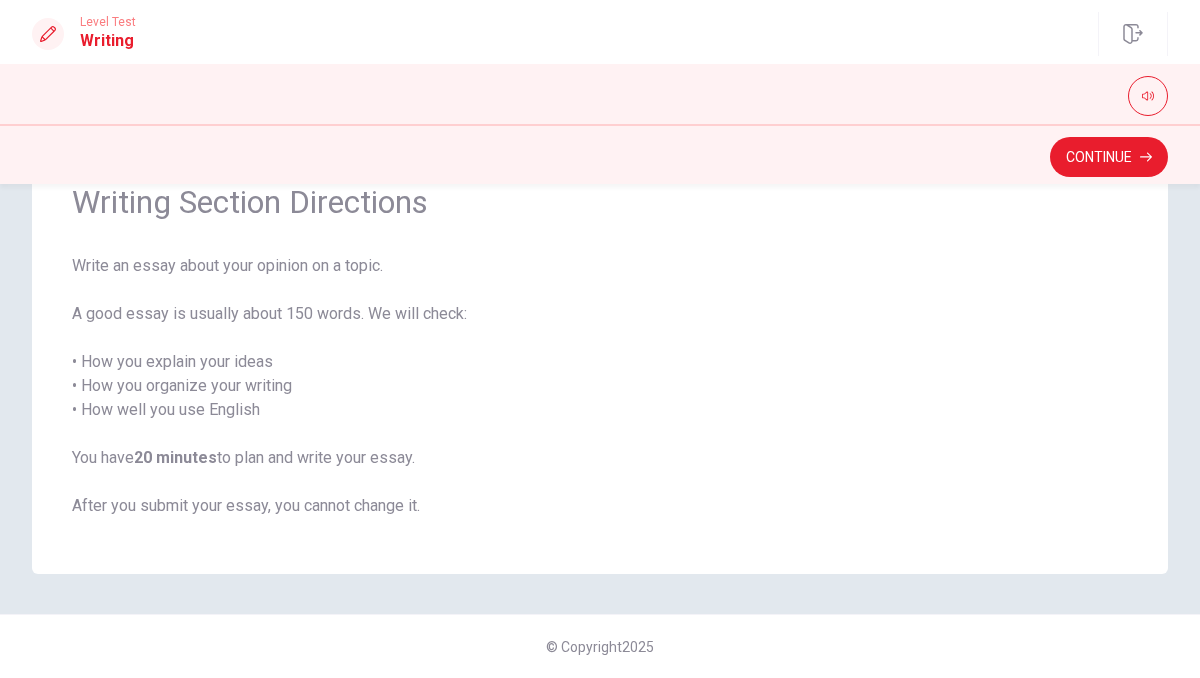 scroll, scrollTop: 0, scrollLeft: 0, axis: both 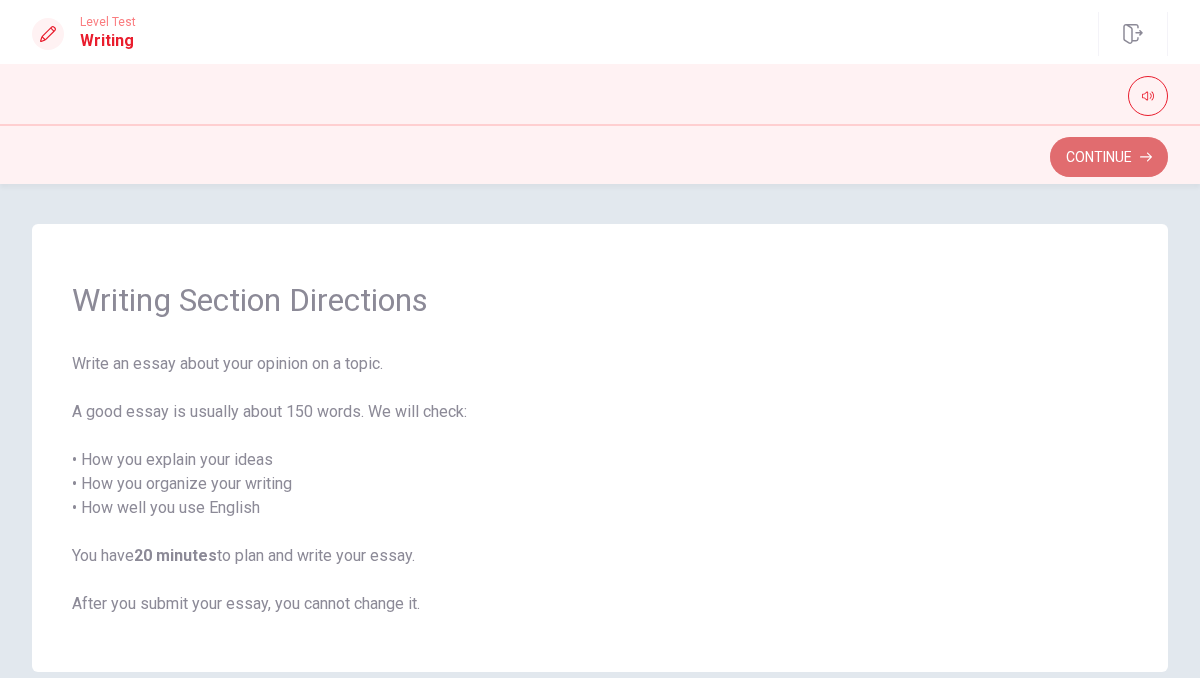 click on "Continue" at bounding box center [1109, 157] 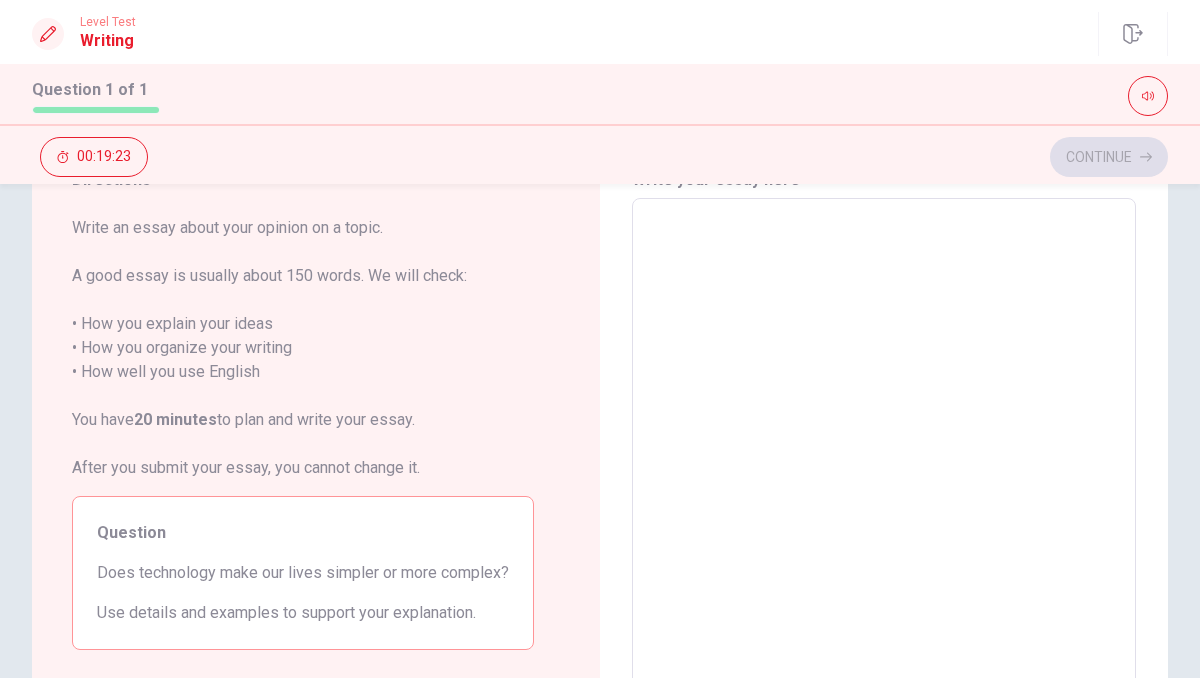 scroll, scrollTop: 86, scrollLeft: 0, axis: vertical 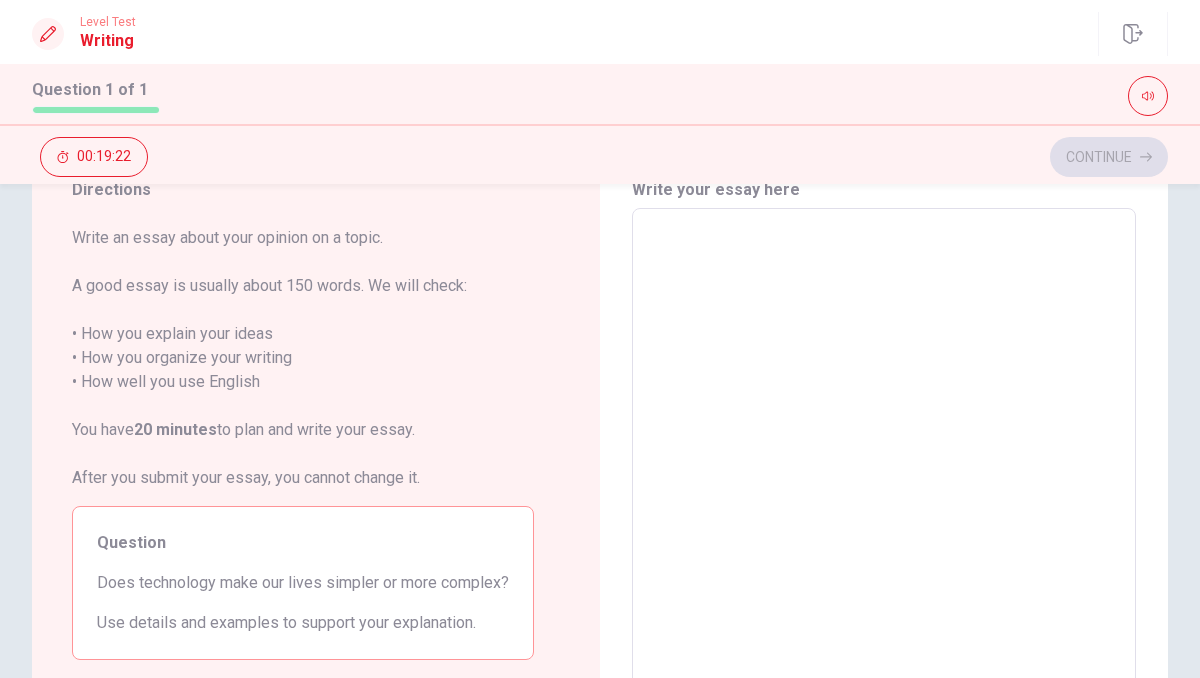 click at bounding box center [884, 485] 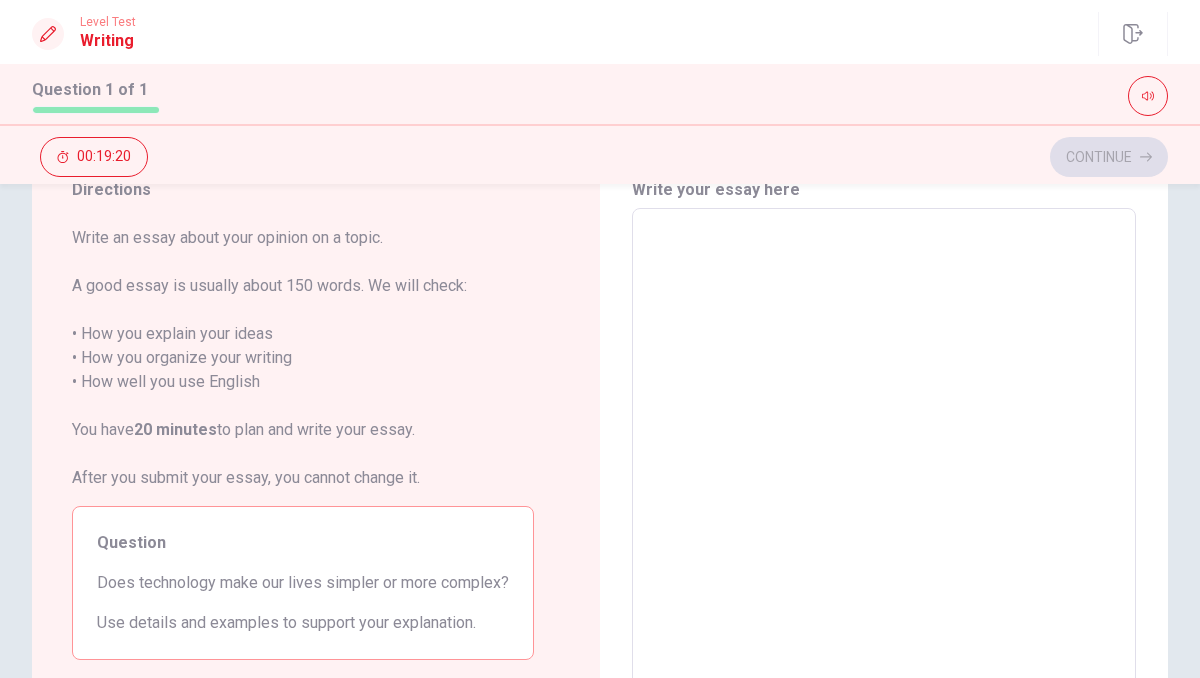 type on "I" 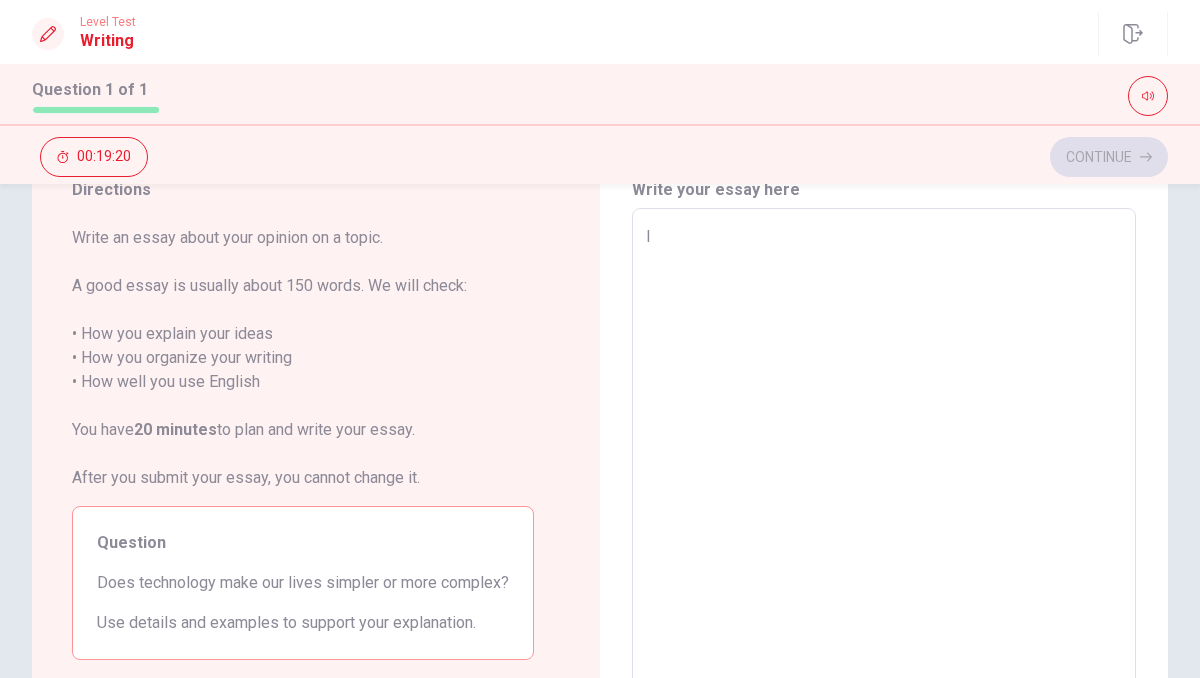 type on "x" 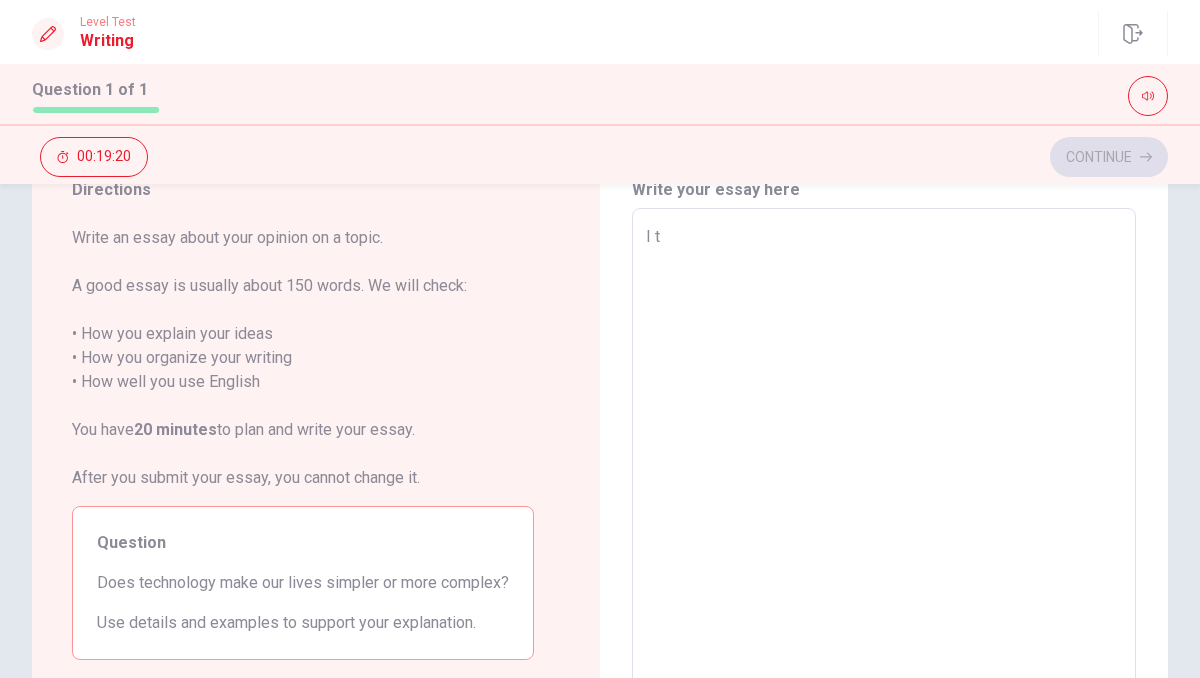 type on "x" 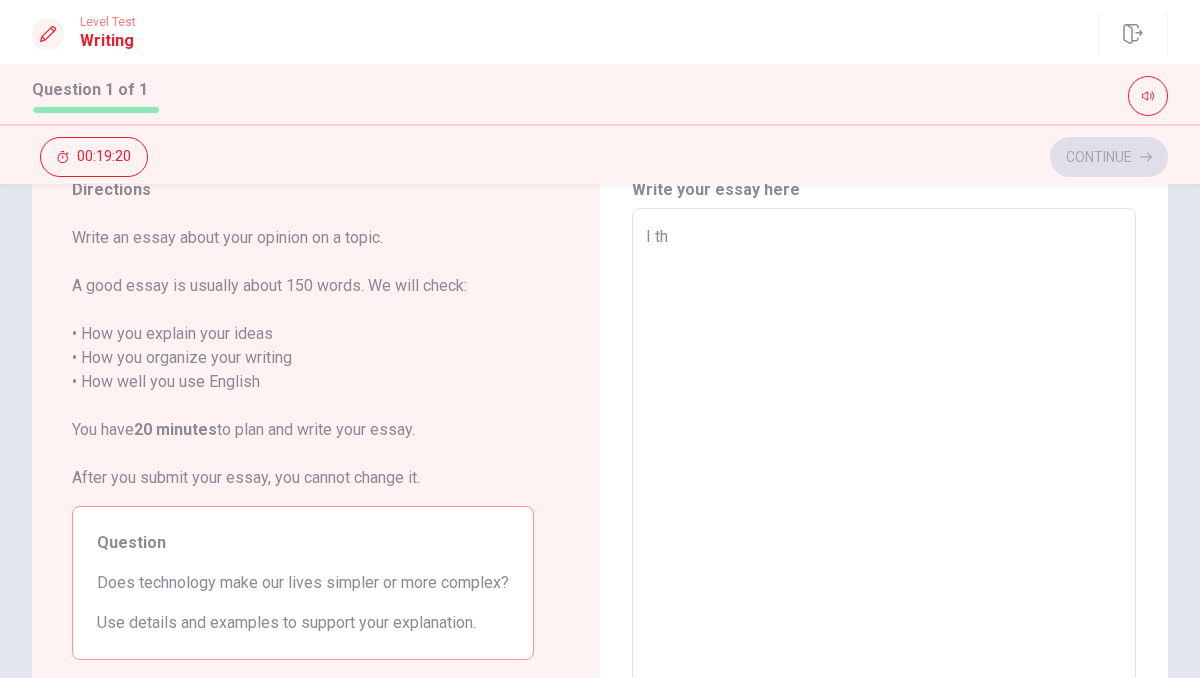 type on "x" 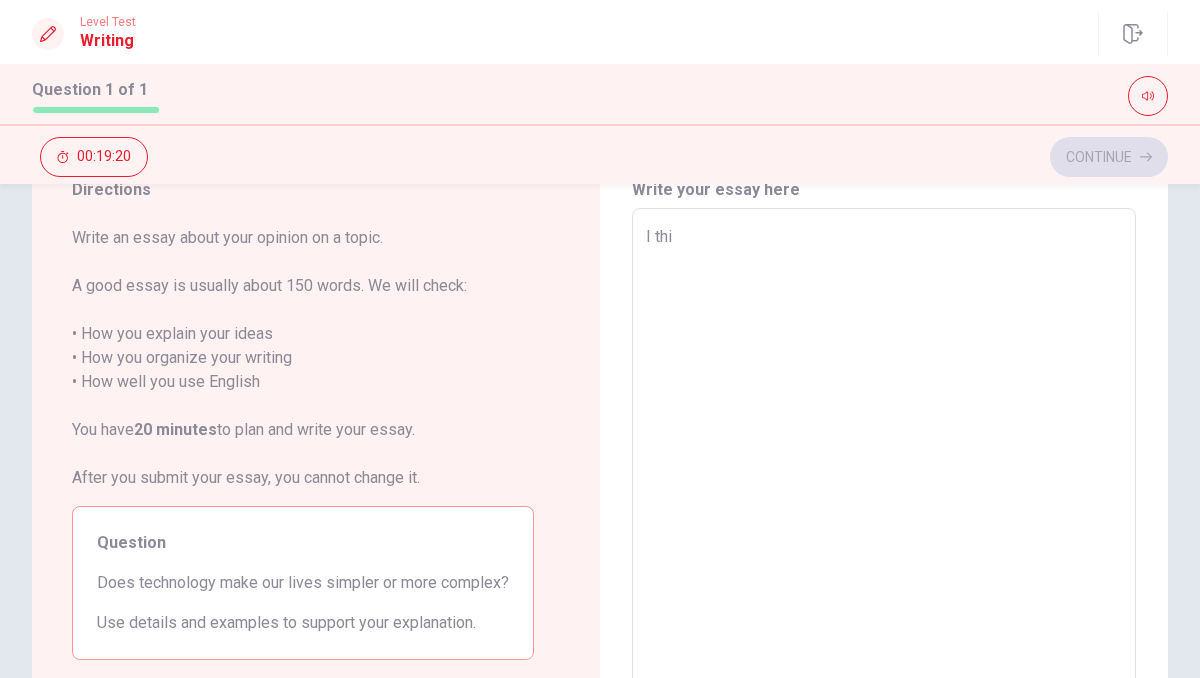 type on "x" 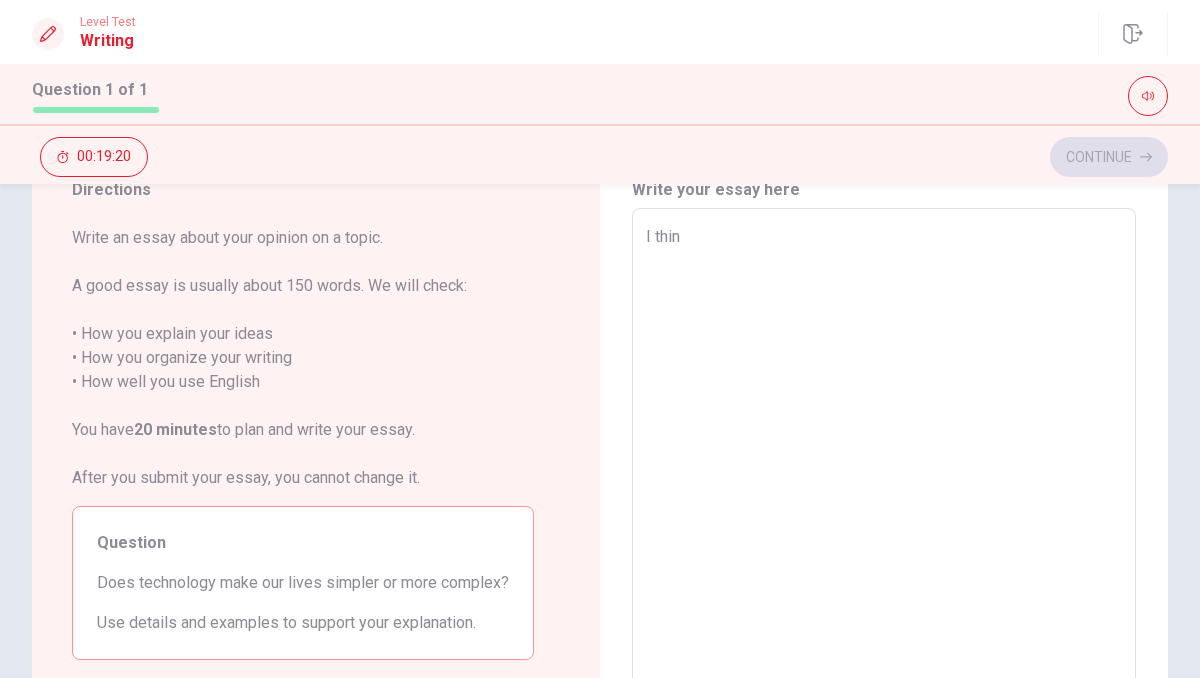 type on "x" 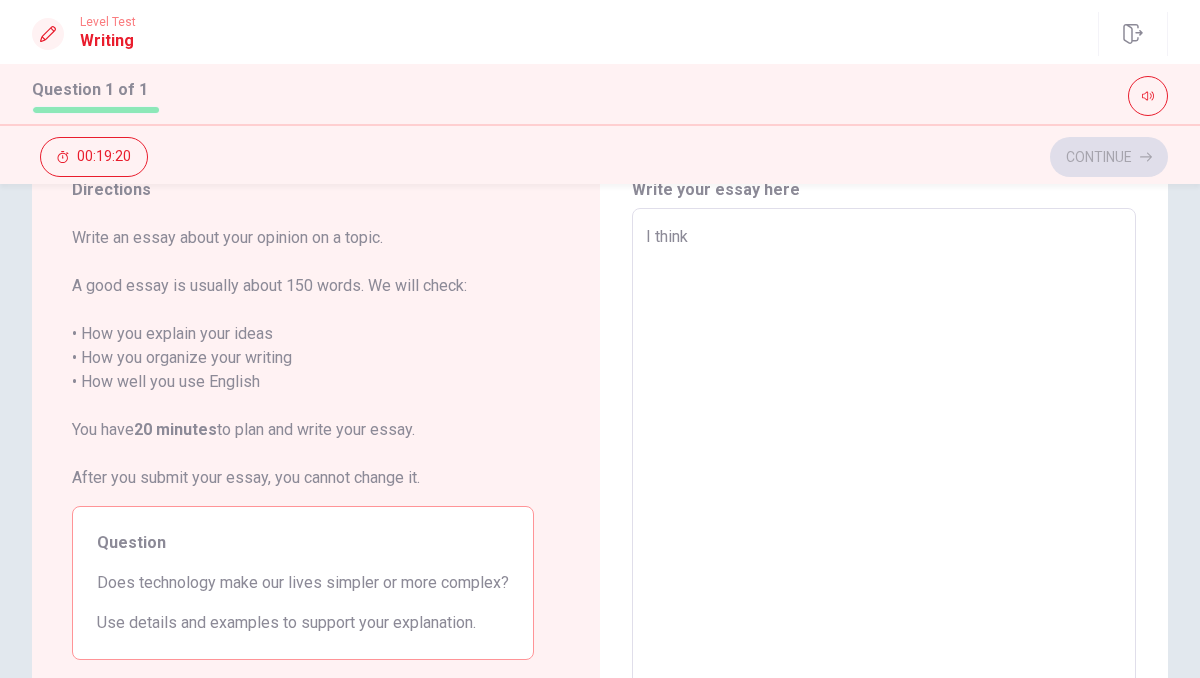 type on "x" 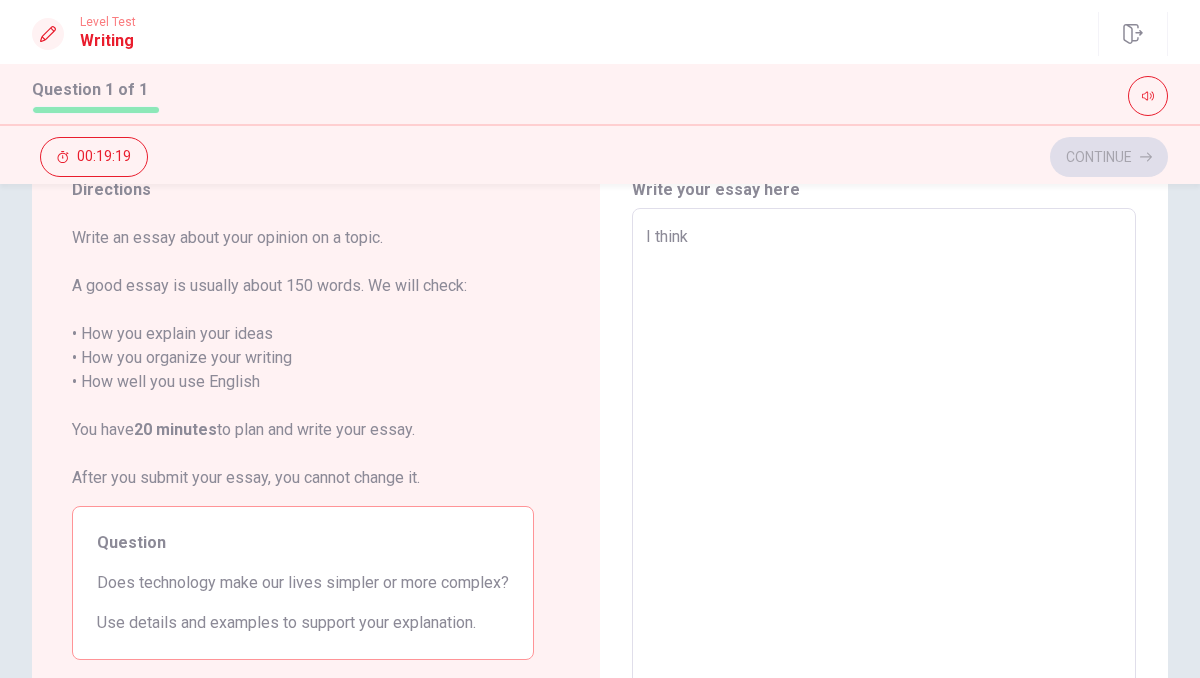 type on "I think" 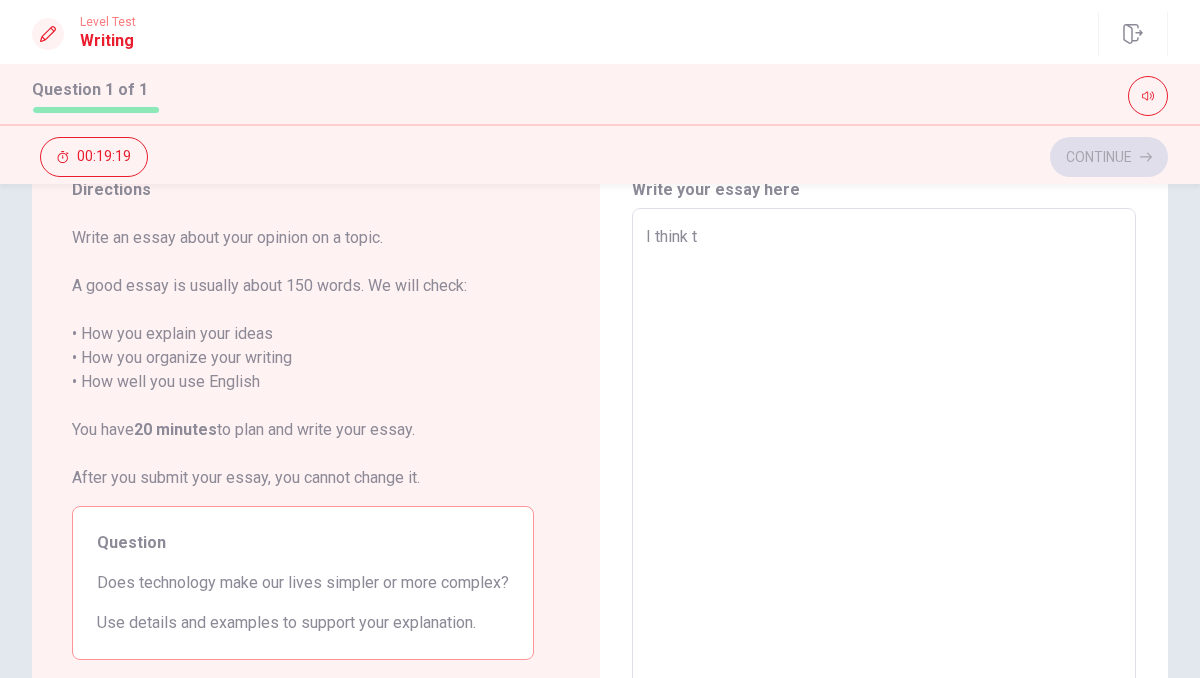 type on "x" 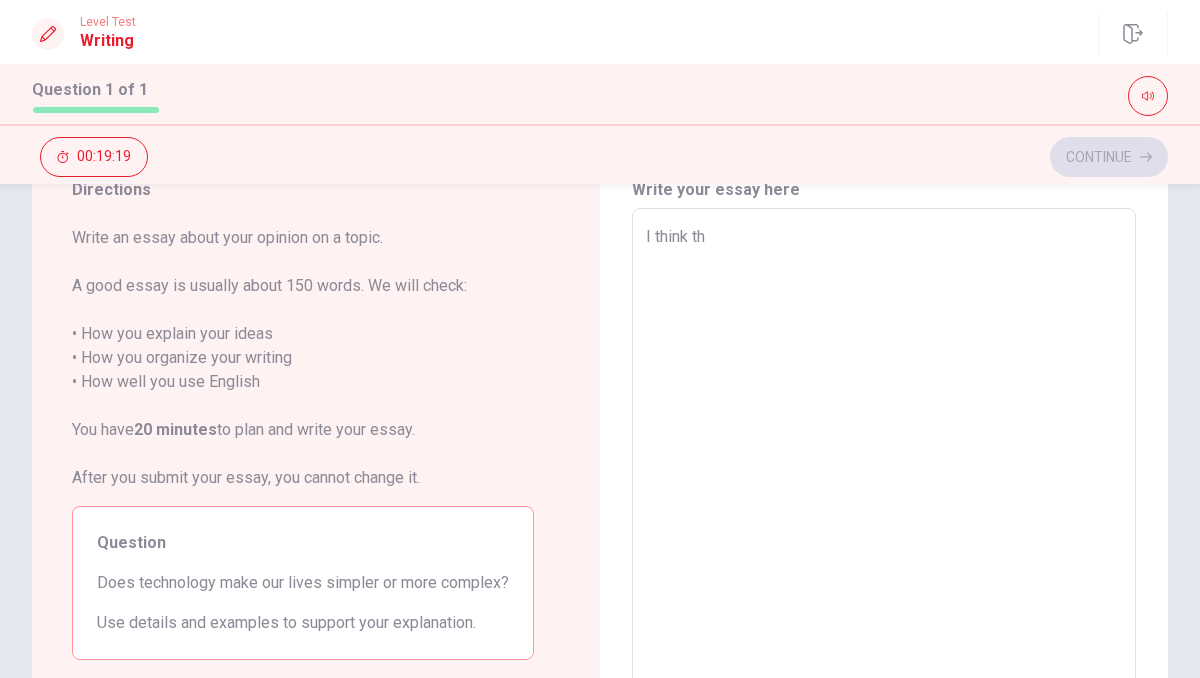 type on "x" 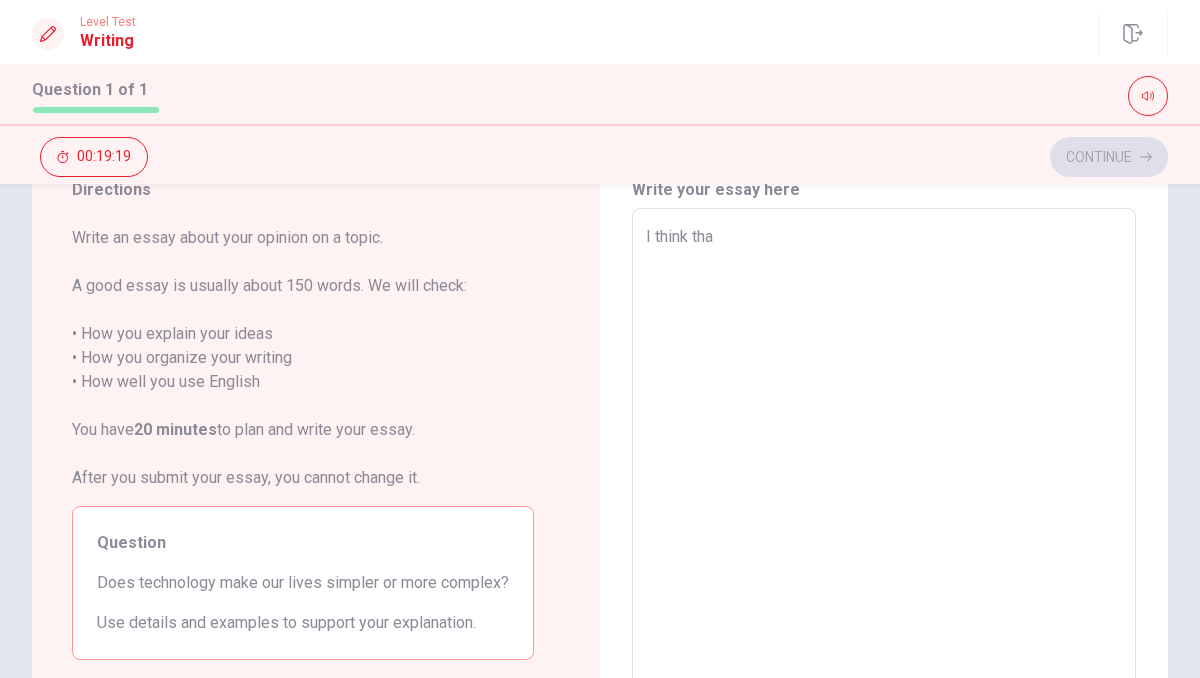 type on "x" 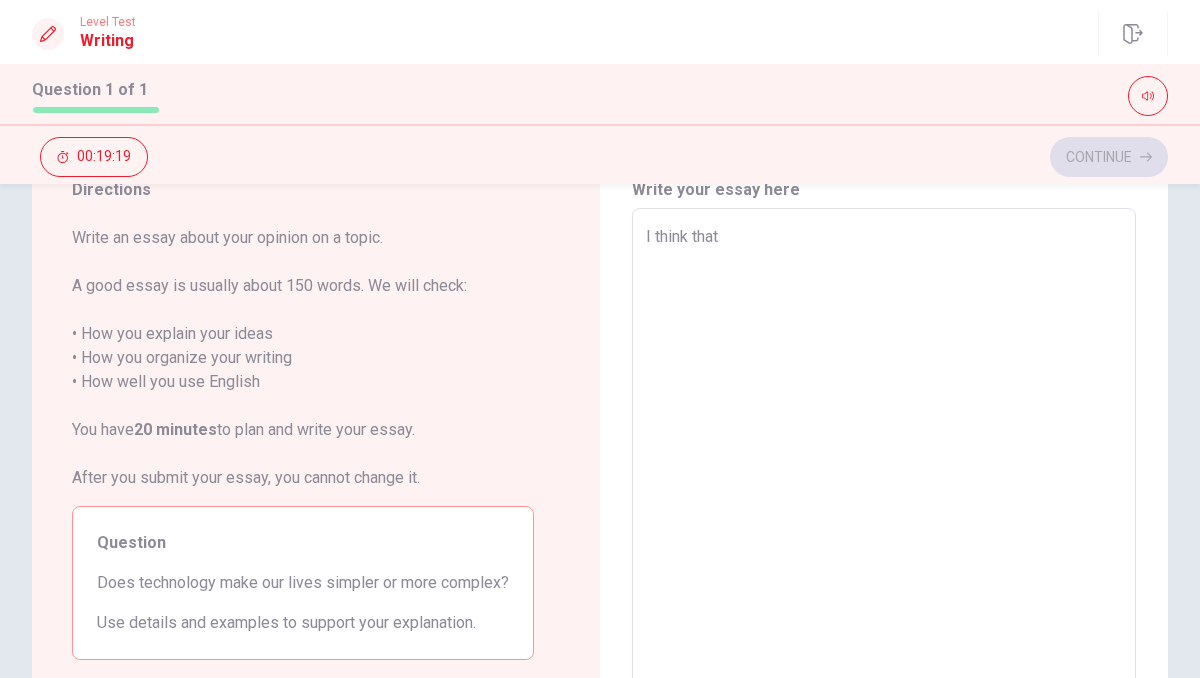 type on "x" 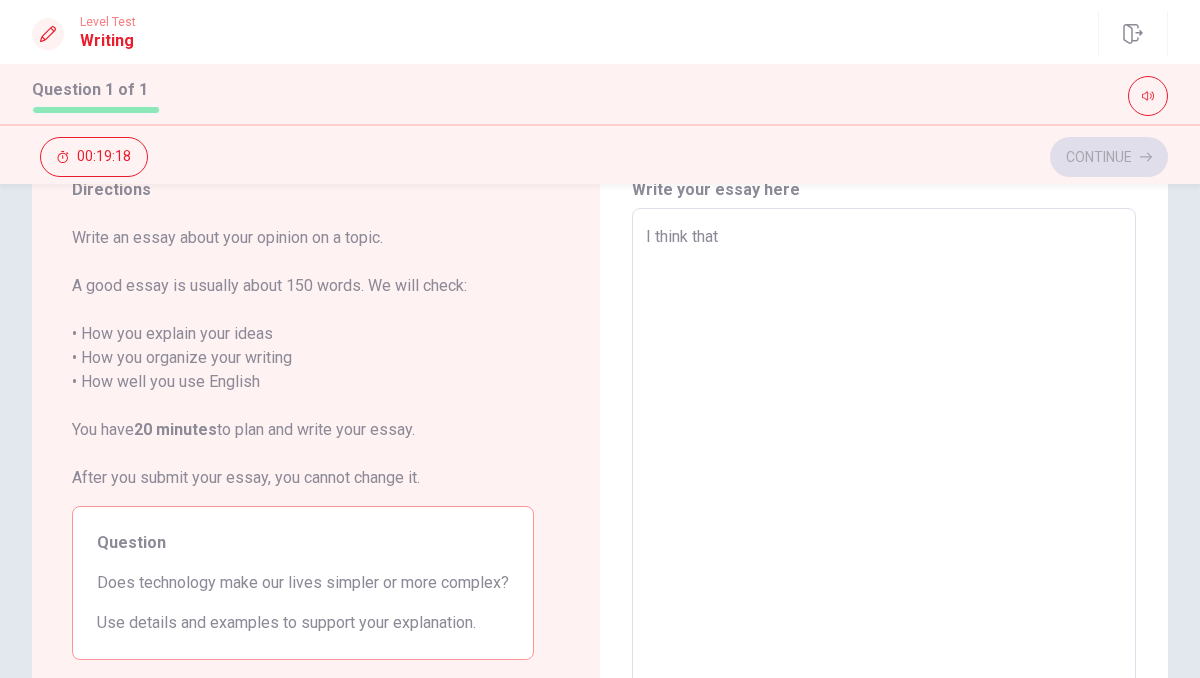 type on "I think that t" 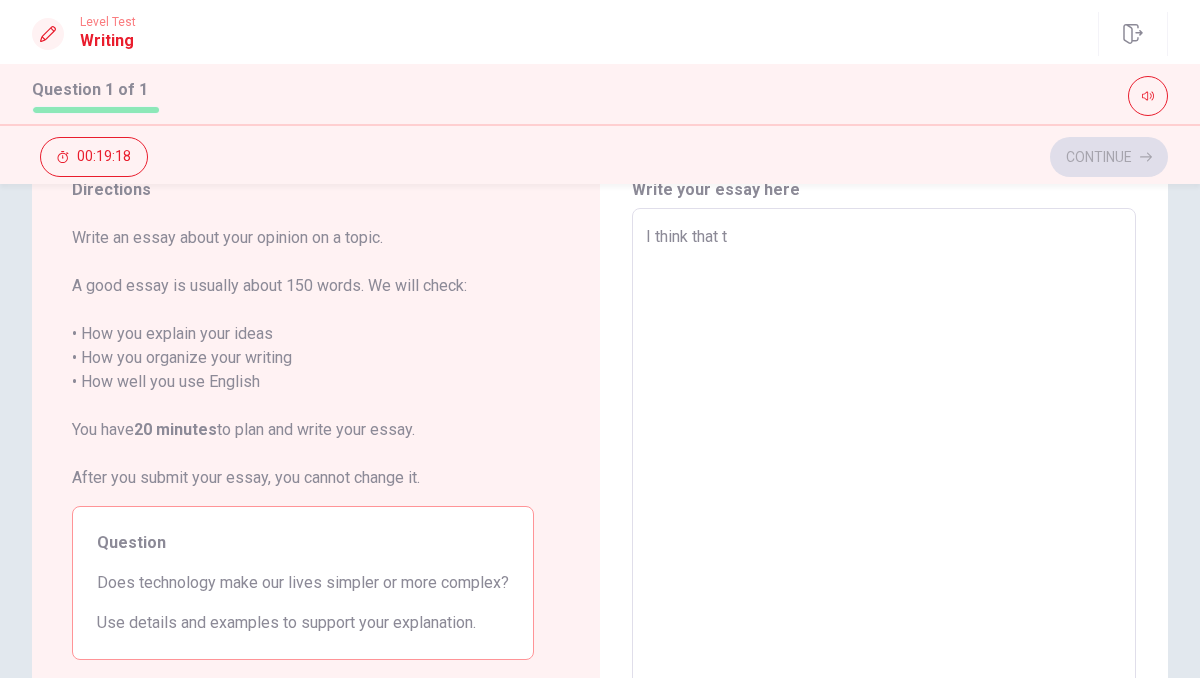 type on "x" 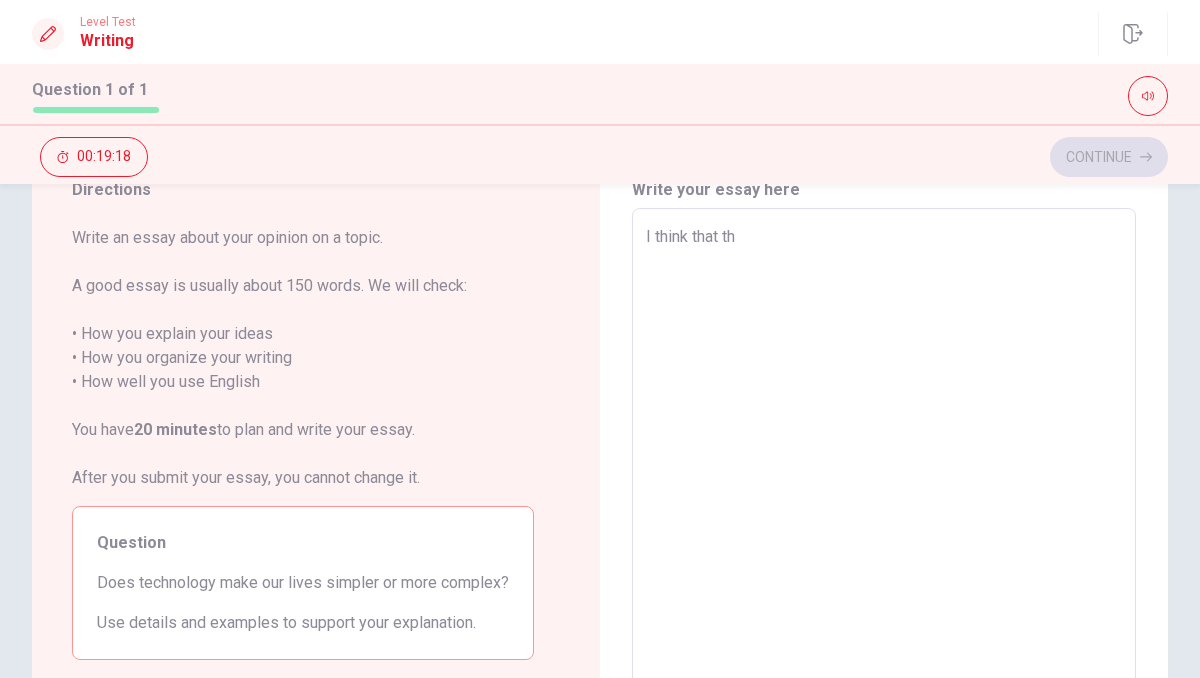 type on "x" 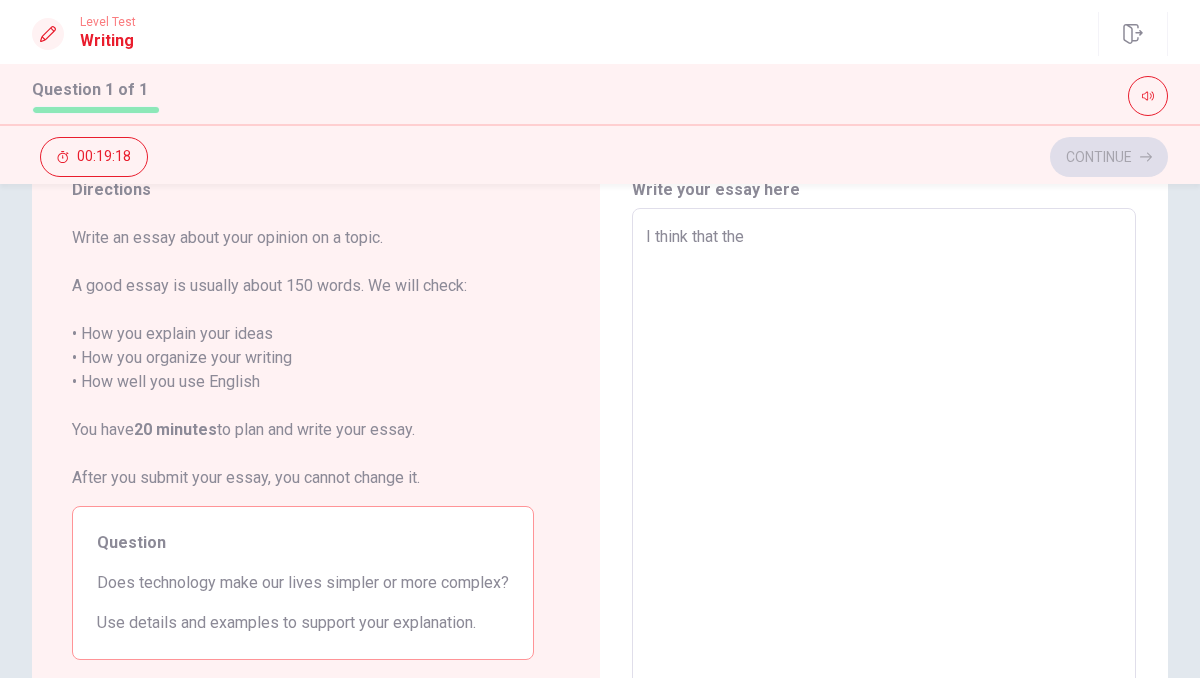 type on "x" 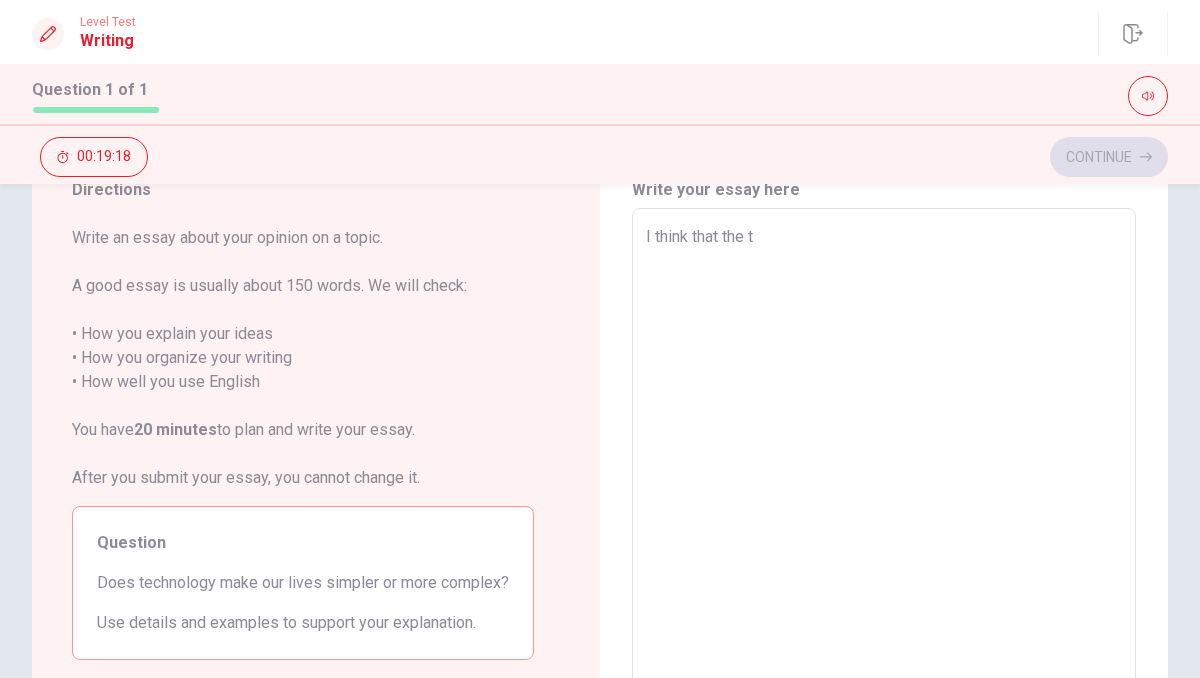 type on "x" 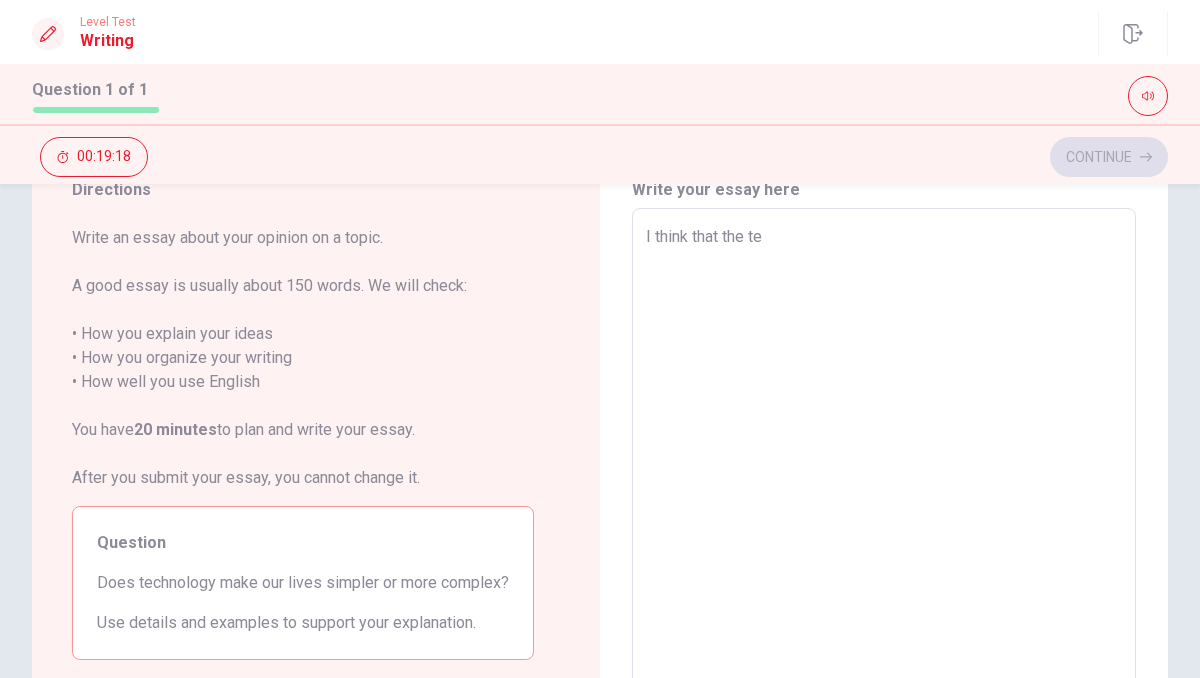 type on "x" 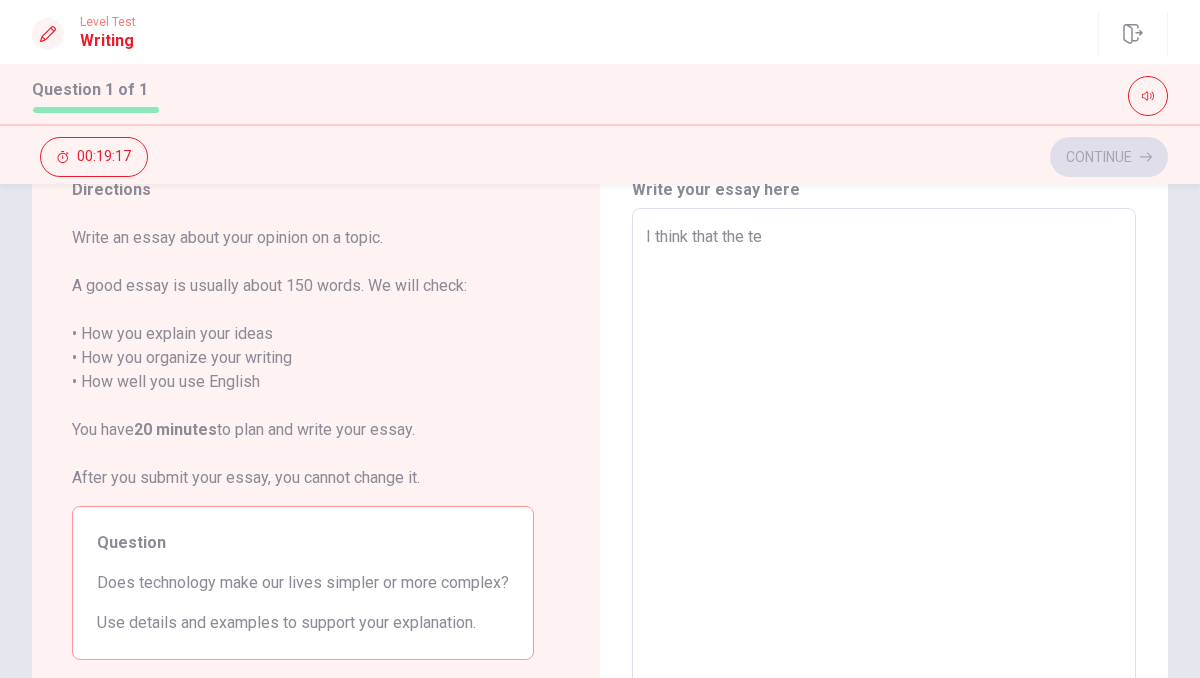 type on "I think that the tec" 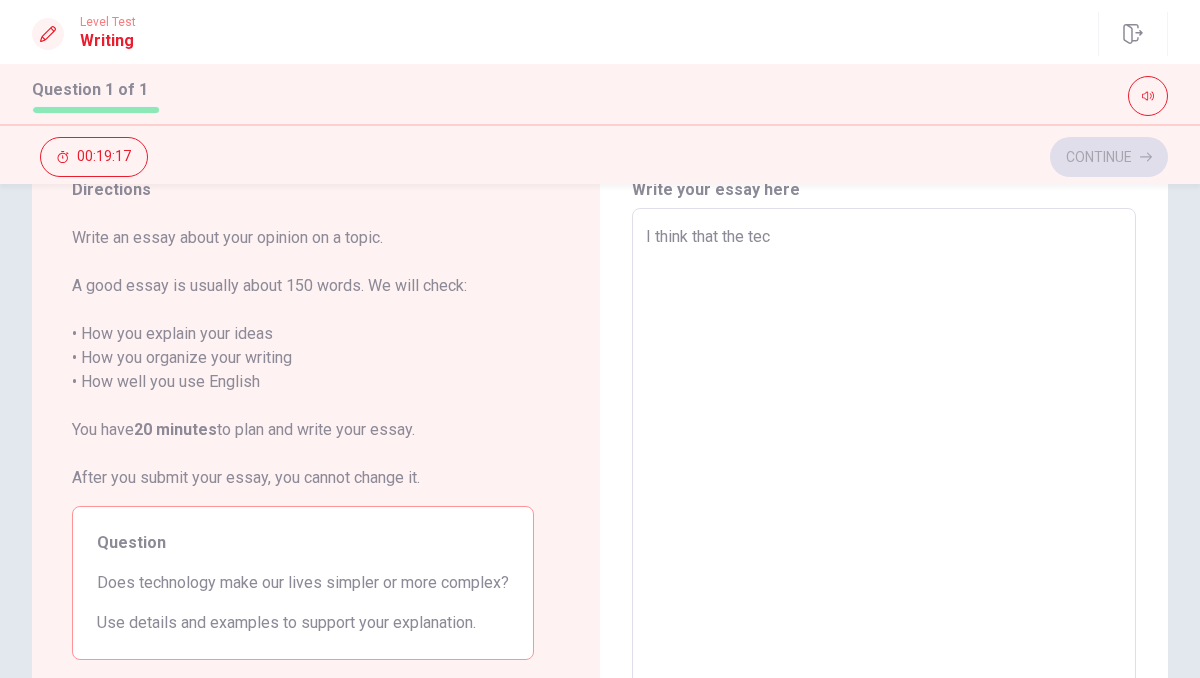 type on "x" 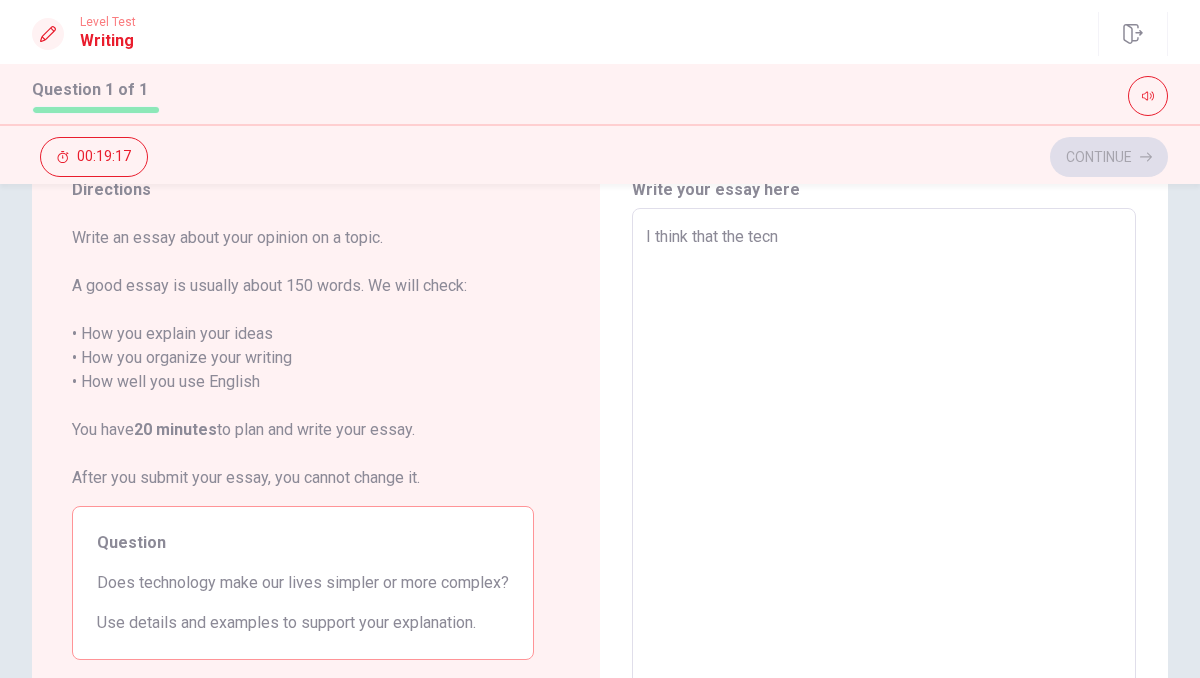type on "x" 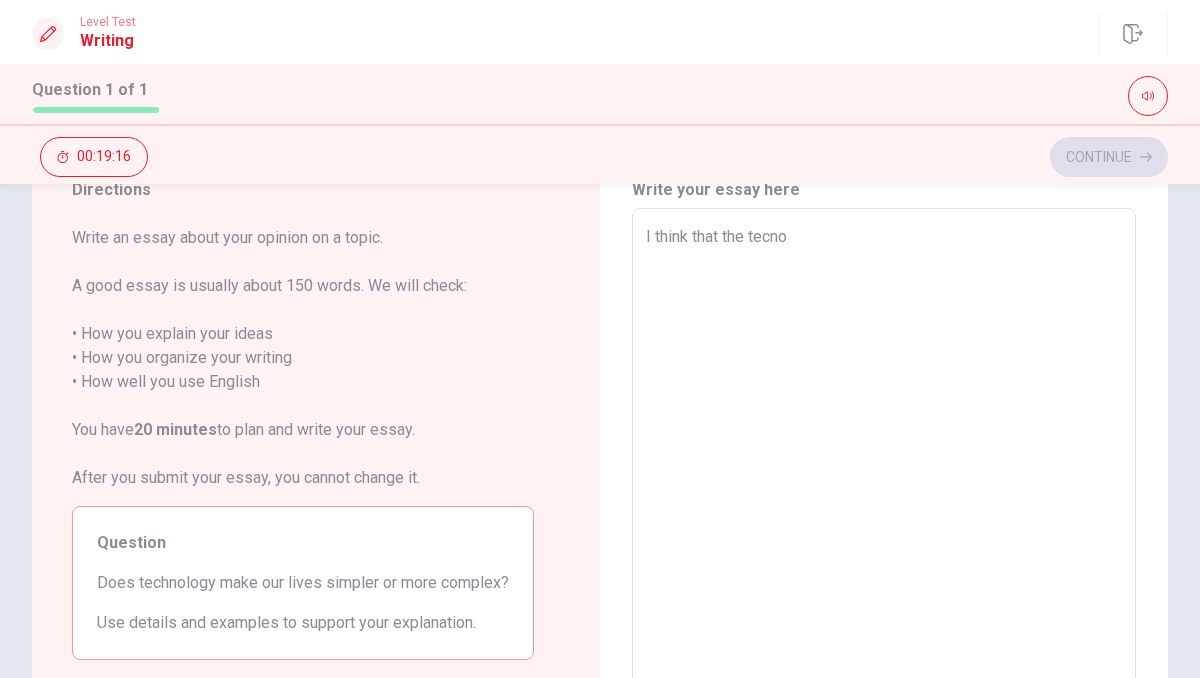 type on "x" 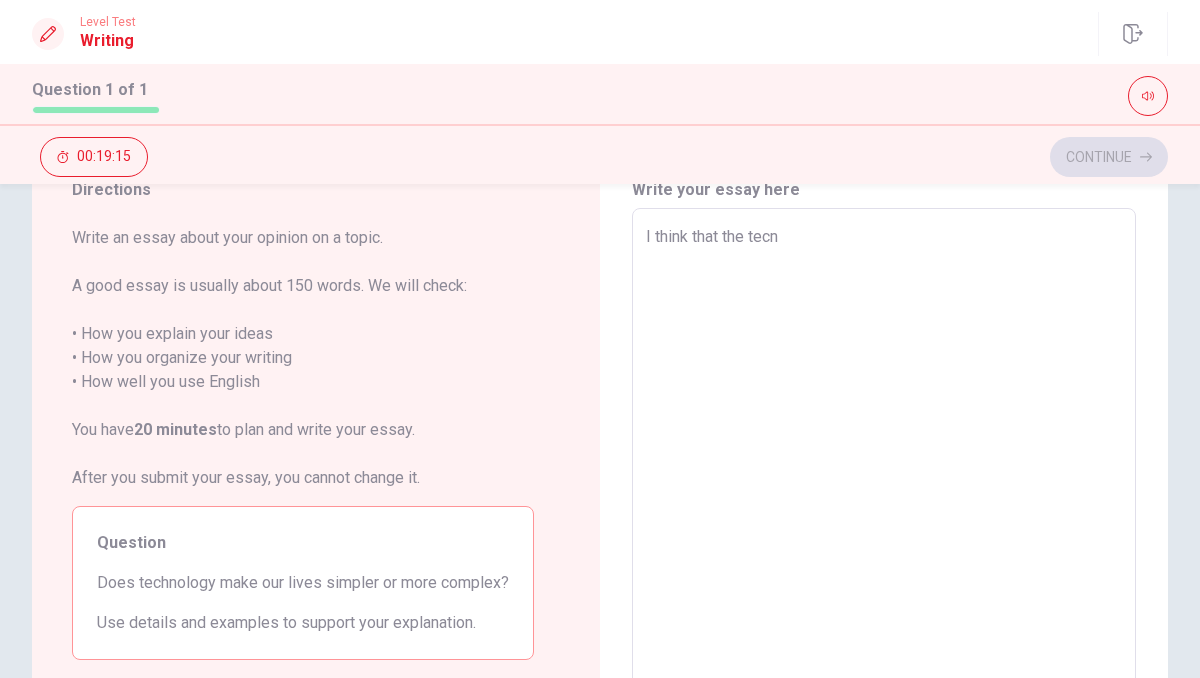 type on "x" 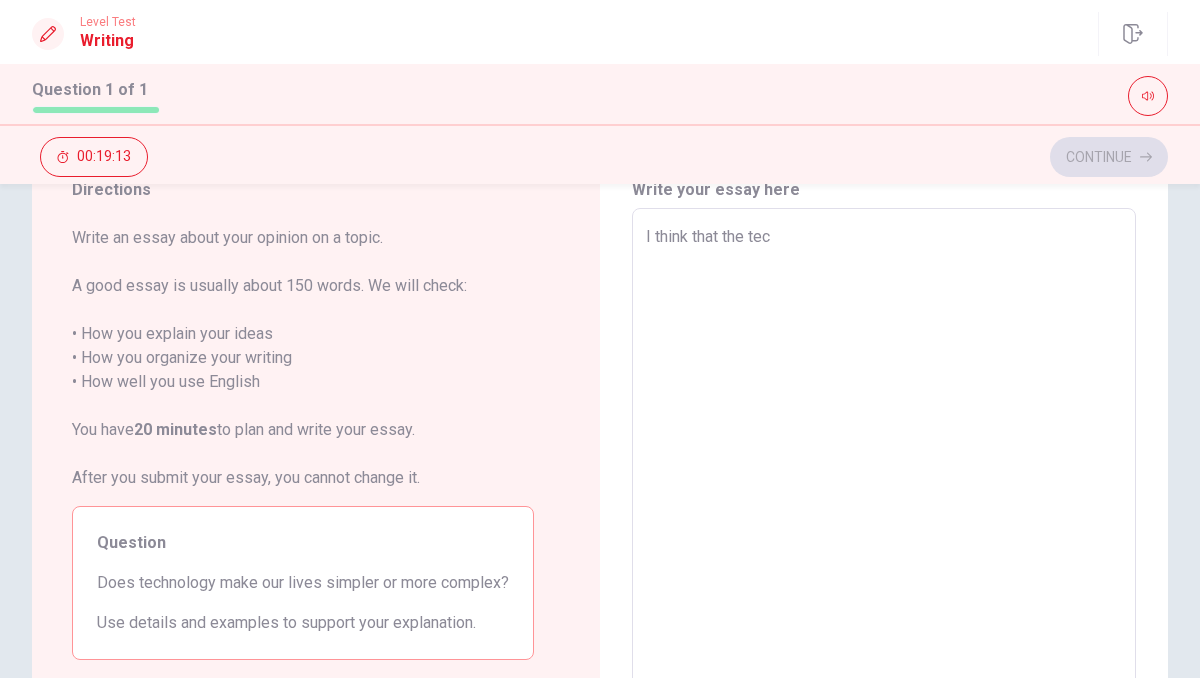 type on "x" 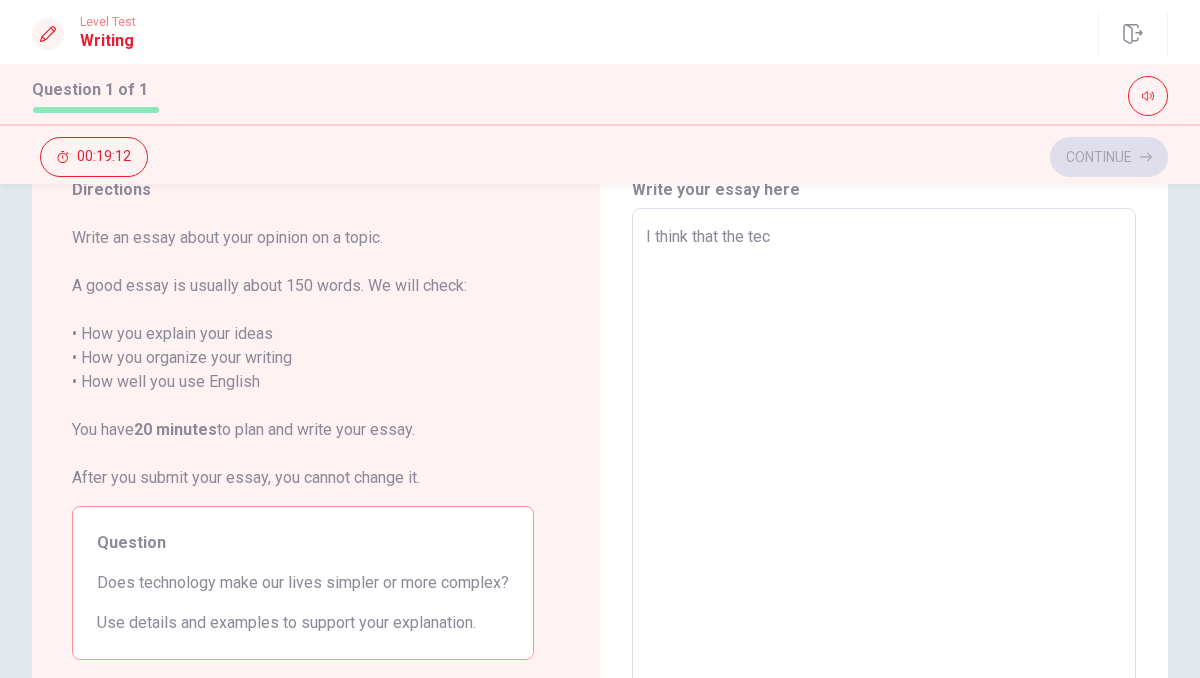 type on "I think that the tech" 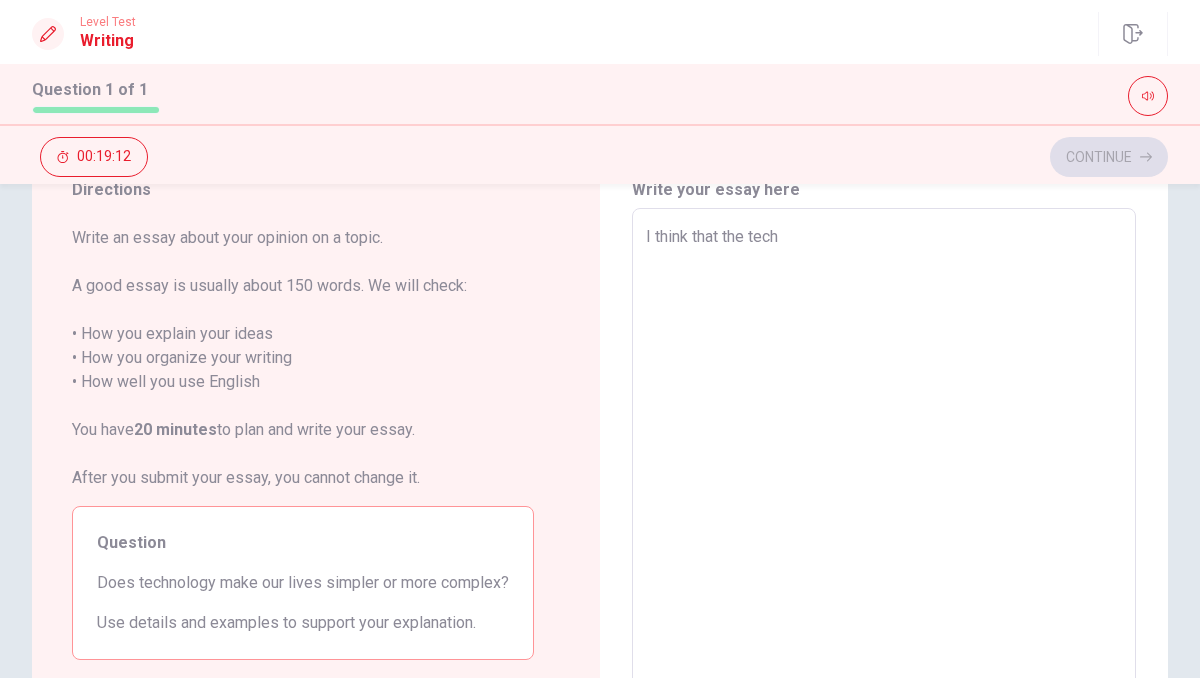 type on "x" 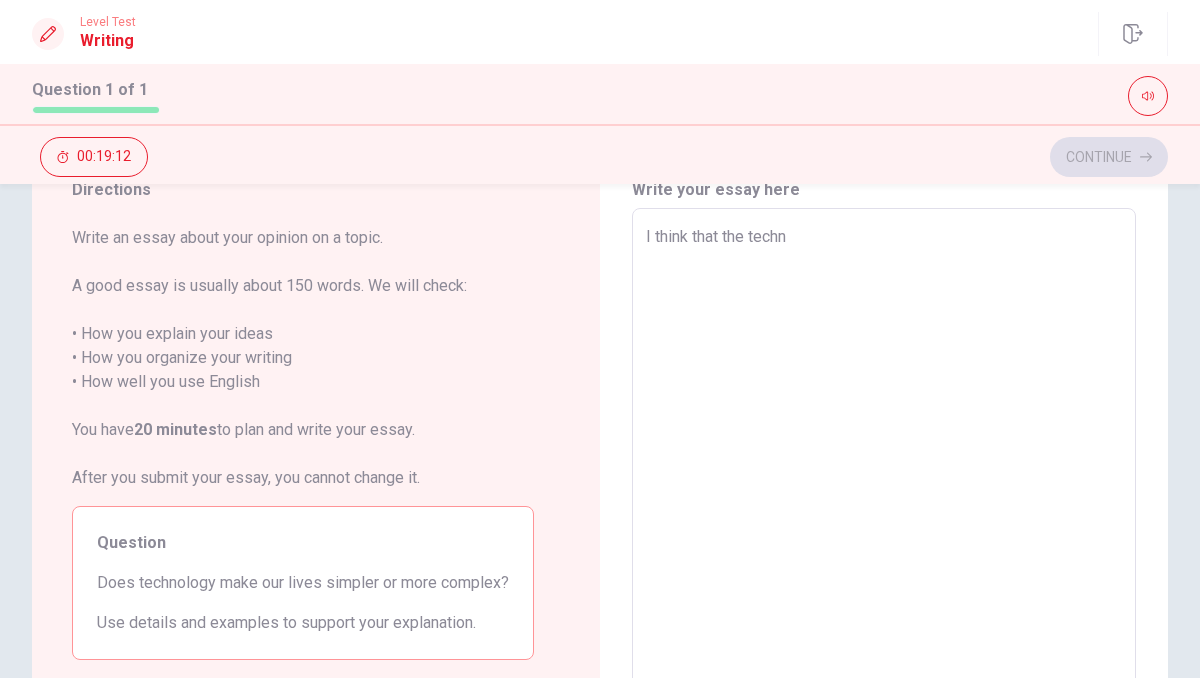 type on "x" 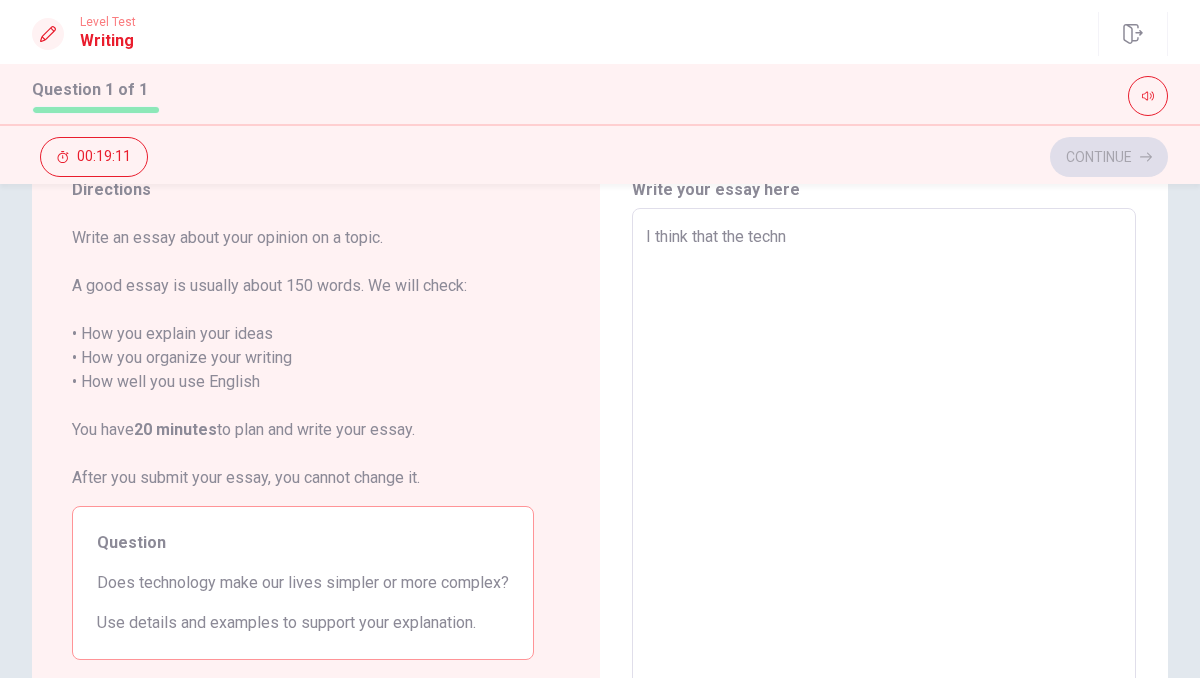 type on "I think that the techno" 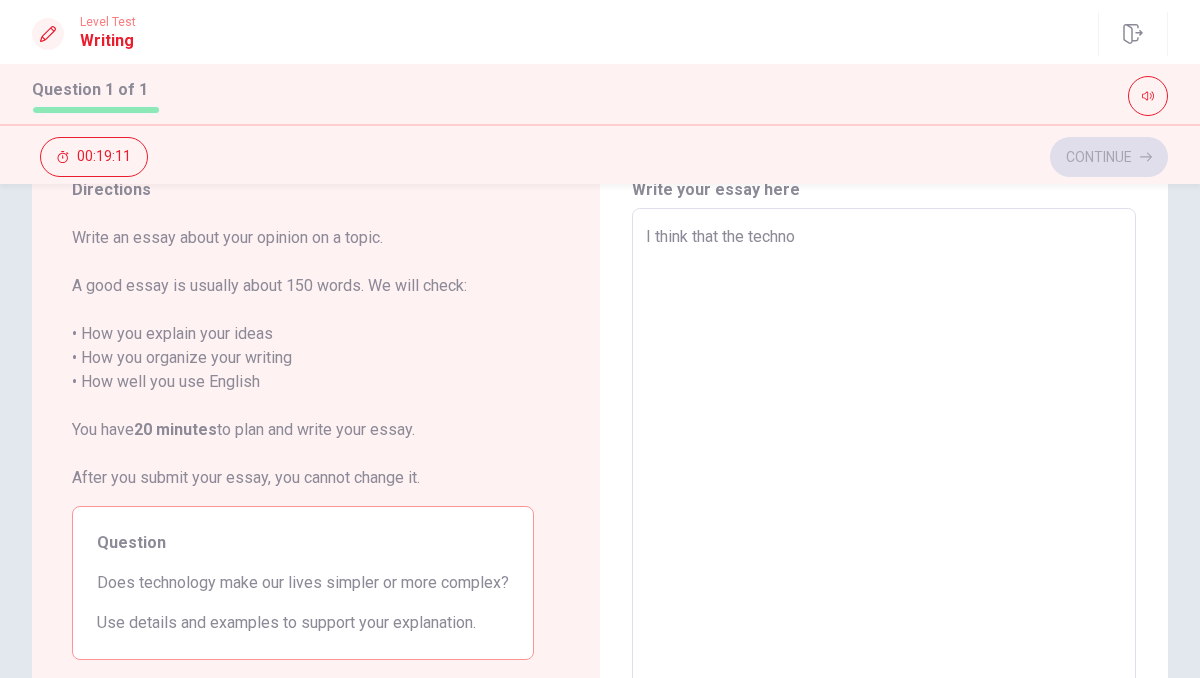 type on "x" 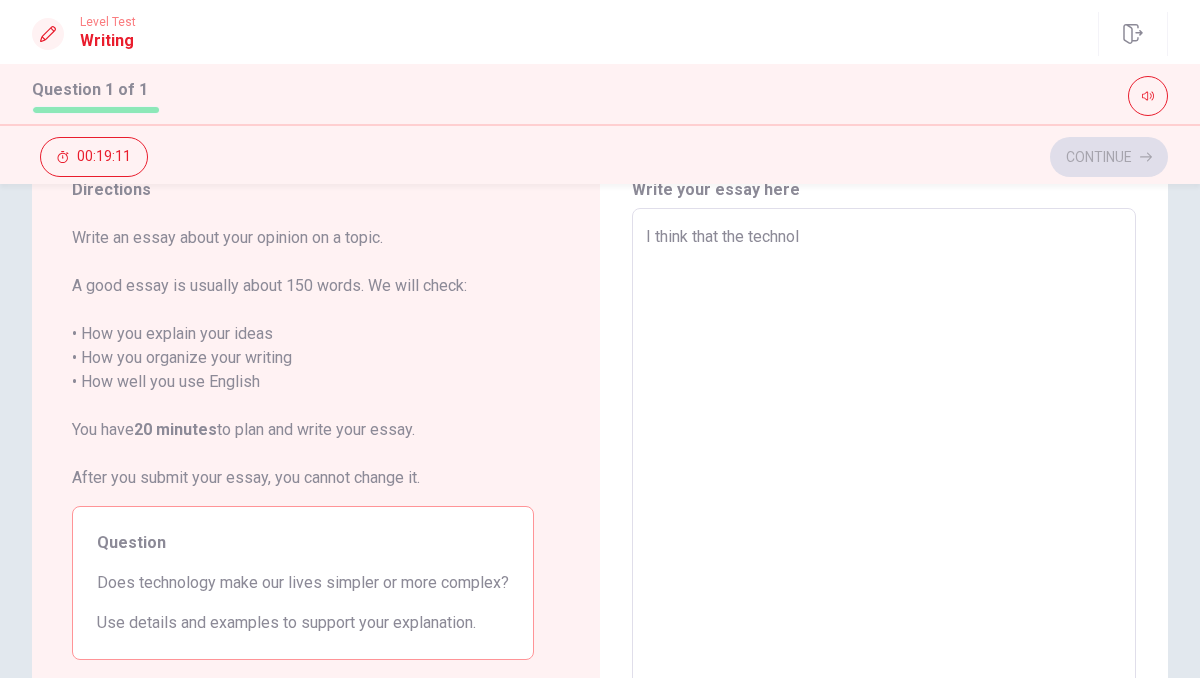 type on "x" 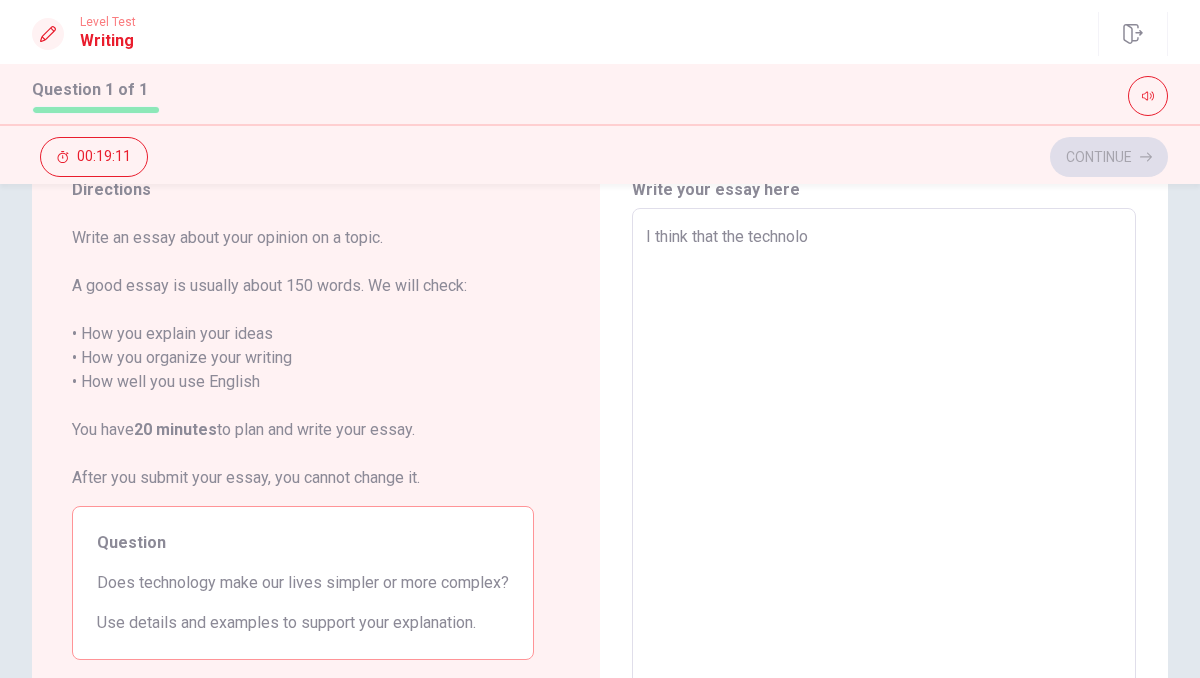 type on "x" 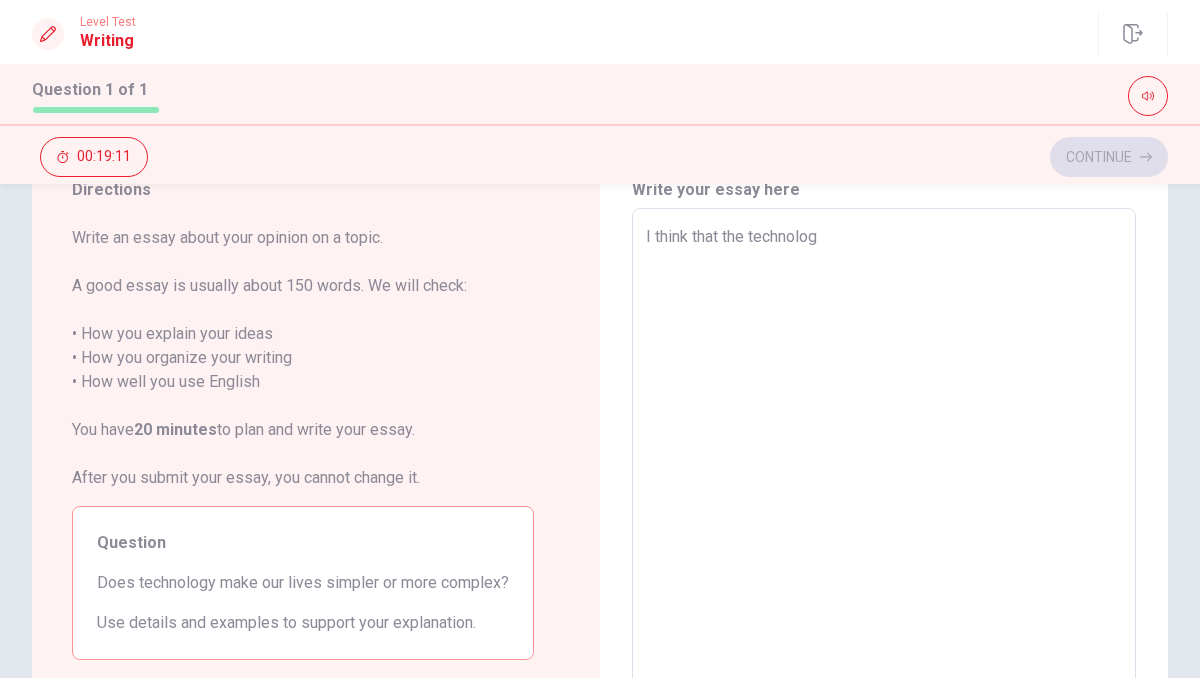 type on "x" 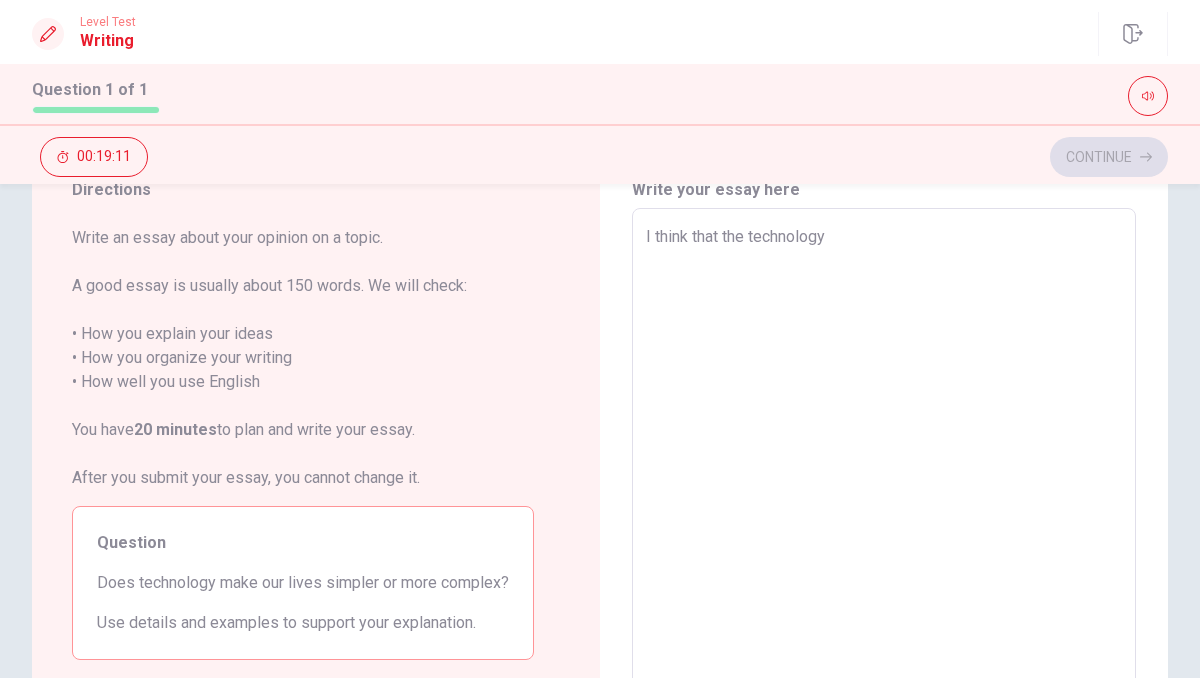 type on "x" 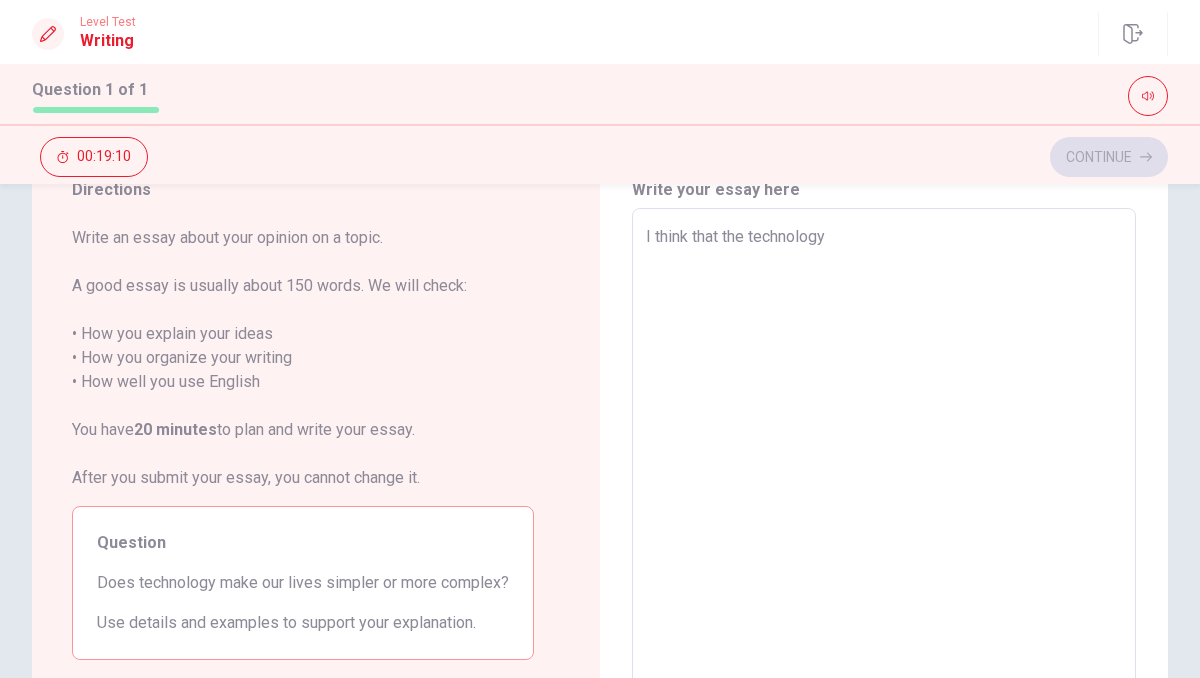 type on "I think that the technology" 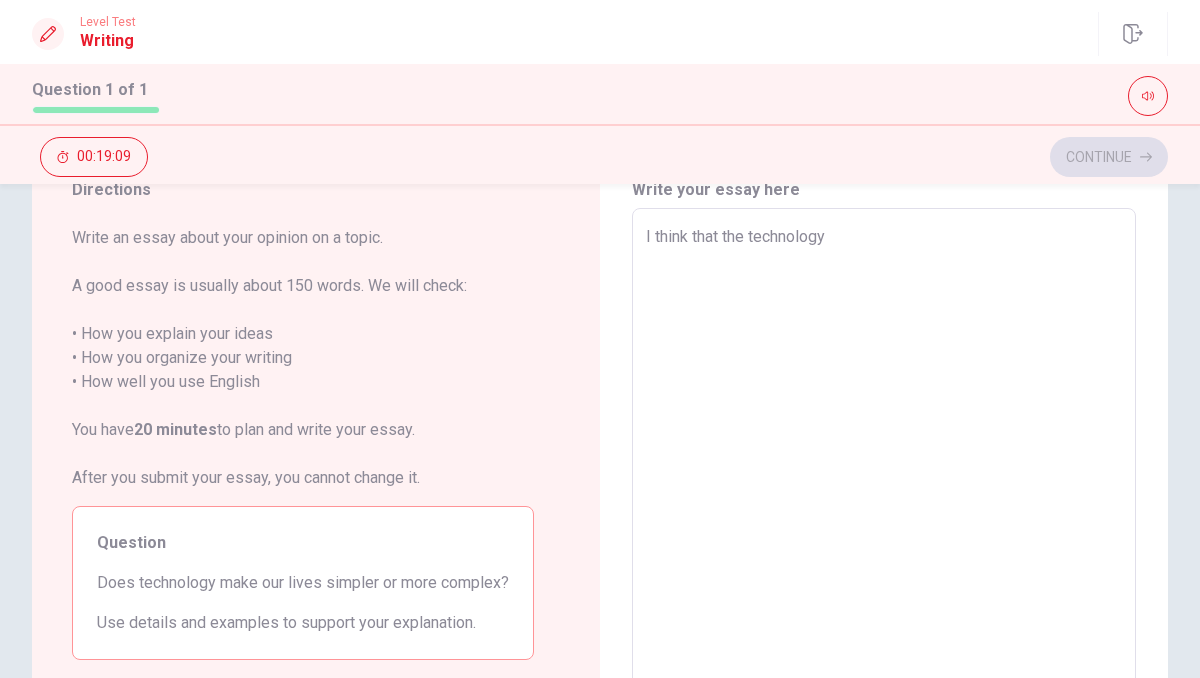 type on "I think that the technology m" 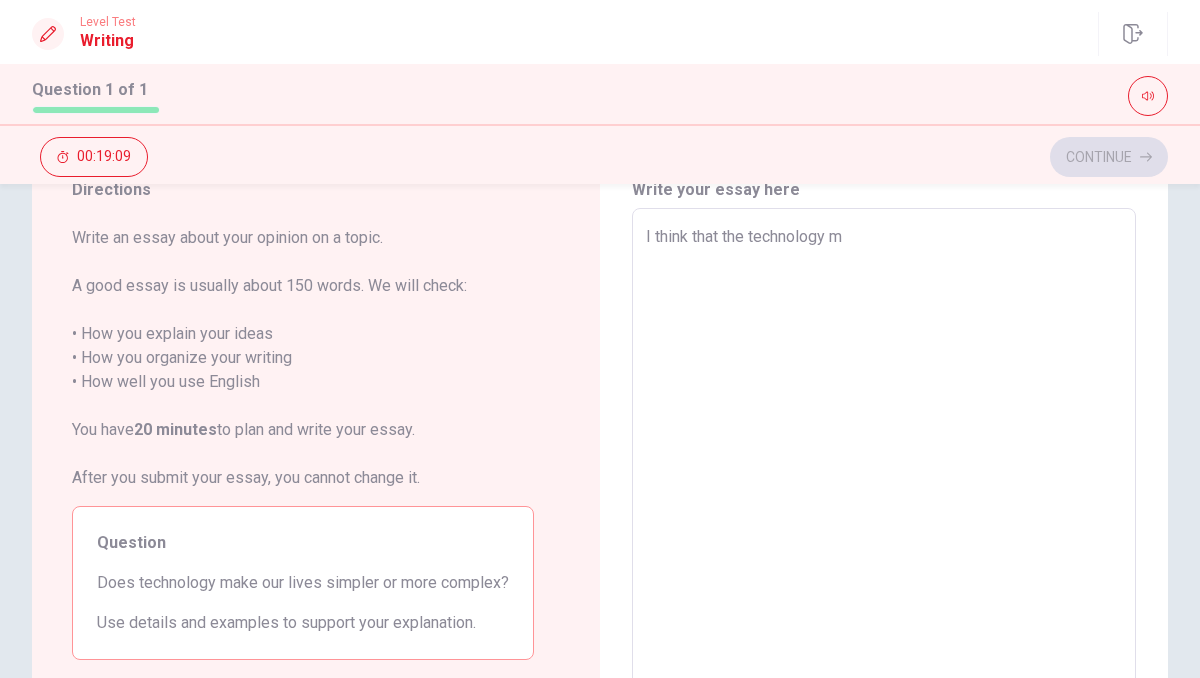 type on "x" 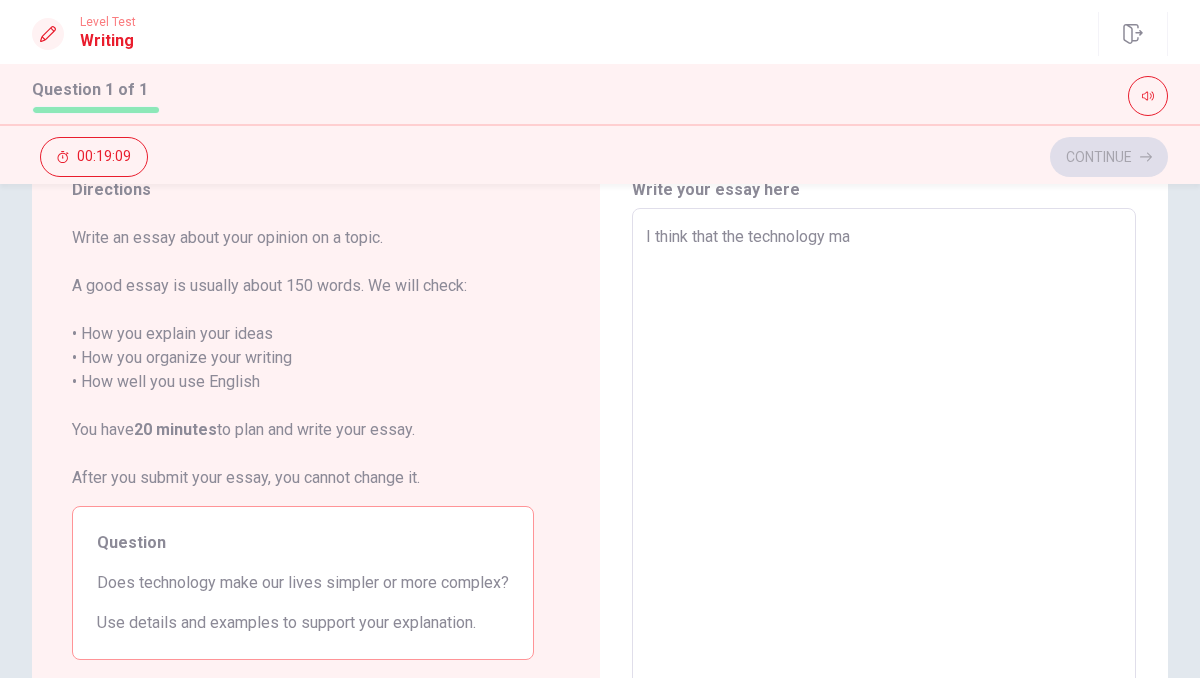 type on "I think that the technology mas" 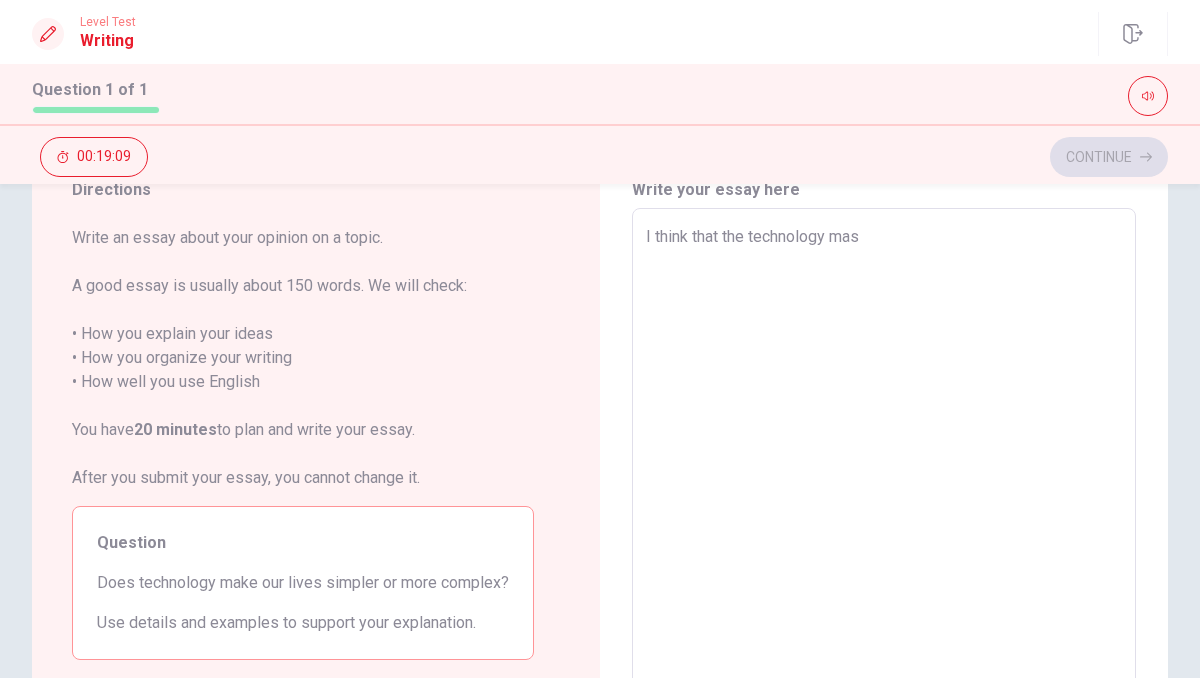 type on "x" 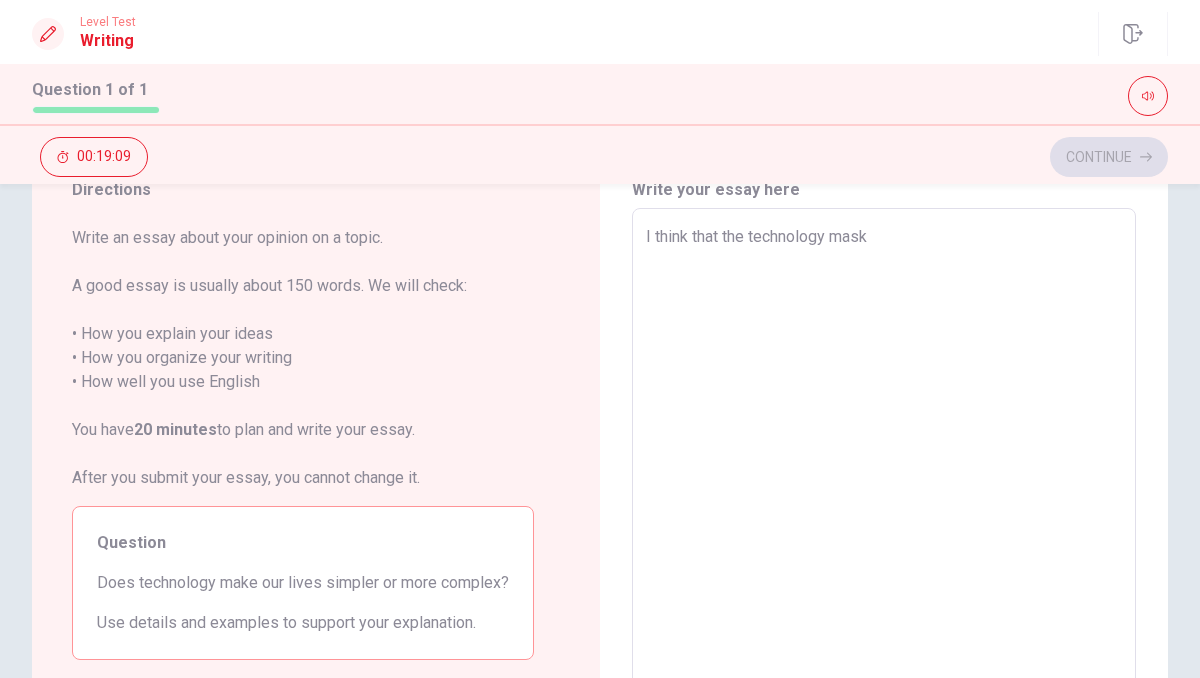 type on "x" 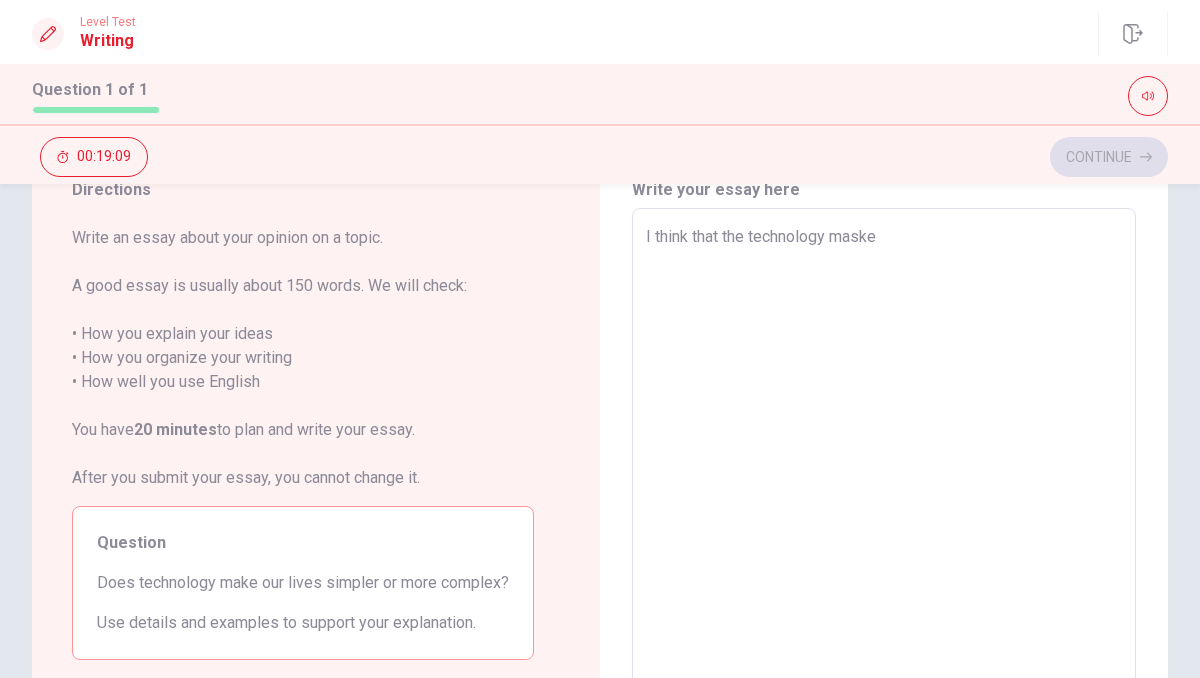 type on "x" 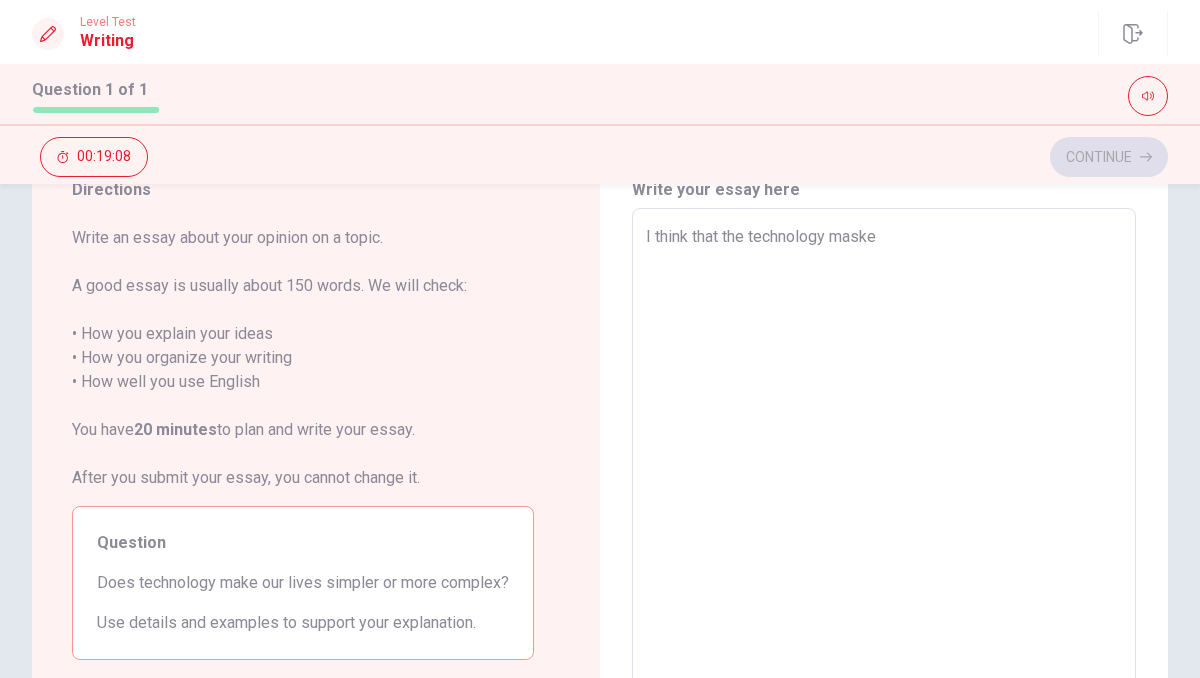 type on "I think that the technology maske" 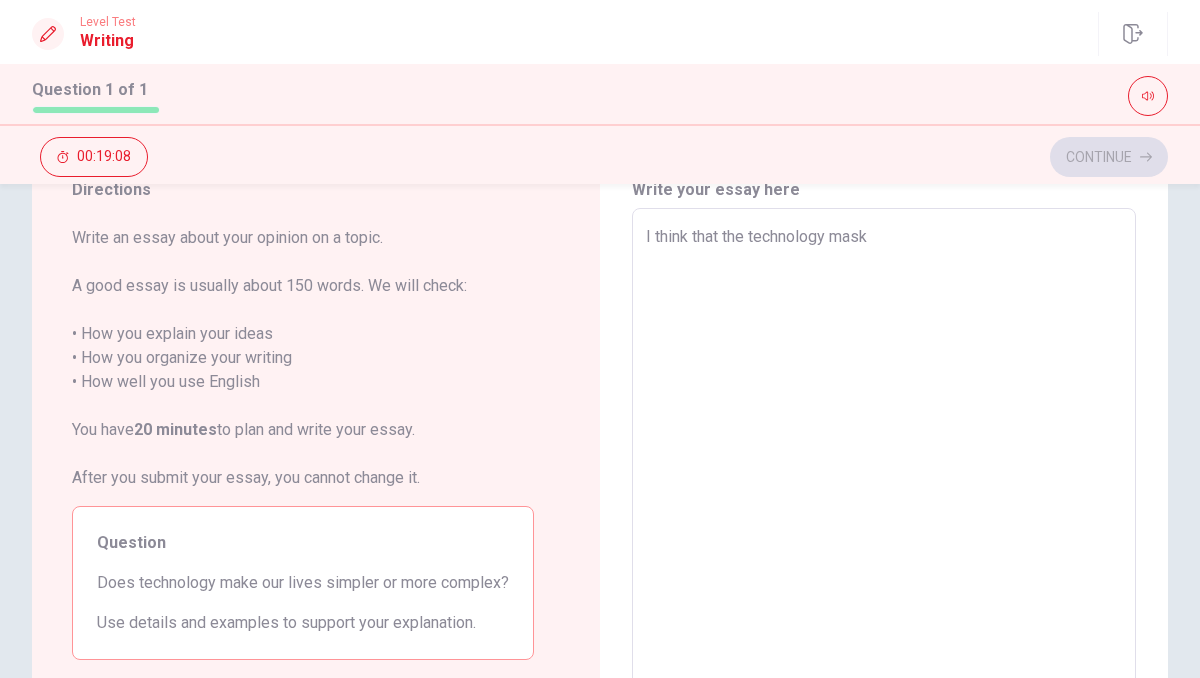 type on "x" 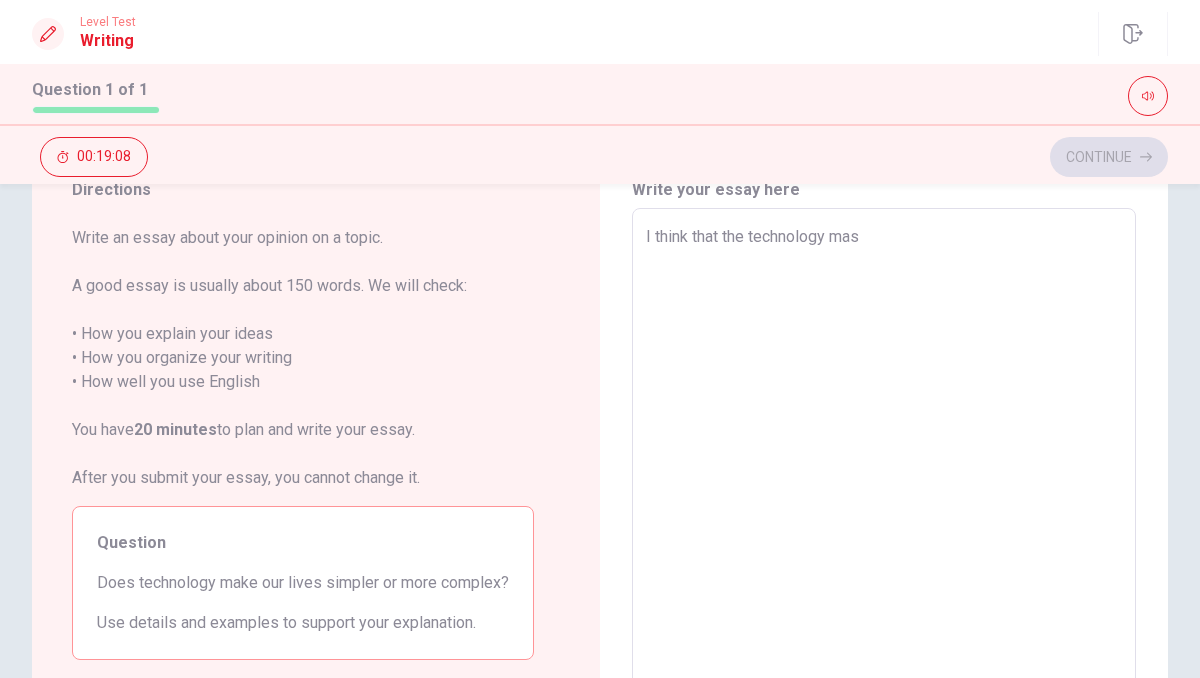 type on "x" 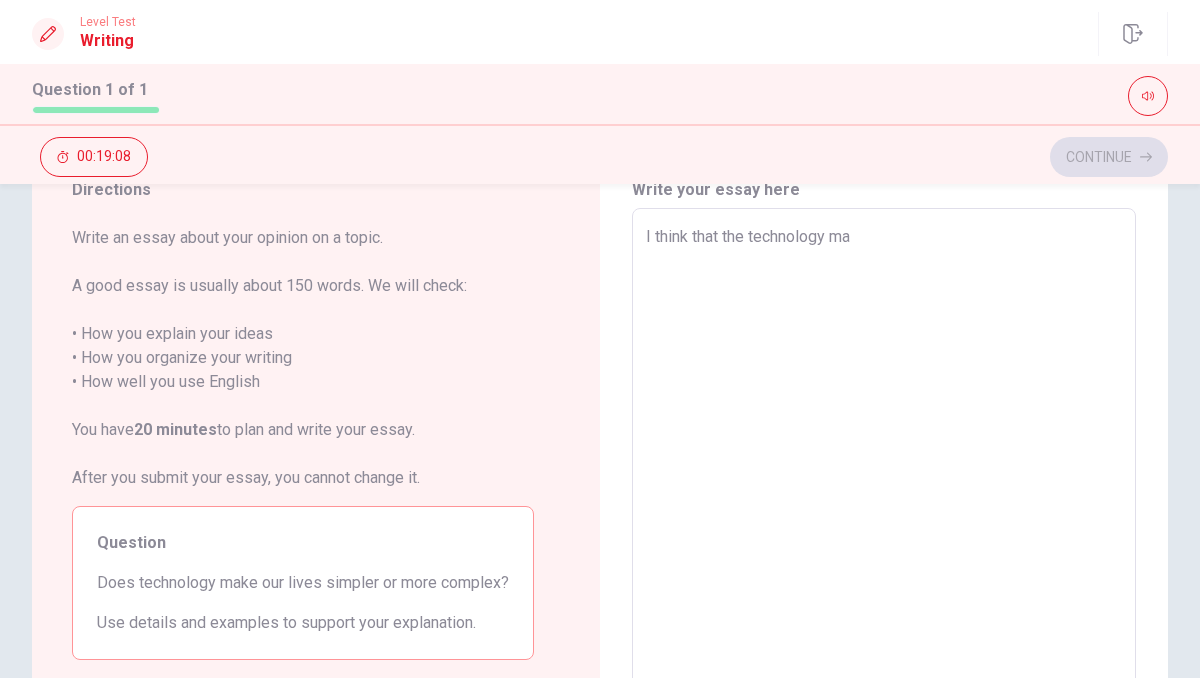 type on "x" 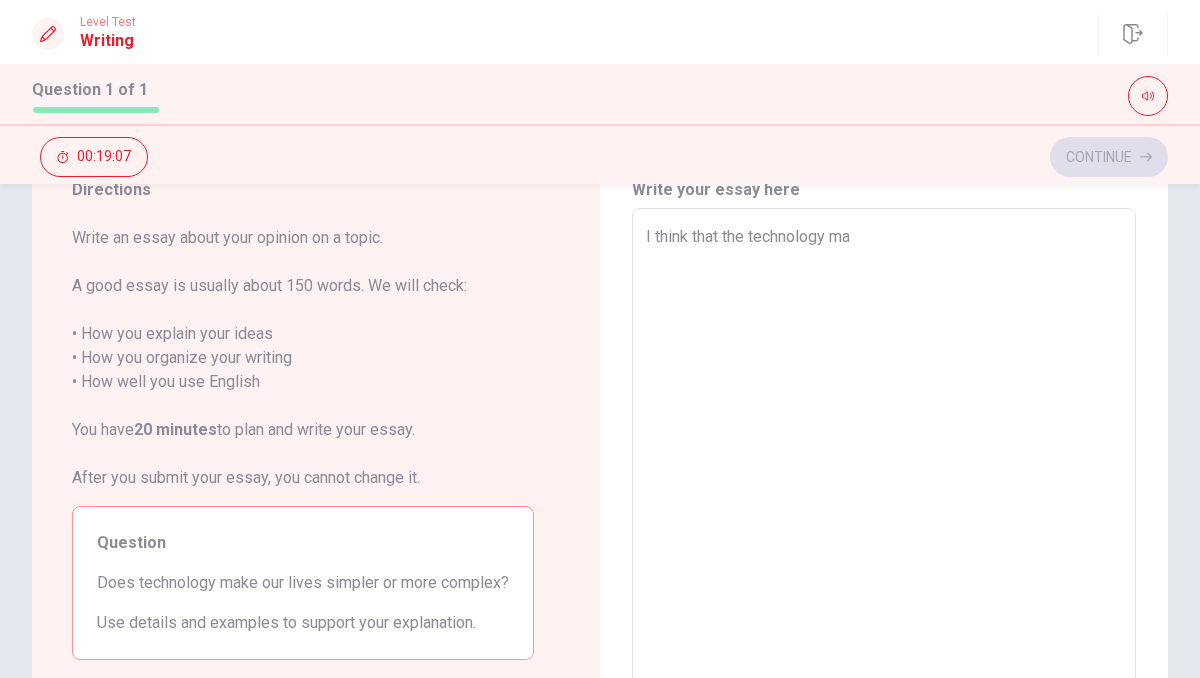 type on "I think that the technology mak" 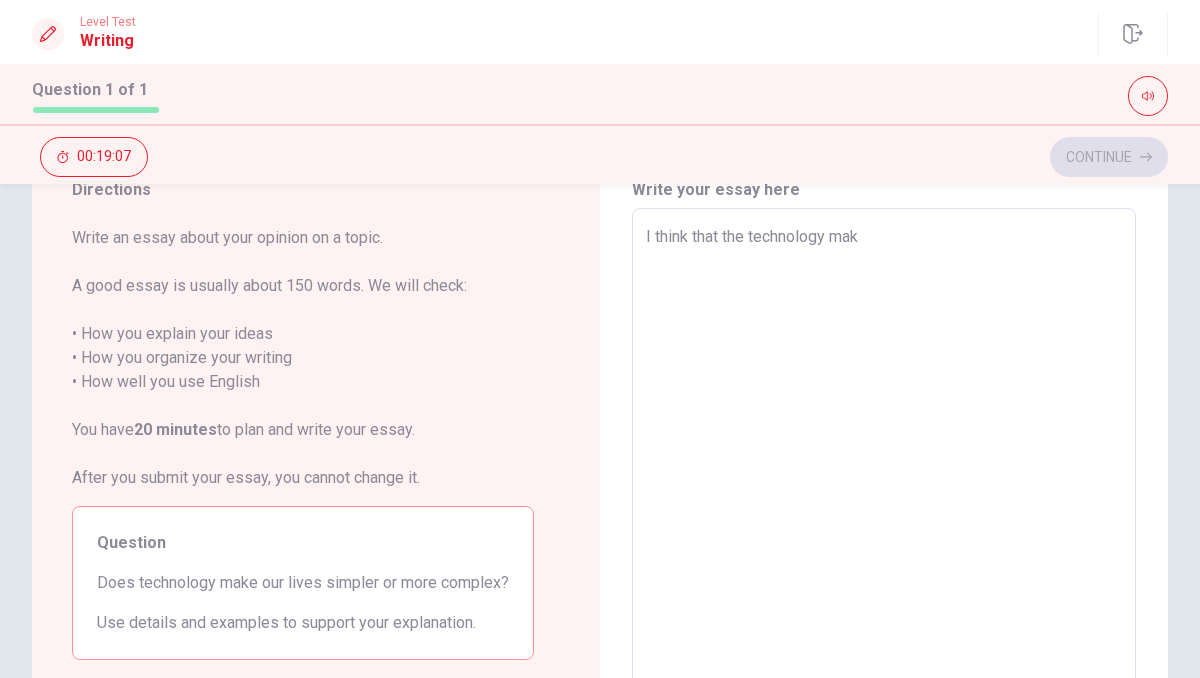 type on "x" 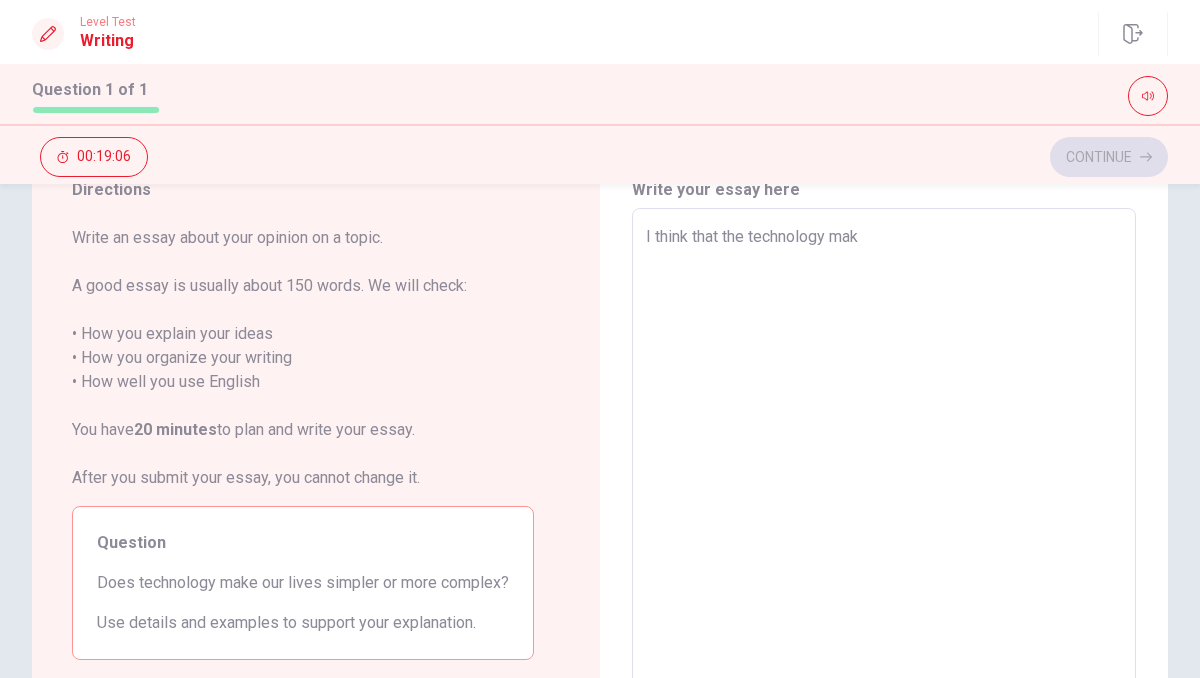 type on "I think that the technology make" 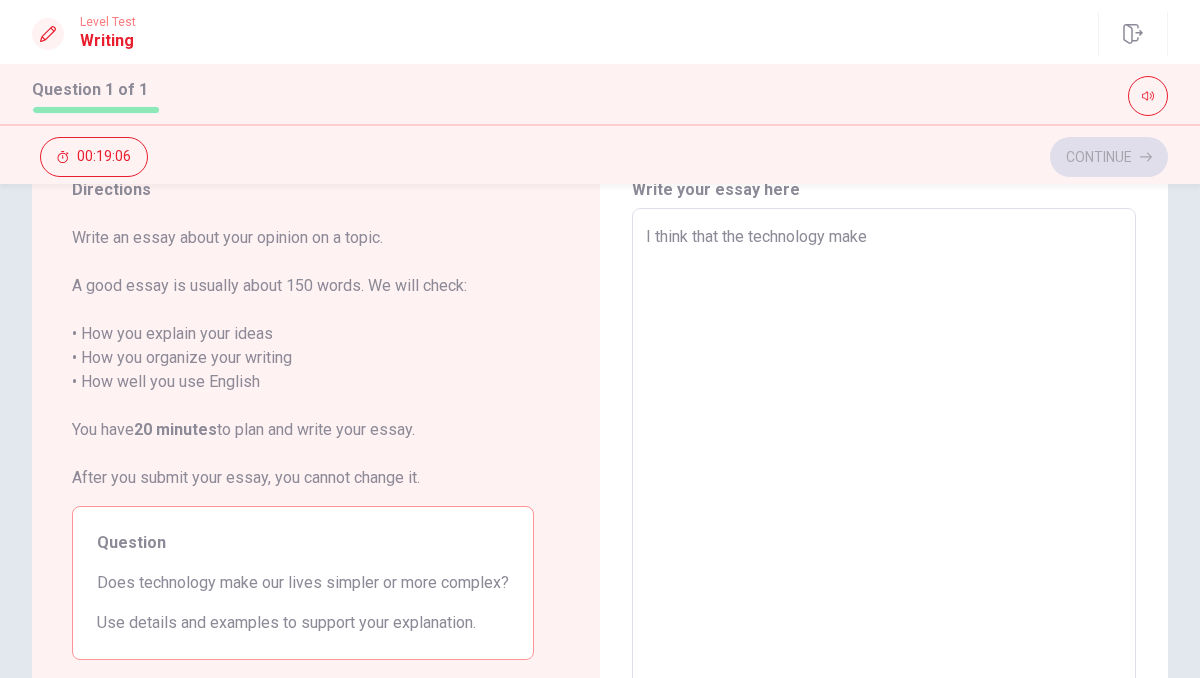 type on "x" 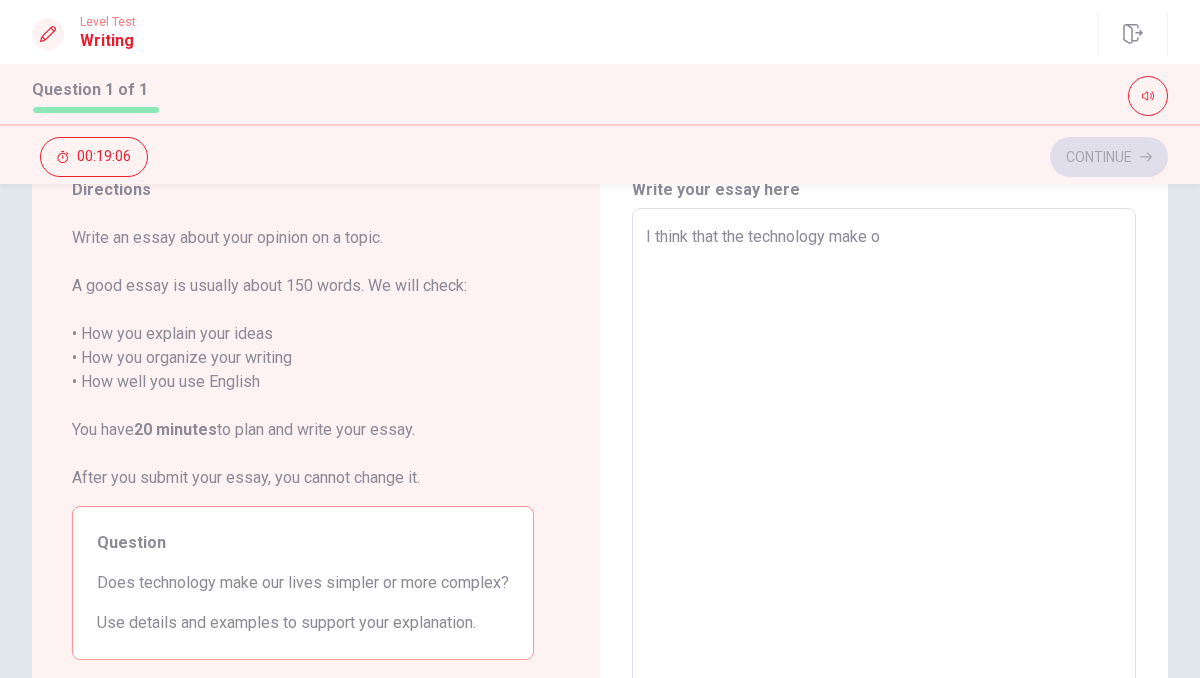 type on "x" 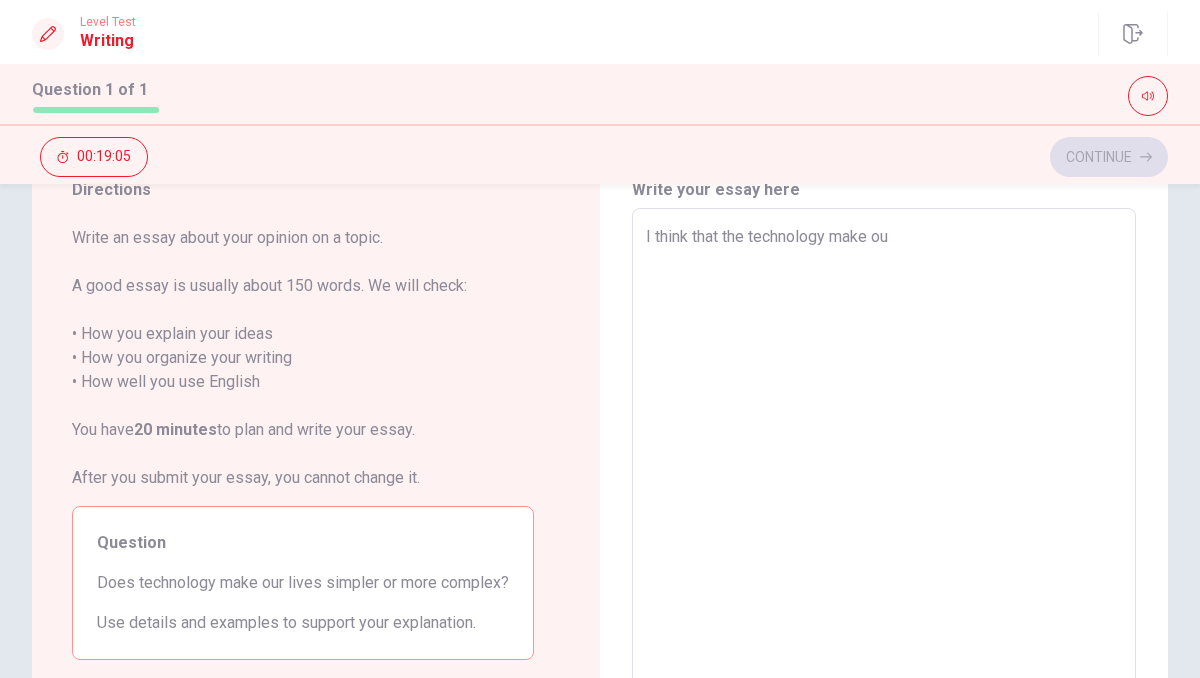 type on "I think that the technology make ouy" 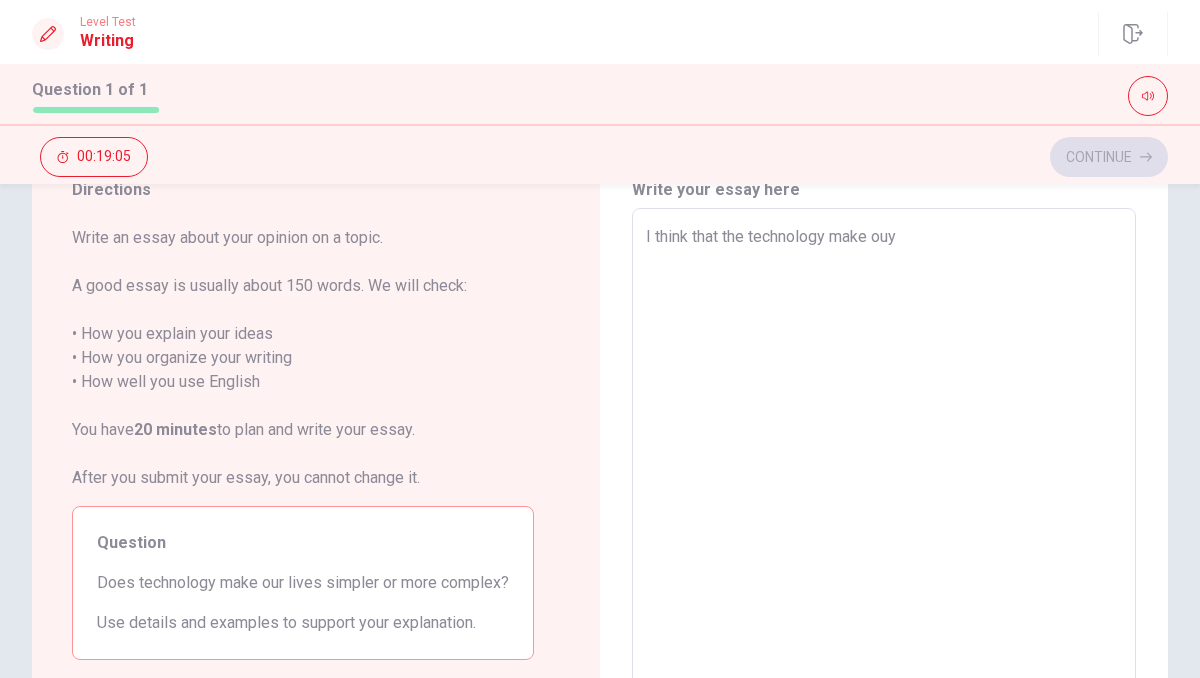 type on "x" 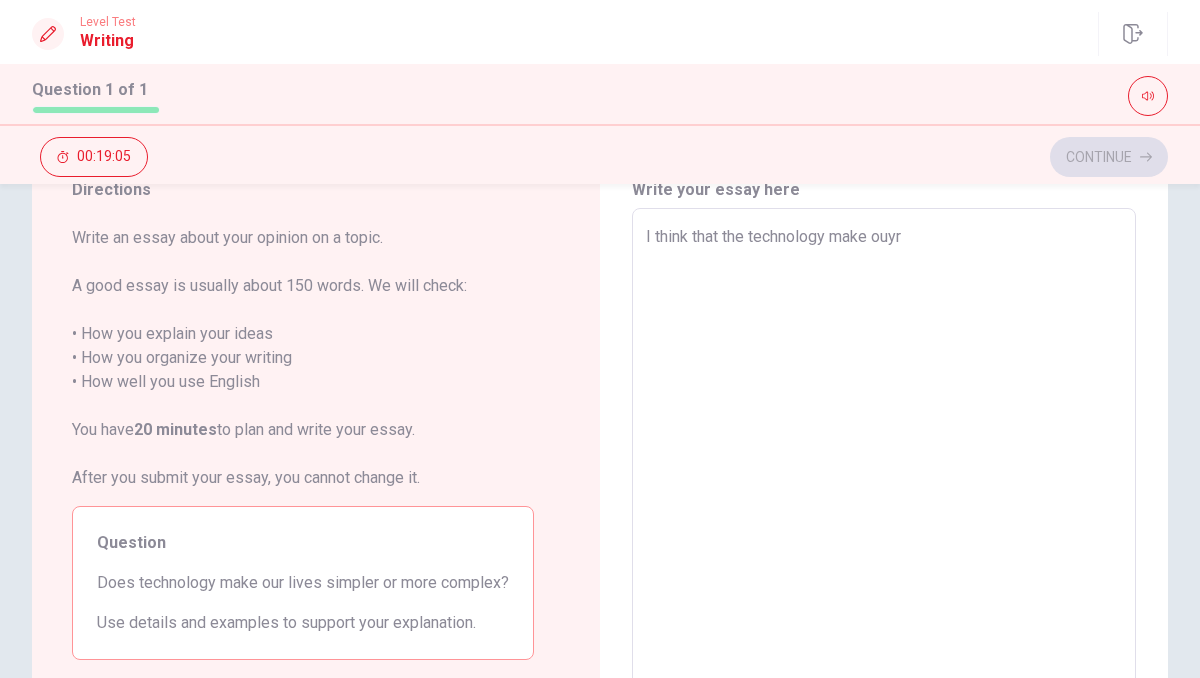type on "x" 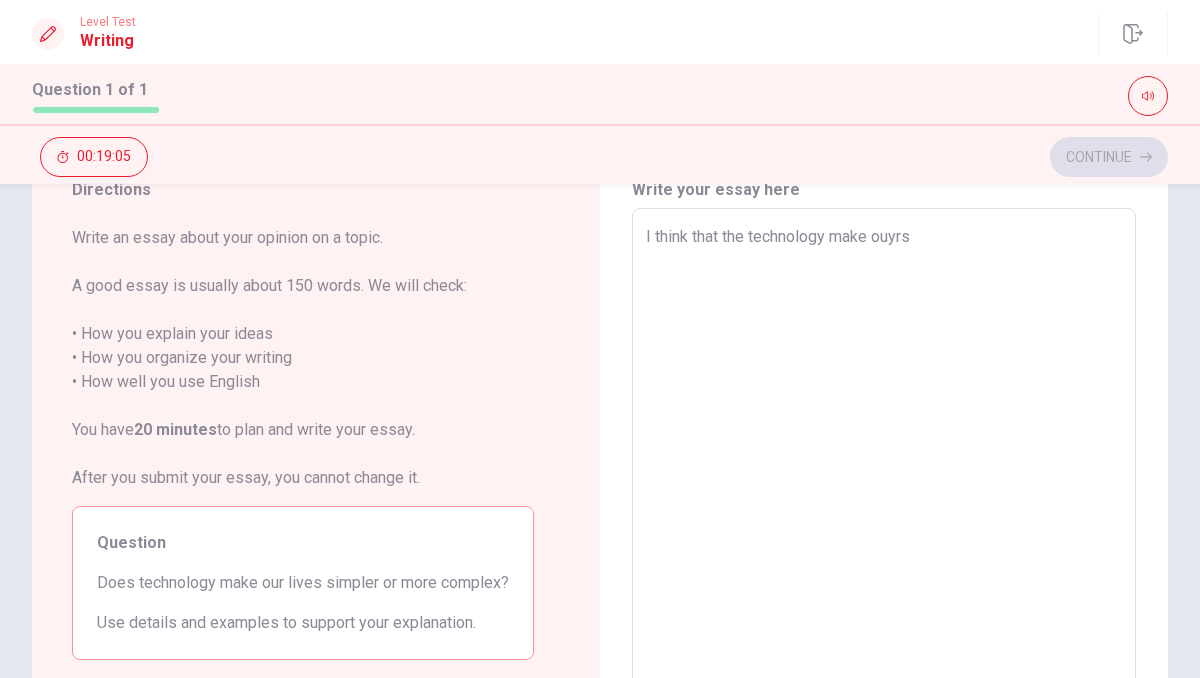 type on "x" 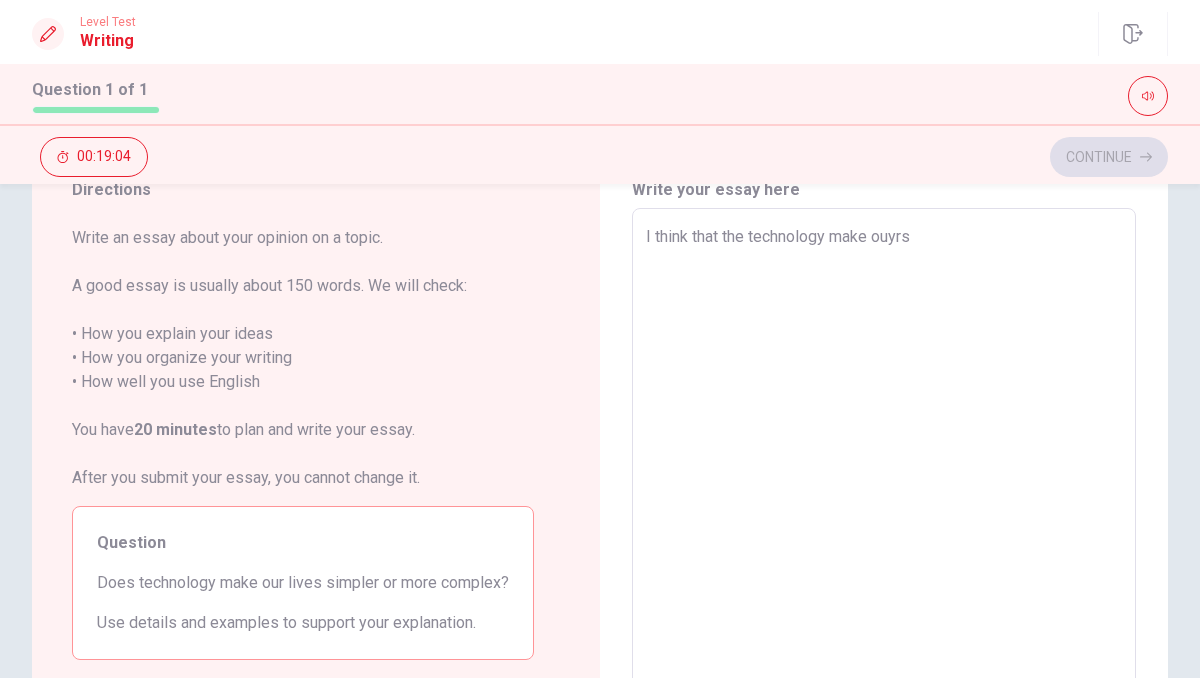 type on "I think that the technology make ouyrs" 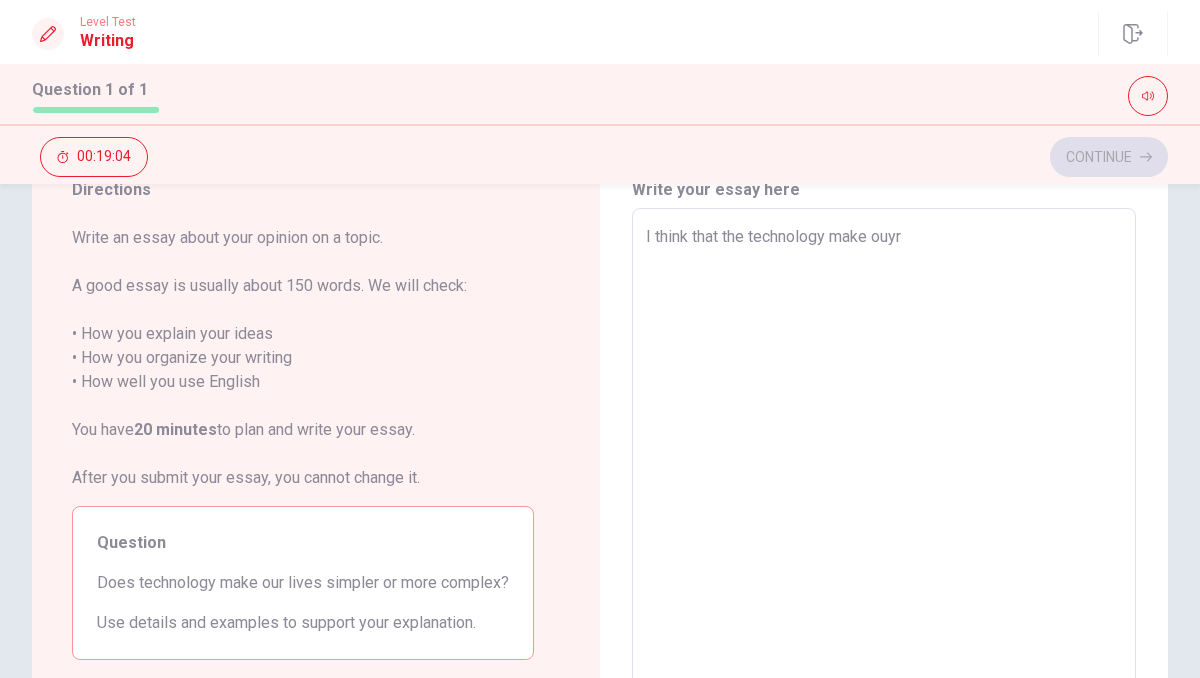 type on "x" 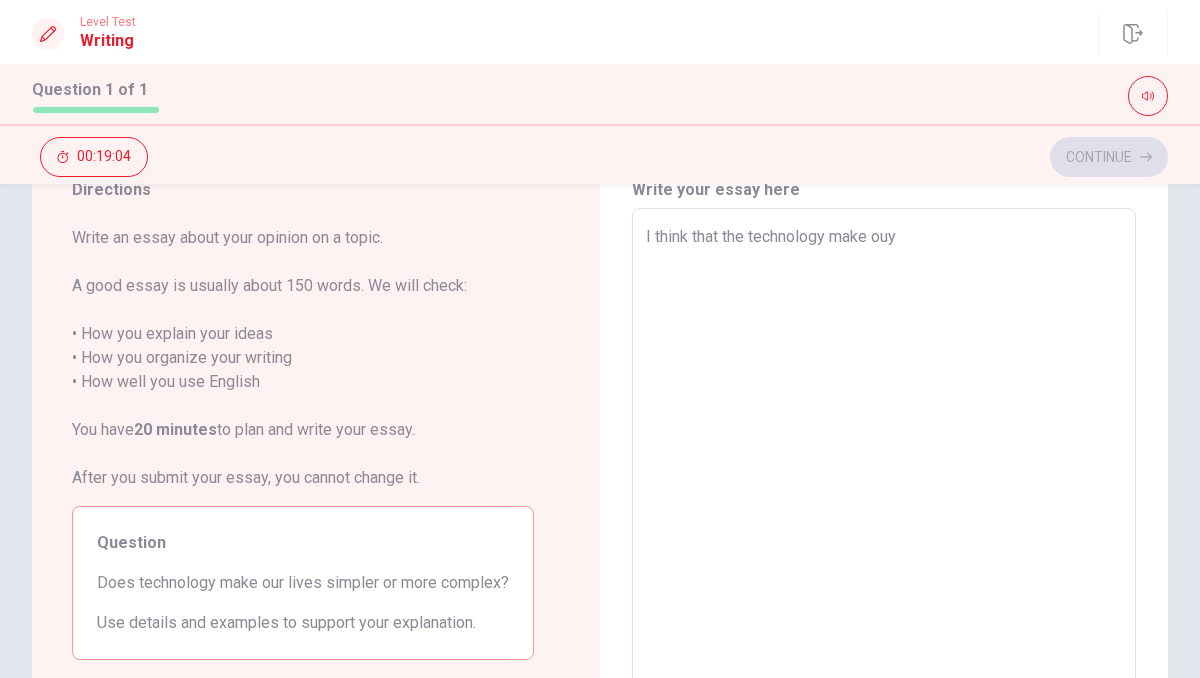 type on "x" 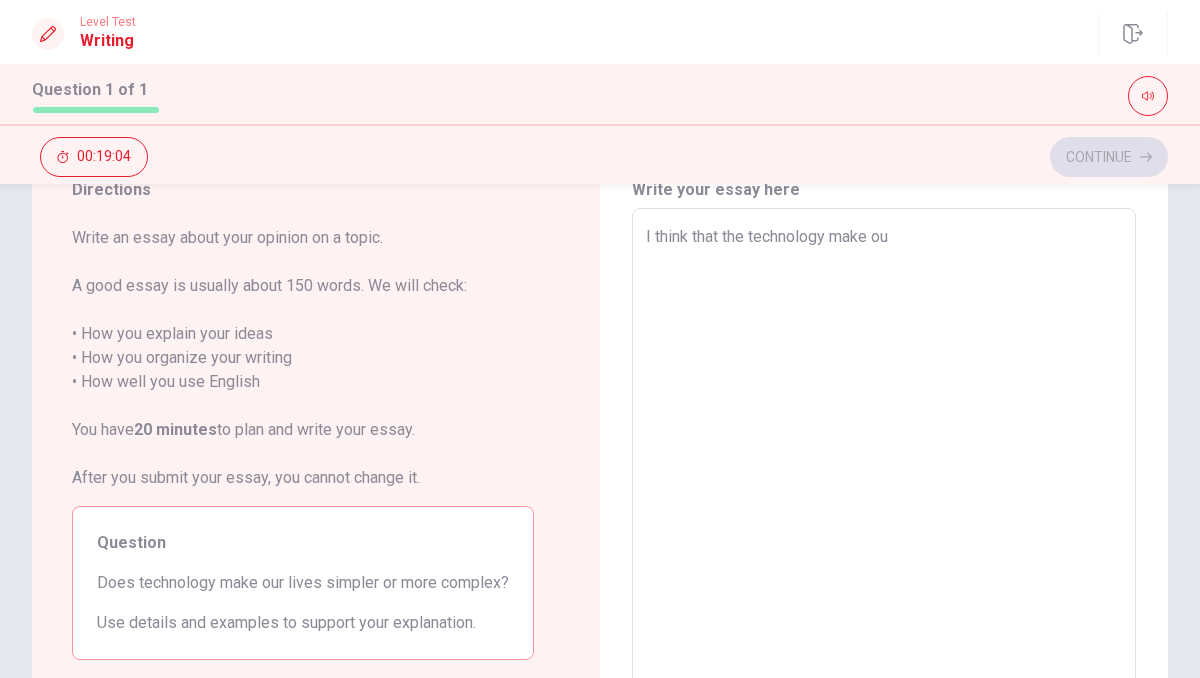 type on "x" 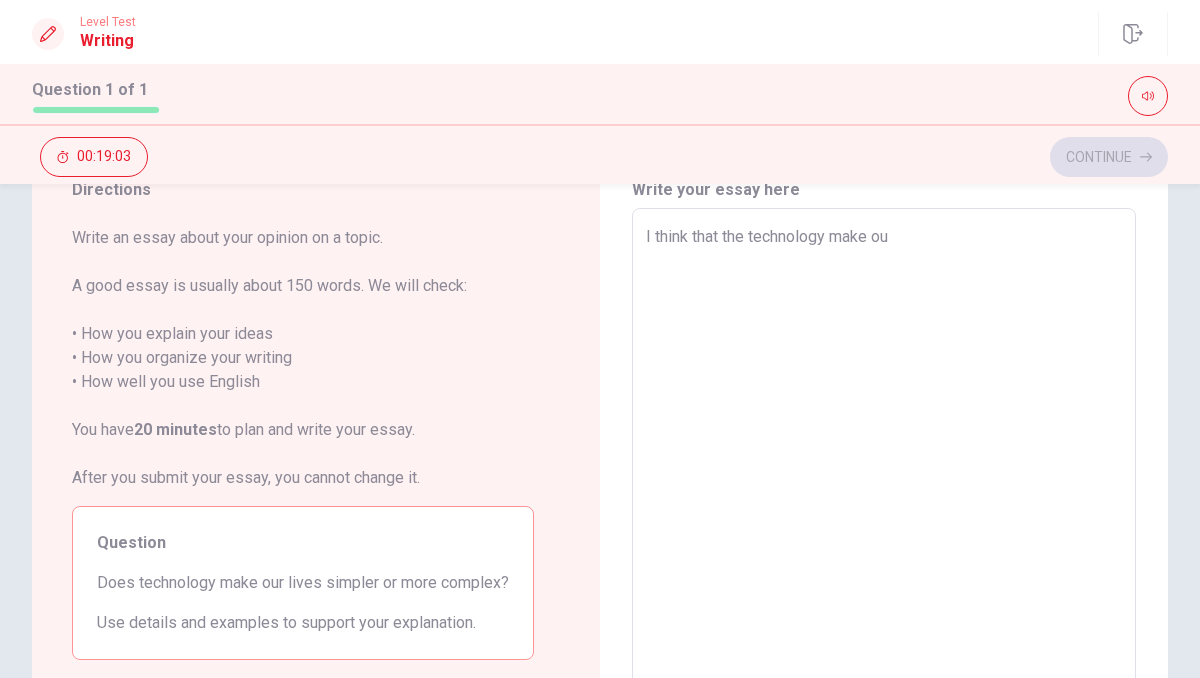 type on "I think that the technology make our" 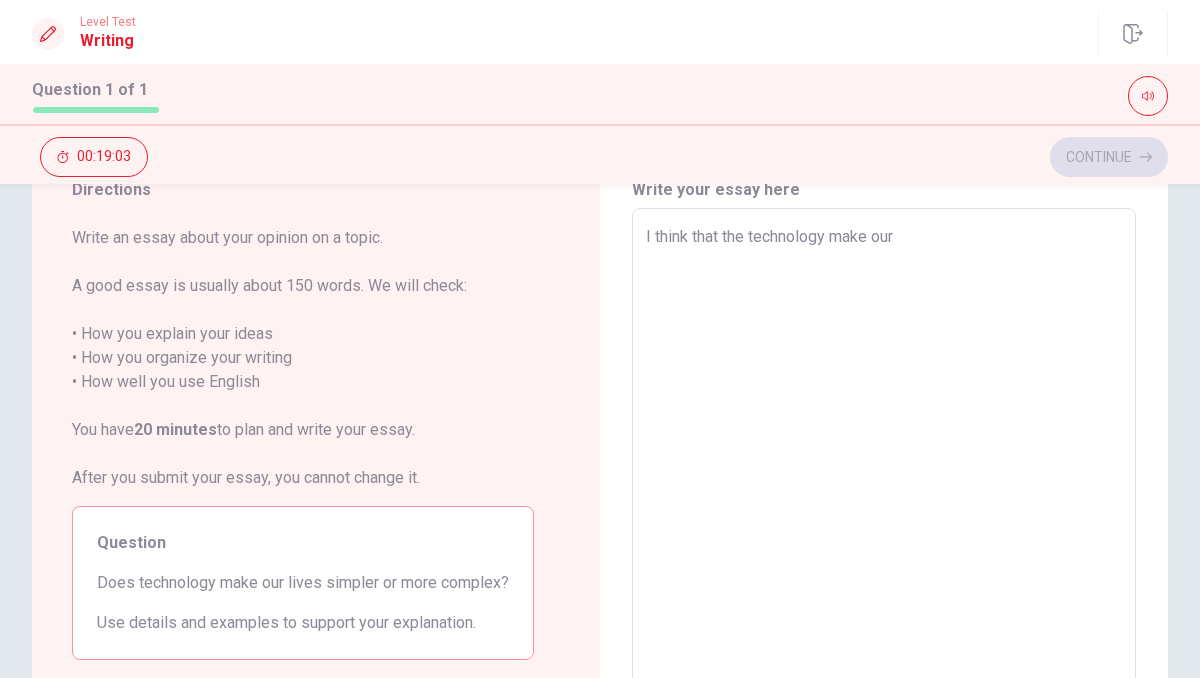 type on "x" 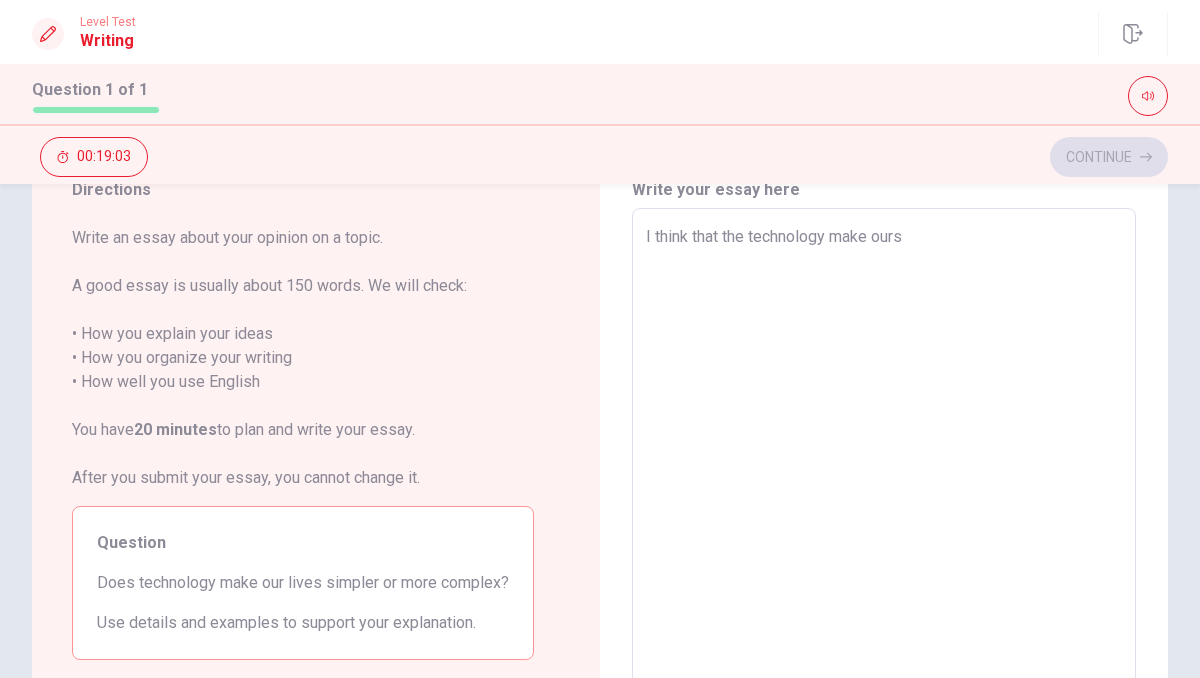 type on "x" 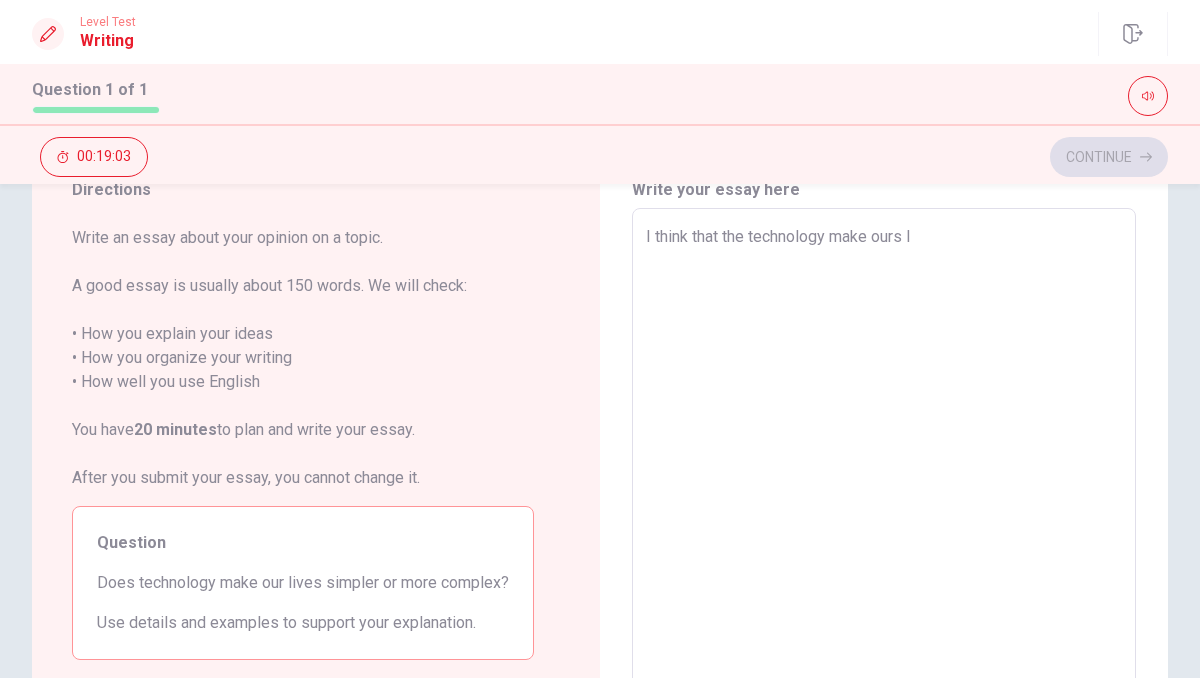type on "x" 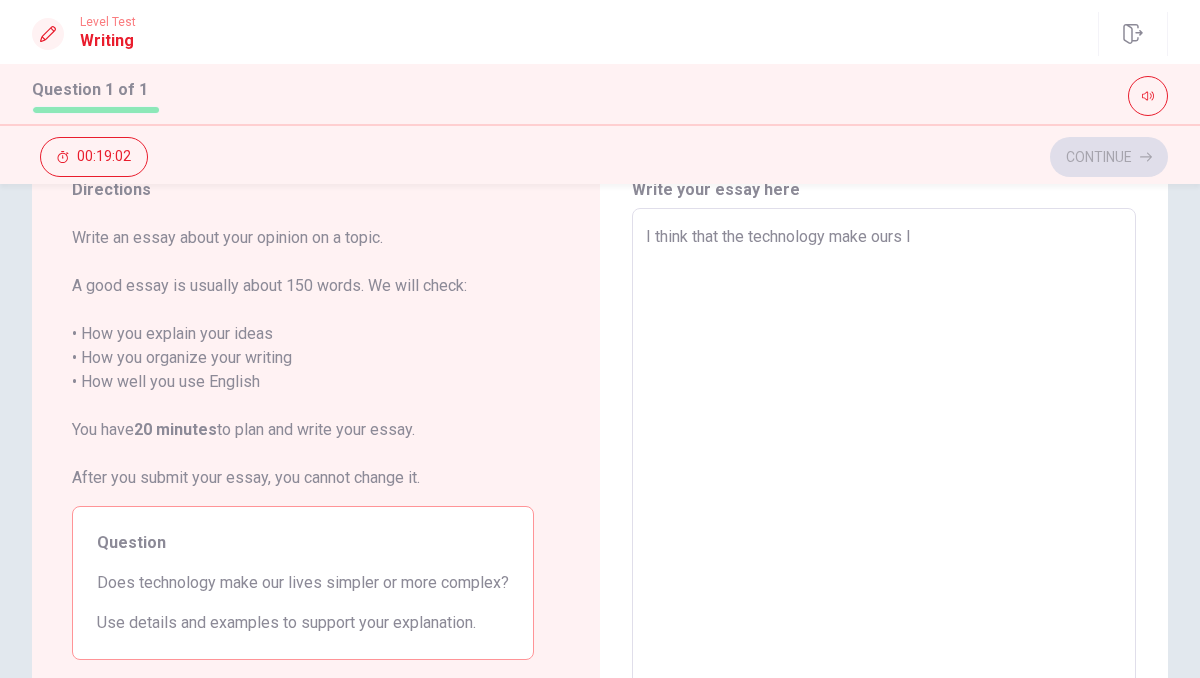 type on "I think that the technology make ours li" 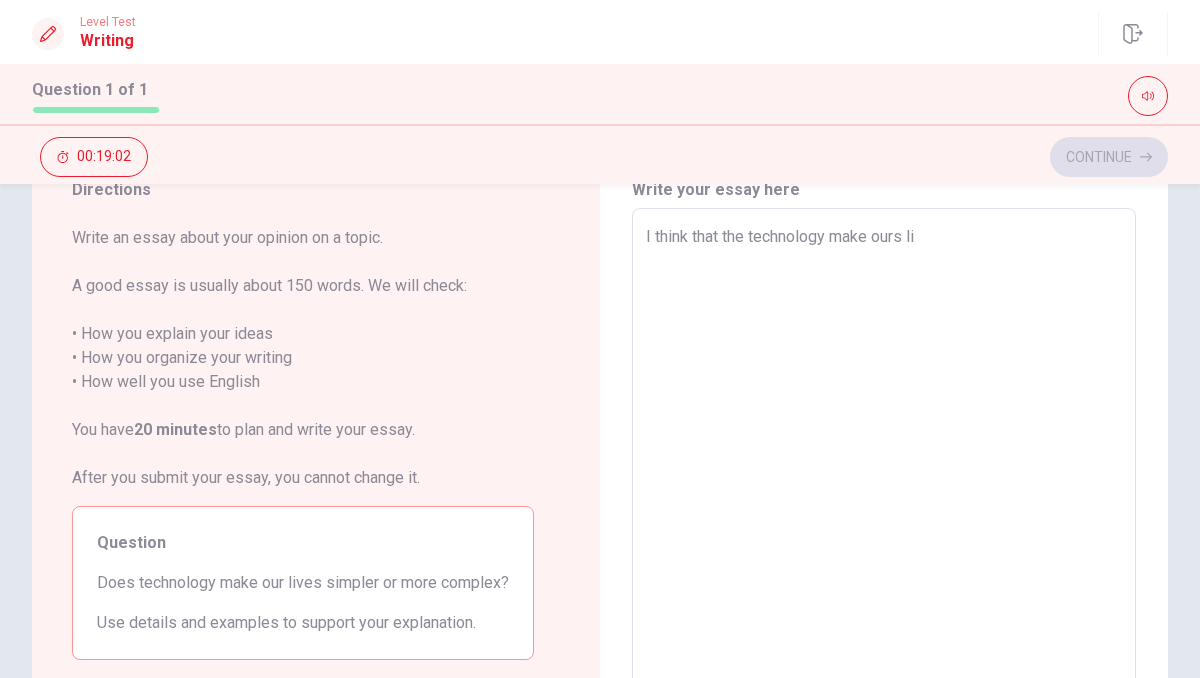 type on "x" 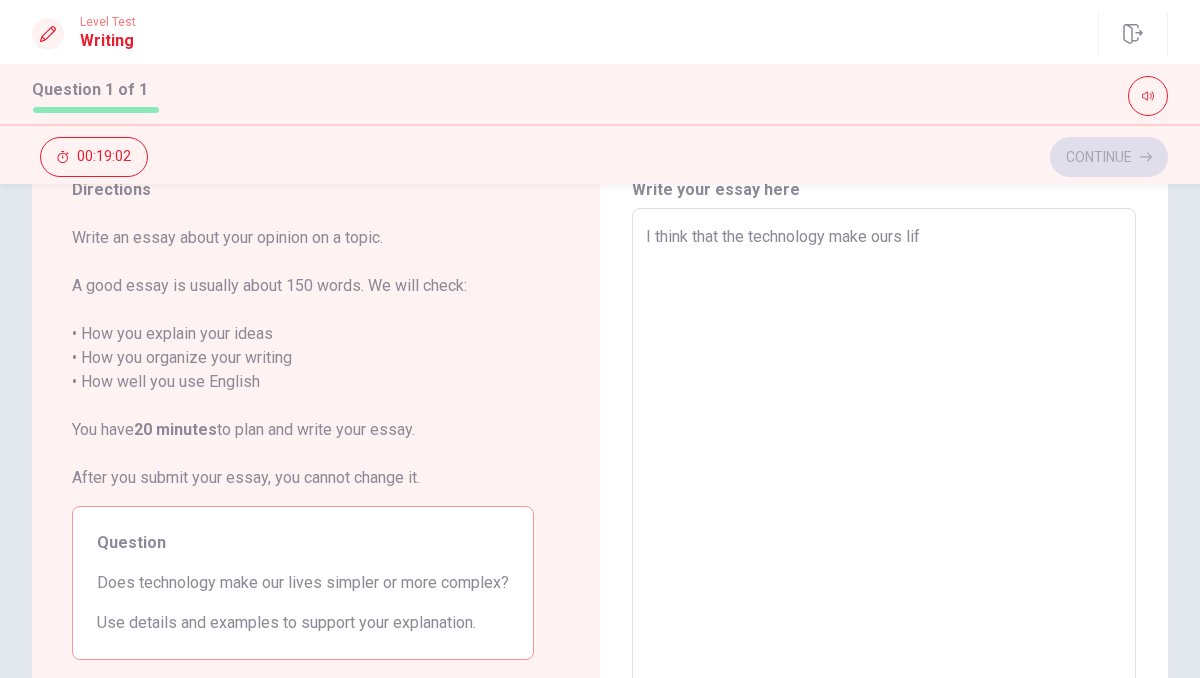 type on "x" 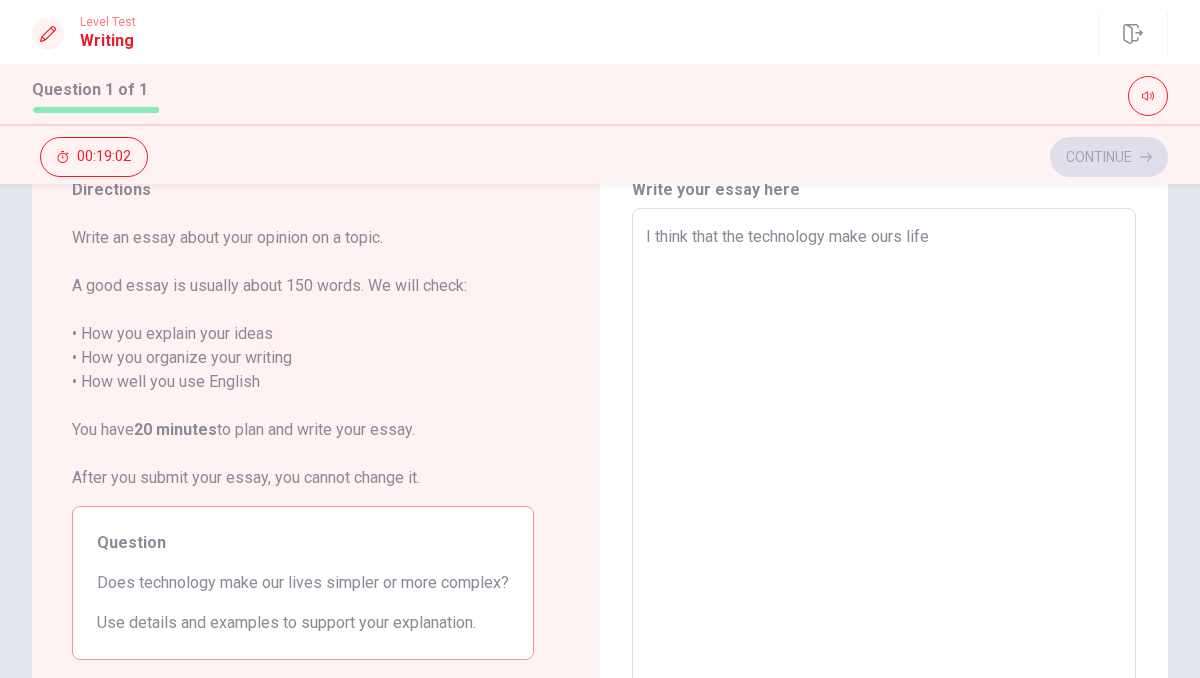 type on "x" 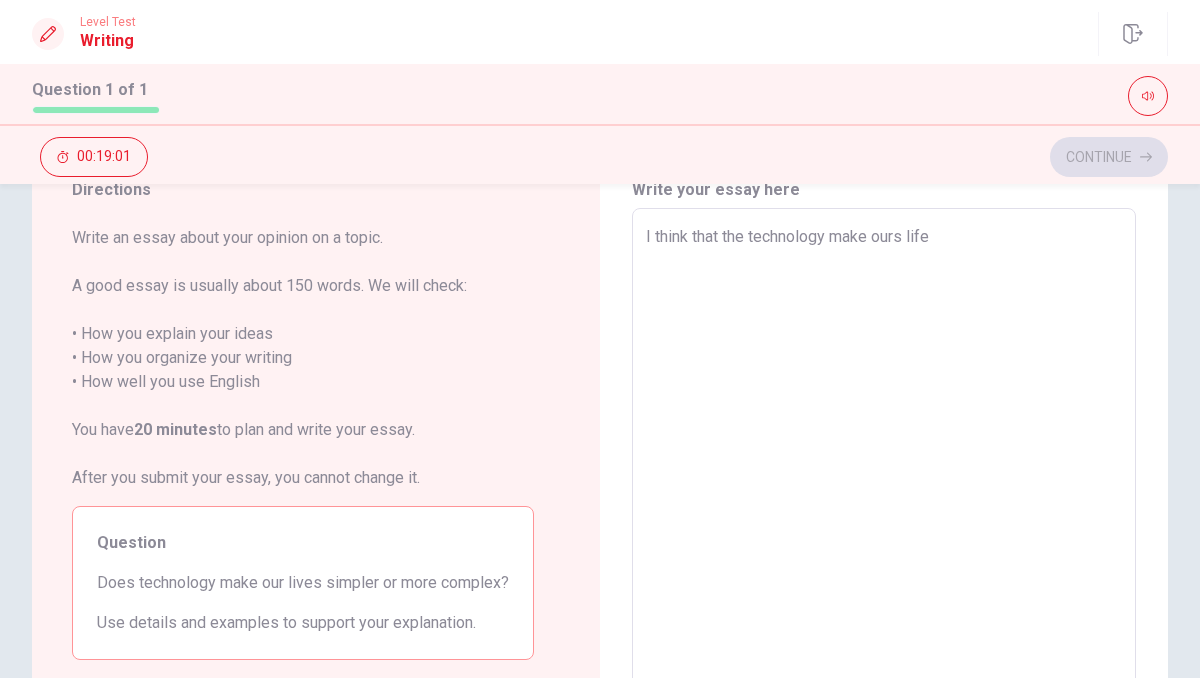 type on "I think that the technology make ours lif" 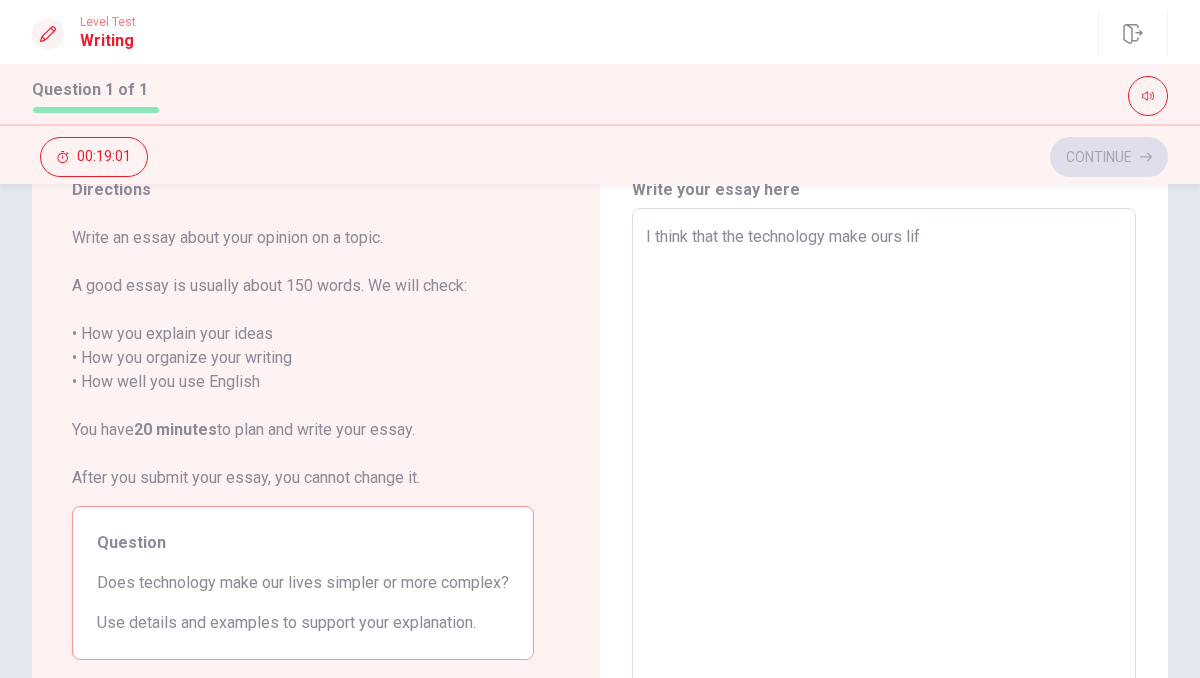 type on "x" 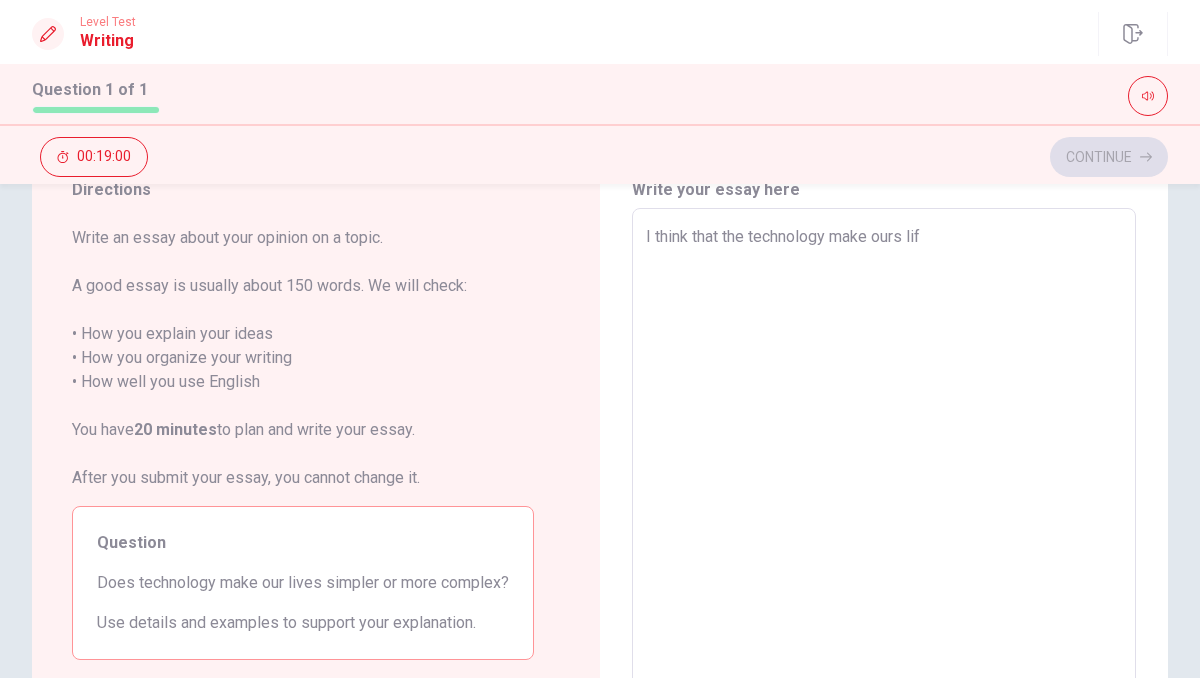 type on "I think that the technology make ours li" 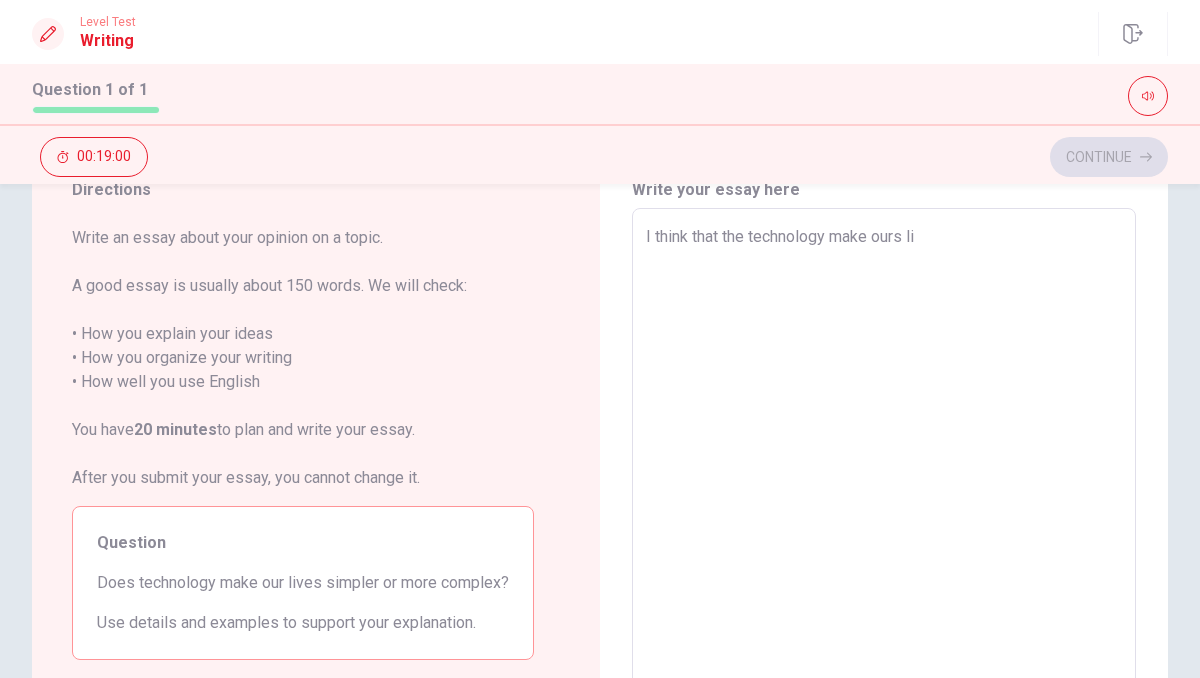 type on "x" 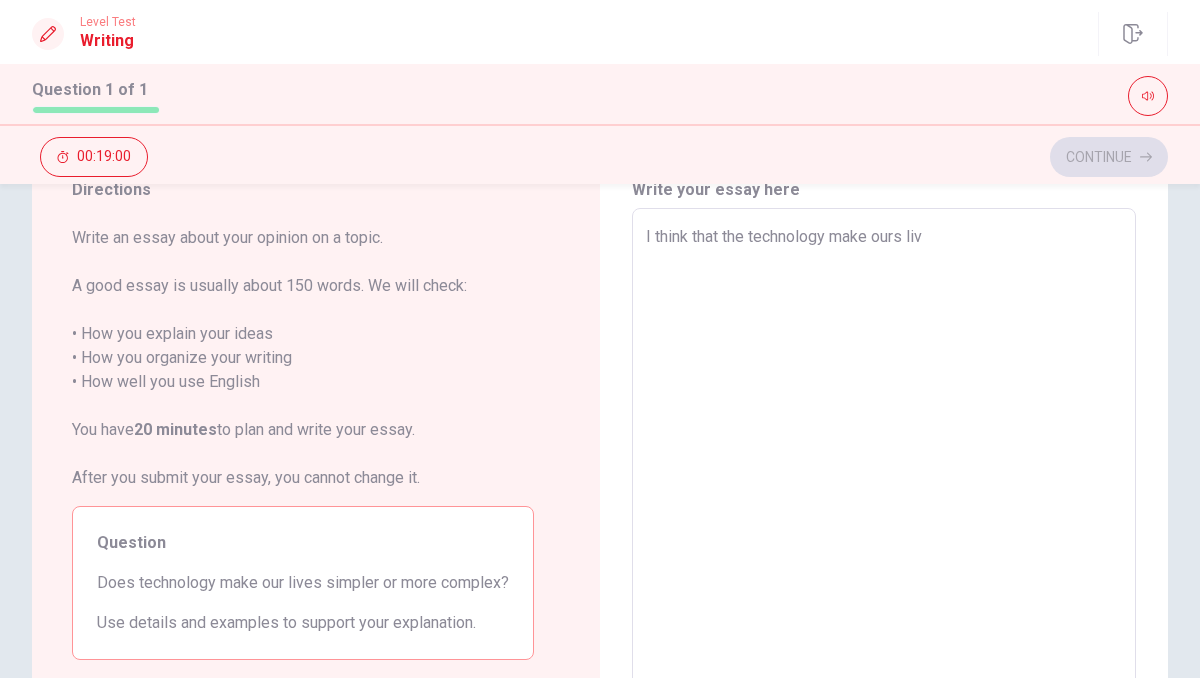 type on "x" 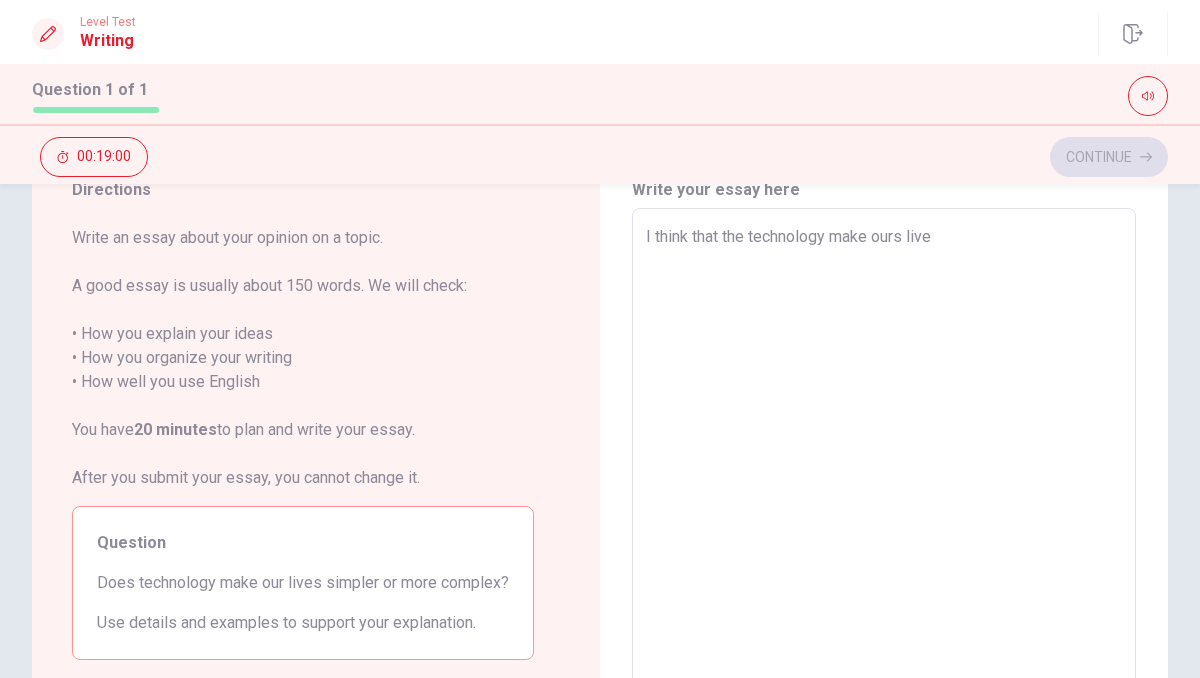 type on "x" 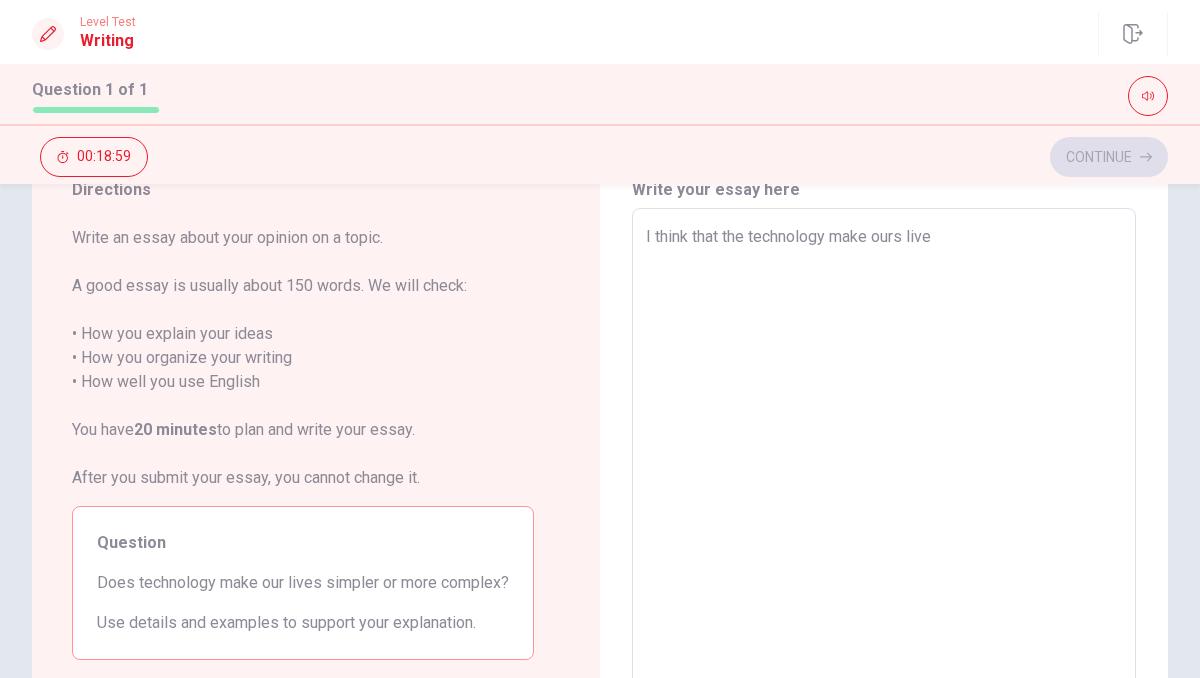 type on "I think that the technology make ours lives" 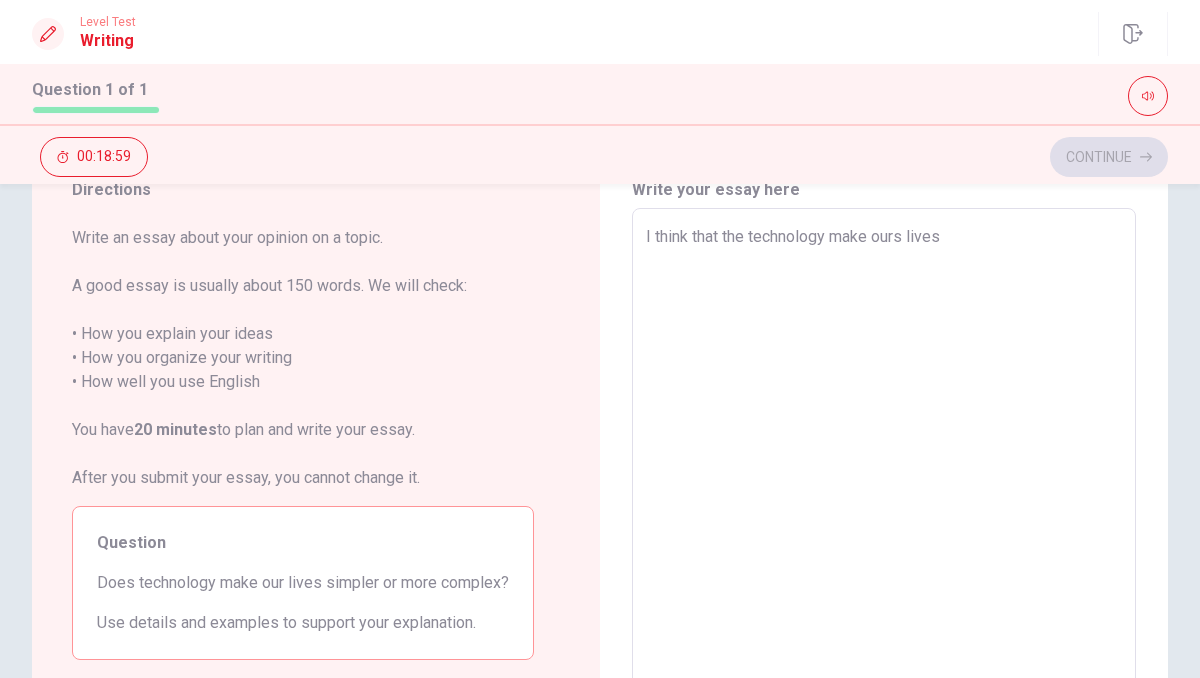 type on "x" 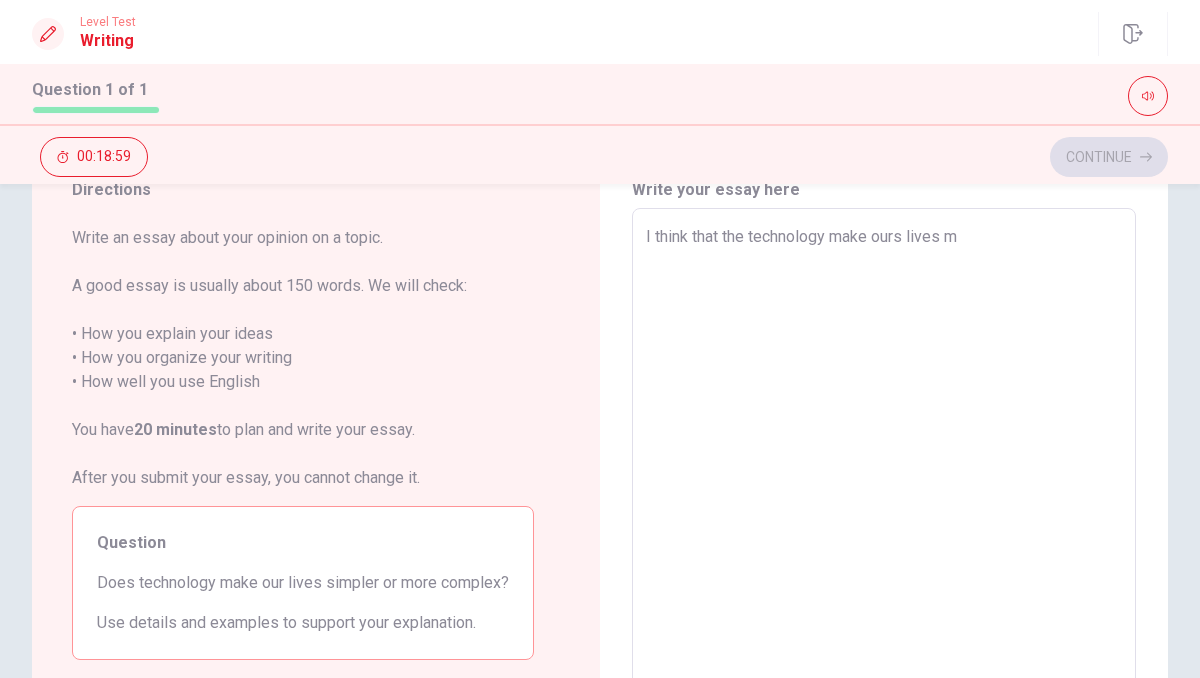type on "x" 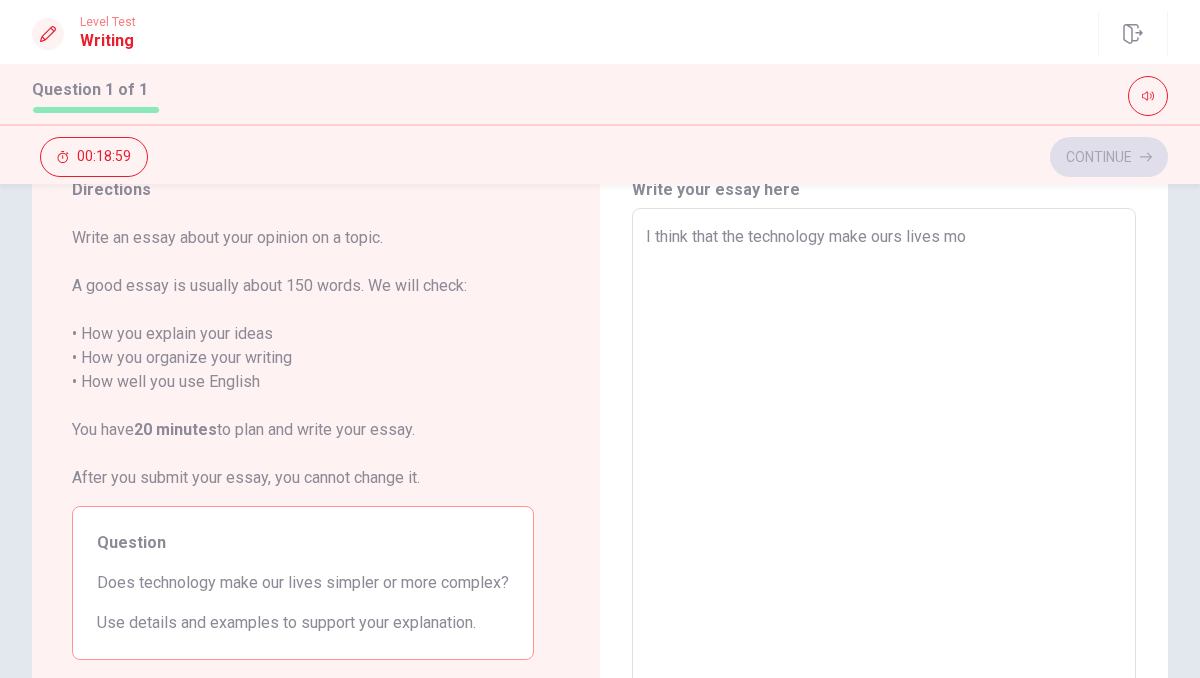 type on "x" 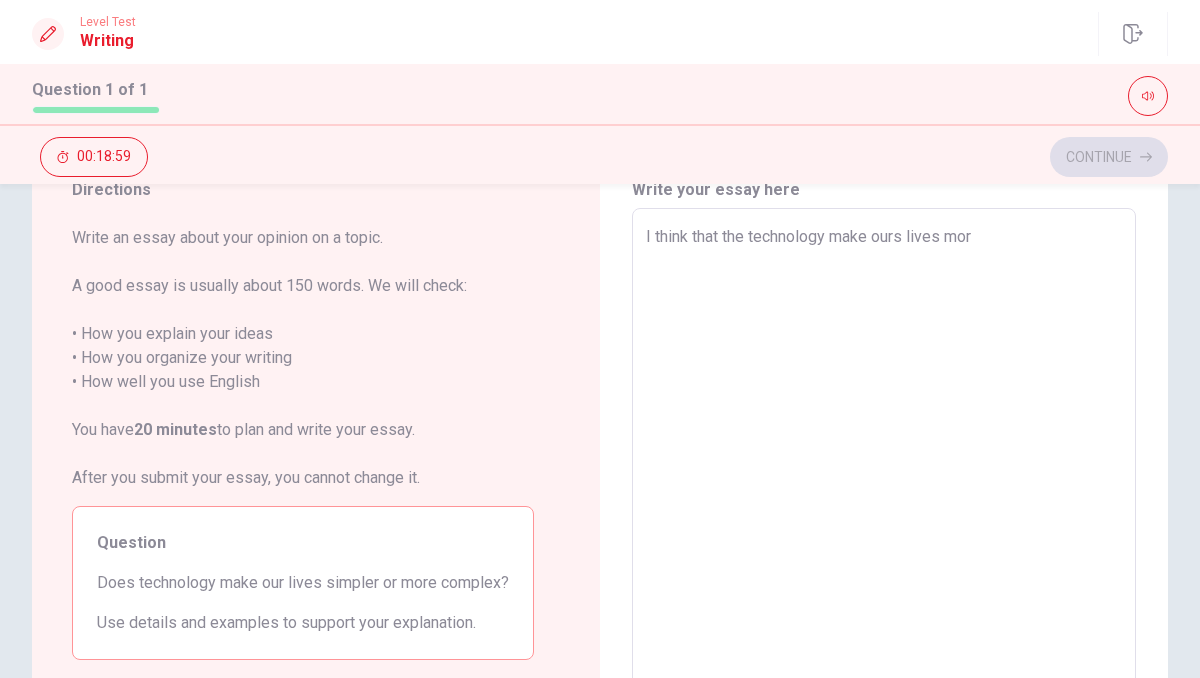type on "x" 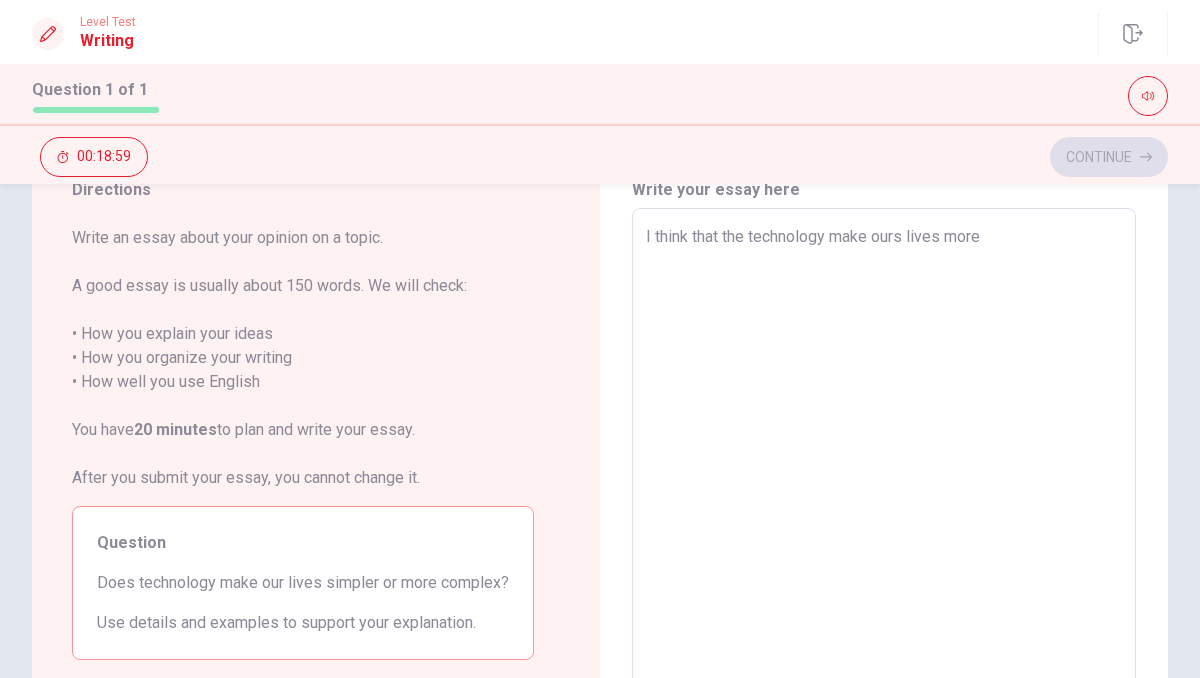 type on "x" 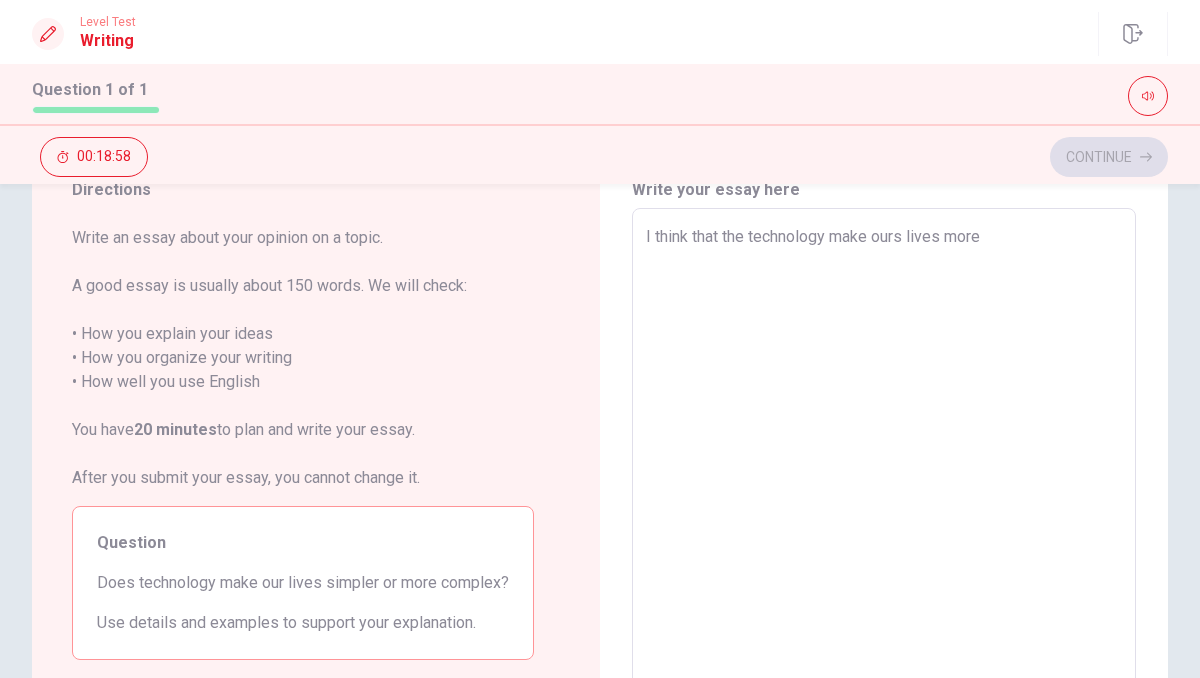 type on "I think that the technology make ours lives mores" 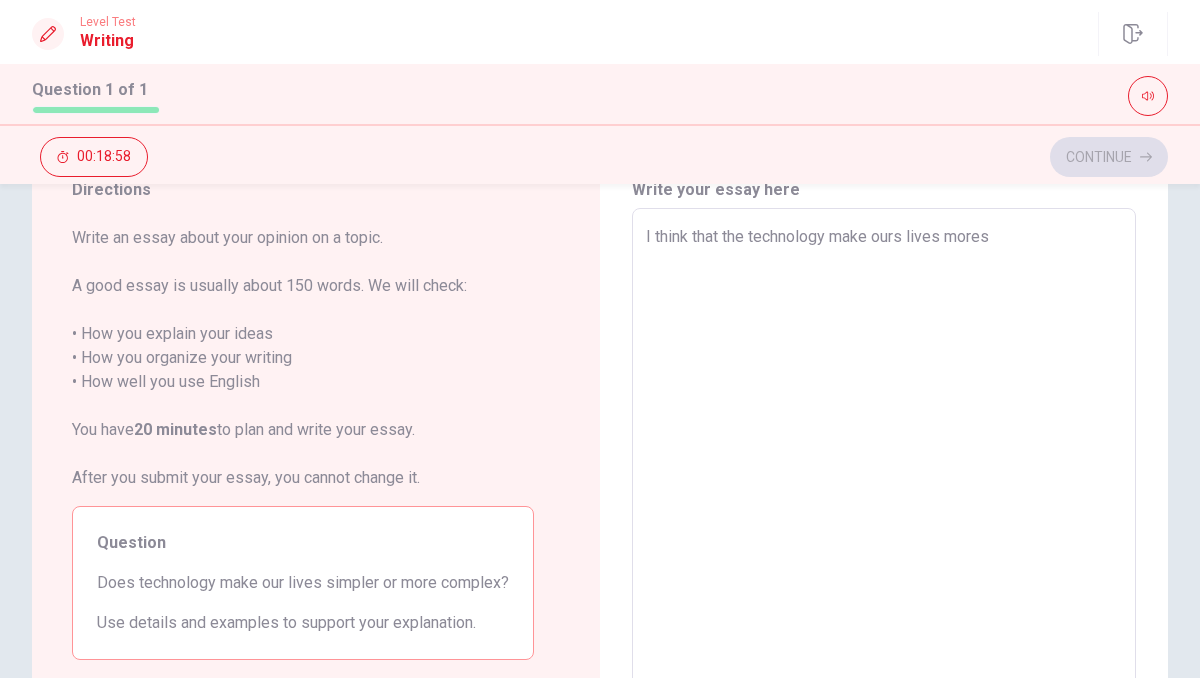 type on "x" 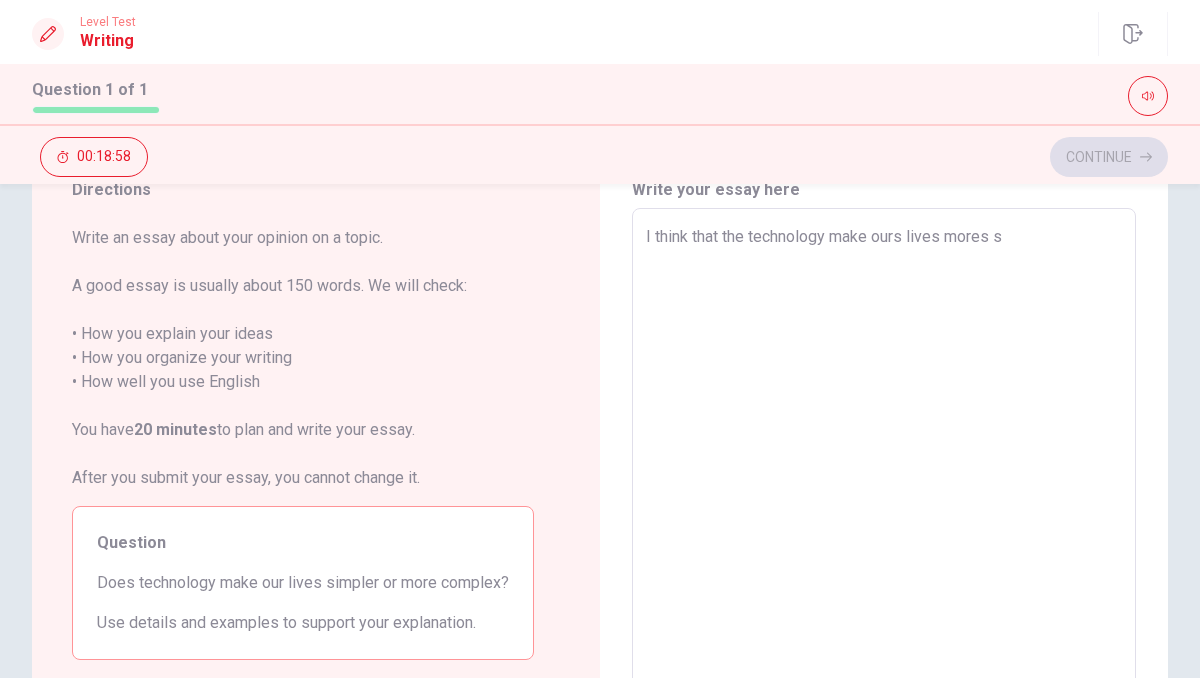 type on "x" 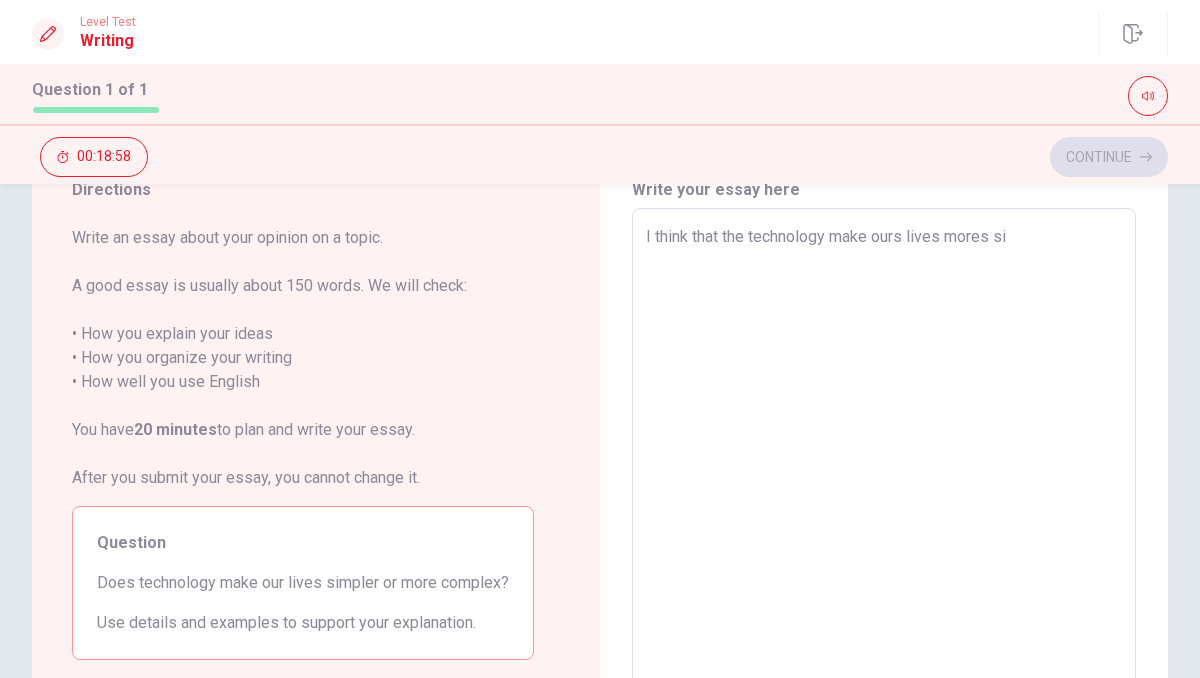 type on "I think that the technology make ours lives mores sim" 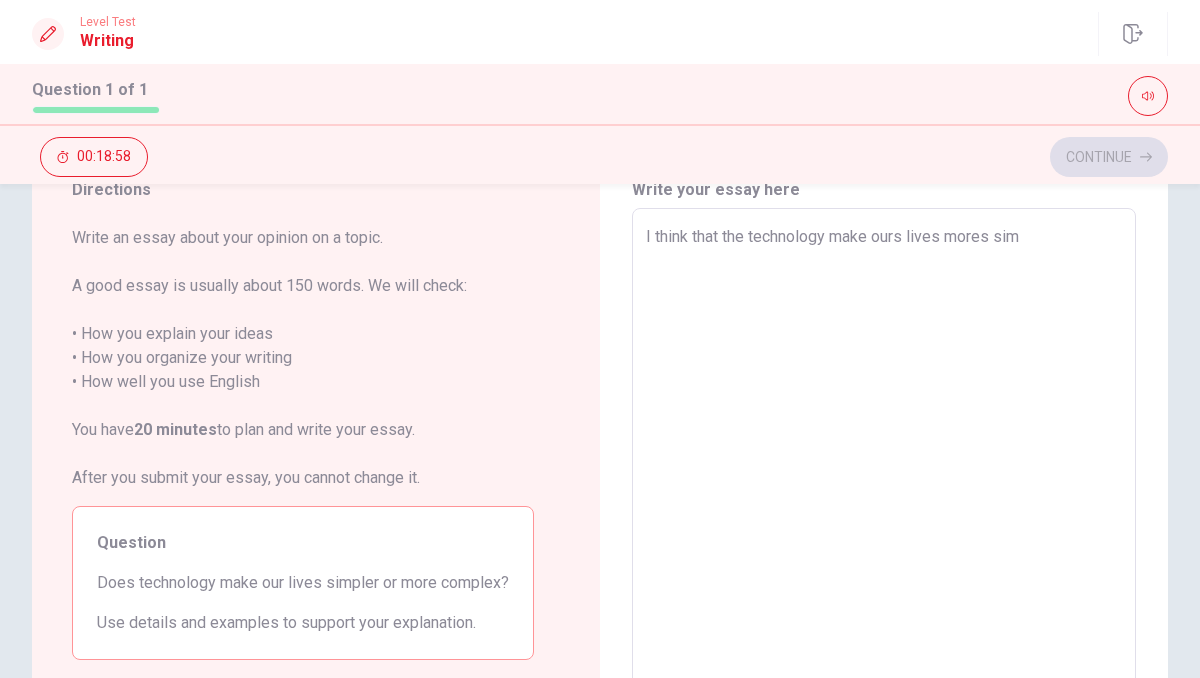 type on "x" 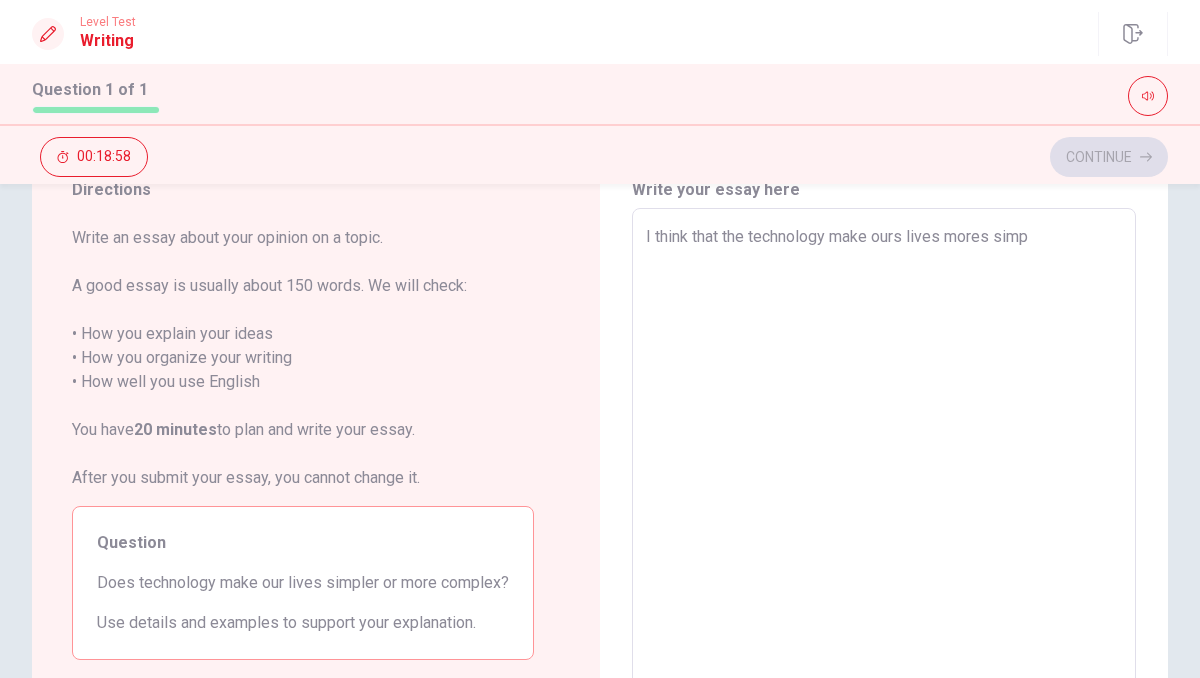 type on "x" 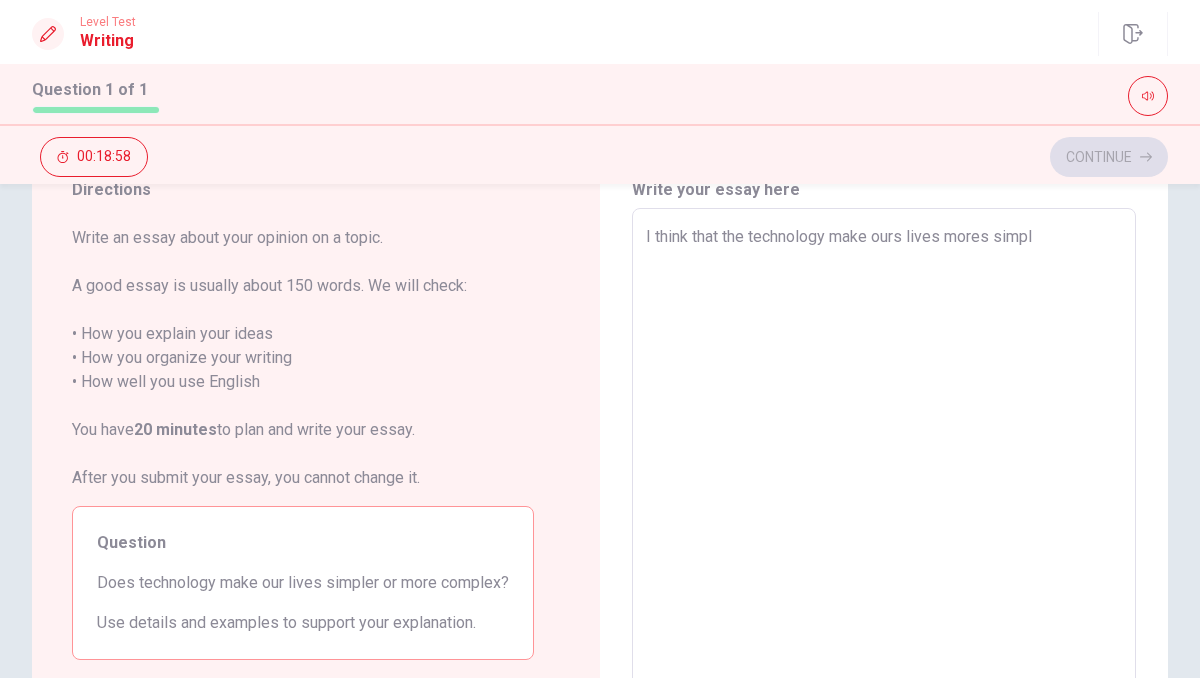 type on "x" 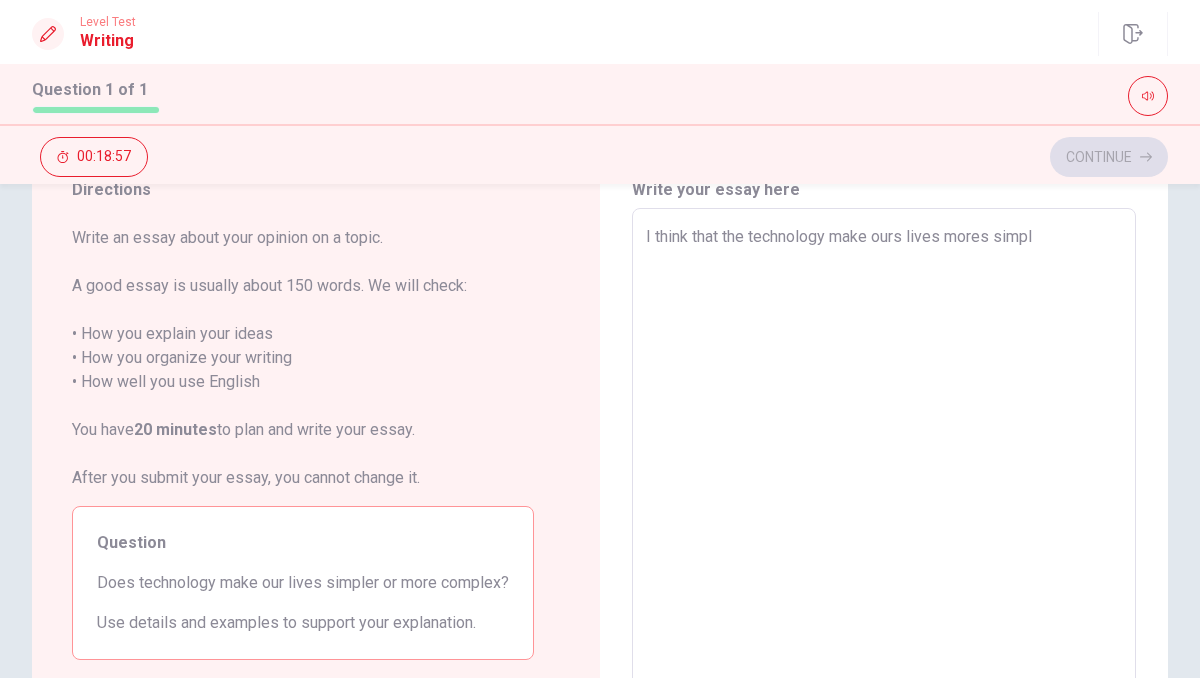 type on "I think that the technology make ours lives mores simple" 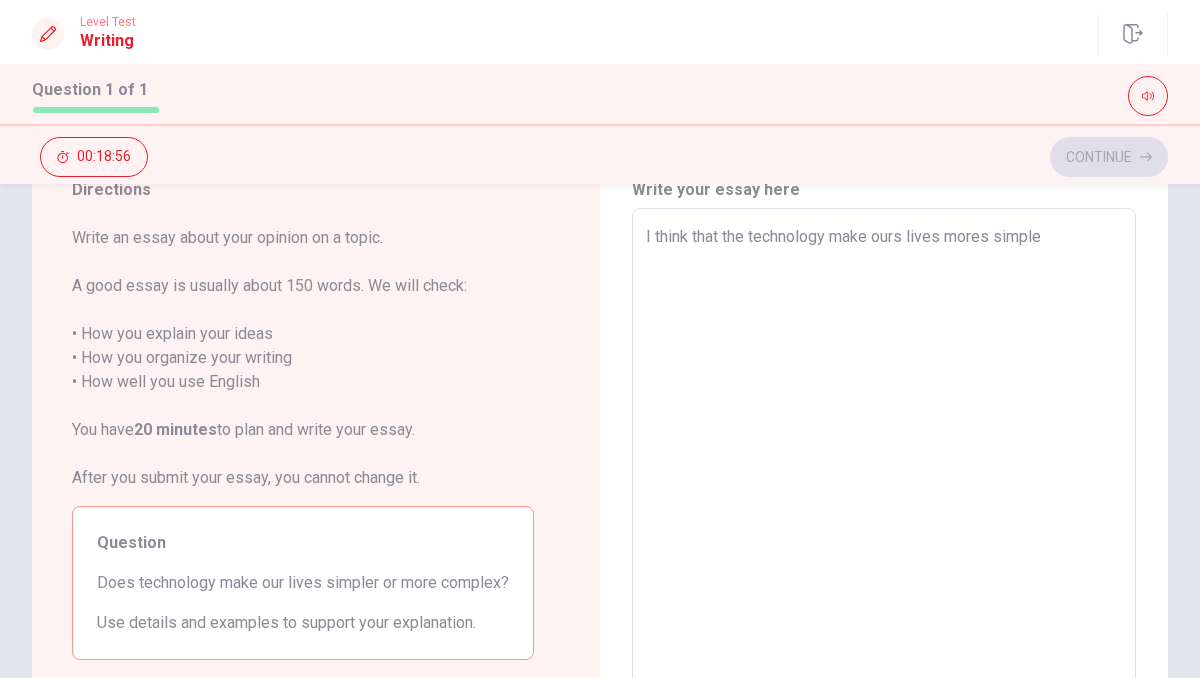 type on "x" 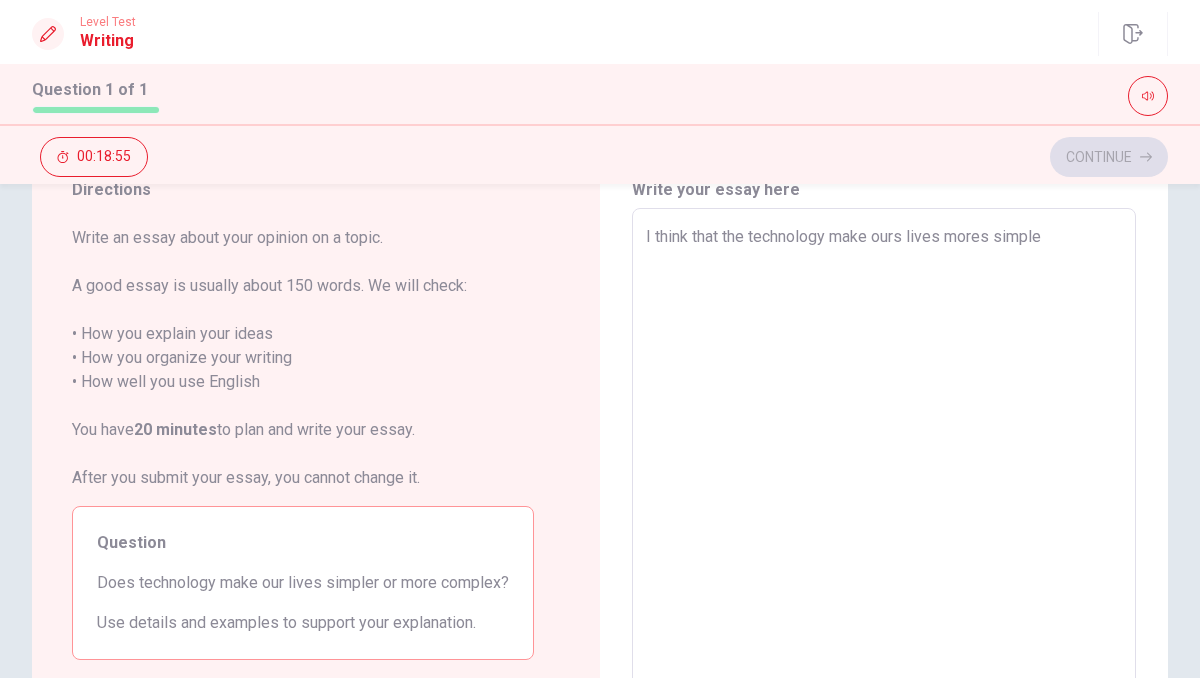 type on "I think that the technology make ours lives mores simple," 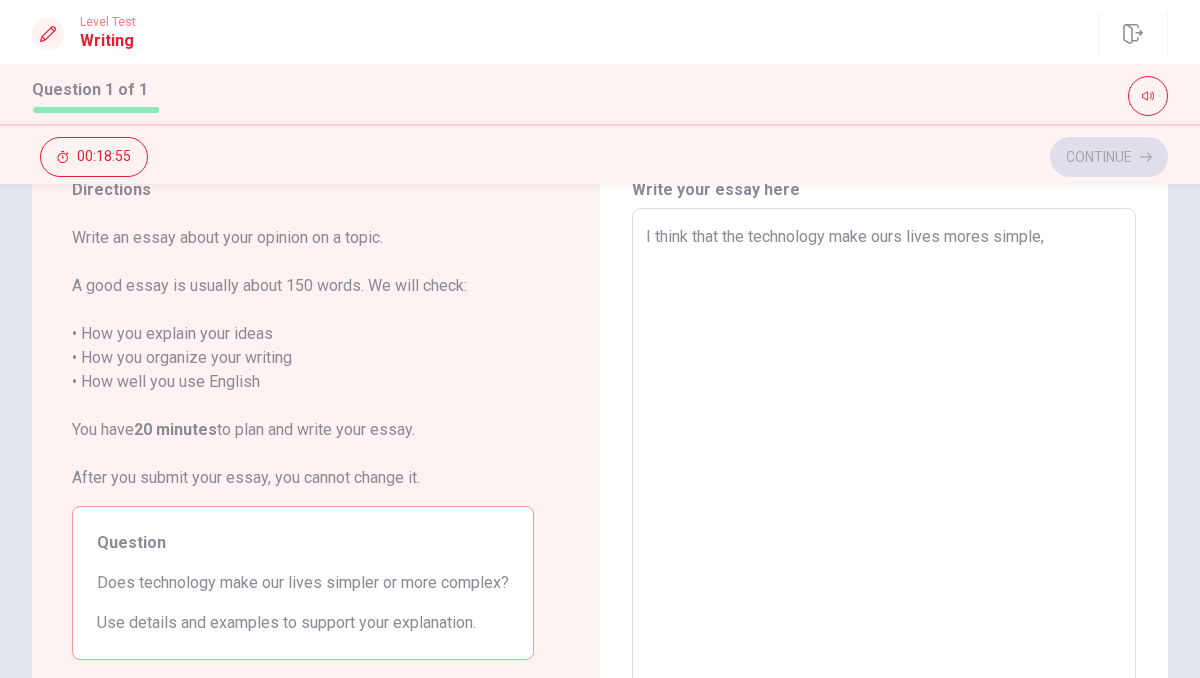 type on "x" 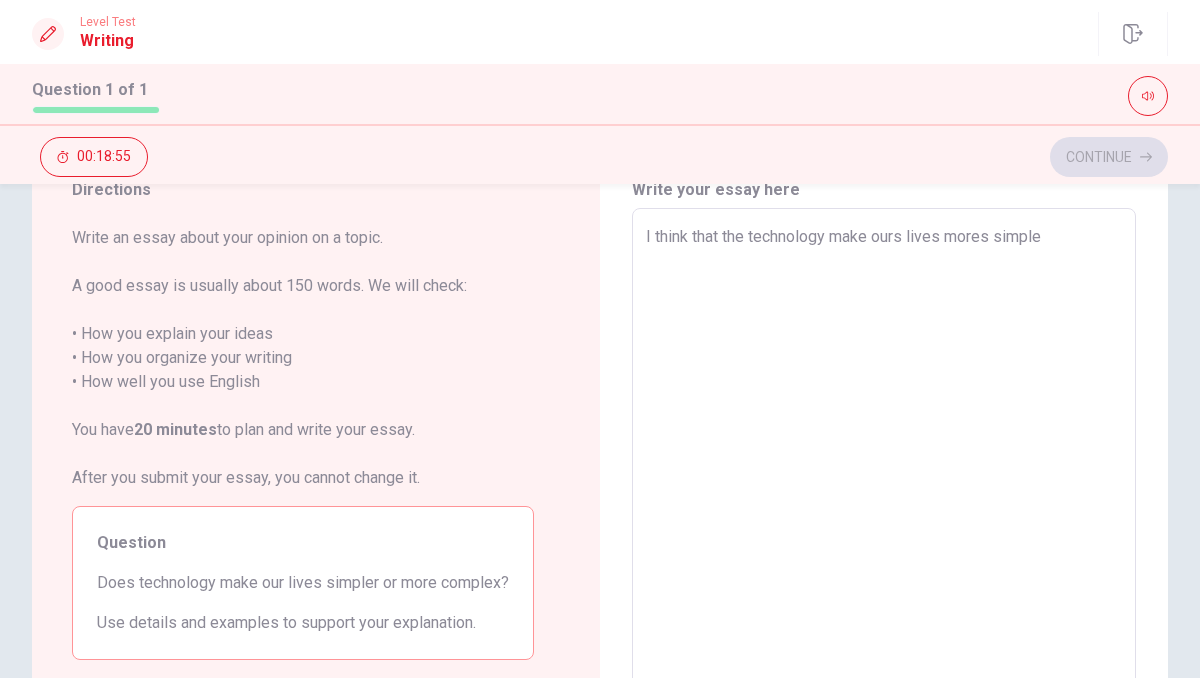type on "x" 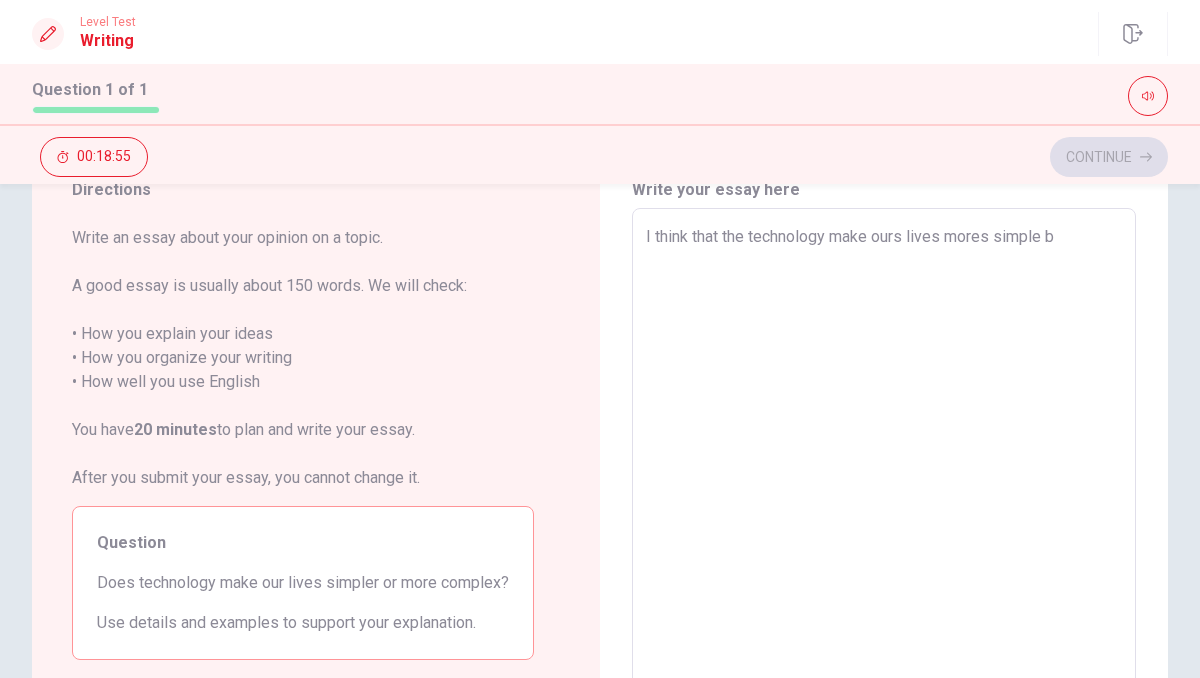 type on "x" 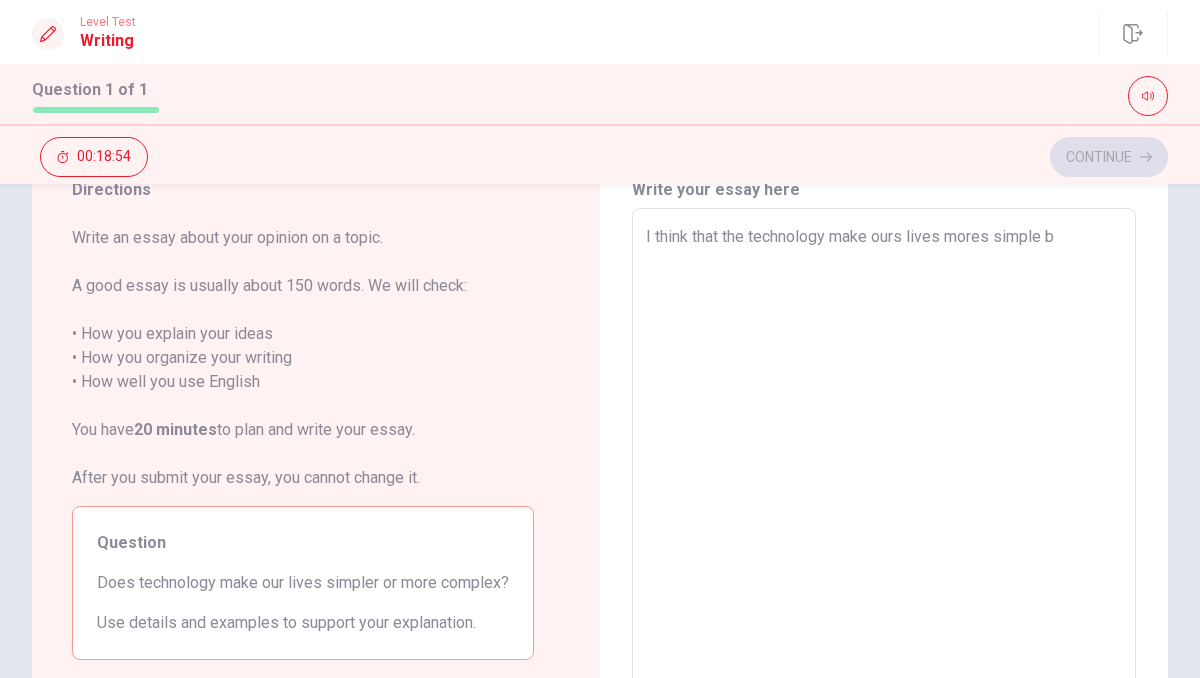 type on "I think that the technology make ours lives mores simple be" 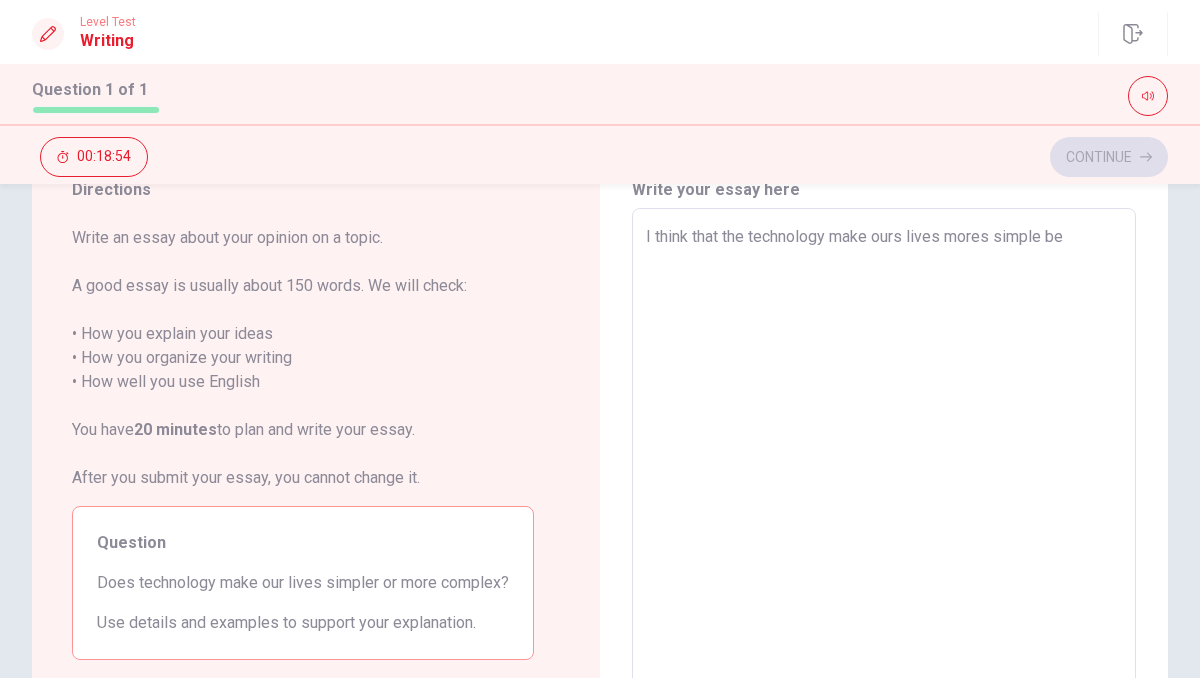 type on "x" 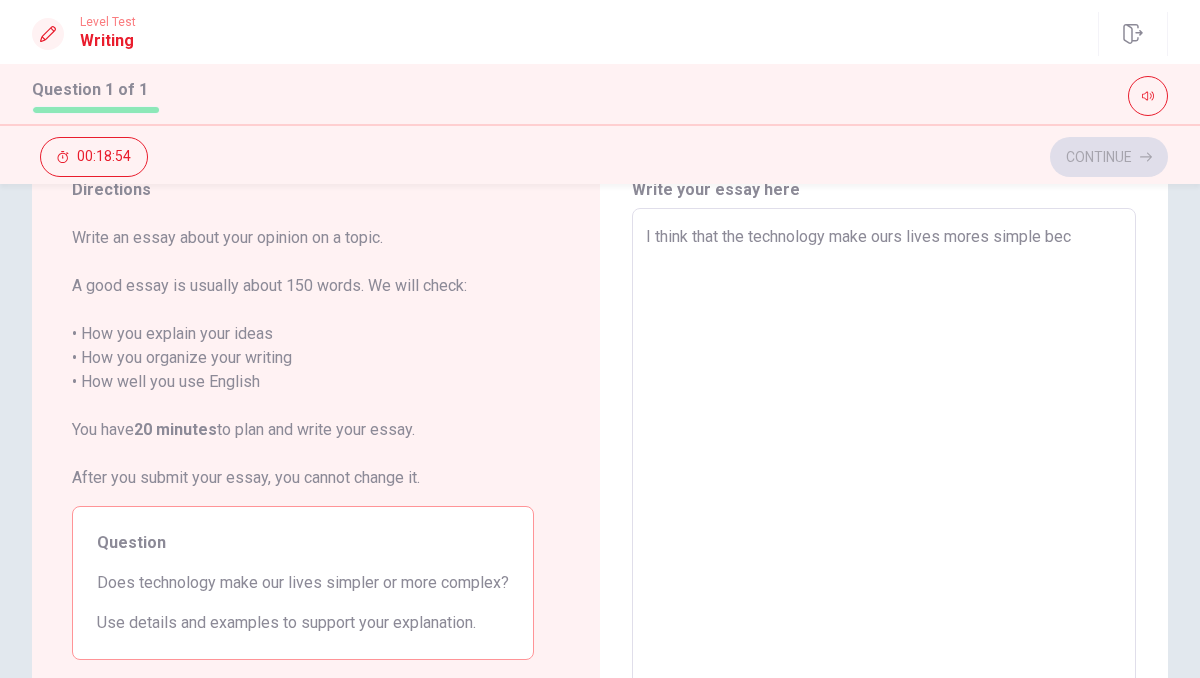 type on "x" 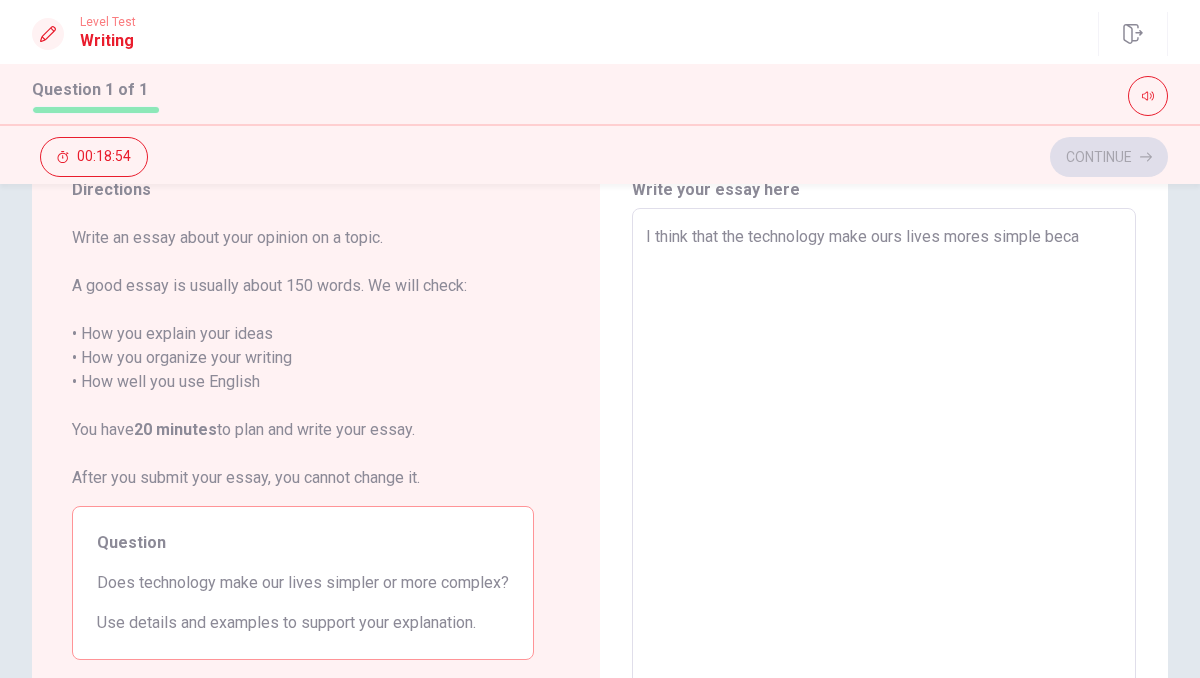type on "x" 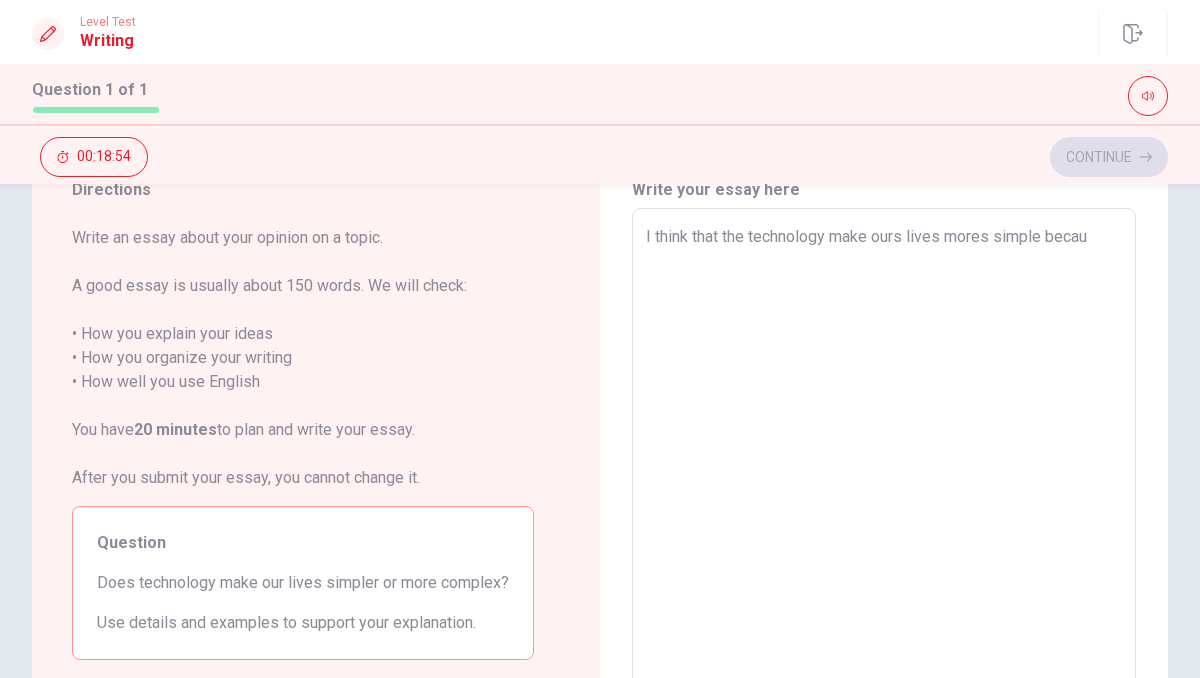 type on "x" 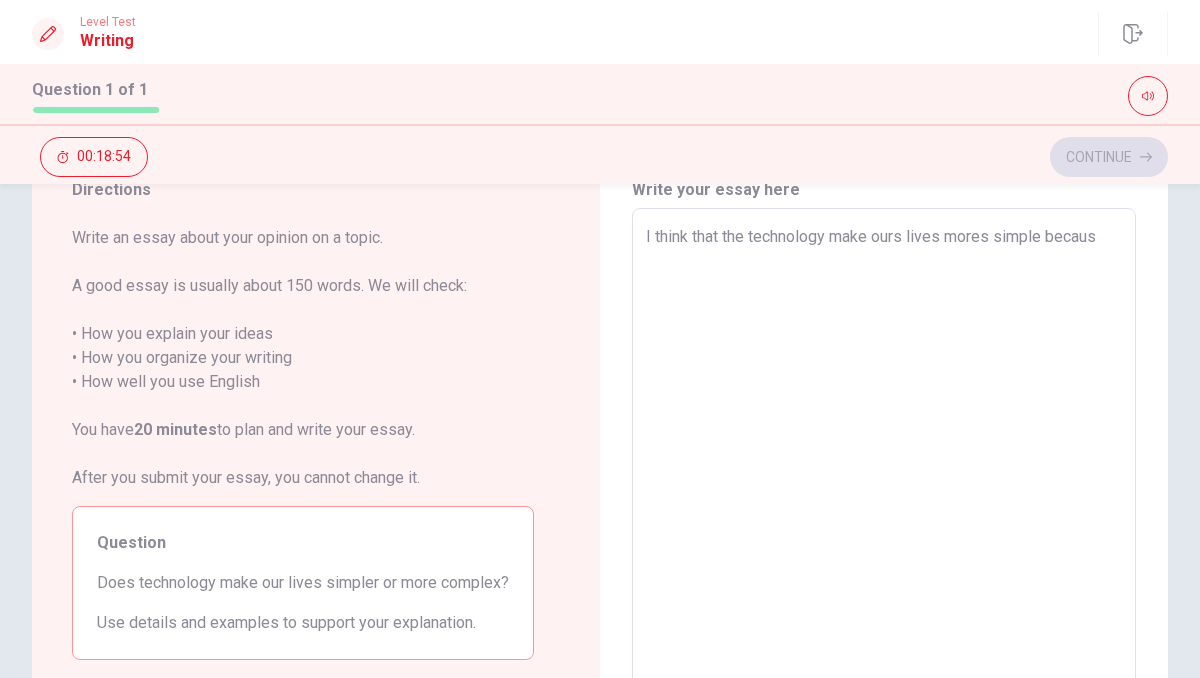 type on "x" 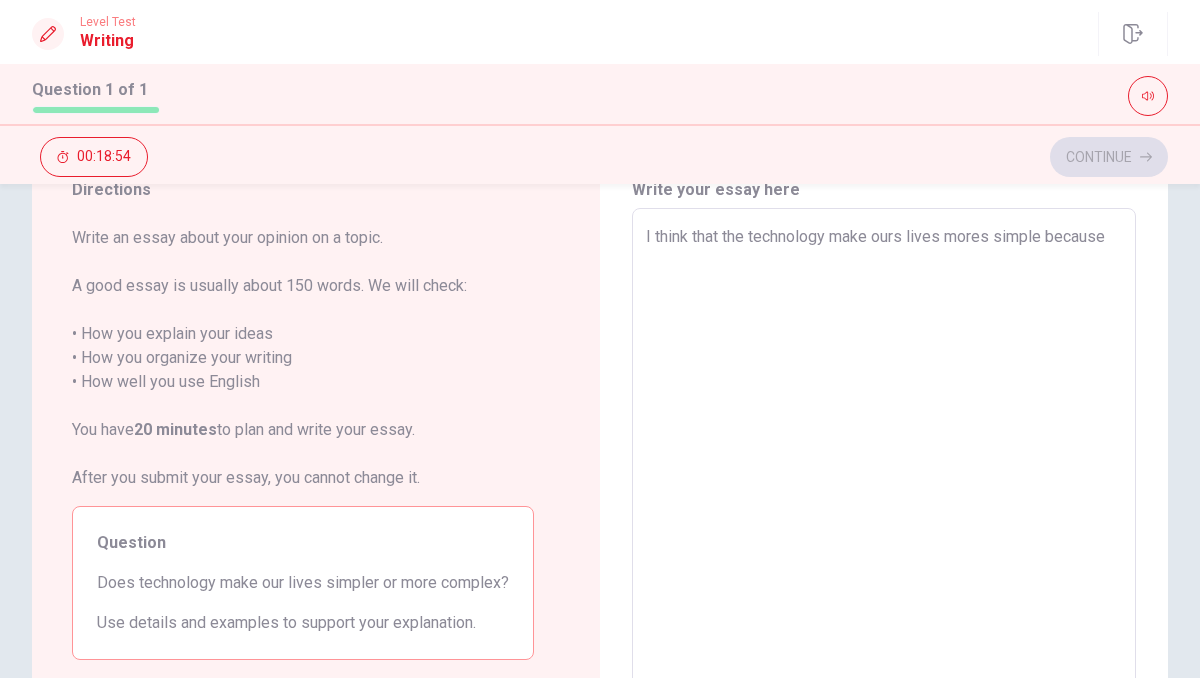 type on "x" 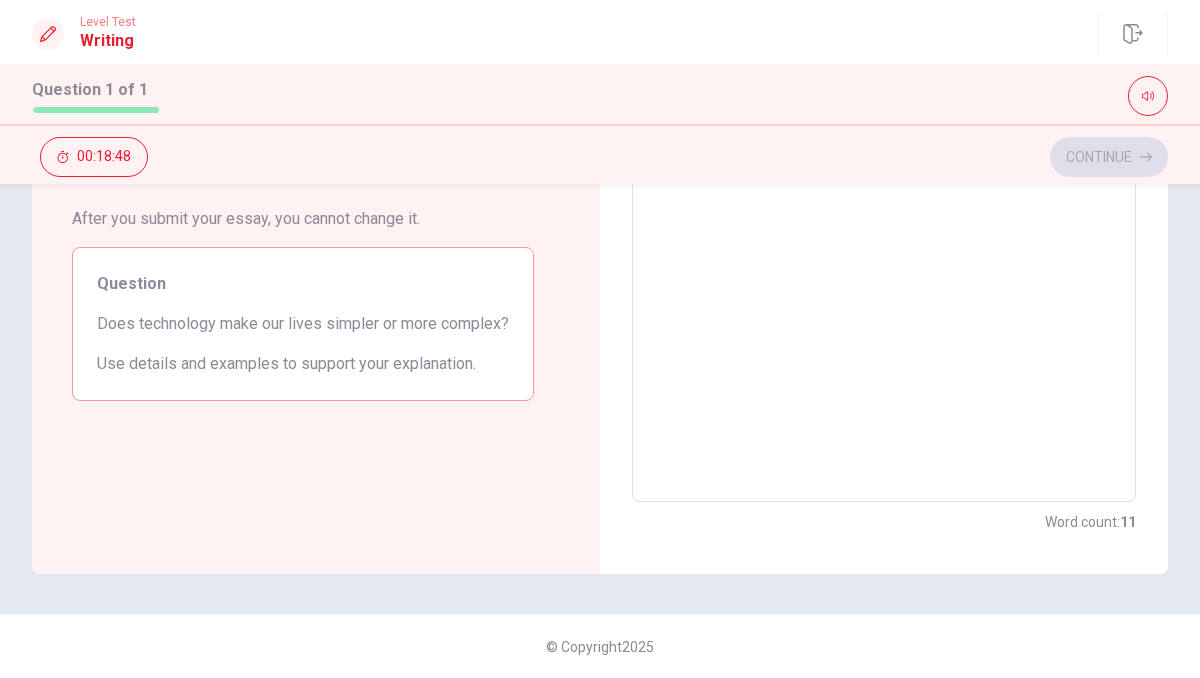 scroll, scrollTop: 0, scrollLeft: 0, axis: both 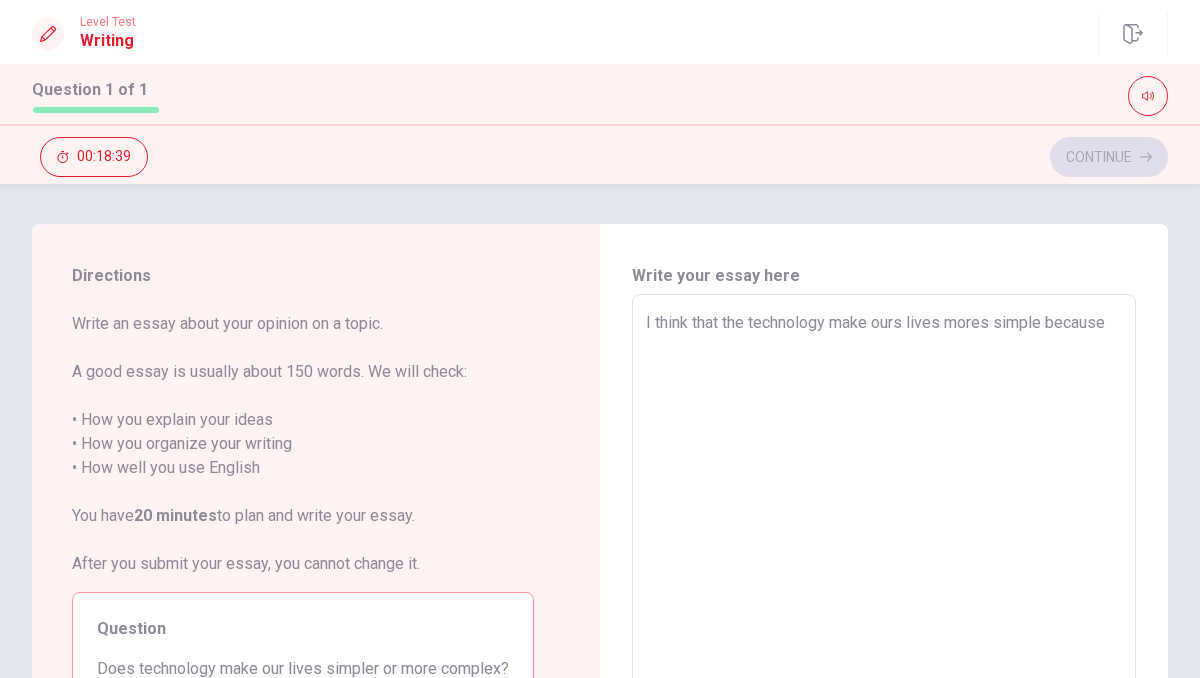 type on "x" 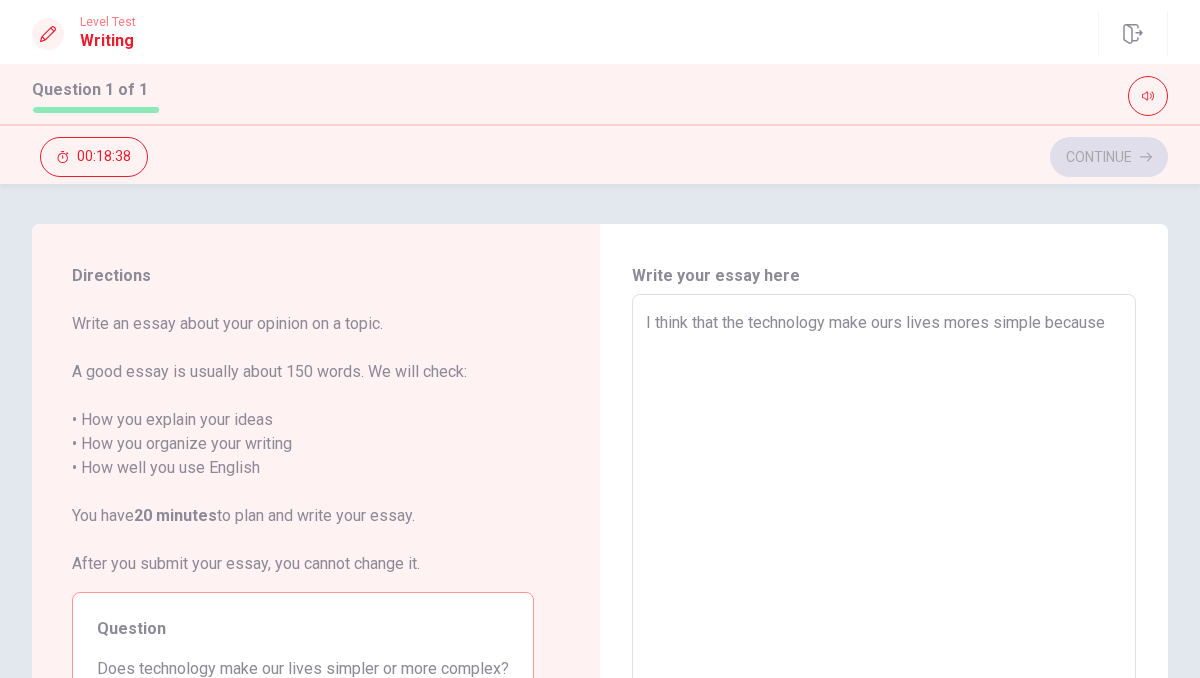 type on "I think that the technology make ours lives mores simple because n" 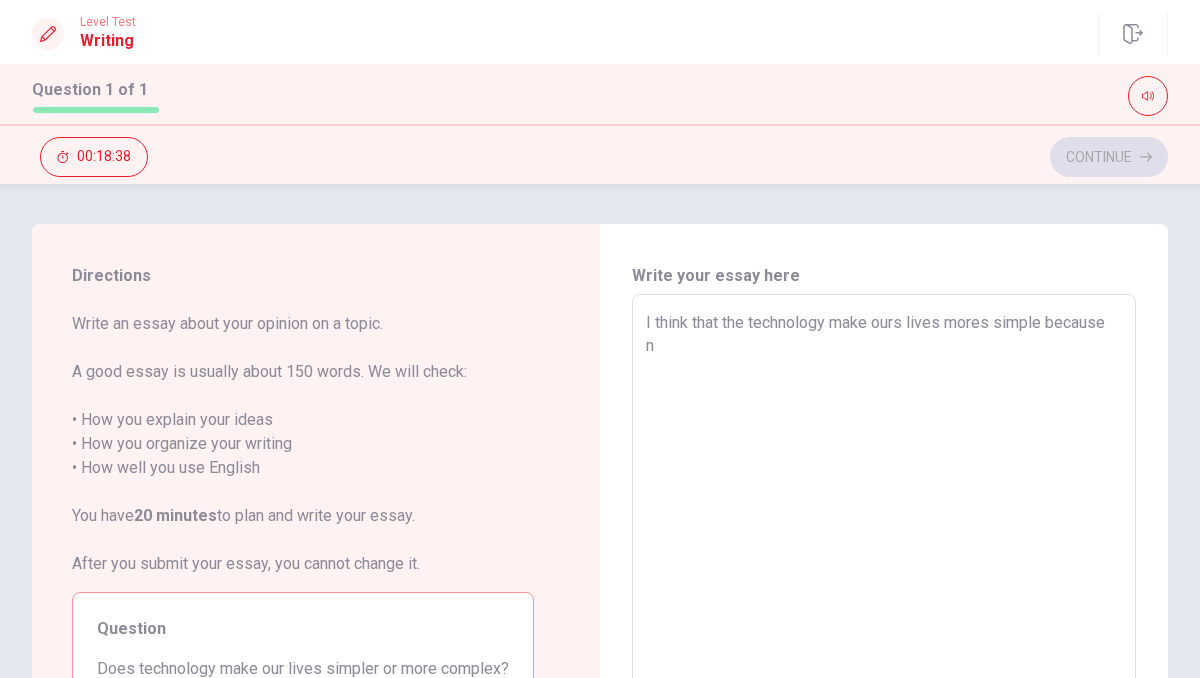 type on "x" 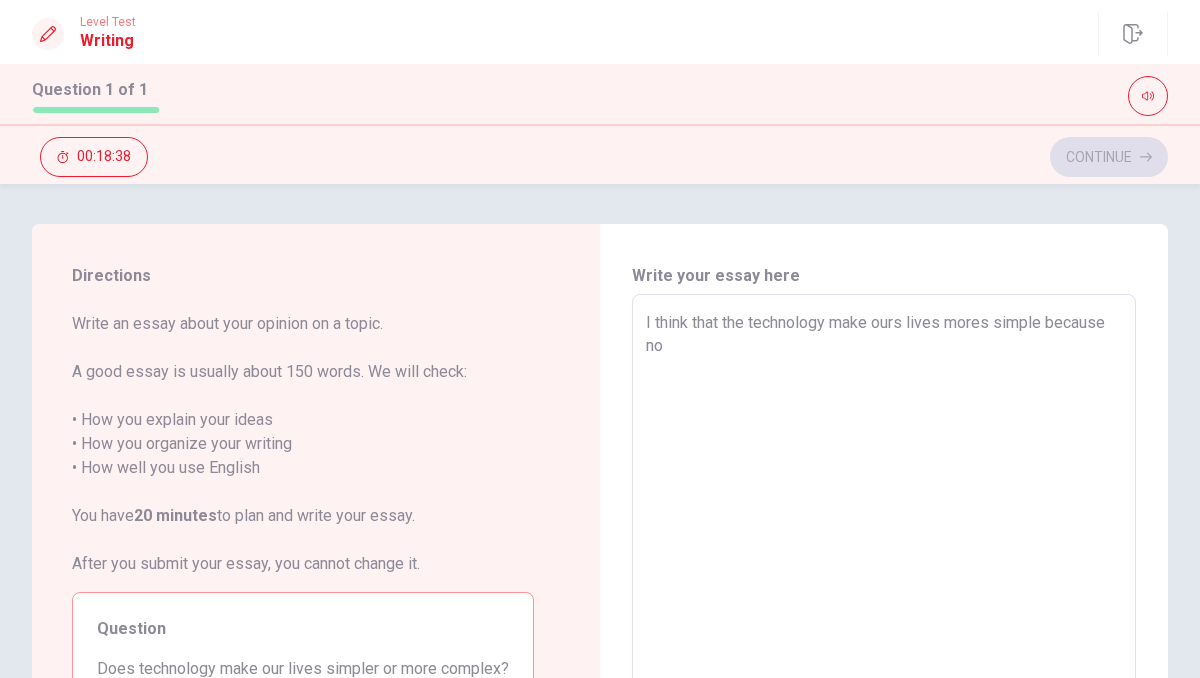 type on "x" 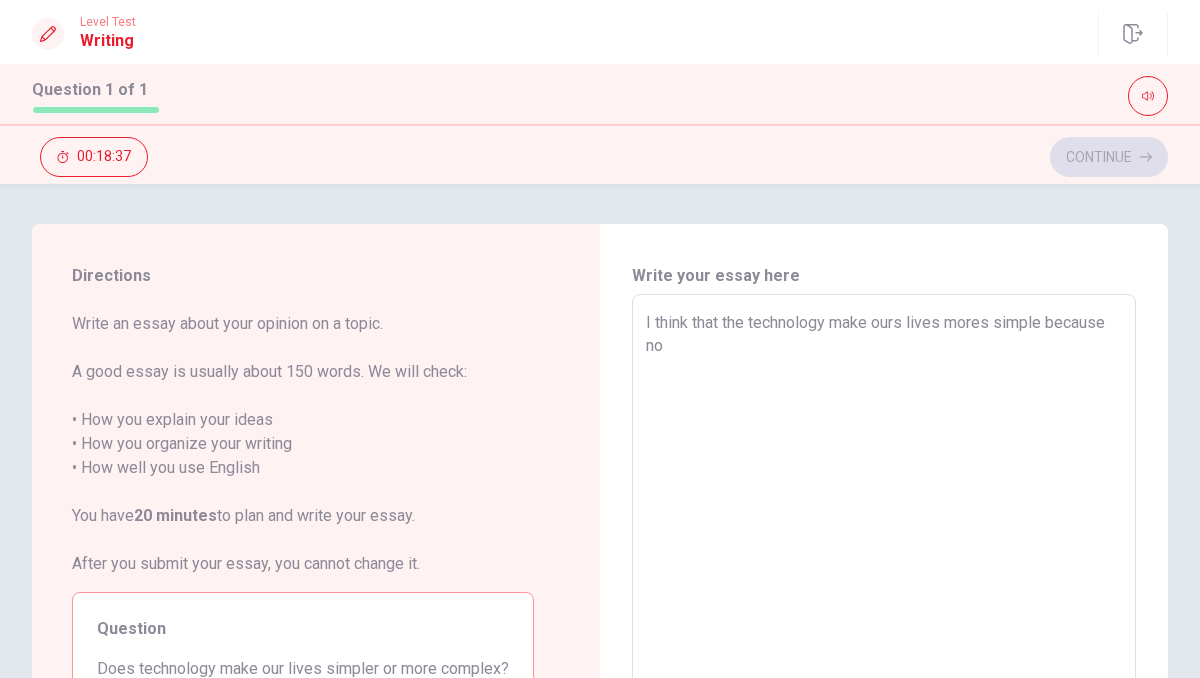 type on "I think that the technology make ours lives mores simple because now" 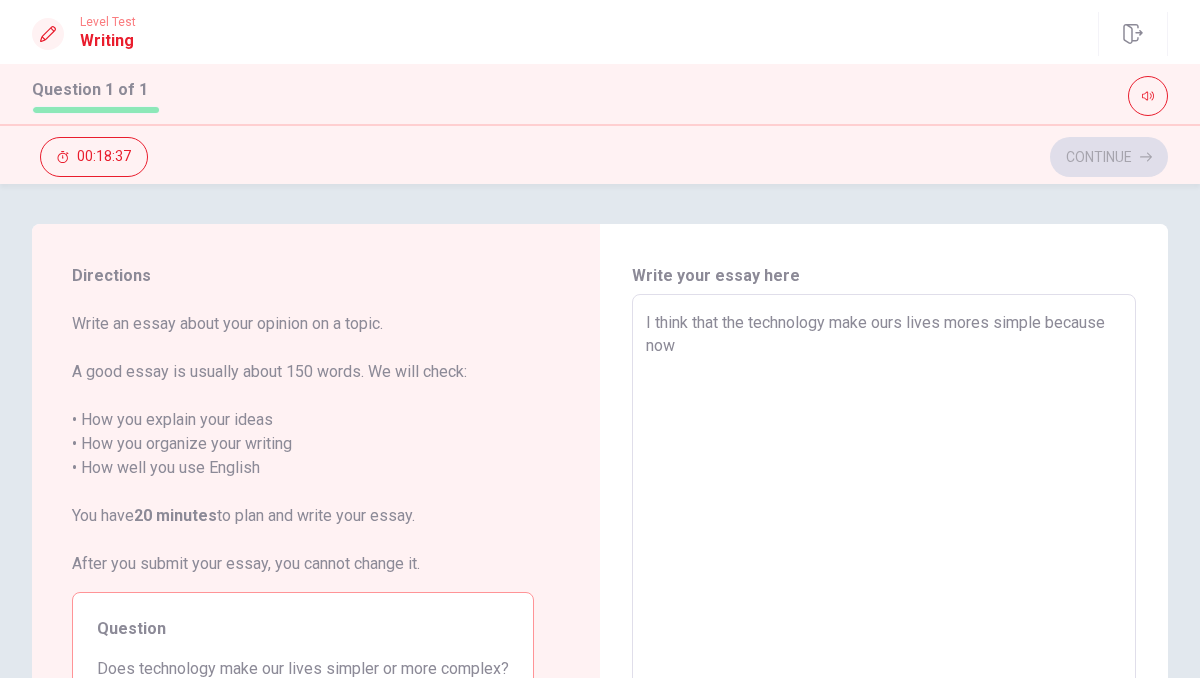 type on "x" 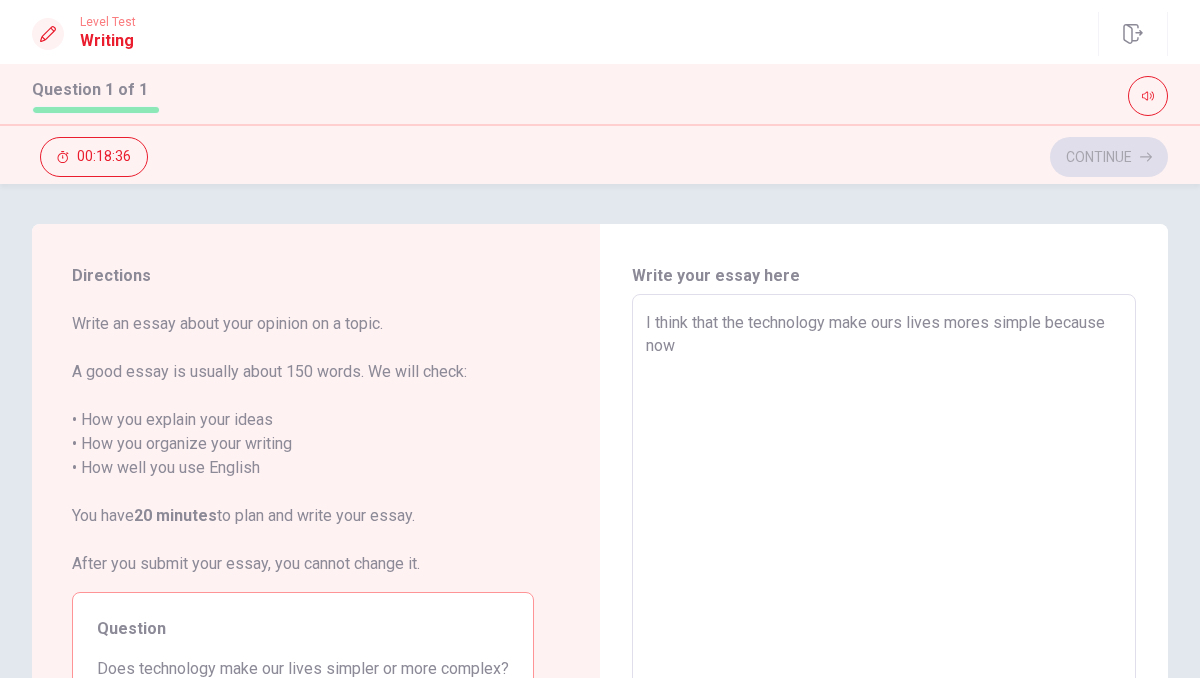 type on "I think that the technology make ours lives mores simple because now w" 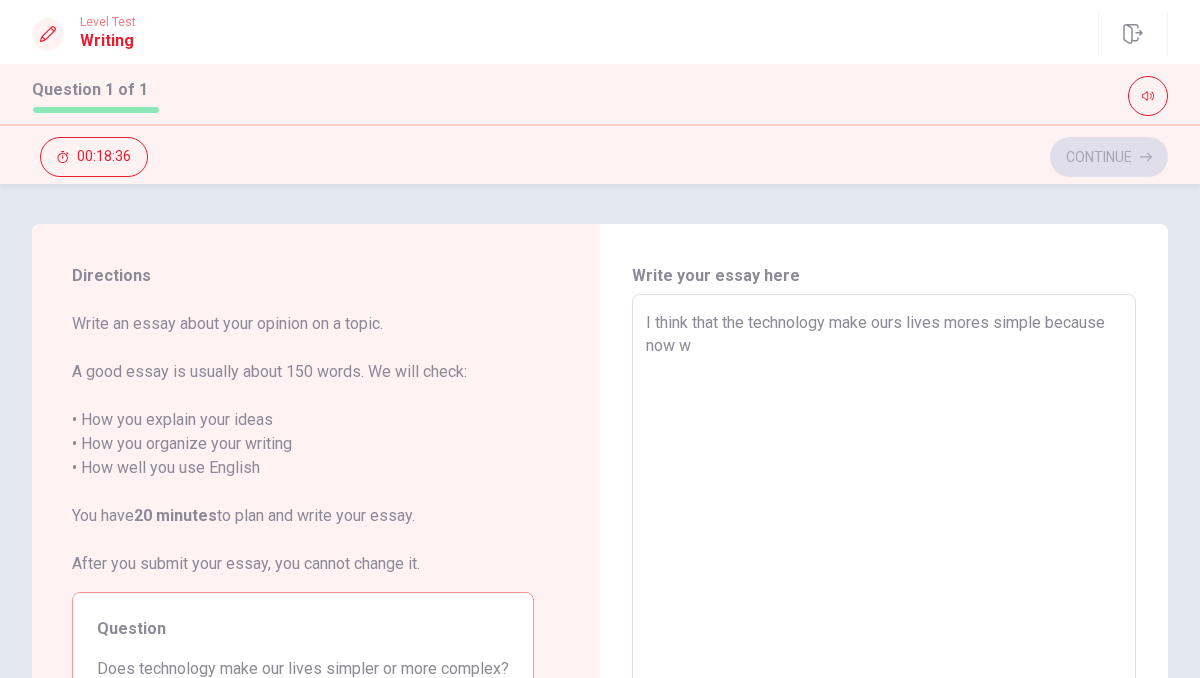 type on "x" 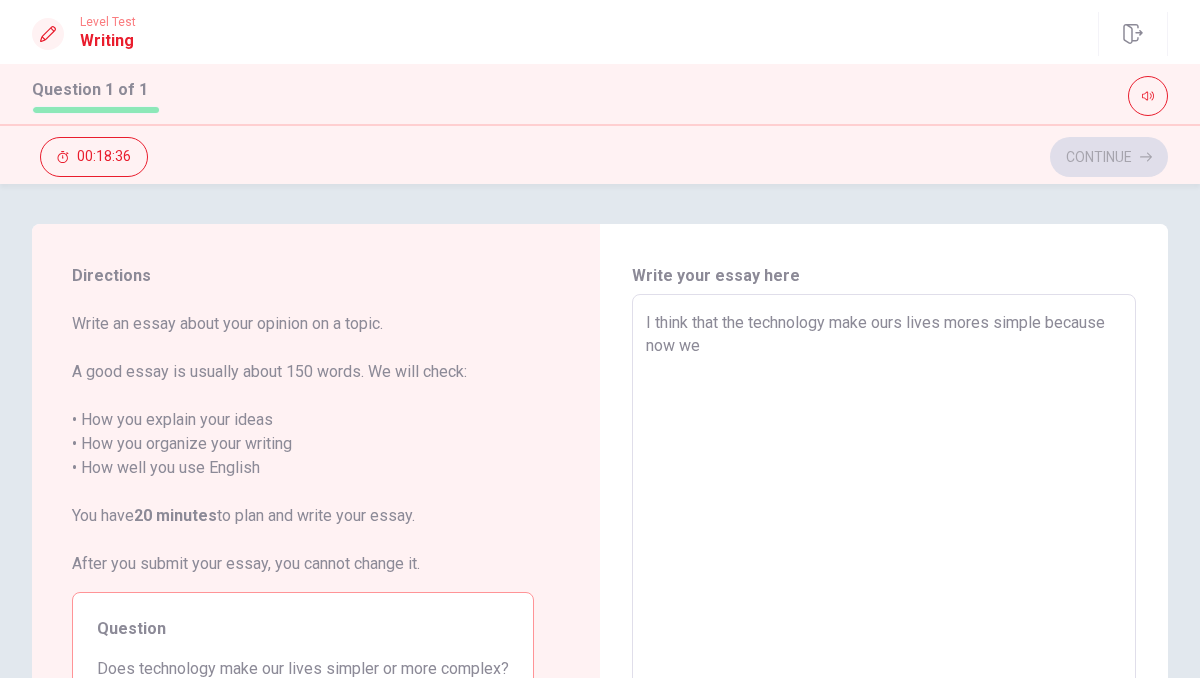 type on "x" 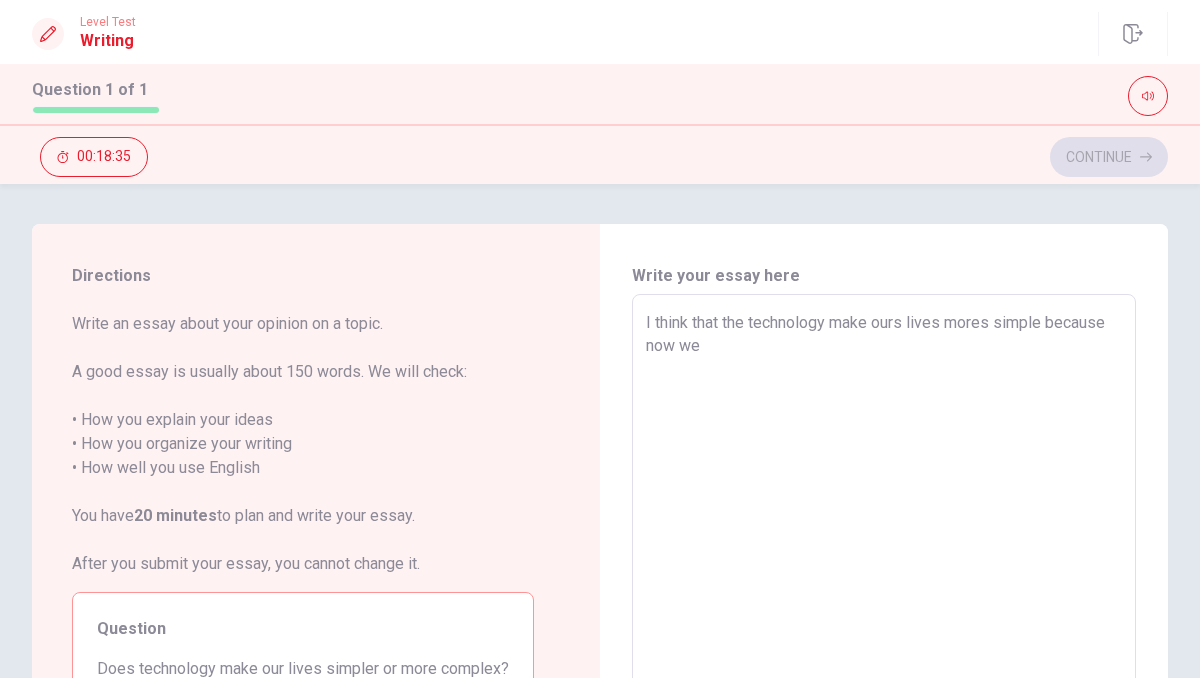 type on "I think that the technology make ours lives mores simple because now we h" 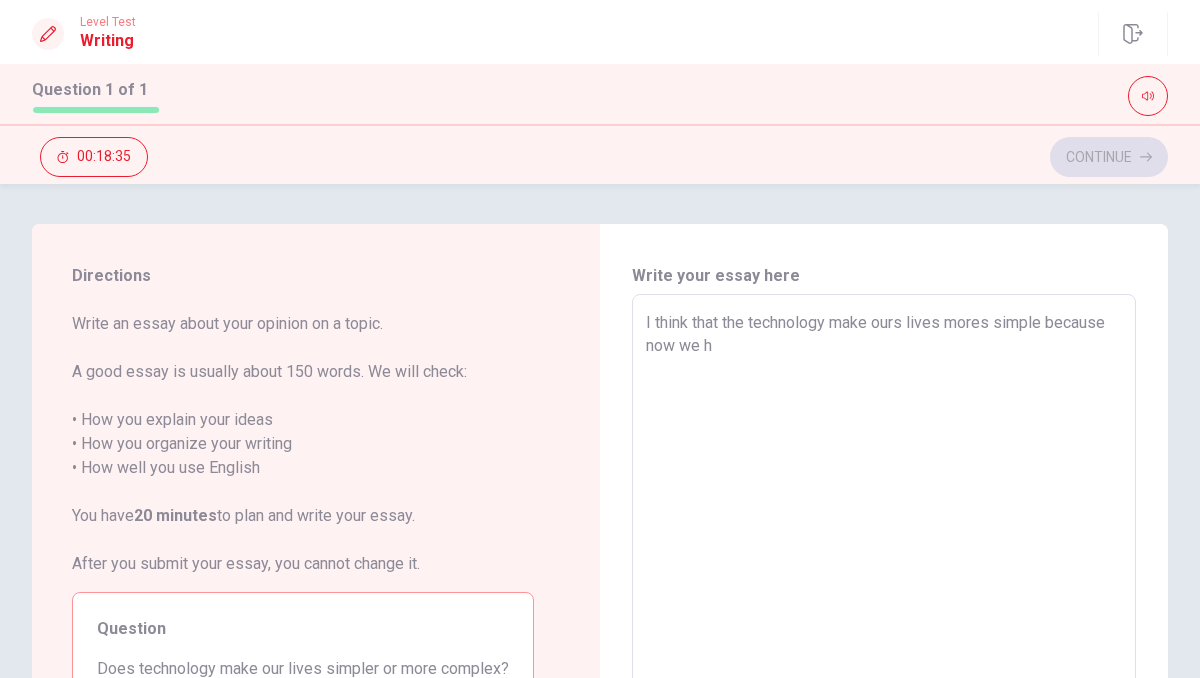 type on "x" 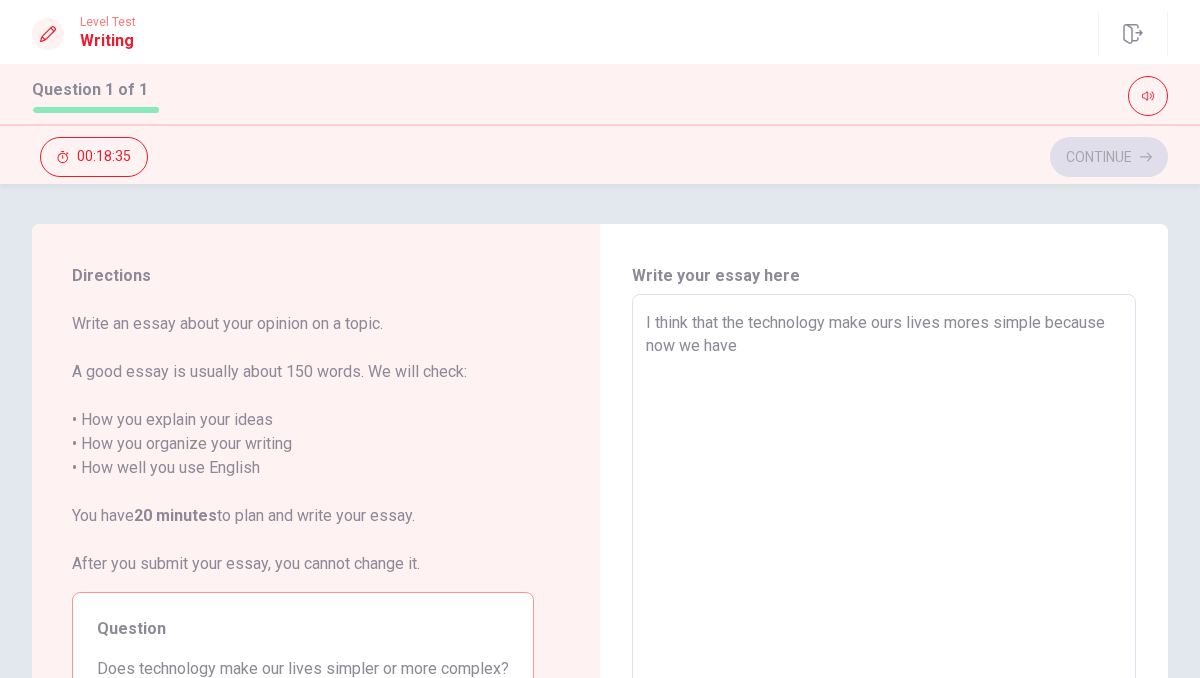 type on "x" 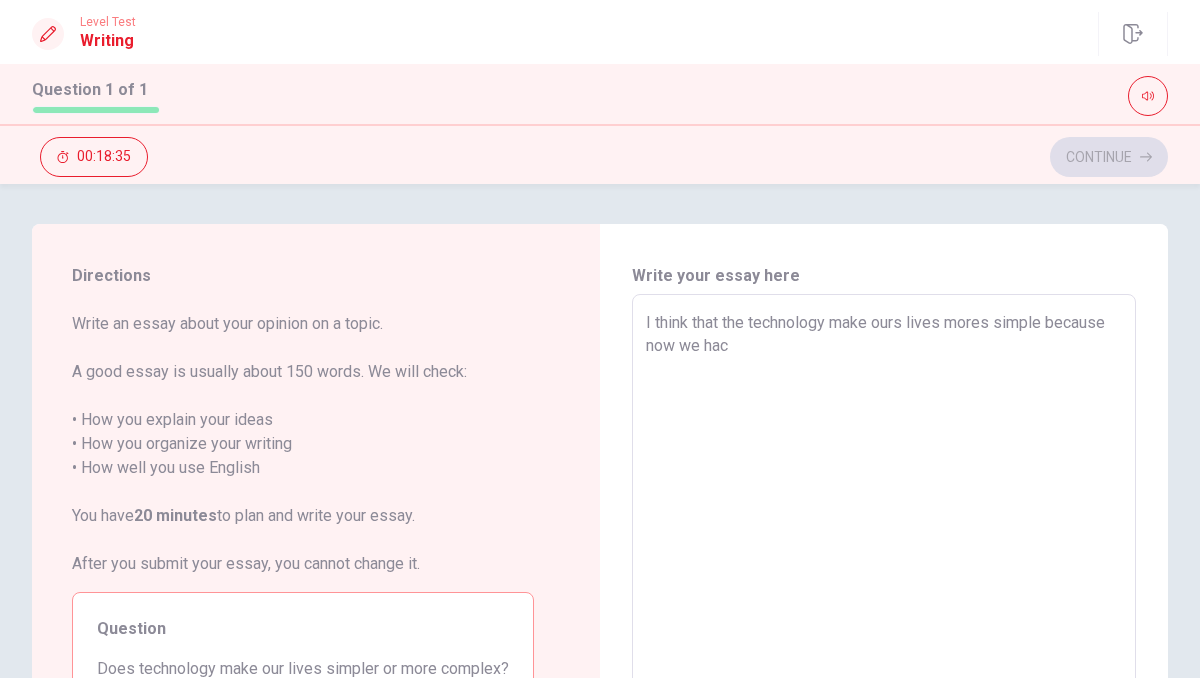 type on "x" 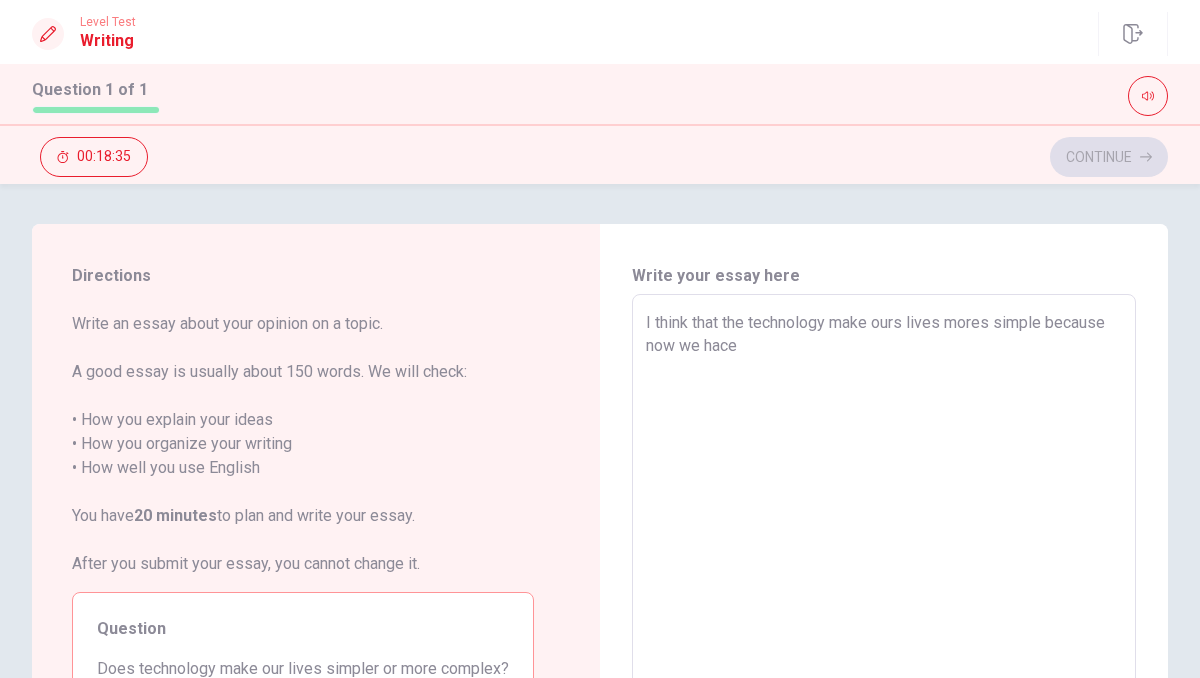 type on "x" 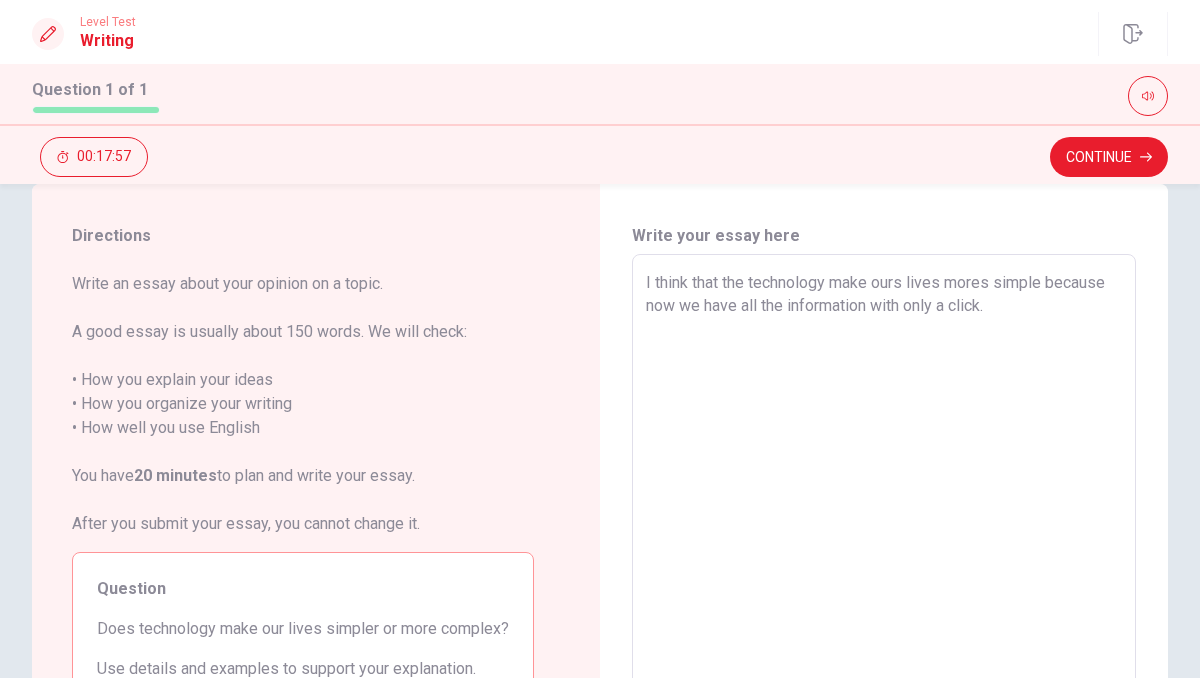 scroll, scrollTop: 0, scrollLeft: 0, axis: both 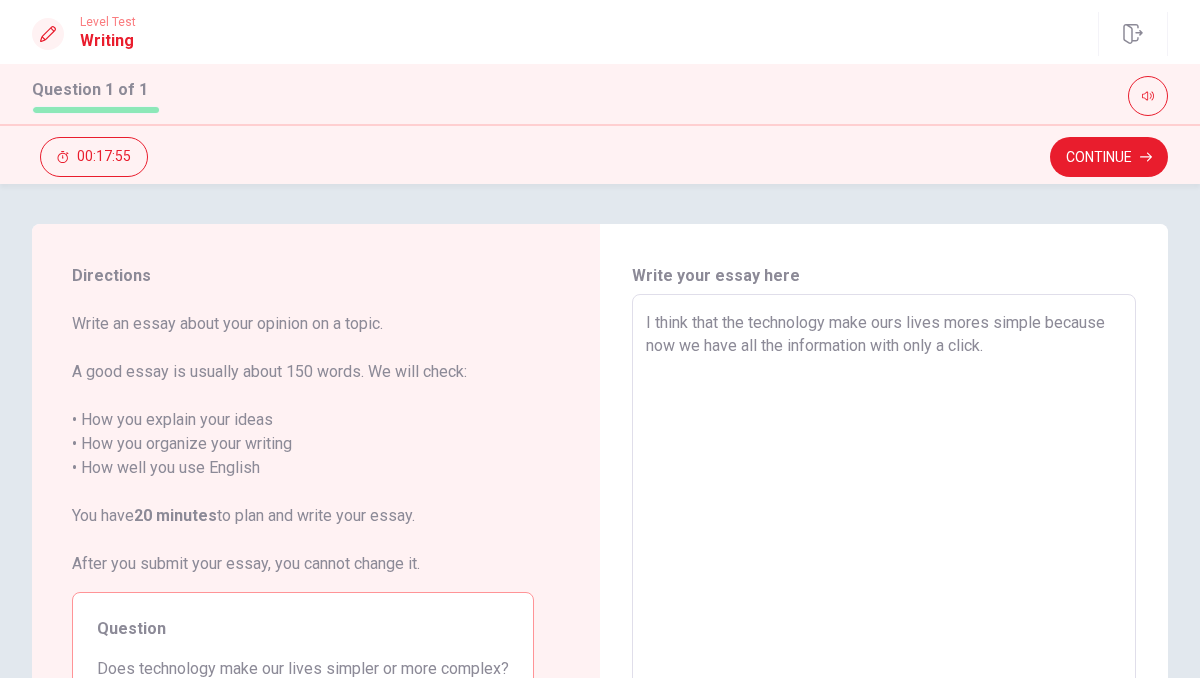 click on "I think that the technology make ours lives mores simple because now we have all the information with only a click." at bounding box center [884, 571] 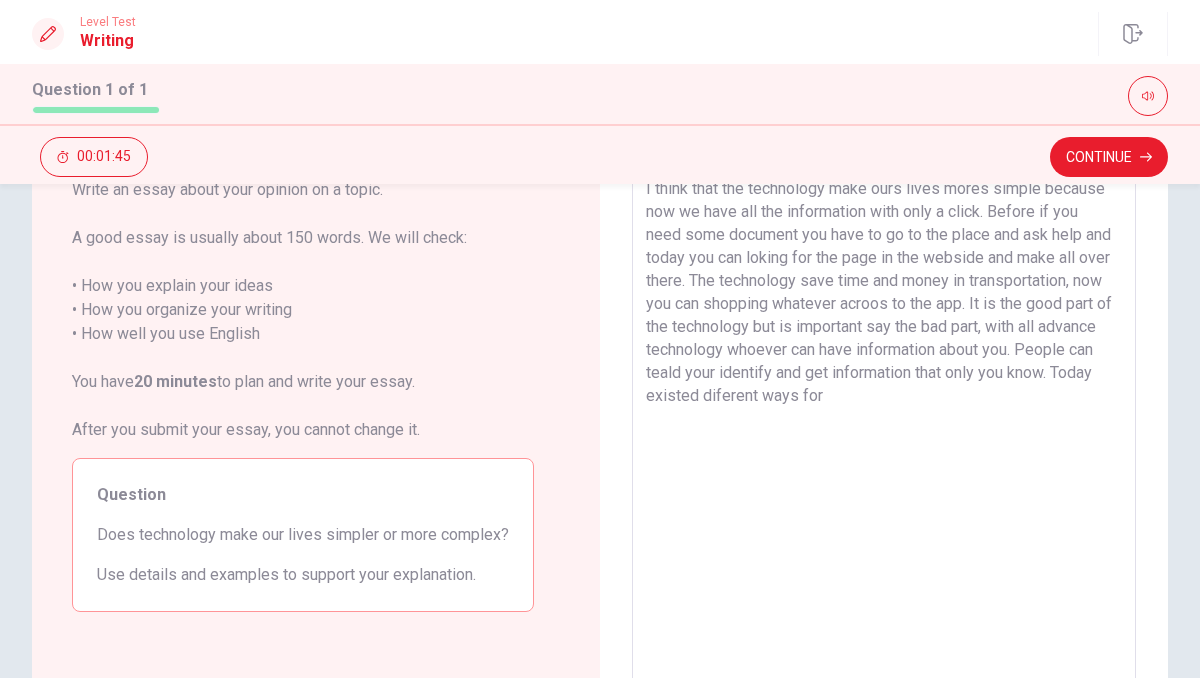 scroll, scrollTop: 138, scrollLeft: 0, axis: vertical 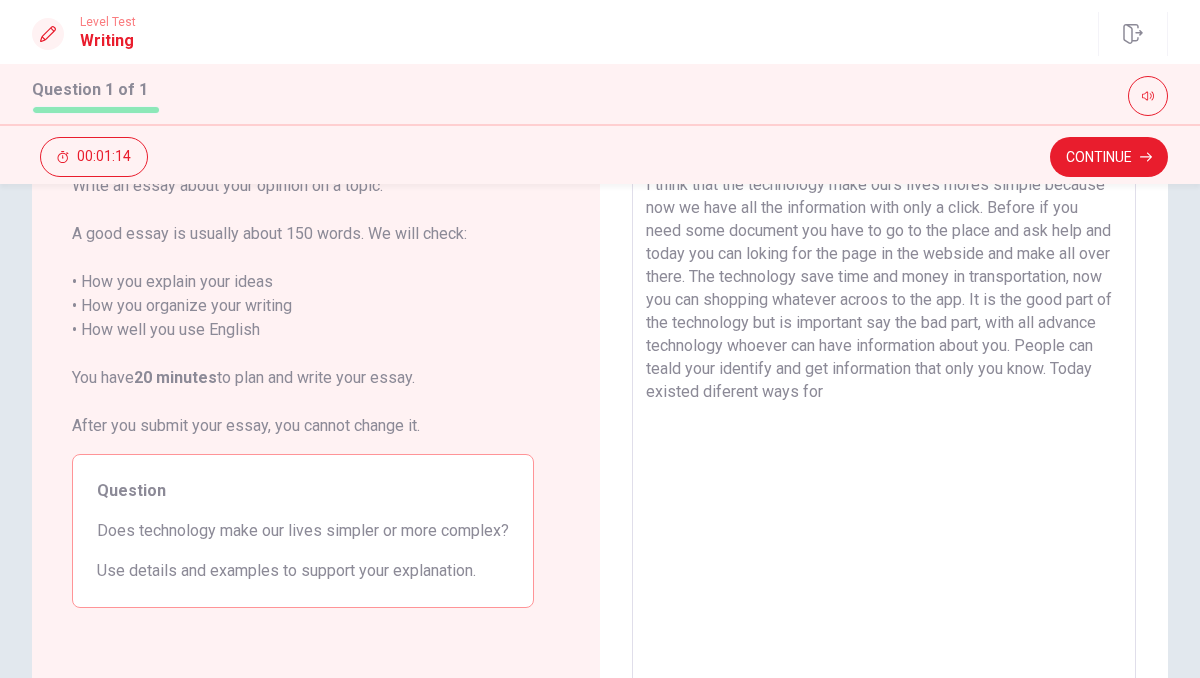click on "I think that the technology make ours lives mores simple because now we have all the information with only a click. Before if you need some document you have to go to the place and ask help and today you can loking for the page in the webside and make all over there. The technology save time and money in transportation, now you can shopping whatever acroos to the app. It is the good part of the technology but is important say the bad part, with all advance technology whoever can have information about you. People can teald your identify and get information that only you know. Today existed diferent ways for" at bounding box center [884, 433] 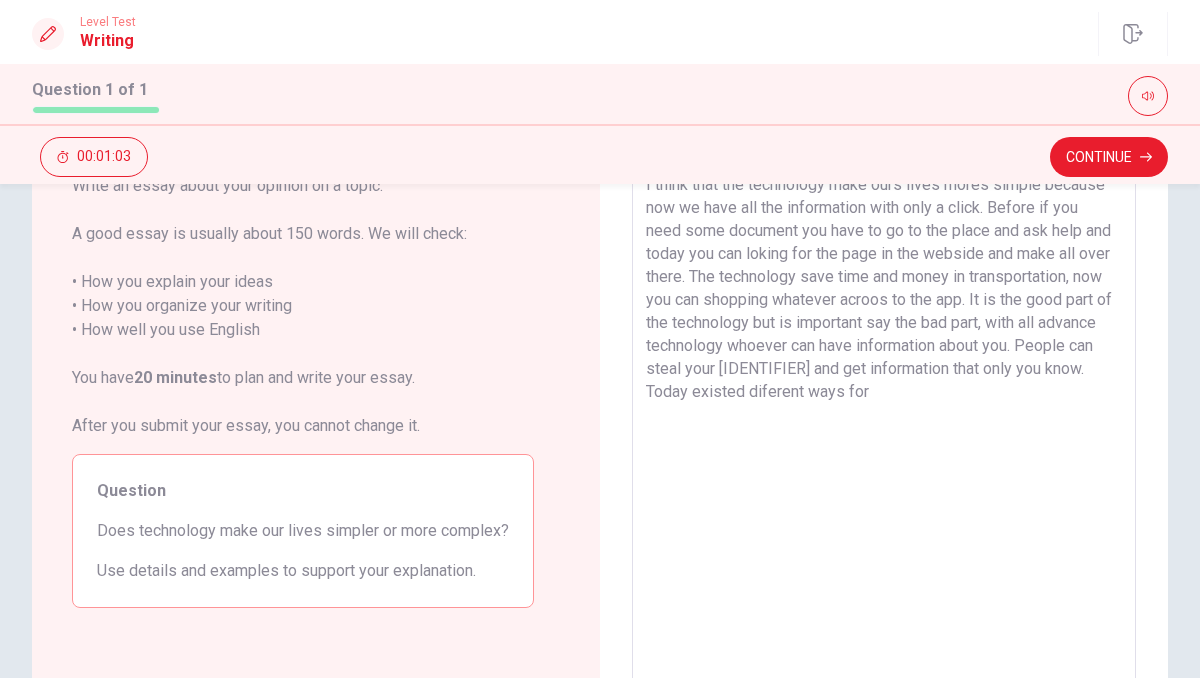 drag, startPoint x: 914, startPoint y: 396, endPoint x: 712, endPoint y: 382, distance: 202.48457 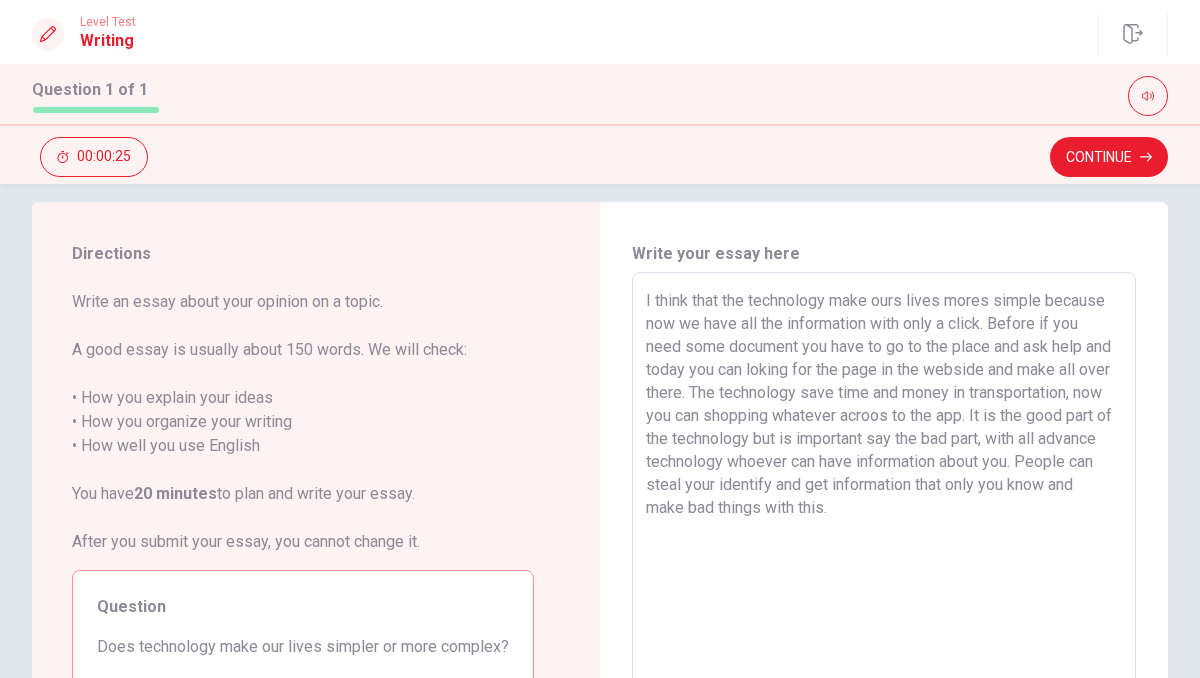 scroll, scrollTop: 0, scrollLeft: 0, axis: both 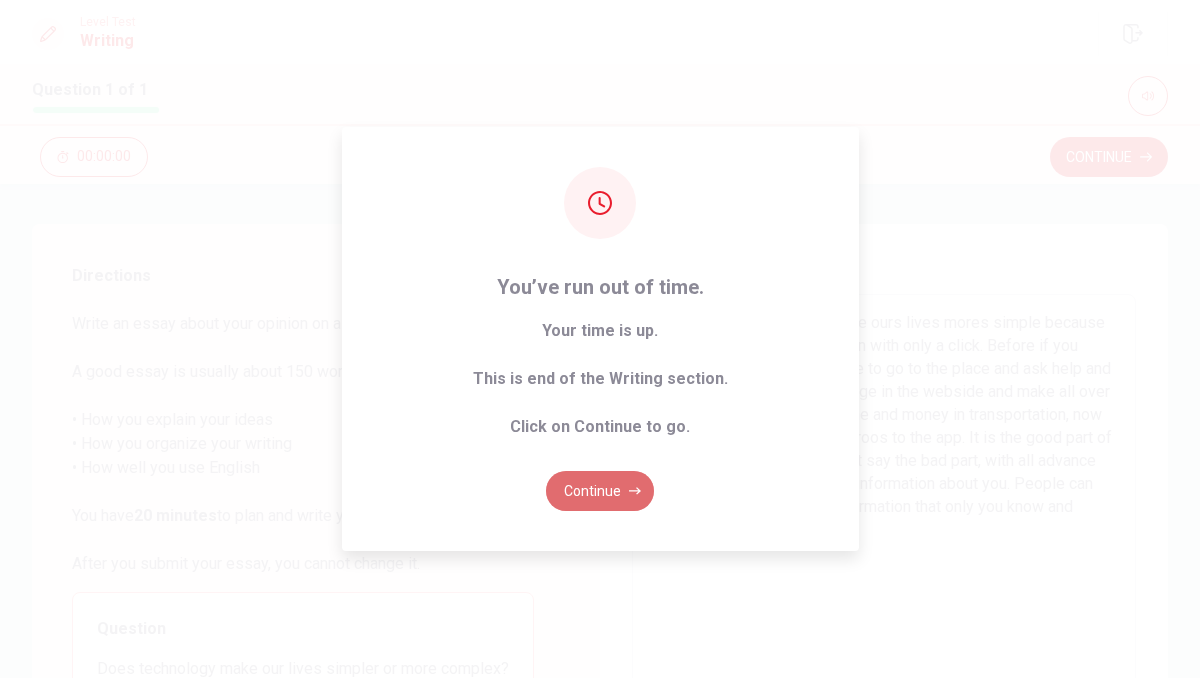 click on "Continue" at bounding box center [600, 491] 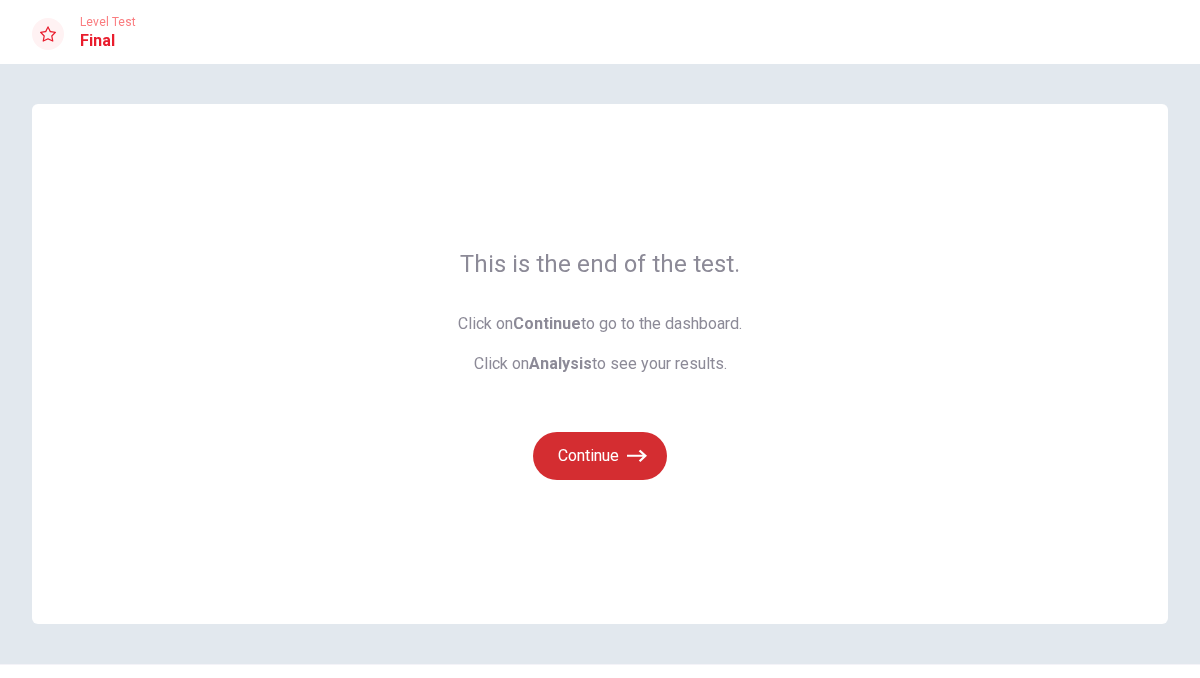 click on "Continue" at bounding box center [600, 456] 